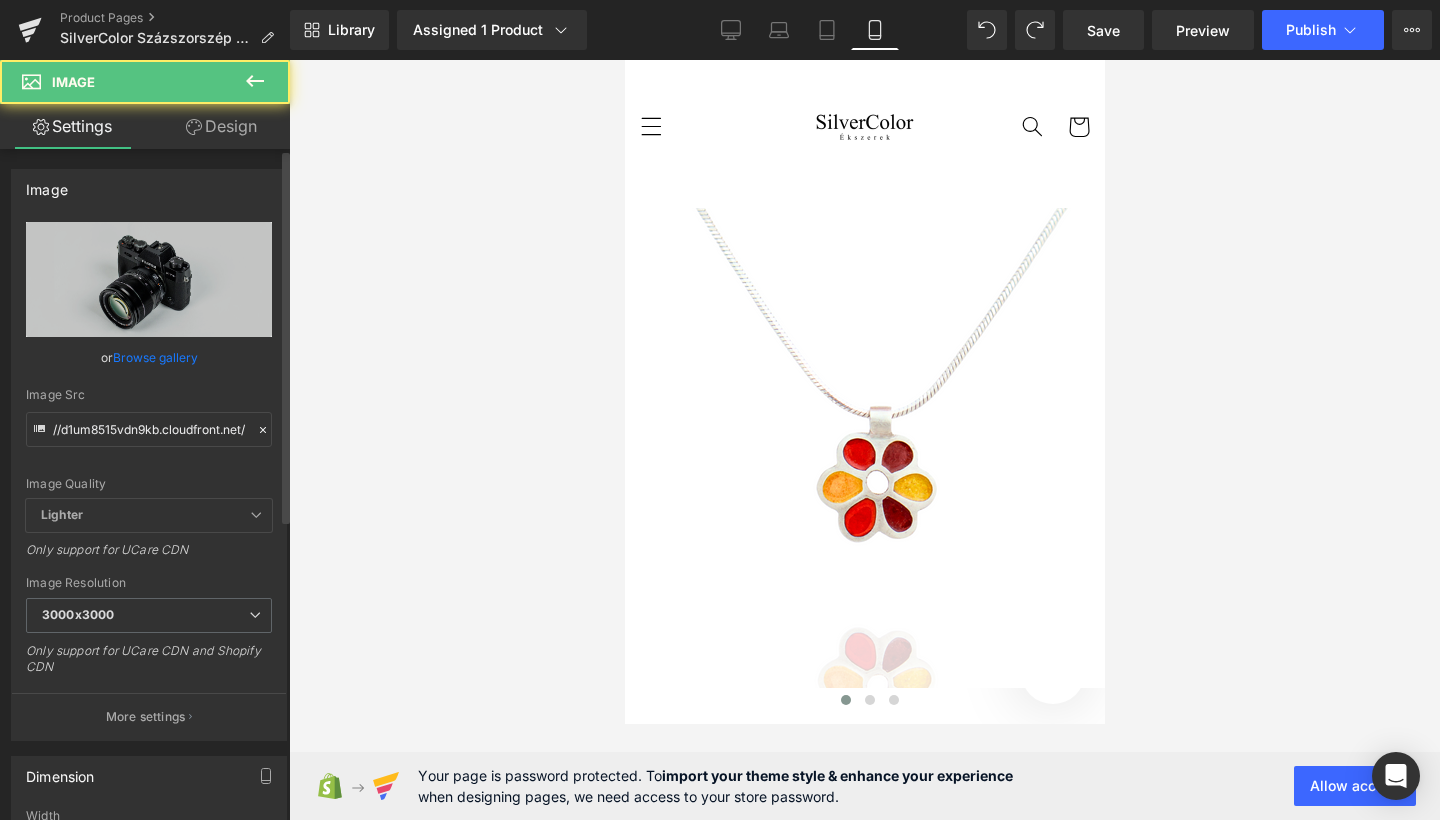 scroll, scrollTop: 3558, scrollLeft: 0, axis: vertical 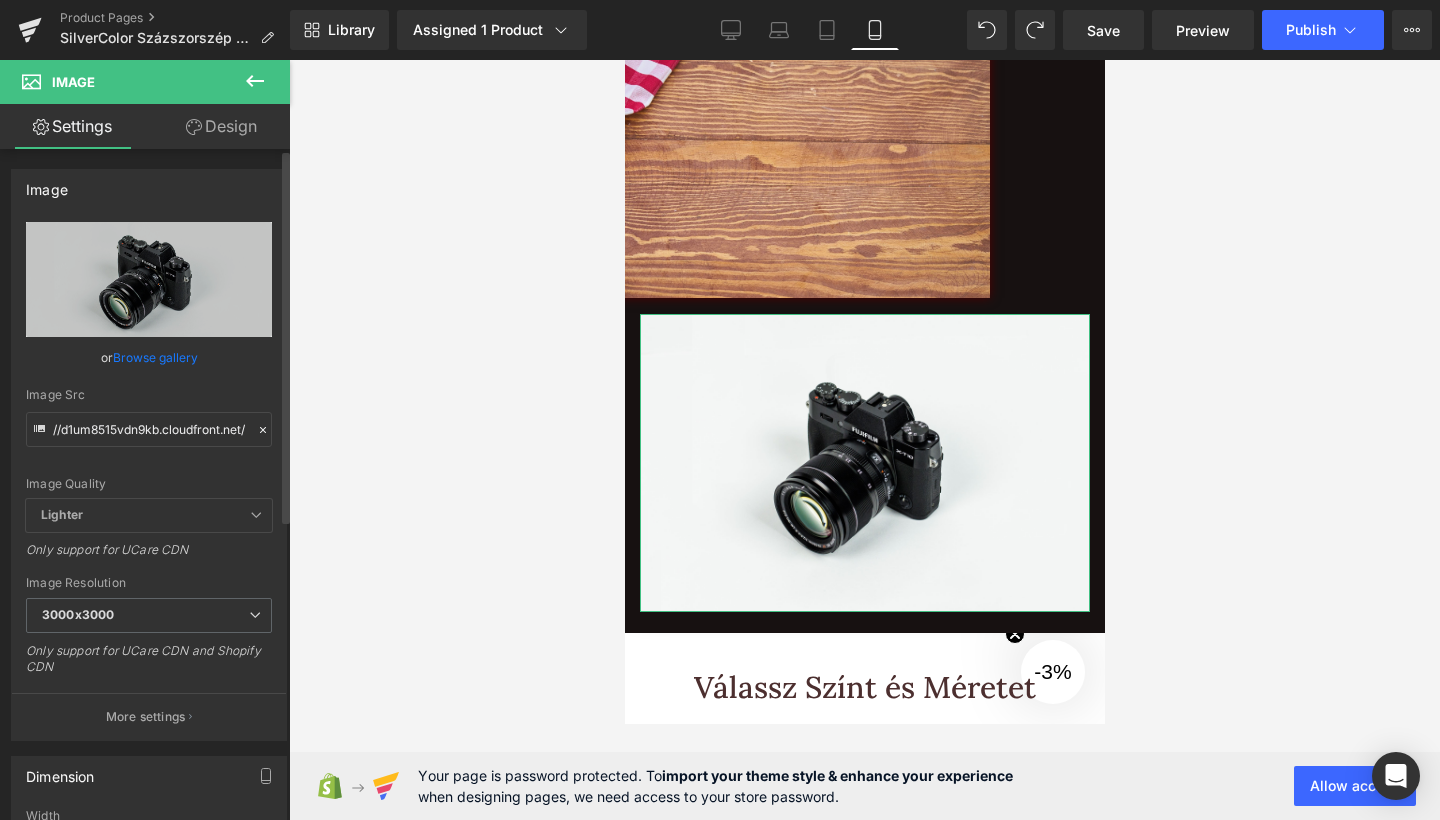 click on "Image //d1um8515vdn9kb.cloudfront.net/images/parallax.jpg  Replace Image  Upload image or  Browse gallery Image Src //d1um8515vdn9kb.cloudfront.net/images/parallax.jpg Image Quality Lighter Lightest
Lighter
Lighter Lightest Only support for UCare CDN 100x100 240x240 480x480 576x576 640x640 768x768 800x800 960x960 1024x1024 1280x1280 1440x1440 1600x1600 1920x1920 2560x2560 3000x3000 Image Resolution
3000x3000
100x100 240x240 480x480 576x576 640x640 768x768 800x800 960x960 1024x1024 1280x1280 1440x1440 1600x1600 1920x1920 2560x2560 3000x3000 Only support for UCare CDN and Shopify CDN More settings" at bounding box center (149, 455) 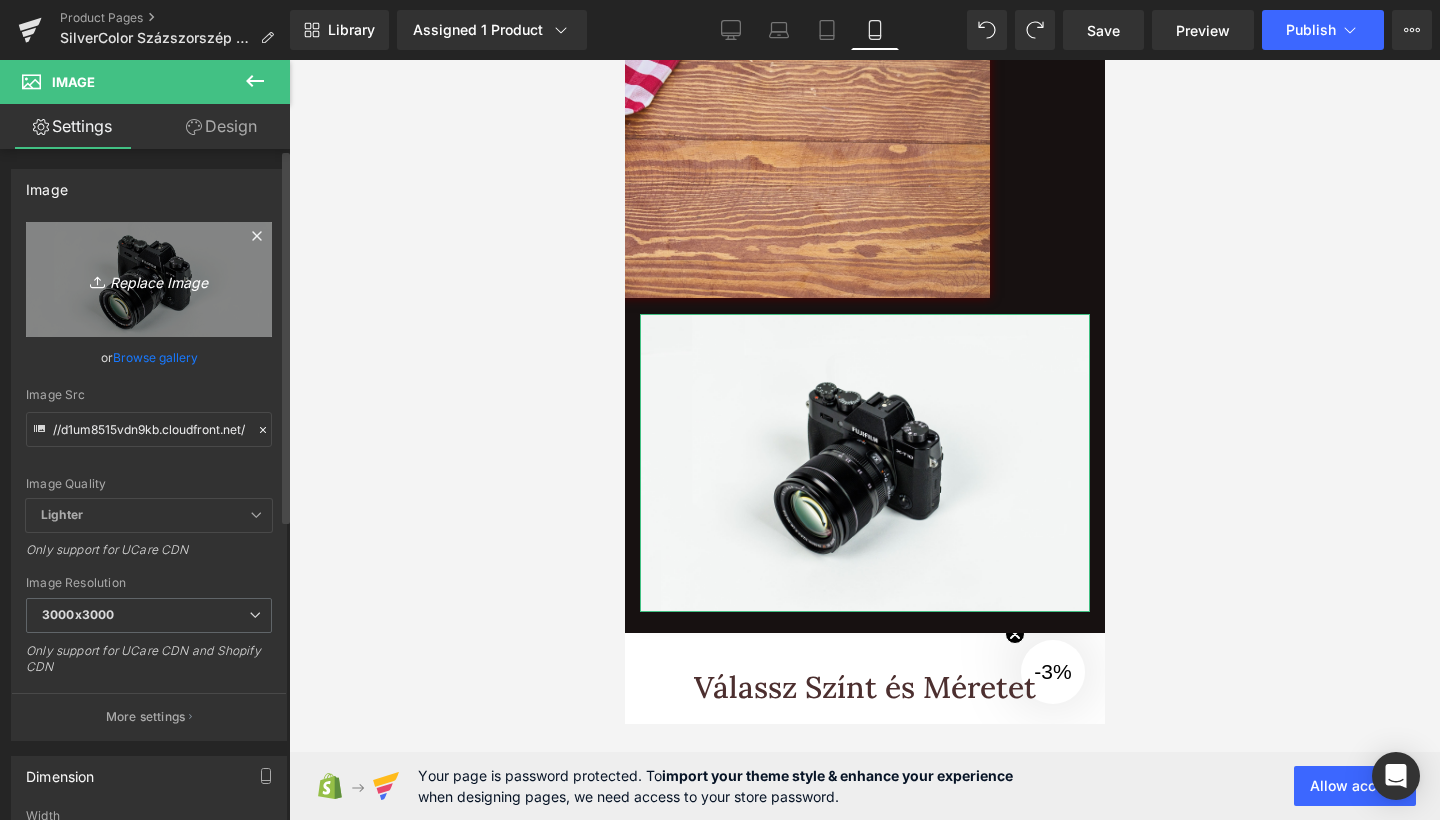 click on "Replace Image" at bounding box center (149, 279) 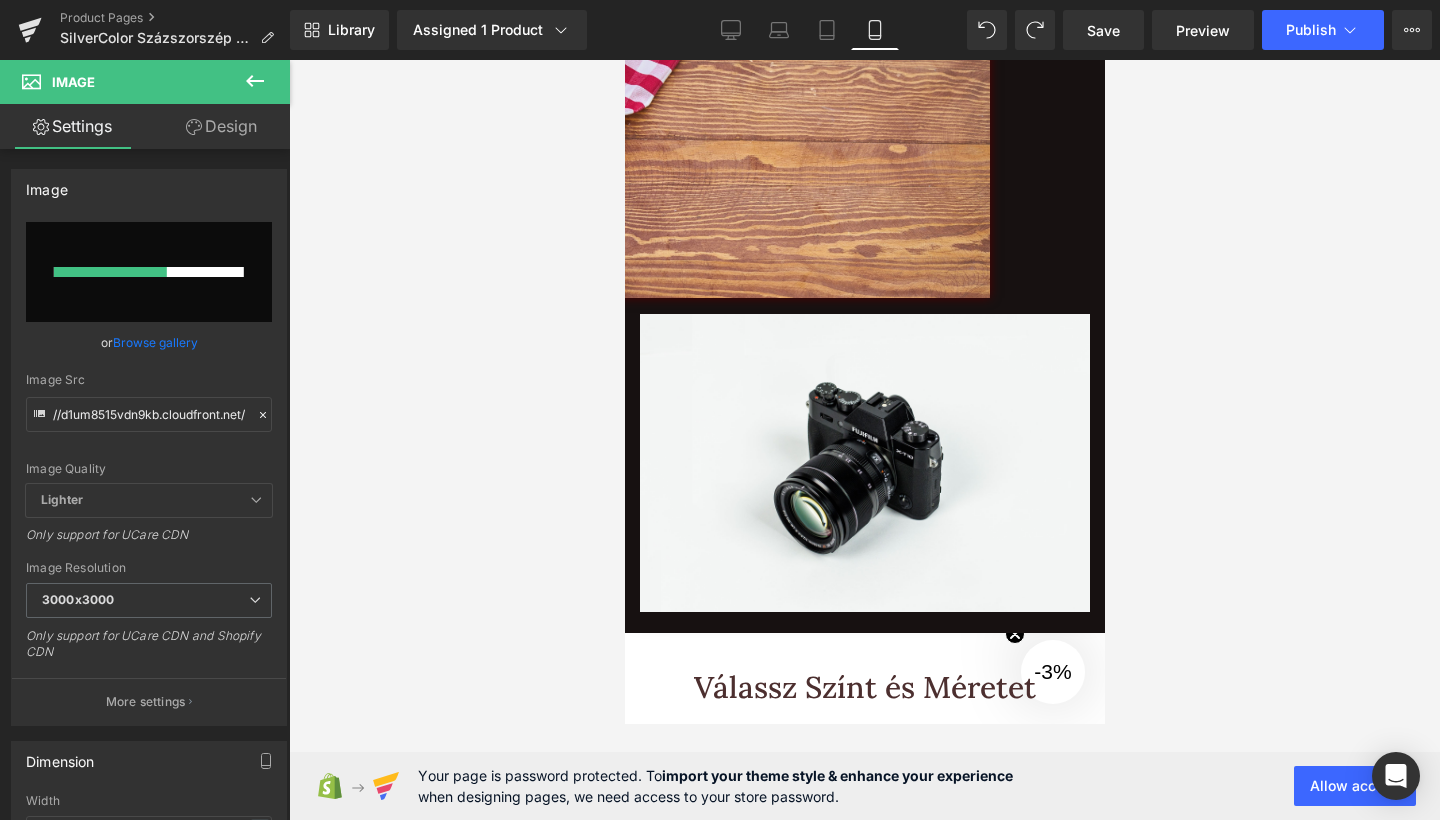 type 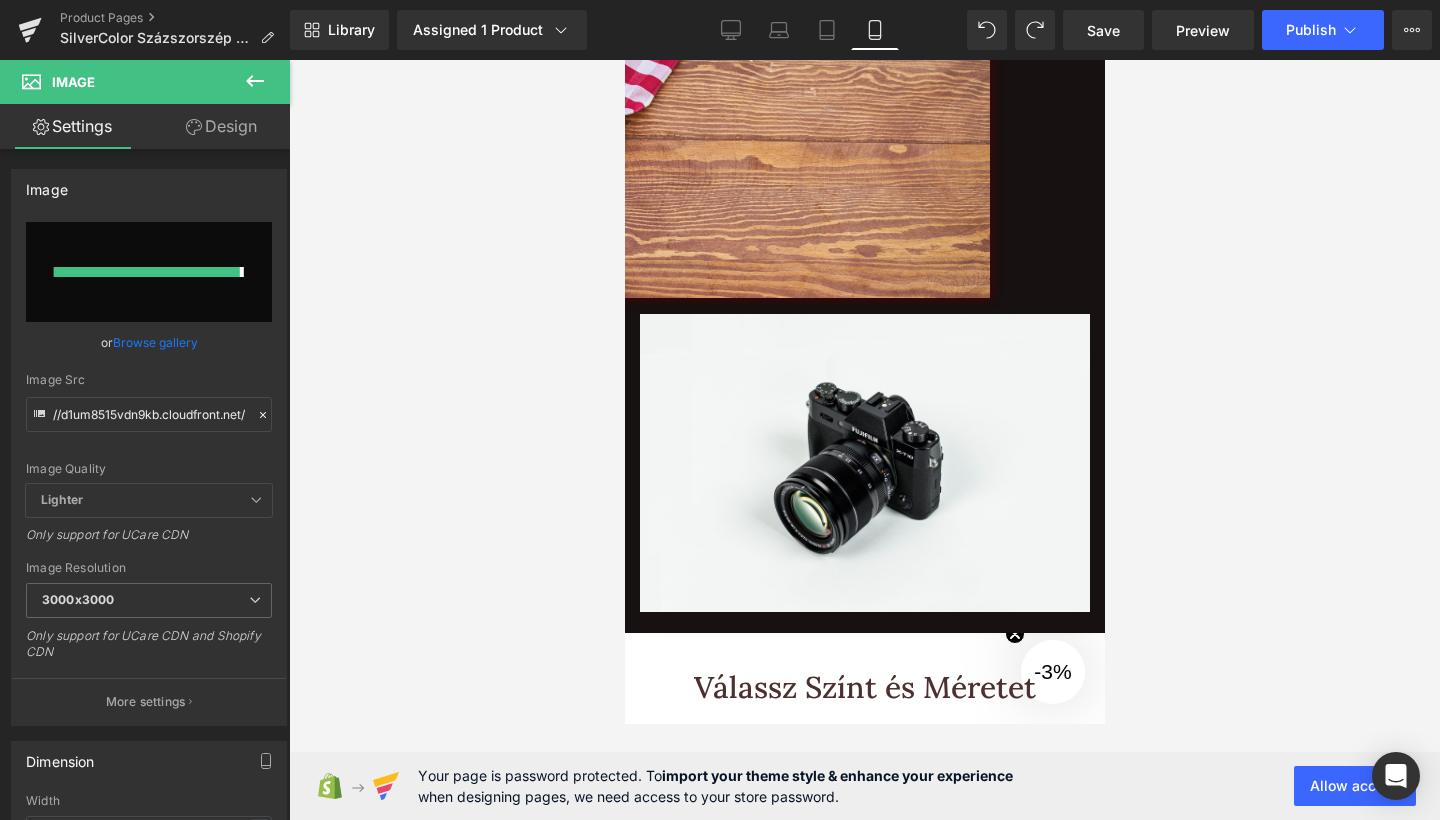 type on "https://ucarecdn.com/200ec014-1df8-456c-b835-95092f6ac8c0/-/format/auto/-/preview/3000x3000/-/quality/lighter/17.png" 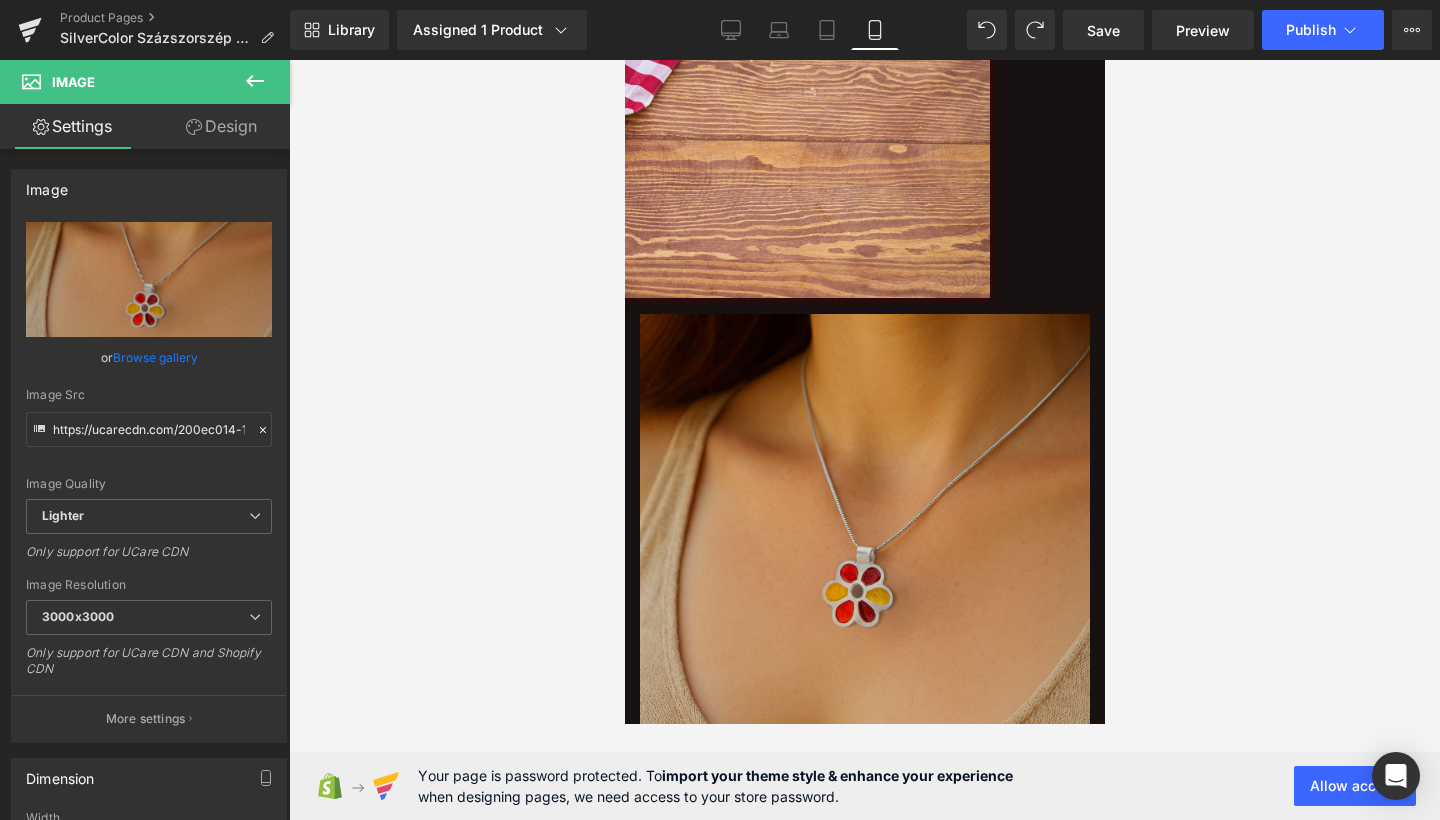 click at bounding box center (864, 539) 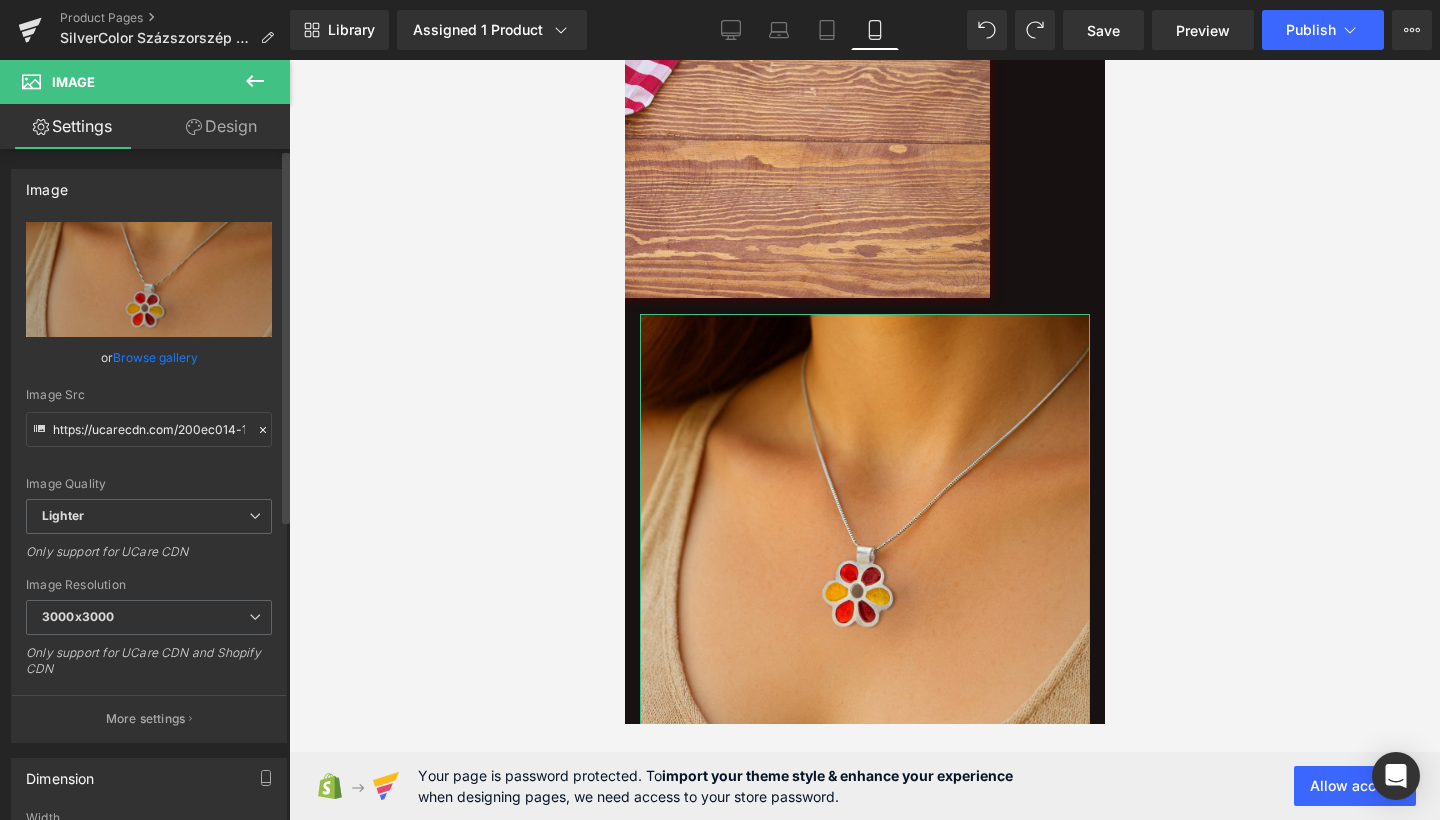 scroll, scrollTop: 104, scrollLeft: 0, axis: vertical 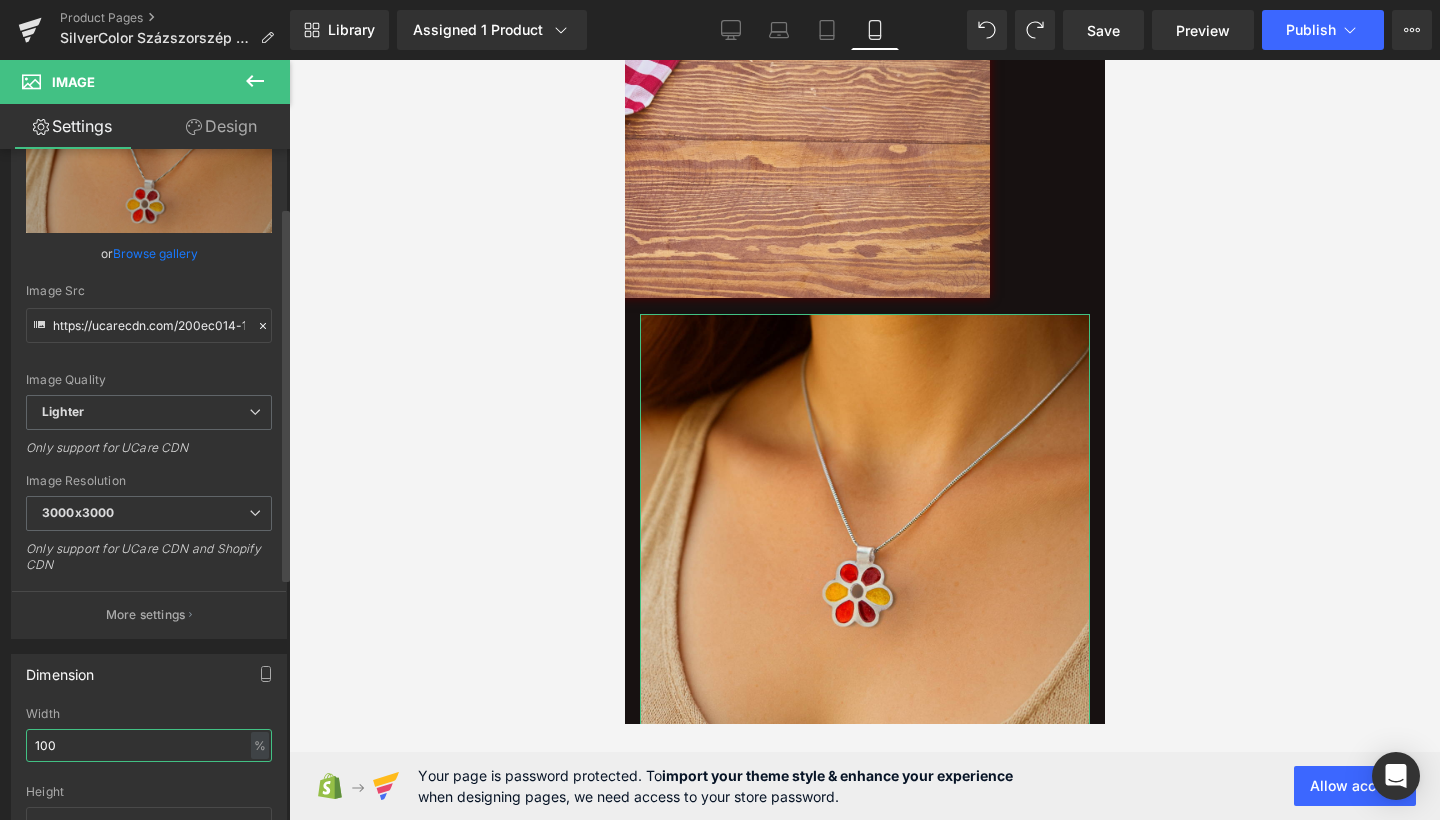 click on "100" at bounding box center (149, 745) 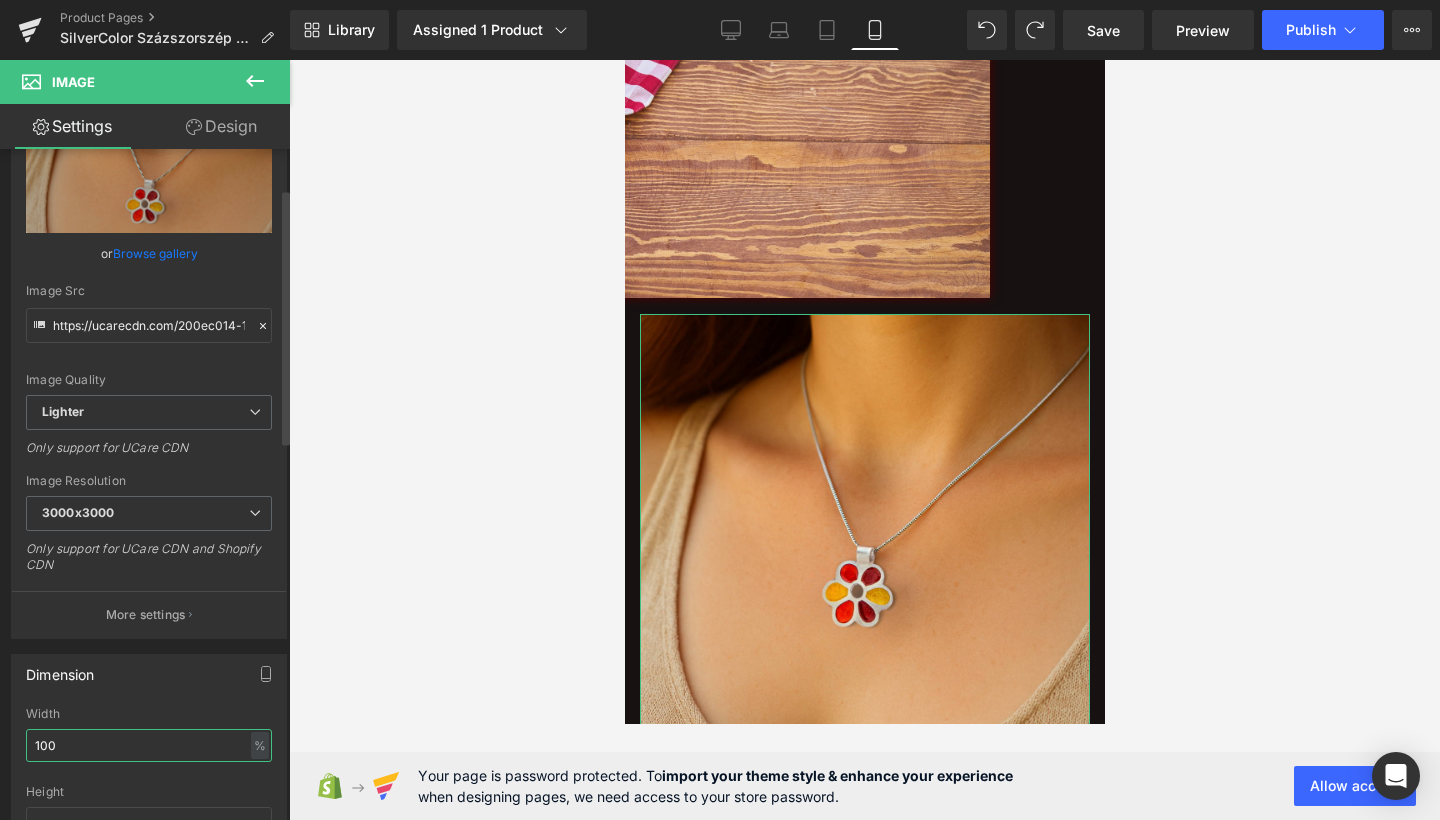 click on "100" at bounding box center [149, 745] 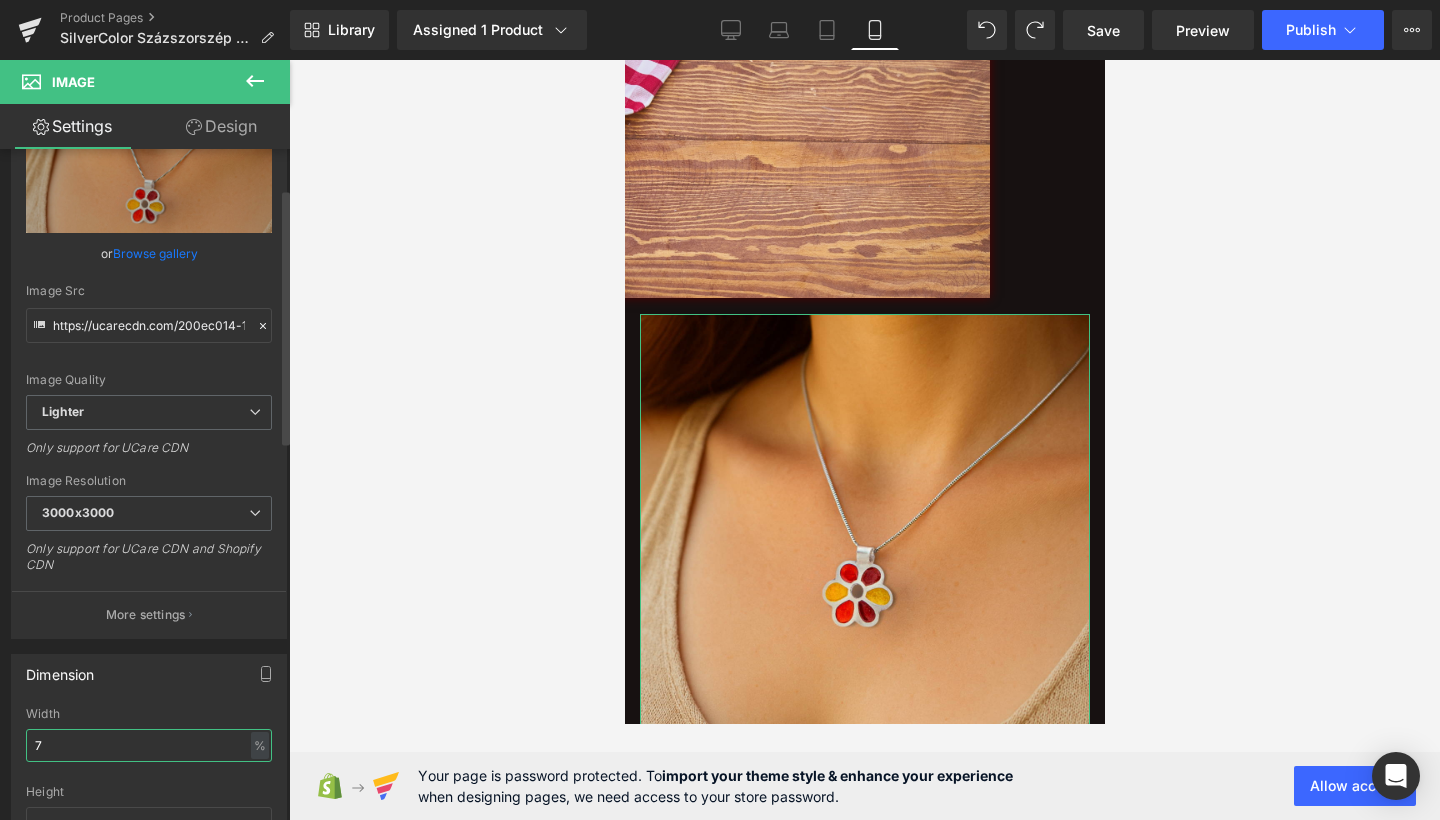 type on "70" 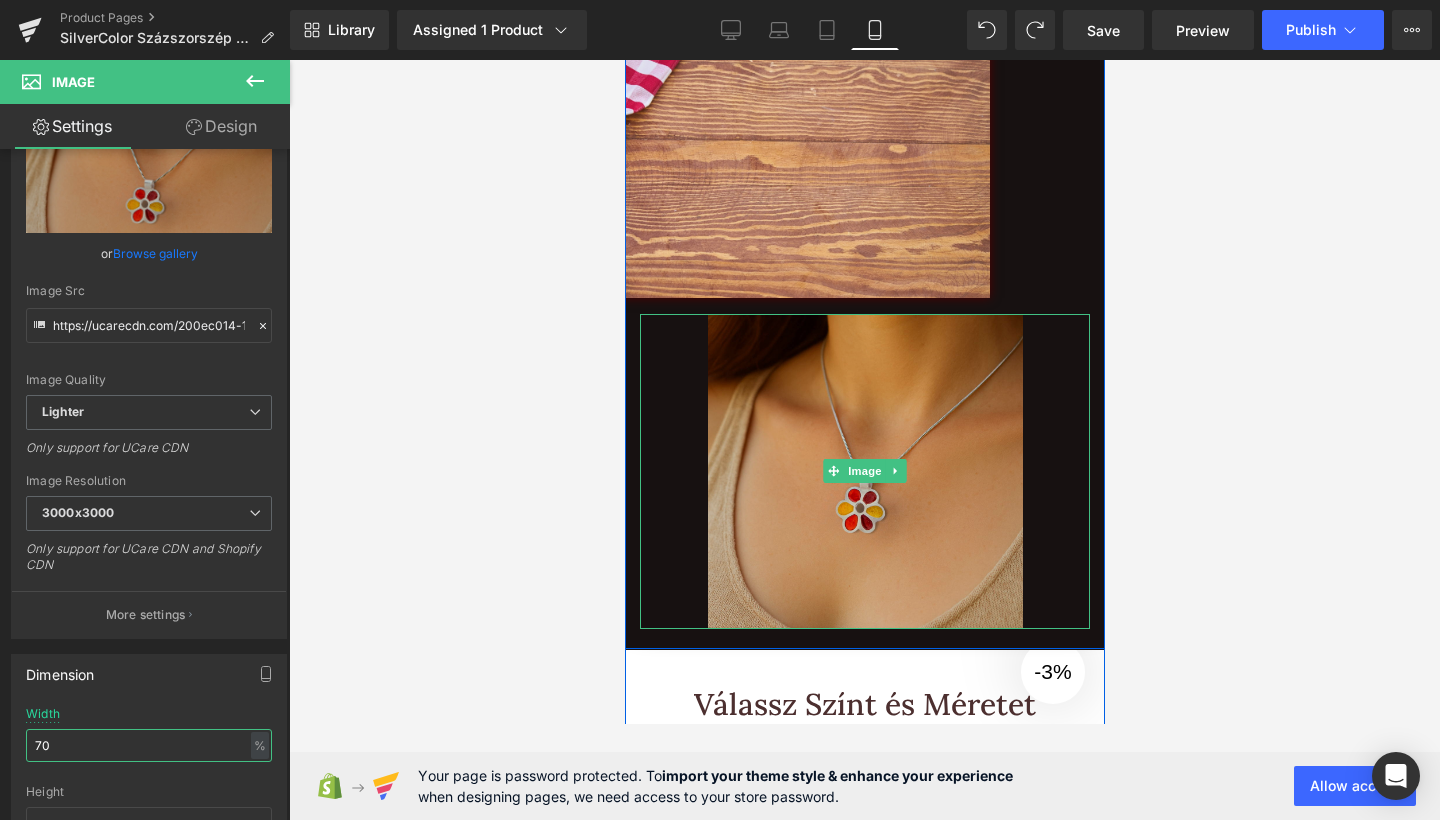 scroll, scrollTop: 3614, scrollLeft: 0, axis: vertical 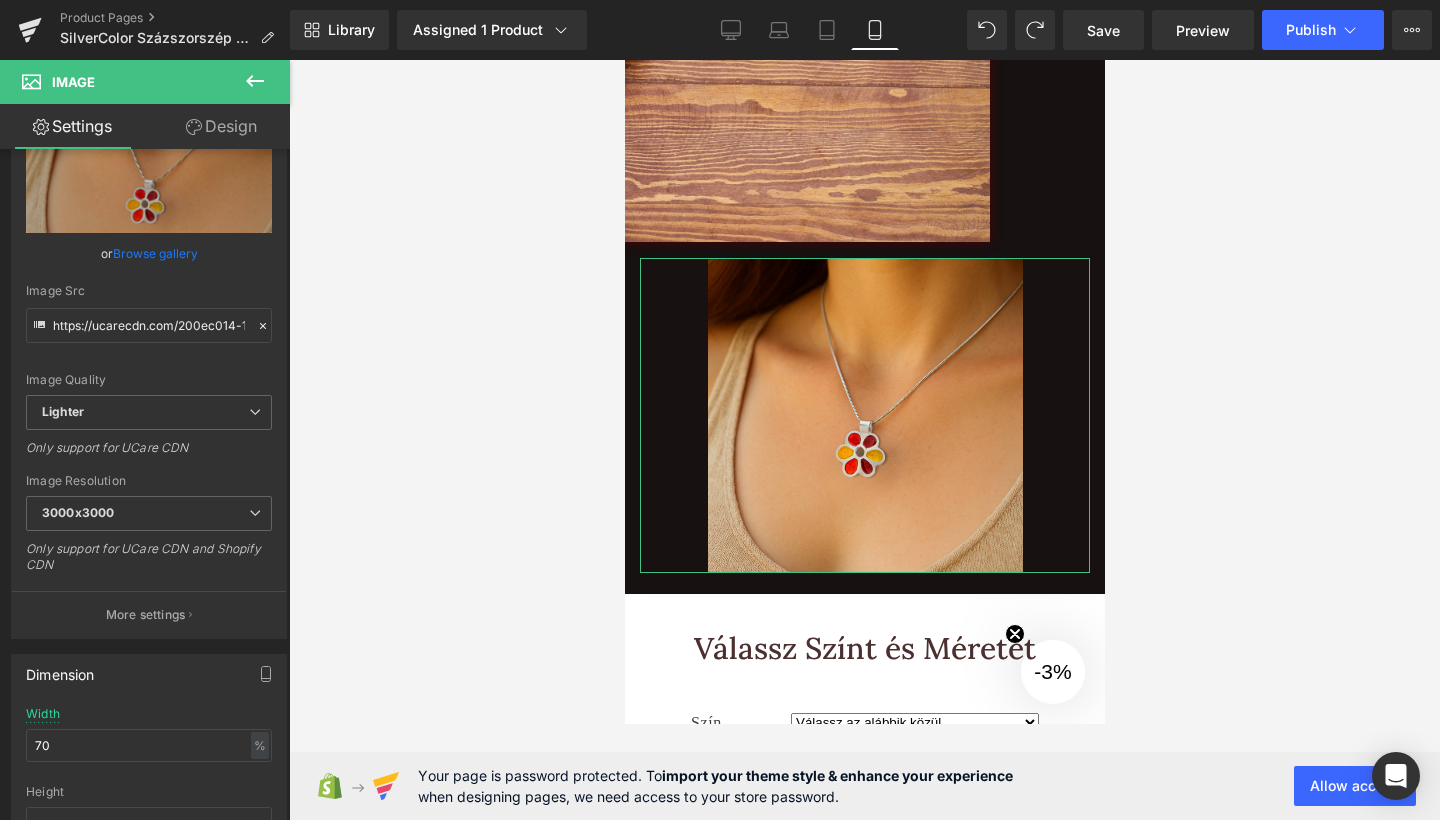 click on "Design" at bounding box center (221, 126) 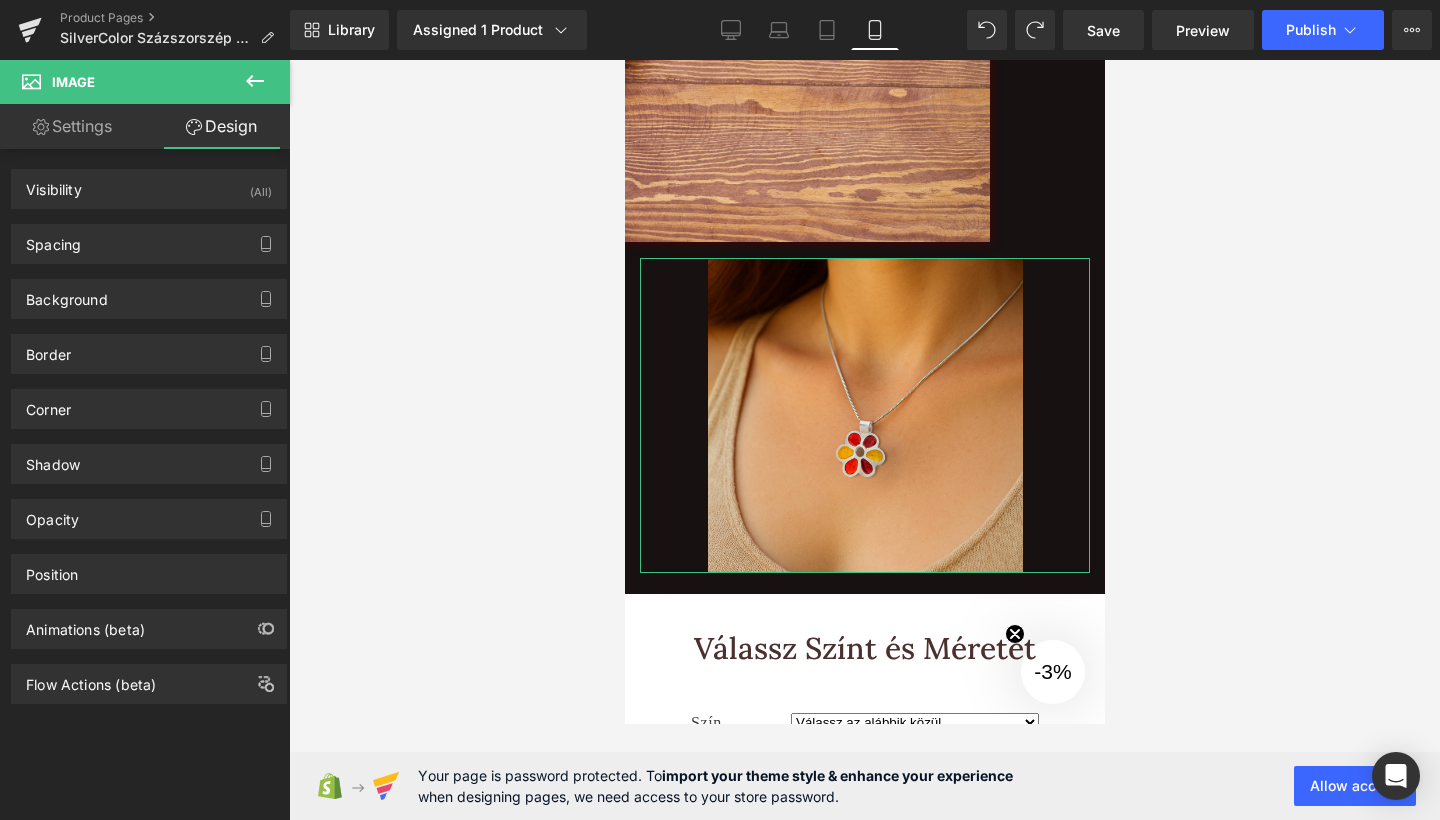 type on "0" 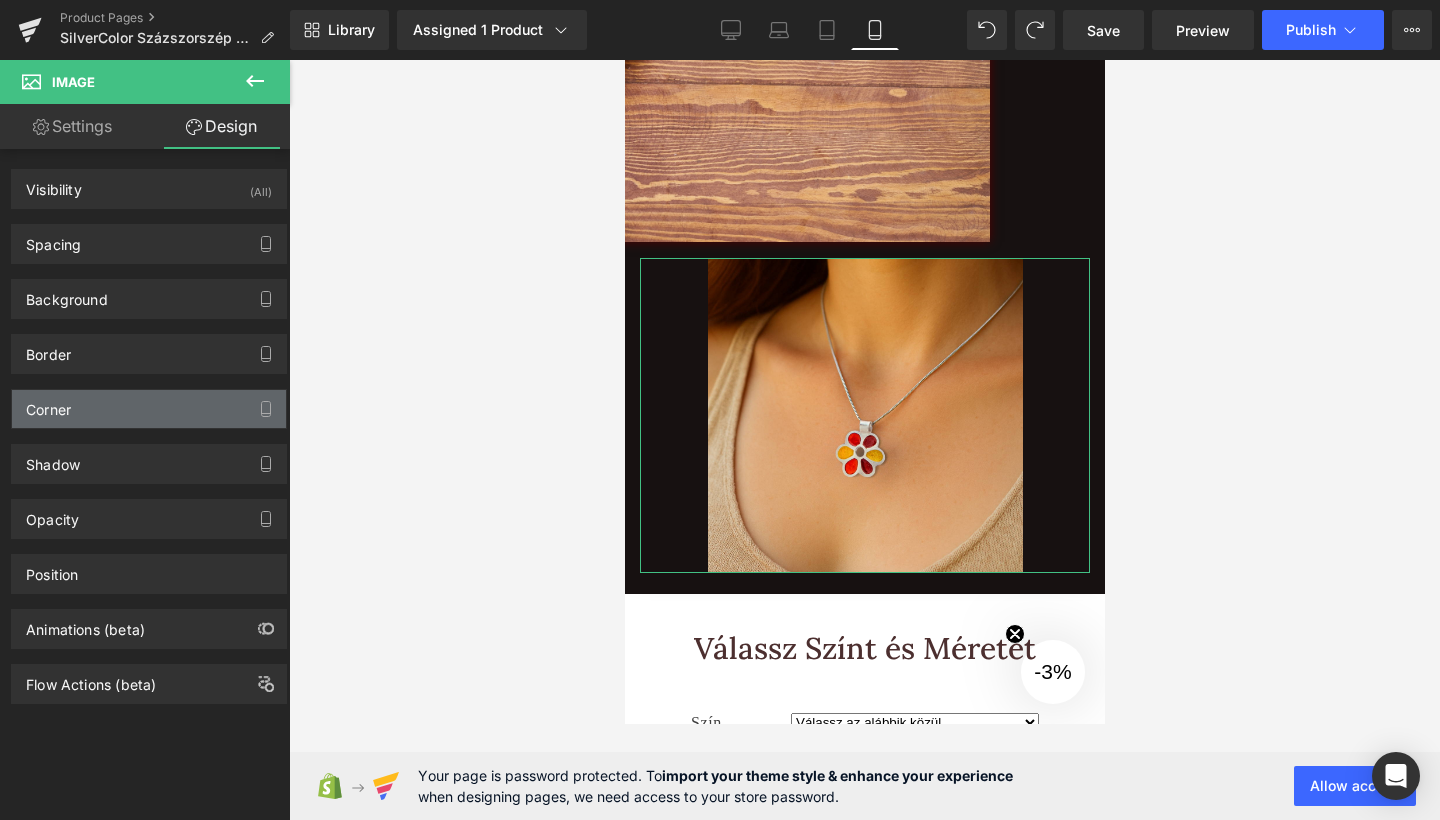 click on "Corner" at bounding box center [48, 404] 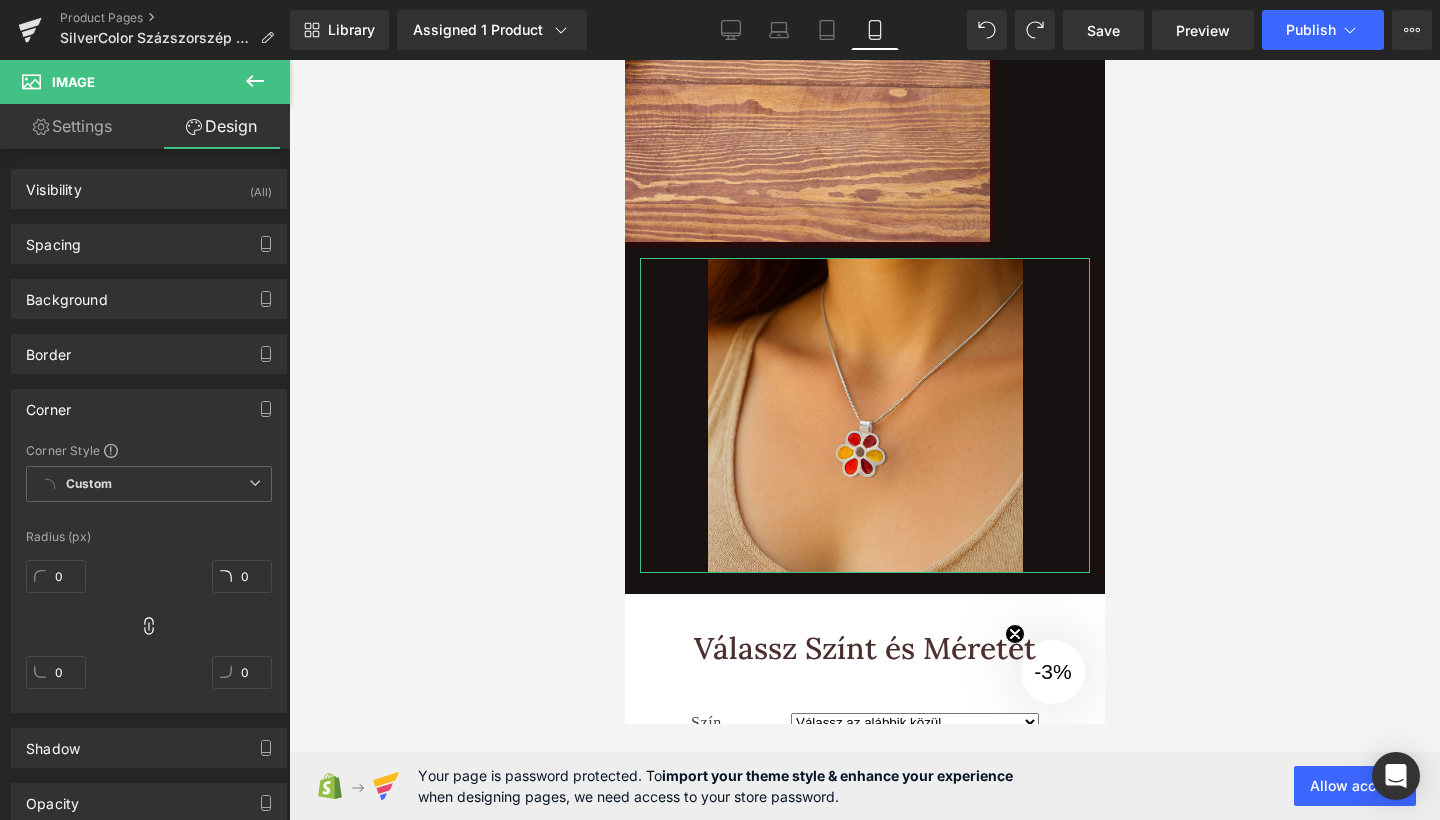 click on "0" at bounding box center (56, 584) 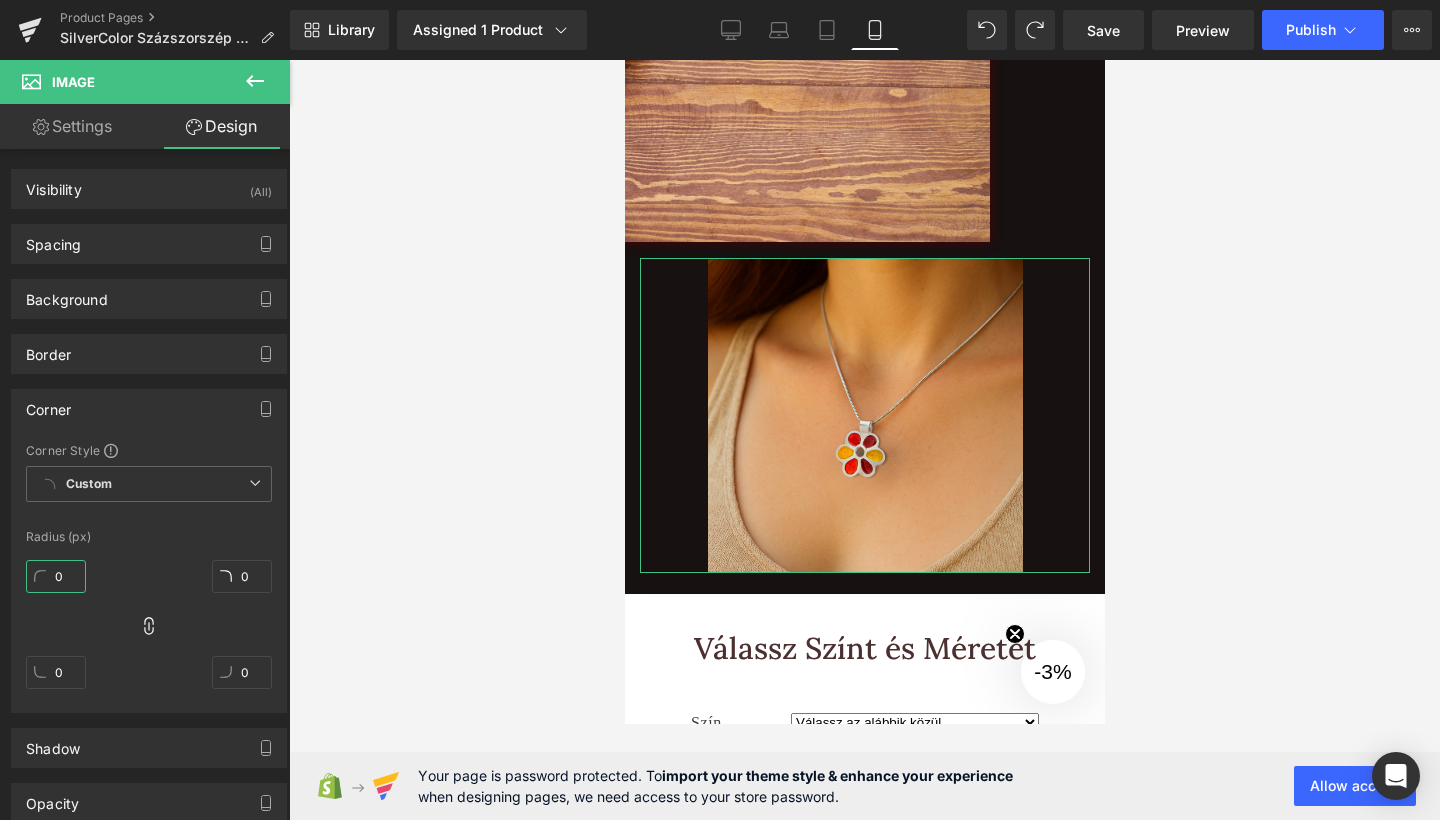 click on "0" at bounding box center [56, 576] 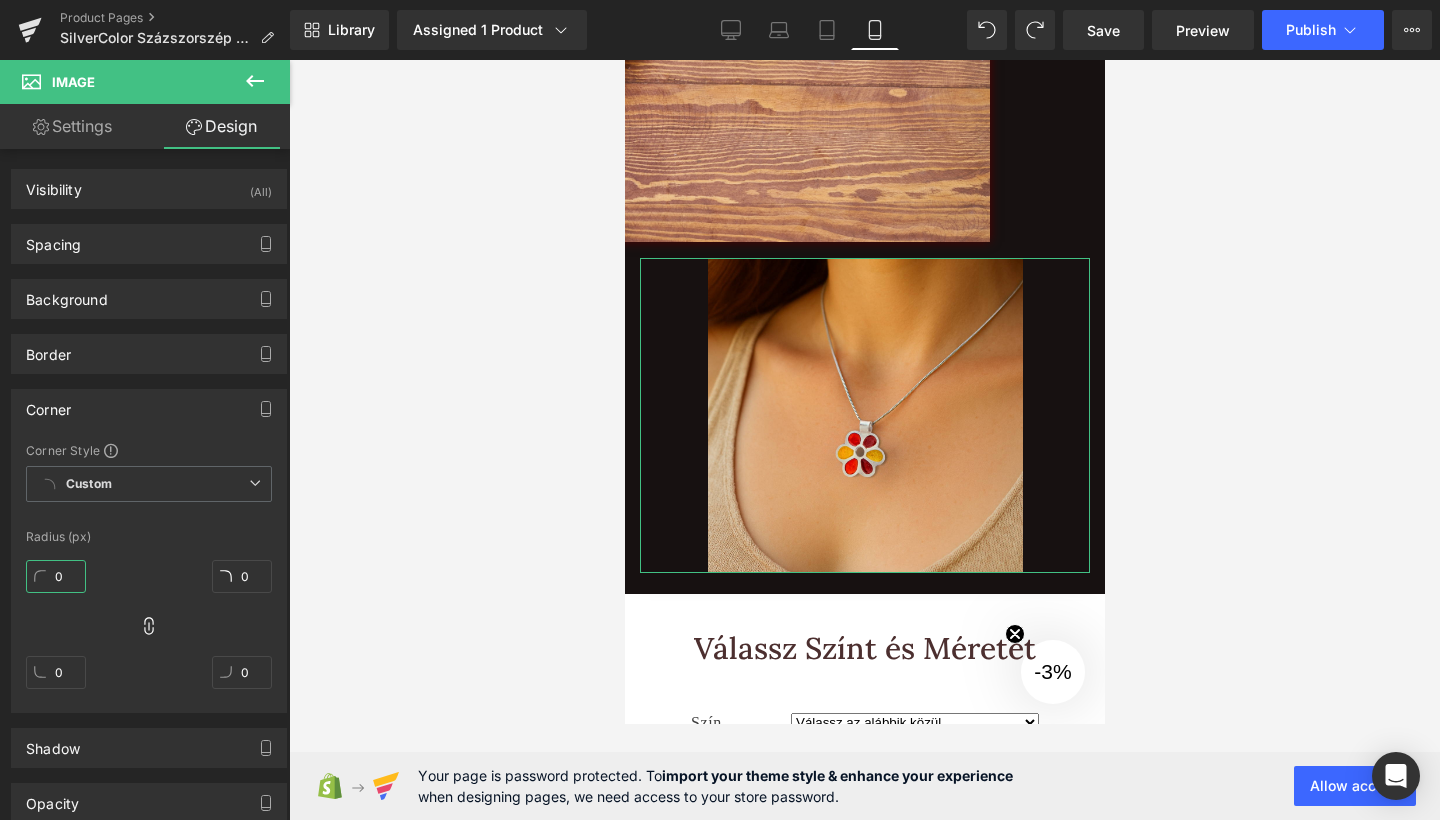 type on "20" 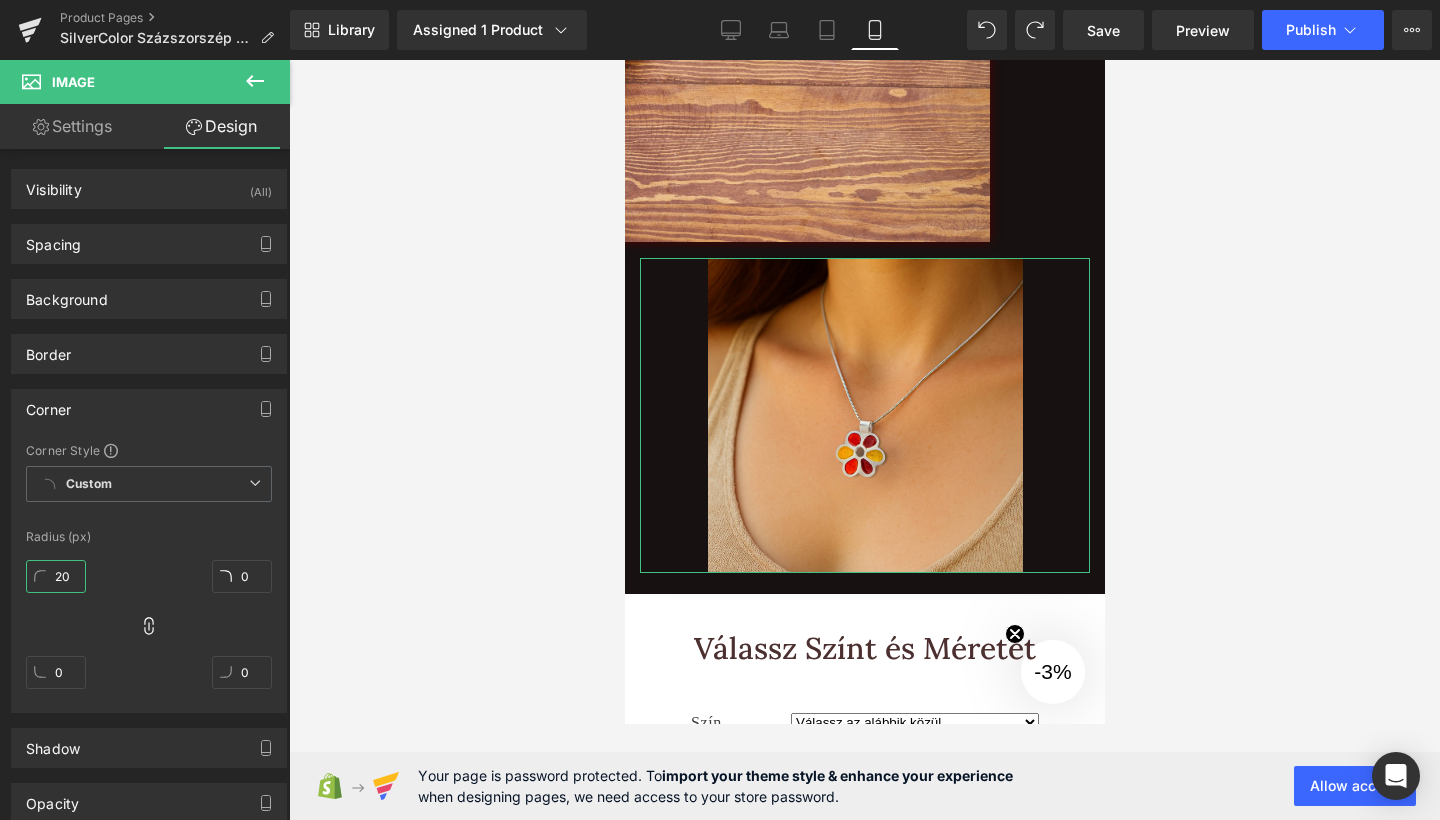 type on "20" 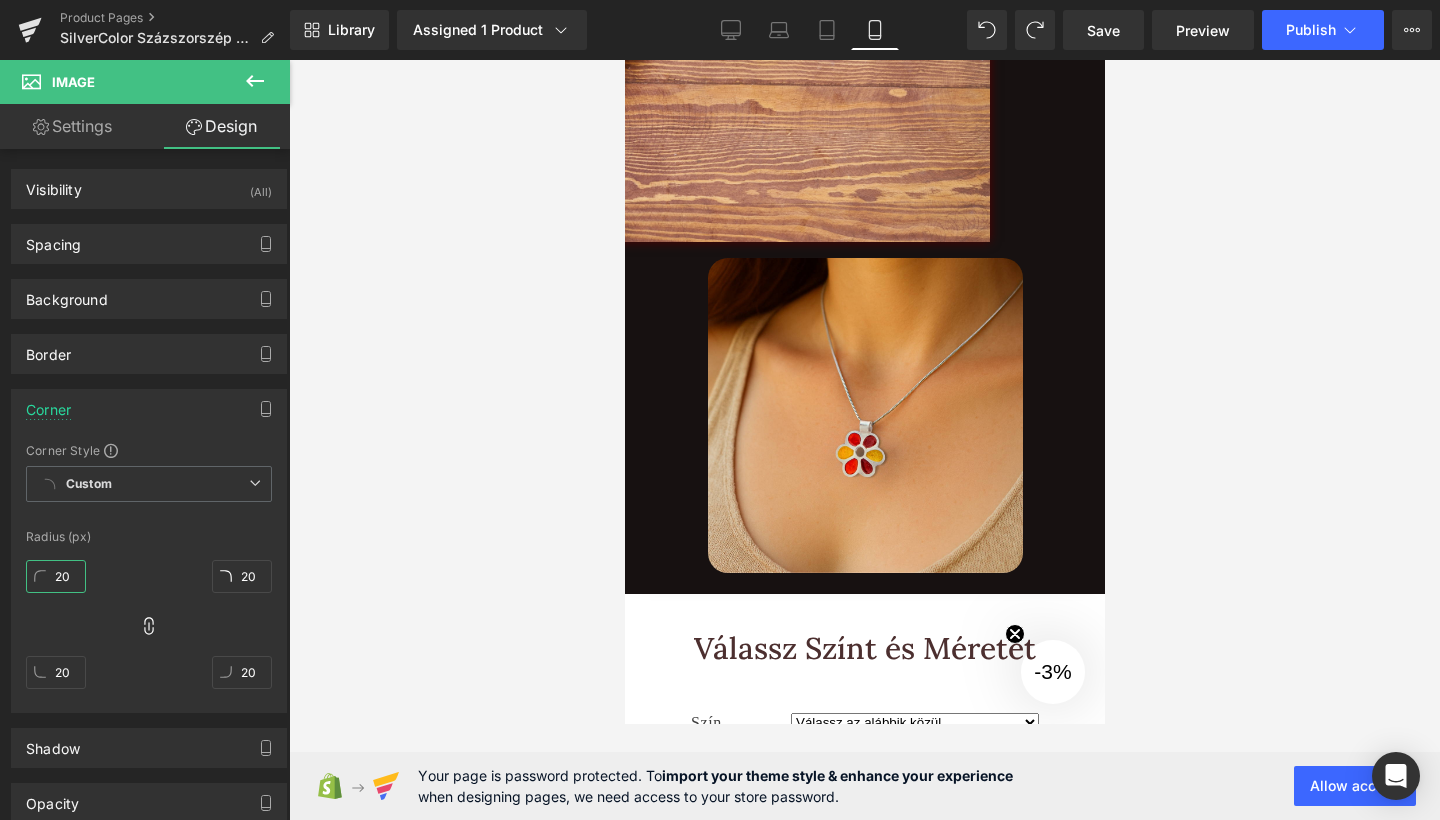 type on "320" 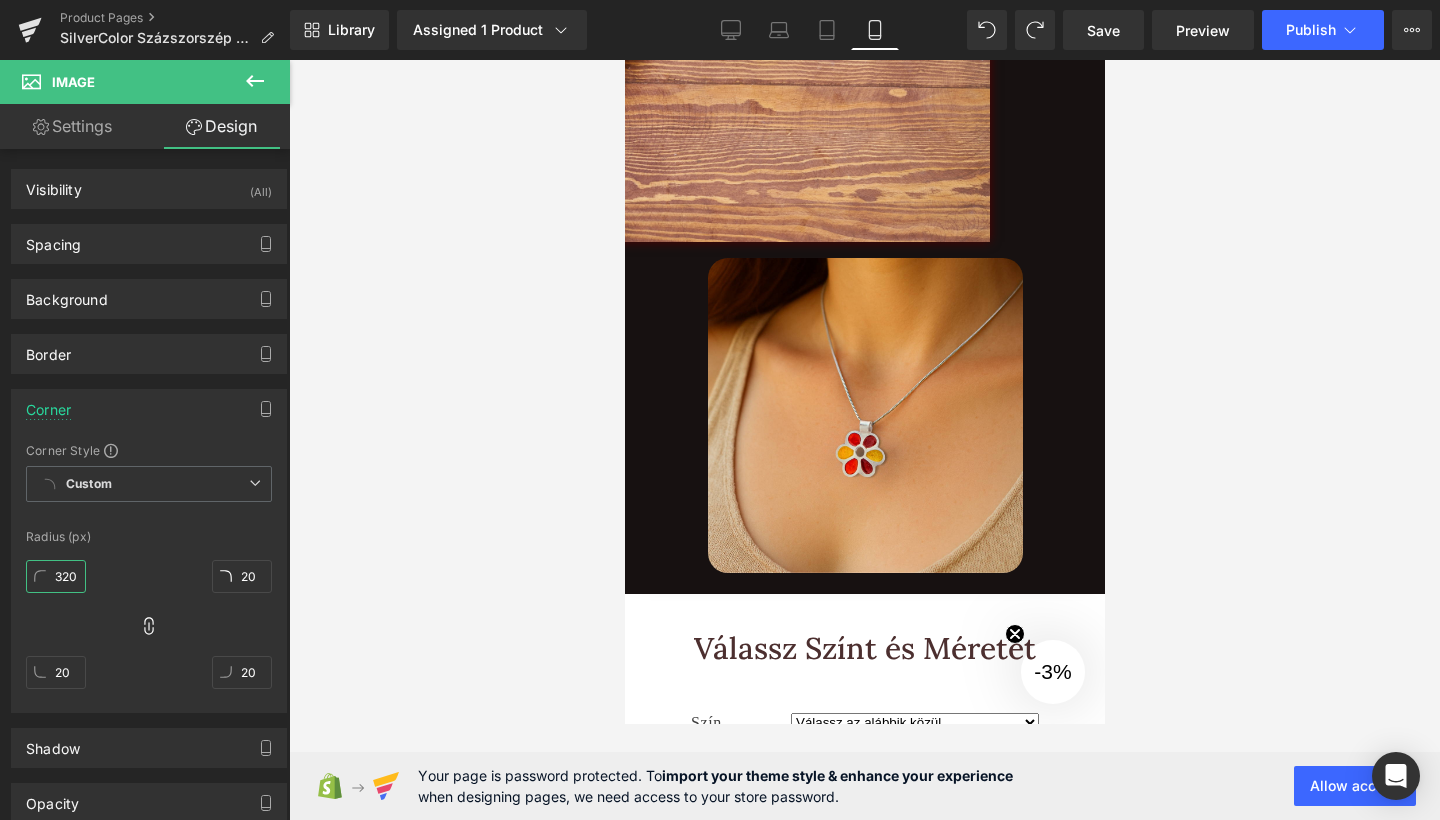 type on "320" 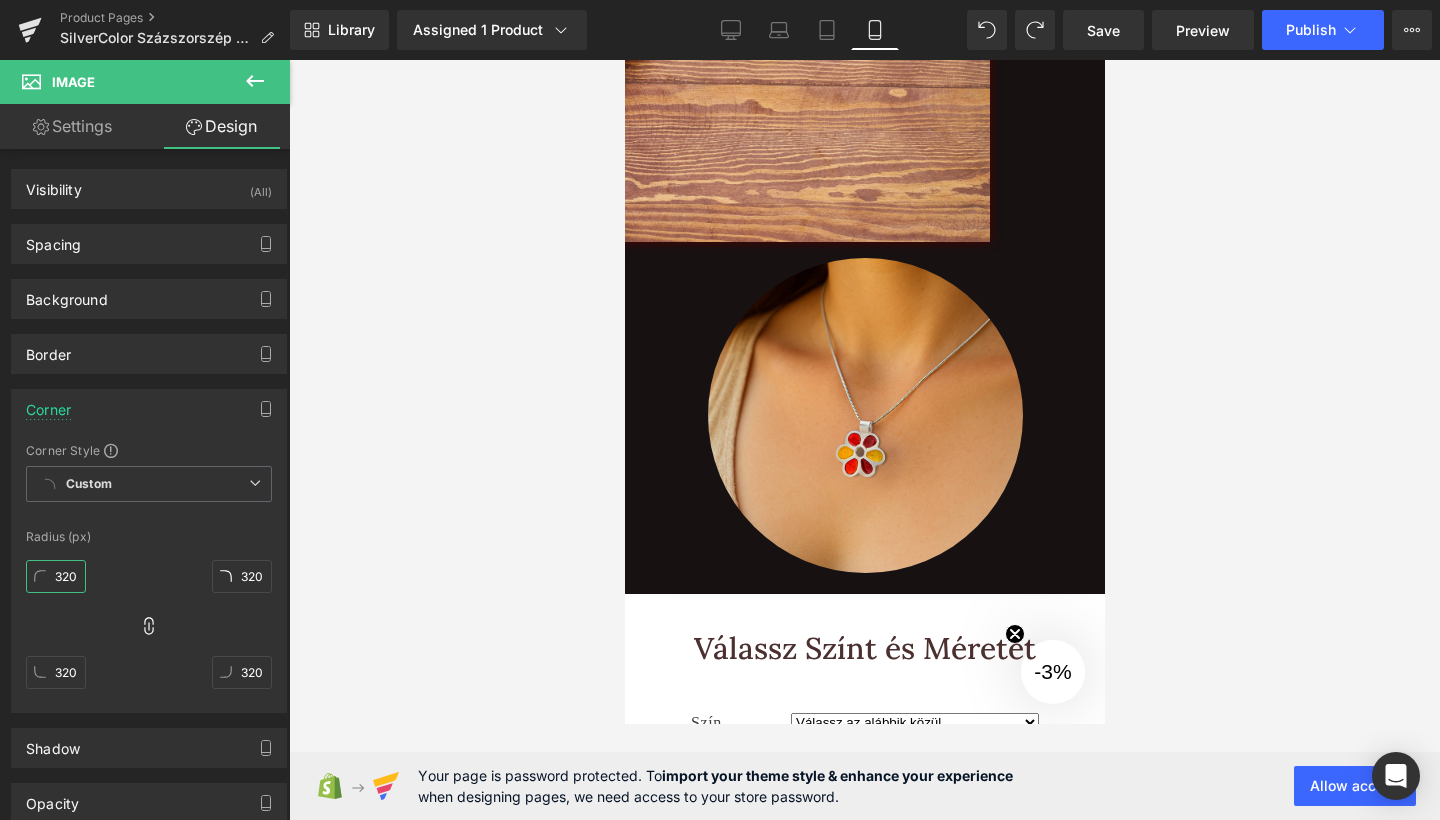 type on "30" 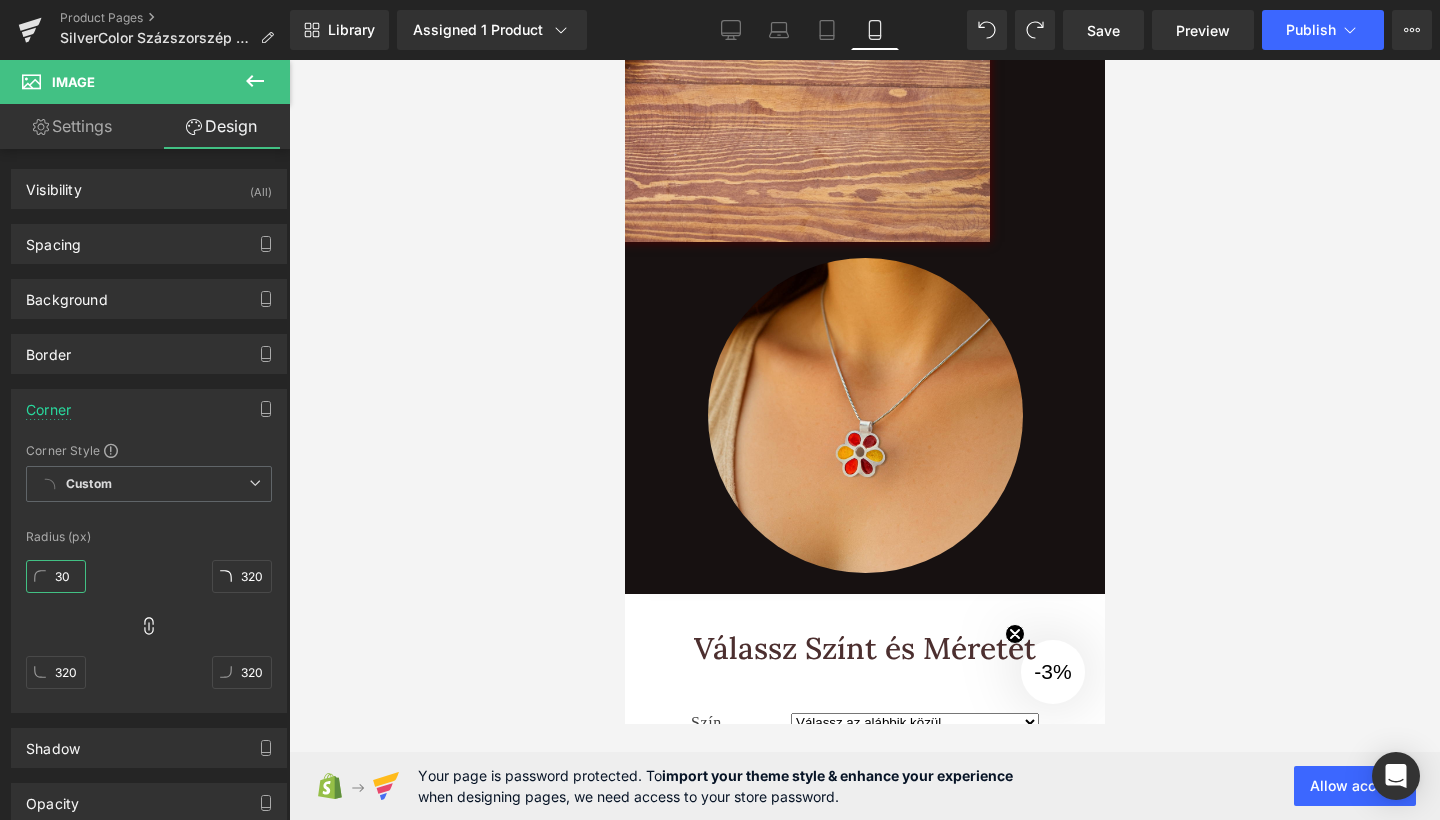 type on "30" 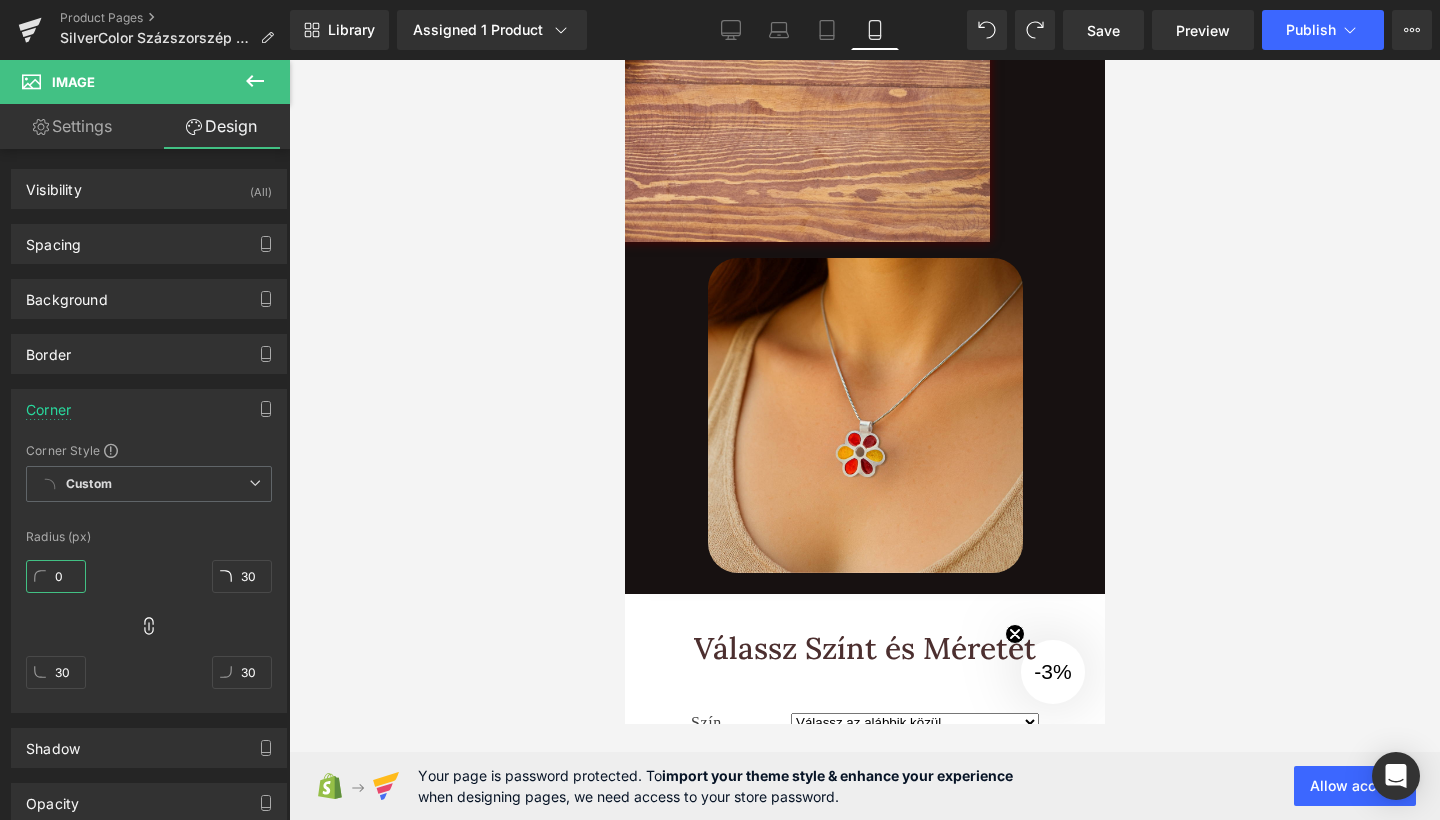 type on "40" 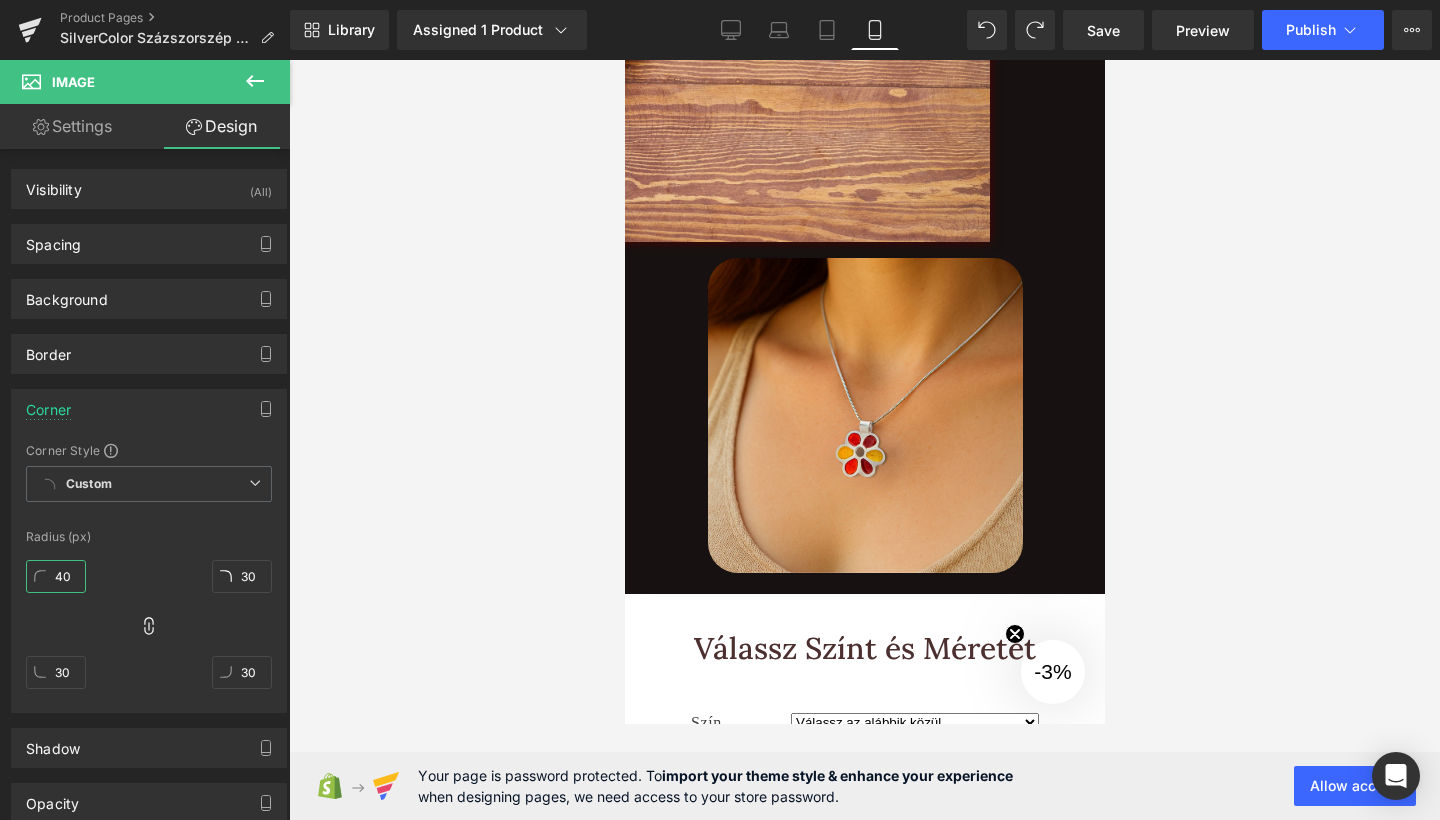 type on "40" 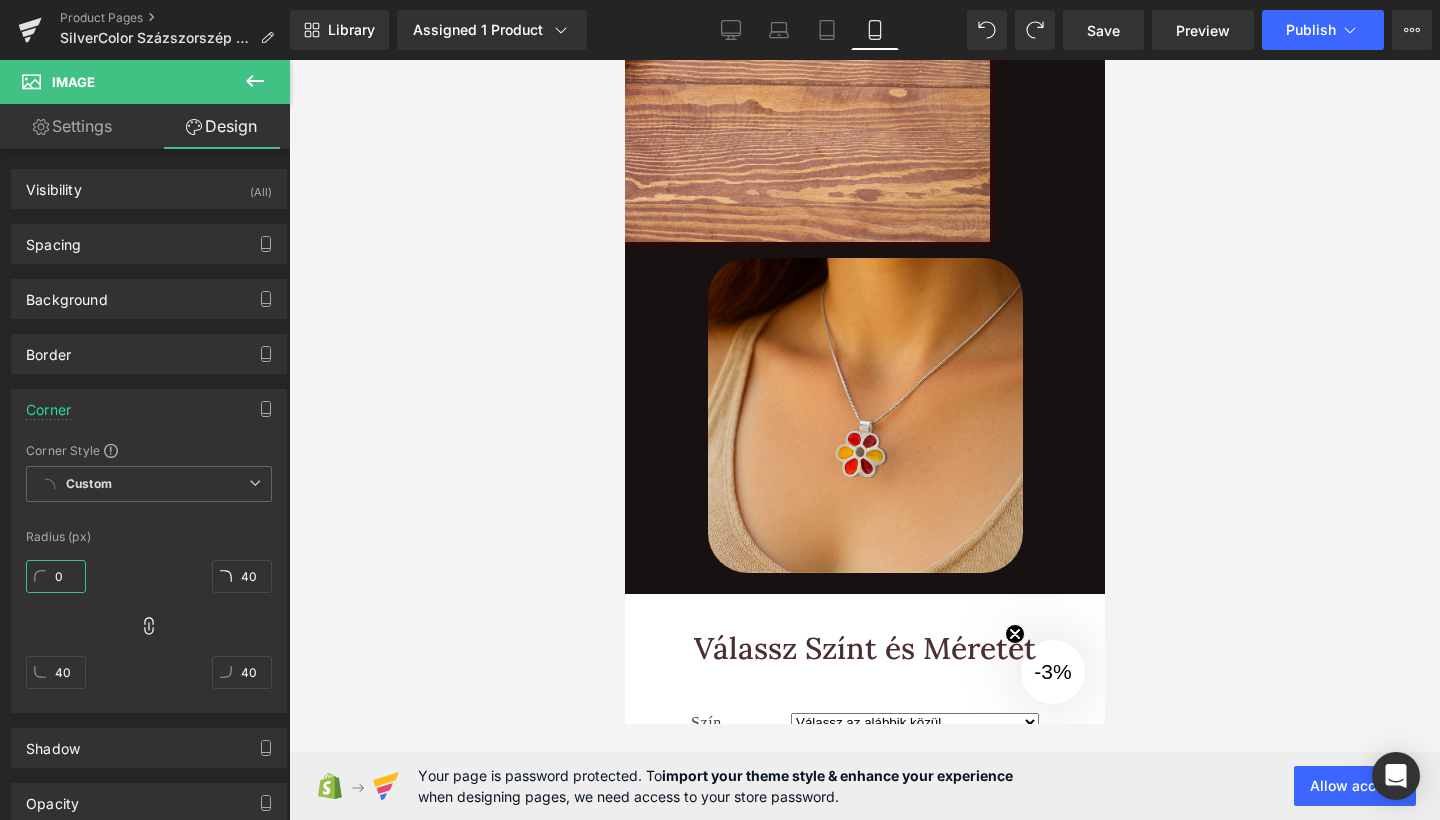 type on "50" 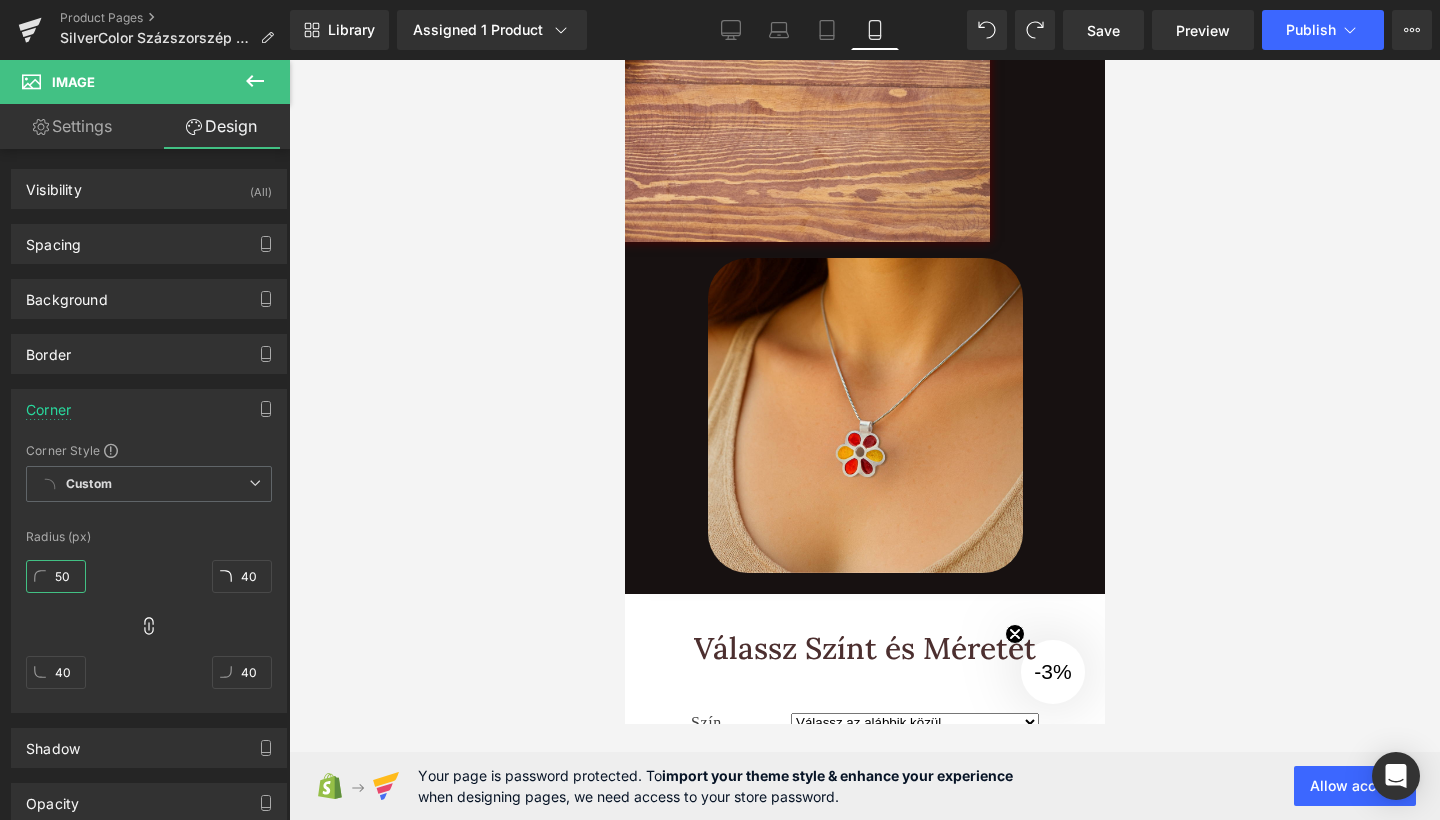 type on "50" 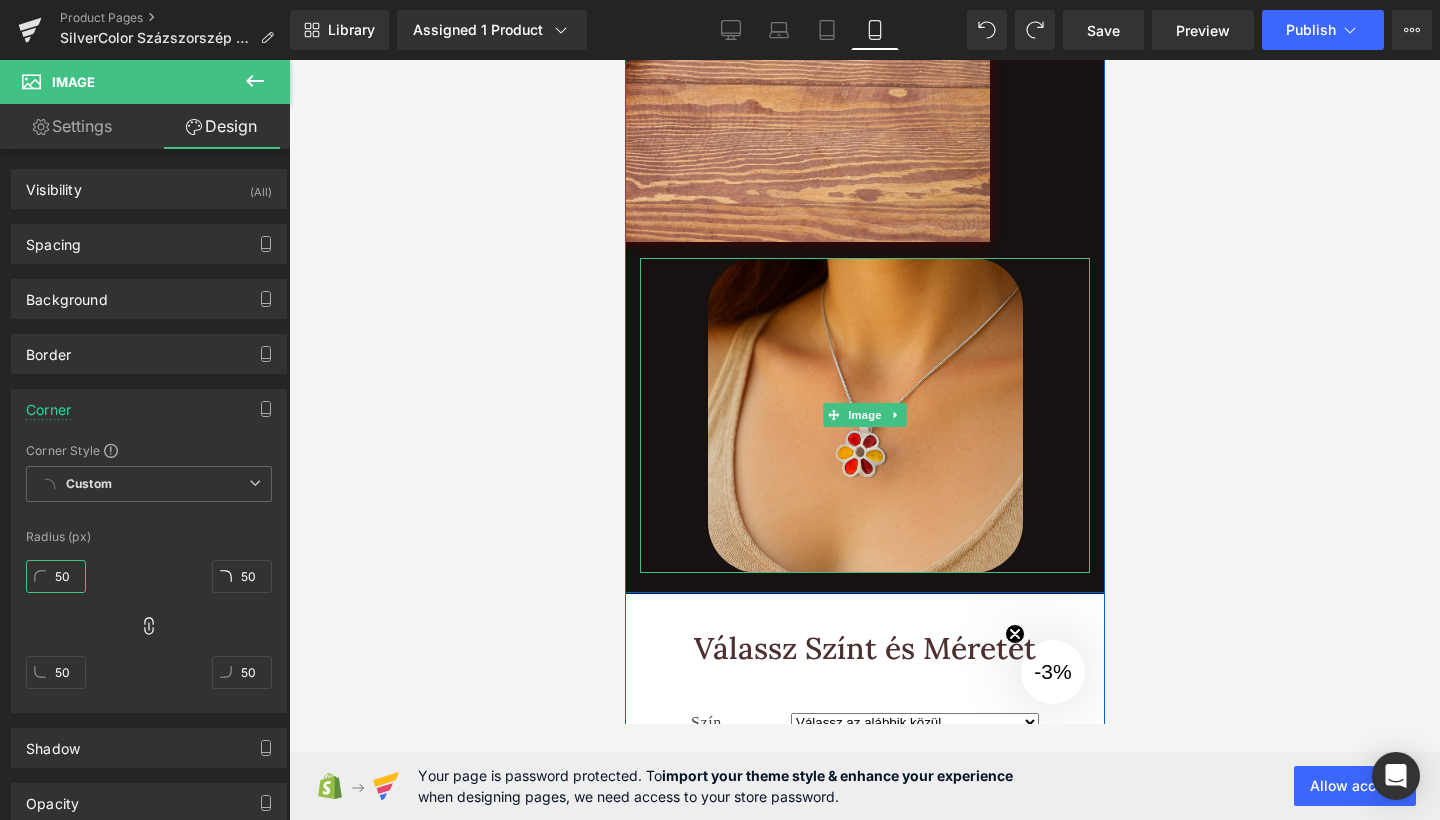 type on "530" 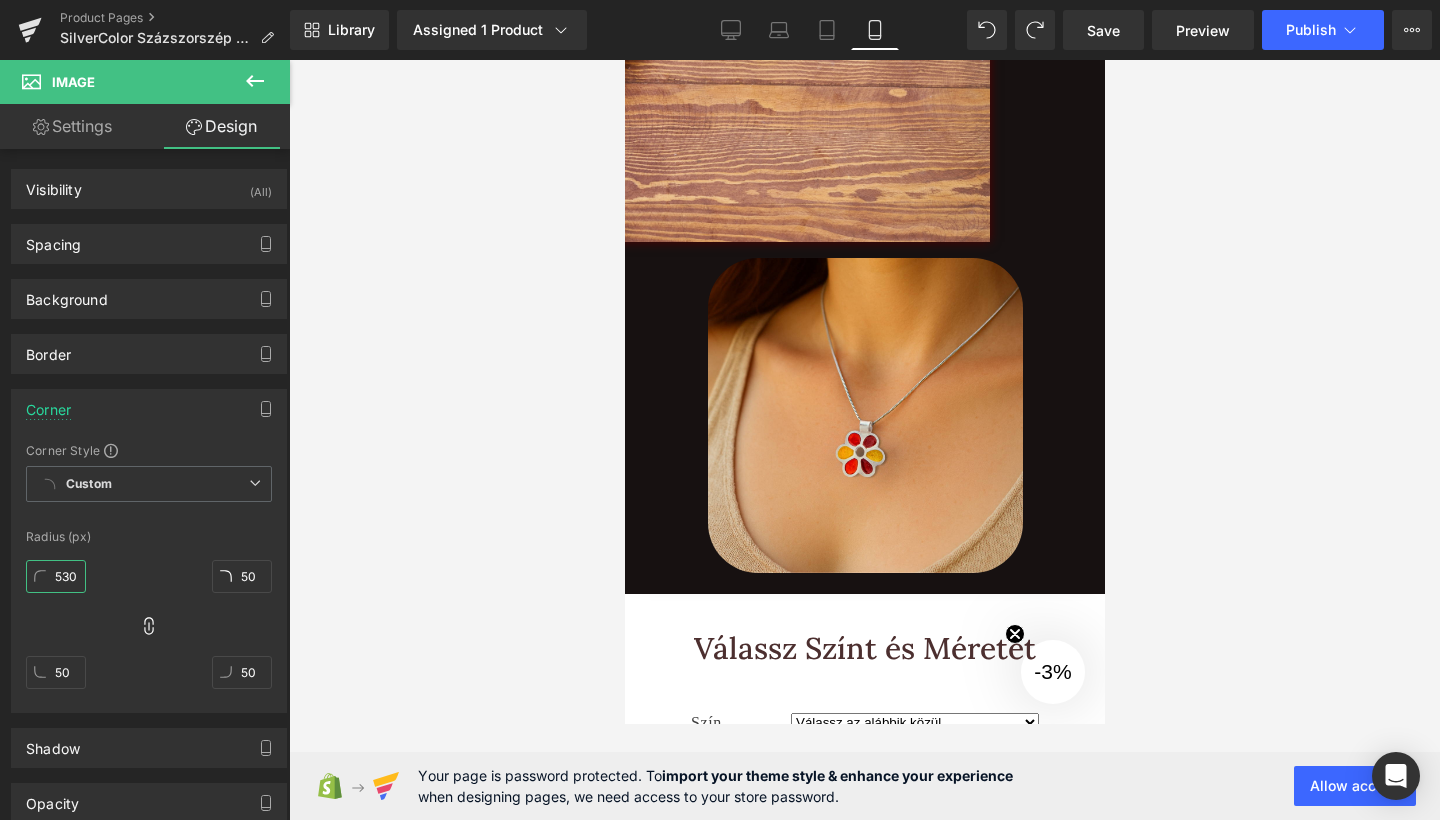 type on "530" 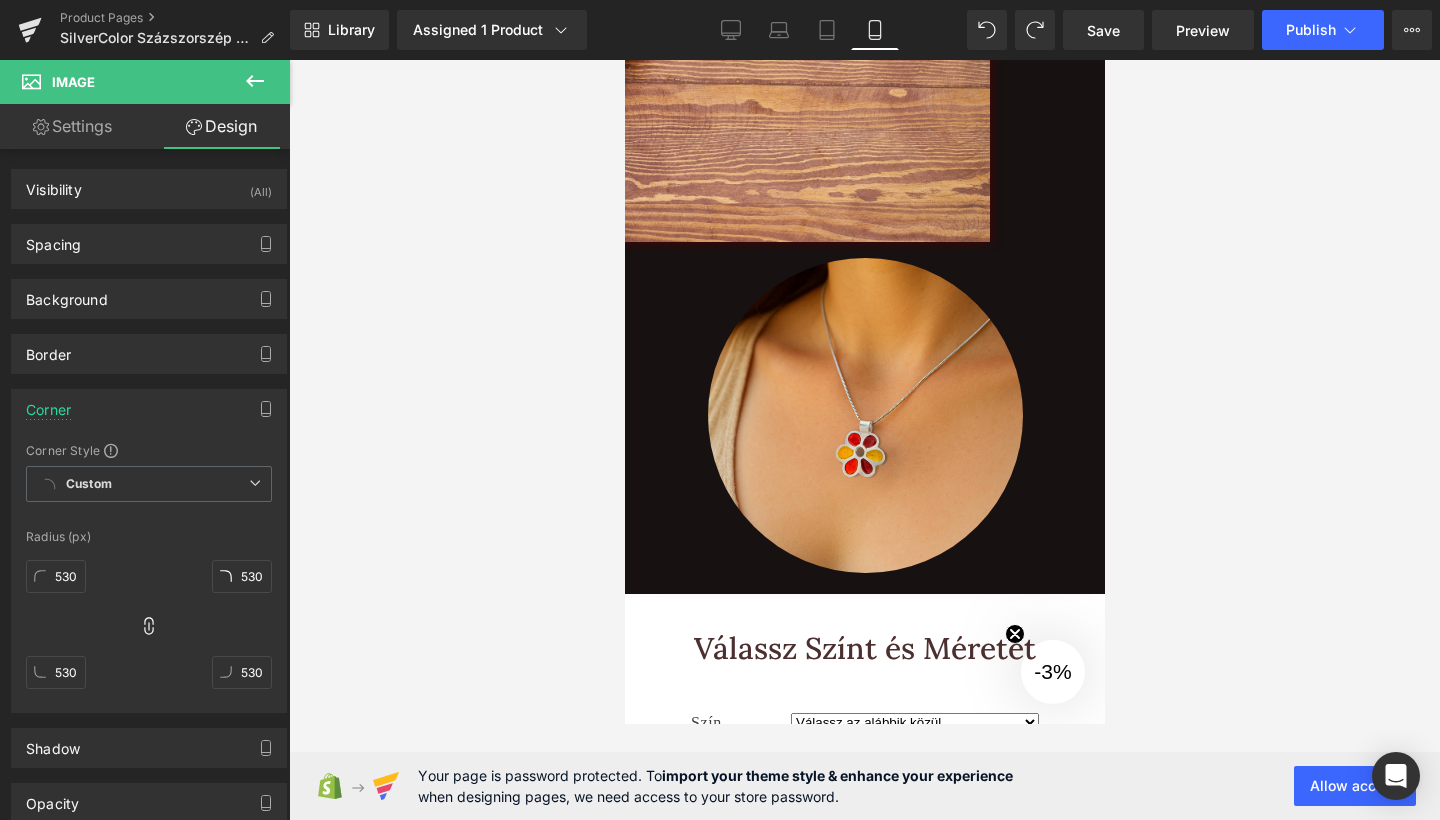 click at bounding box center [864, 440] 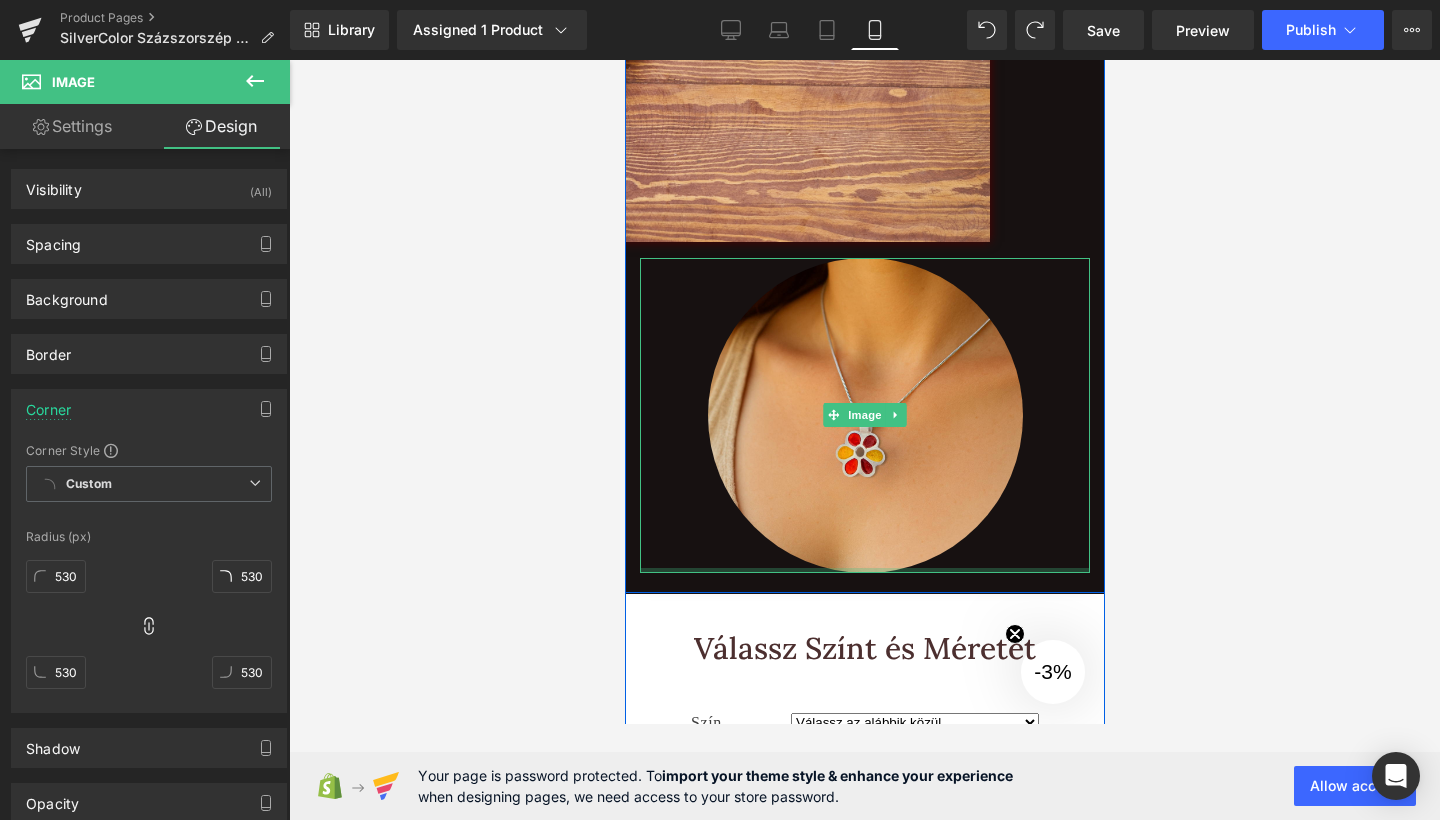 scroll, scrollTop: 3657, scrollLeft: 0, axis: vertical 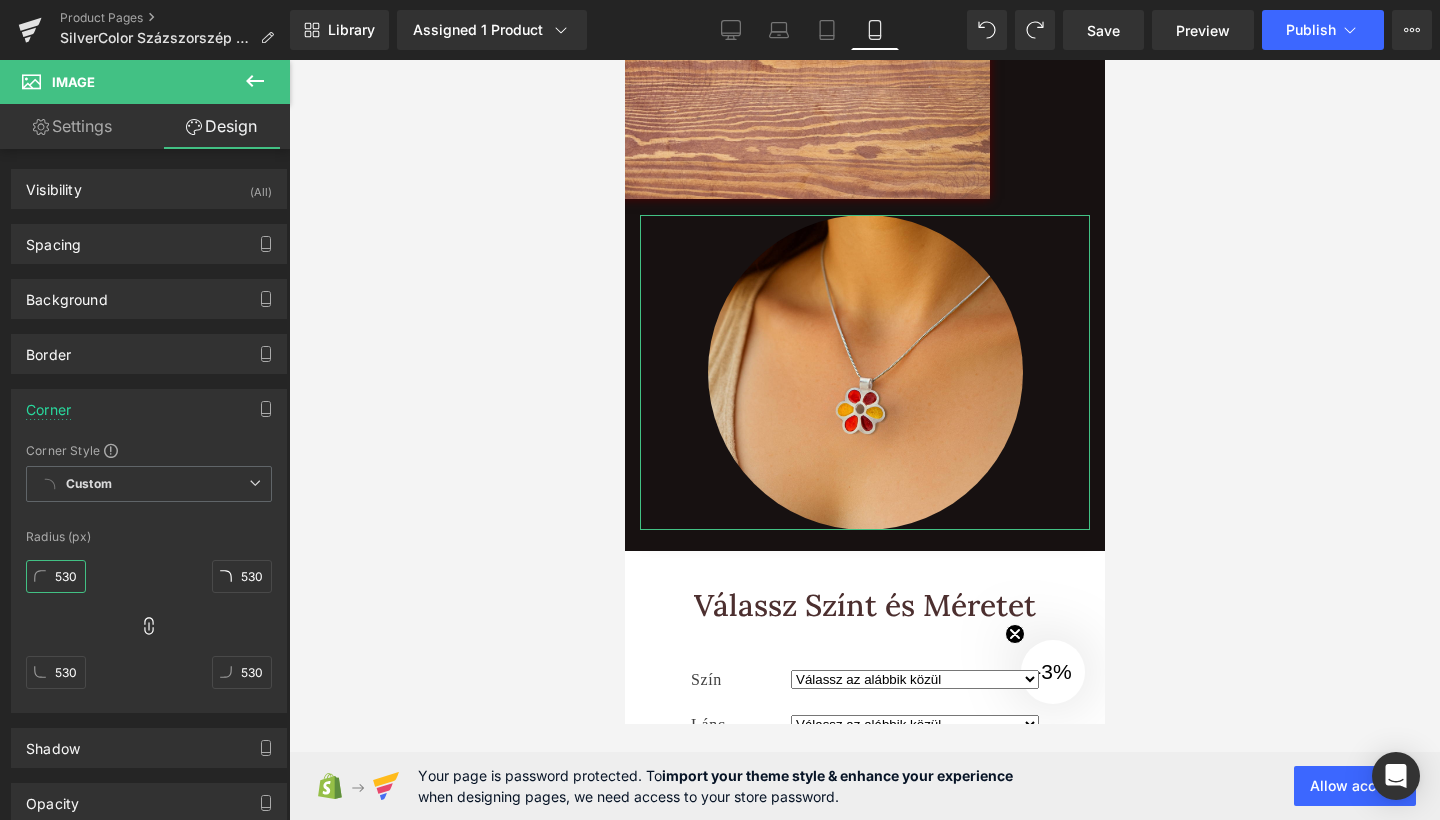 click on "530" at bounding box center (56, 576) 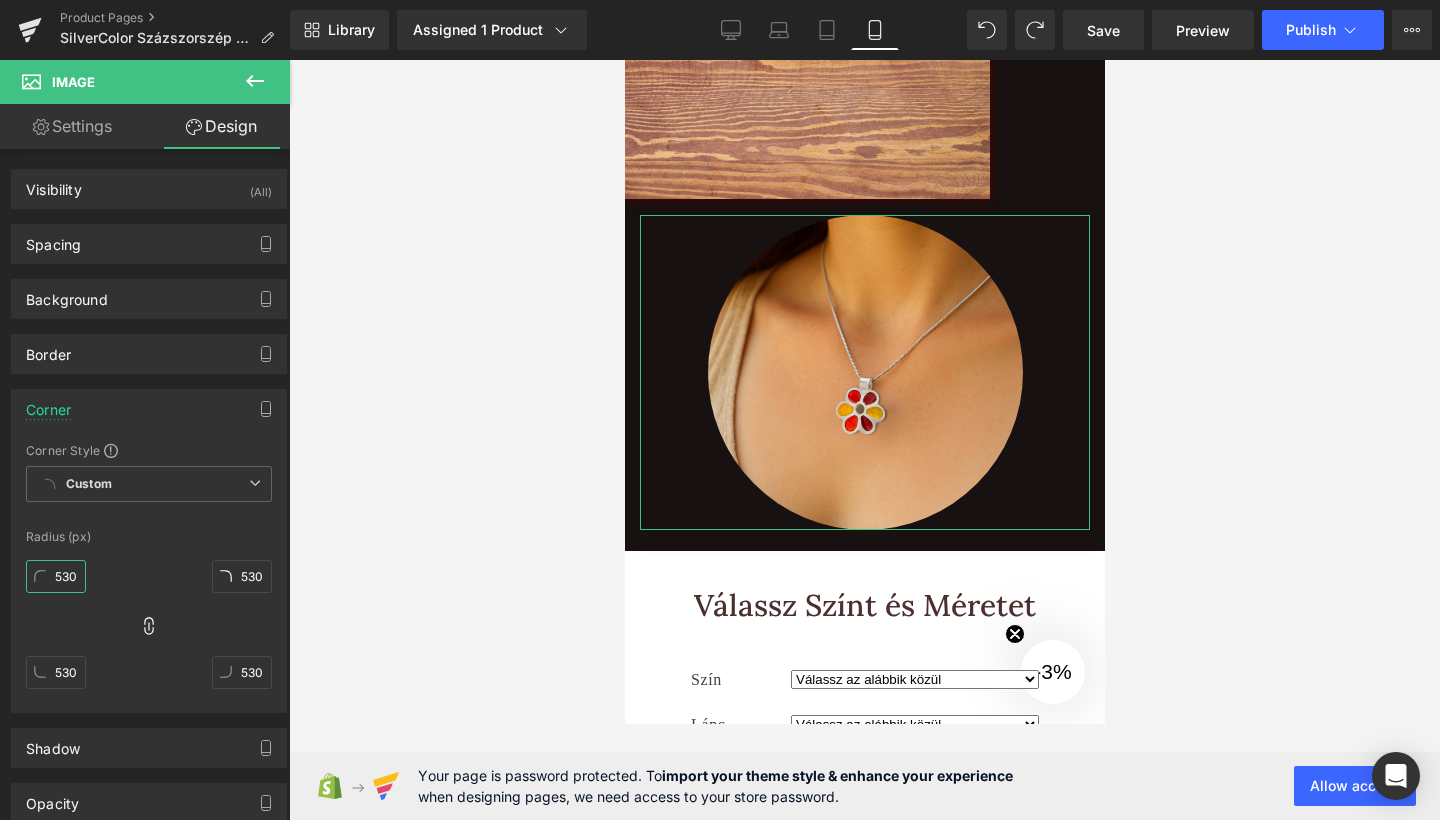 type on "53" 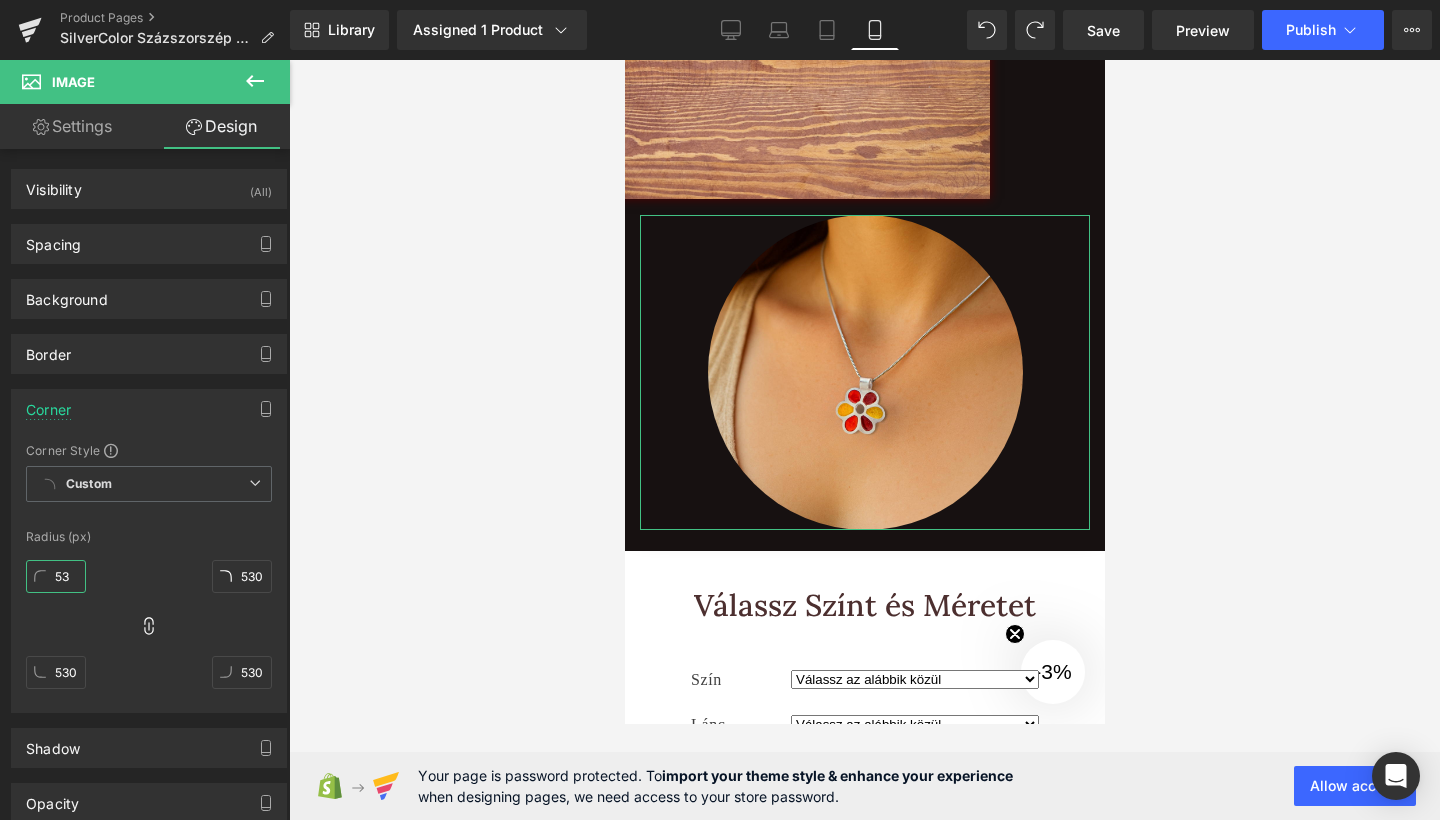 type on "53" 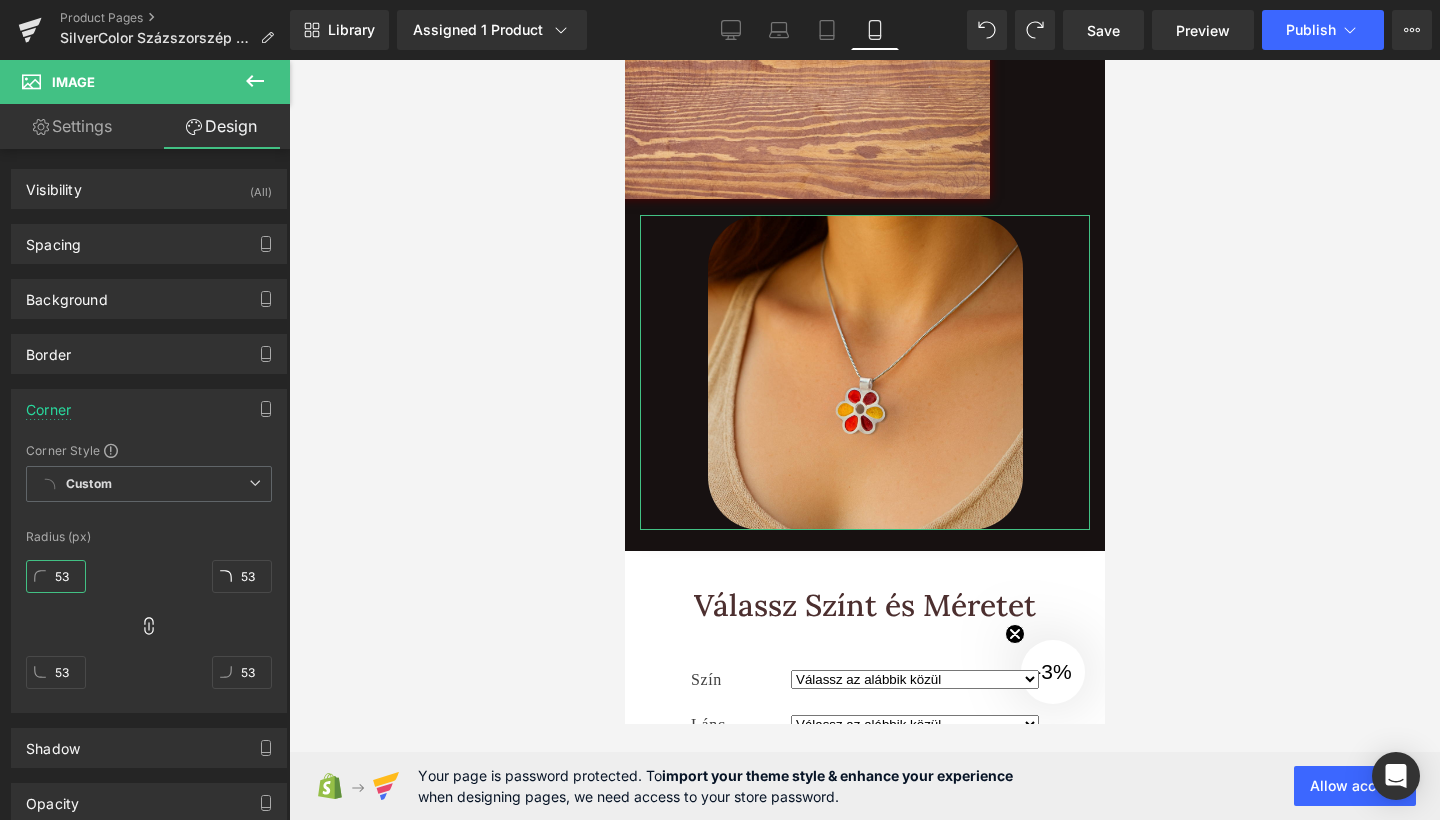 type on "5" 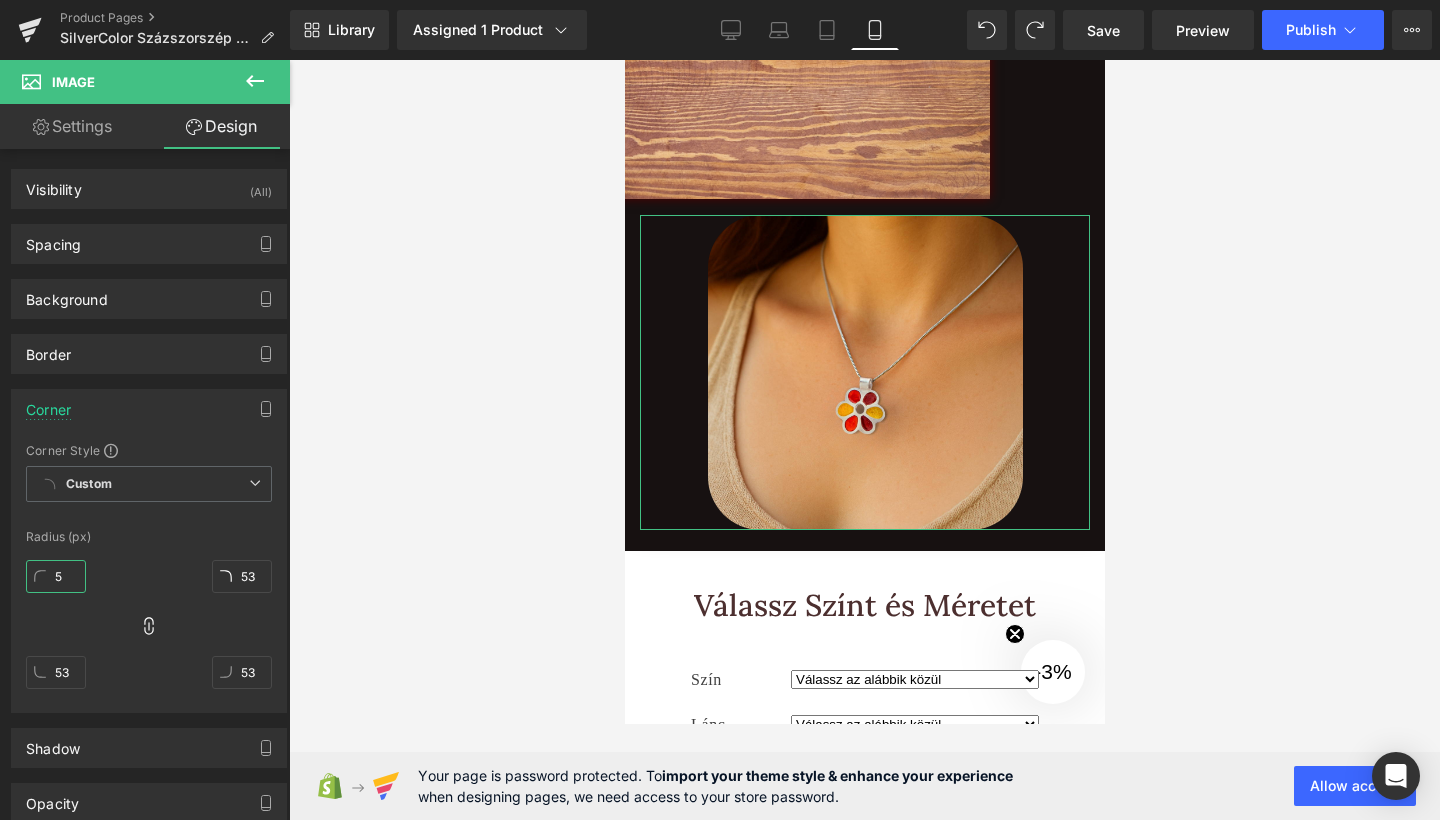 type on "5" 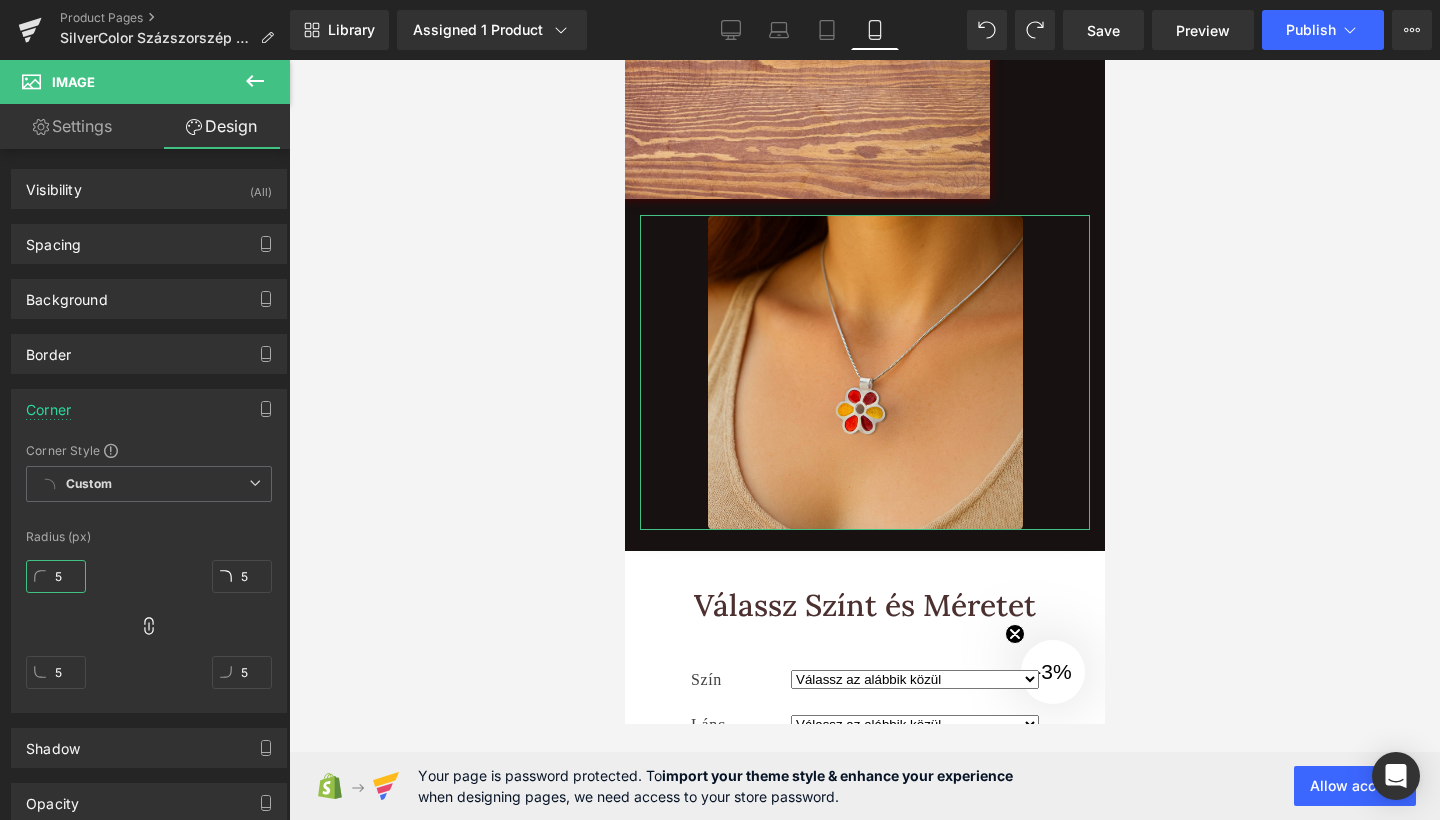 type on "50" 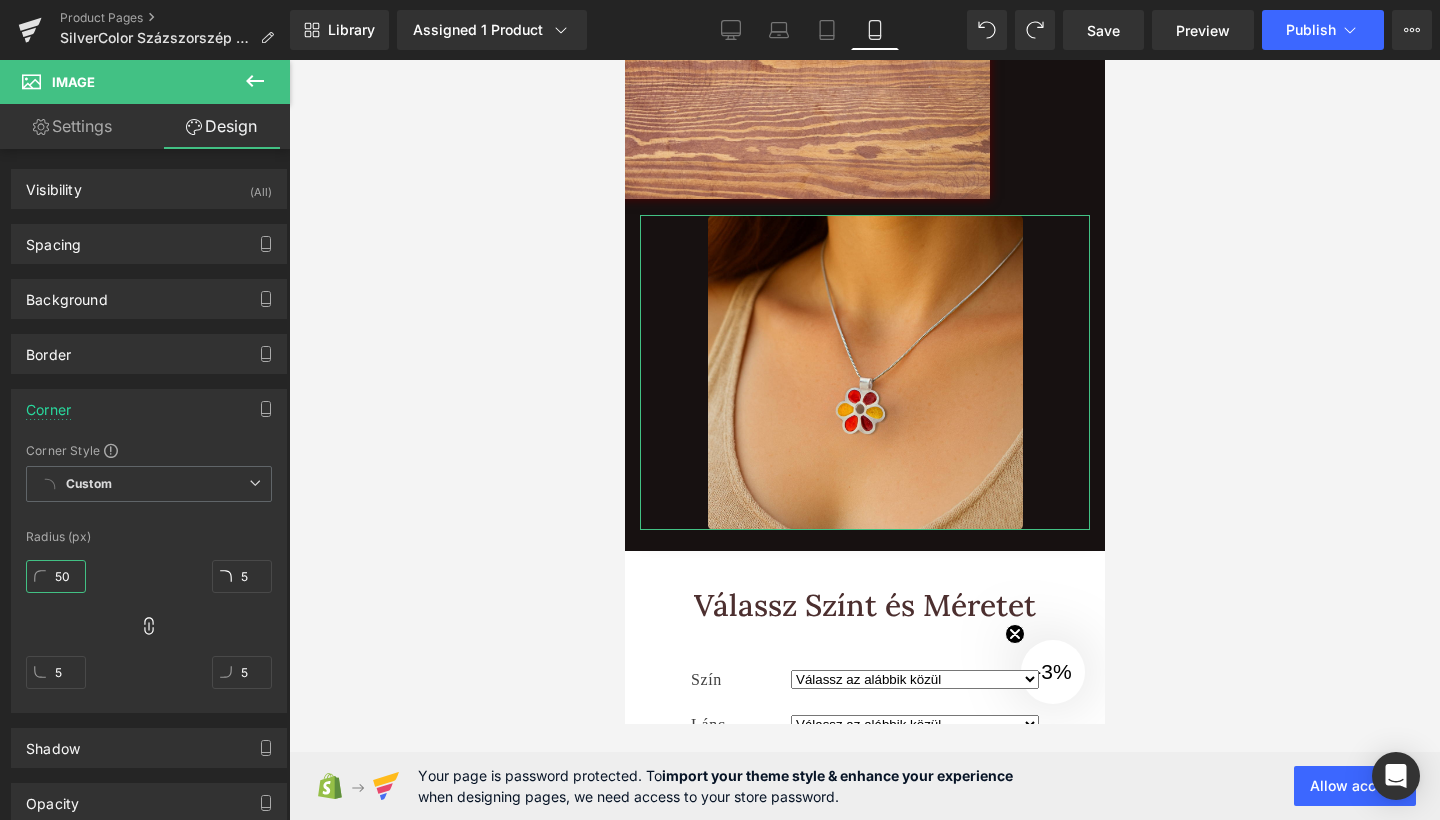 type on "50" 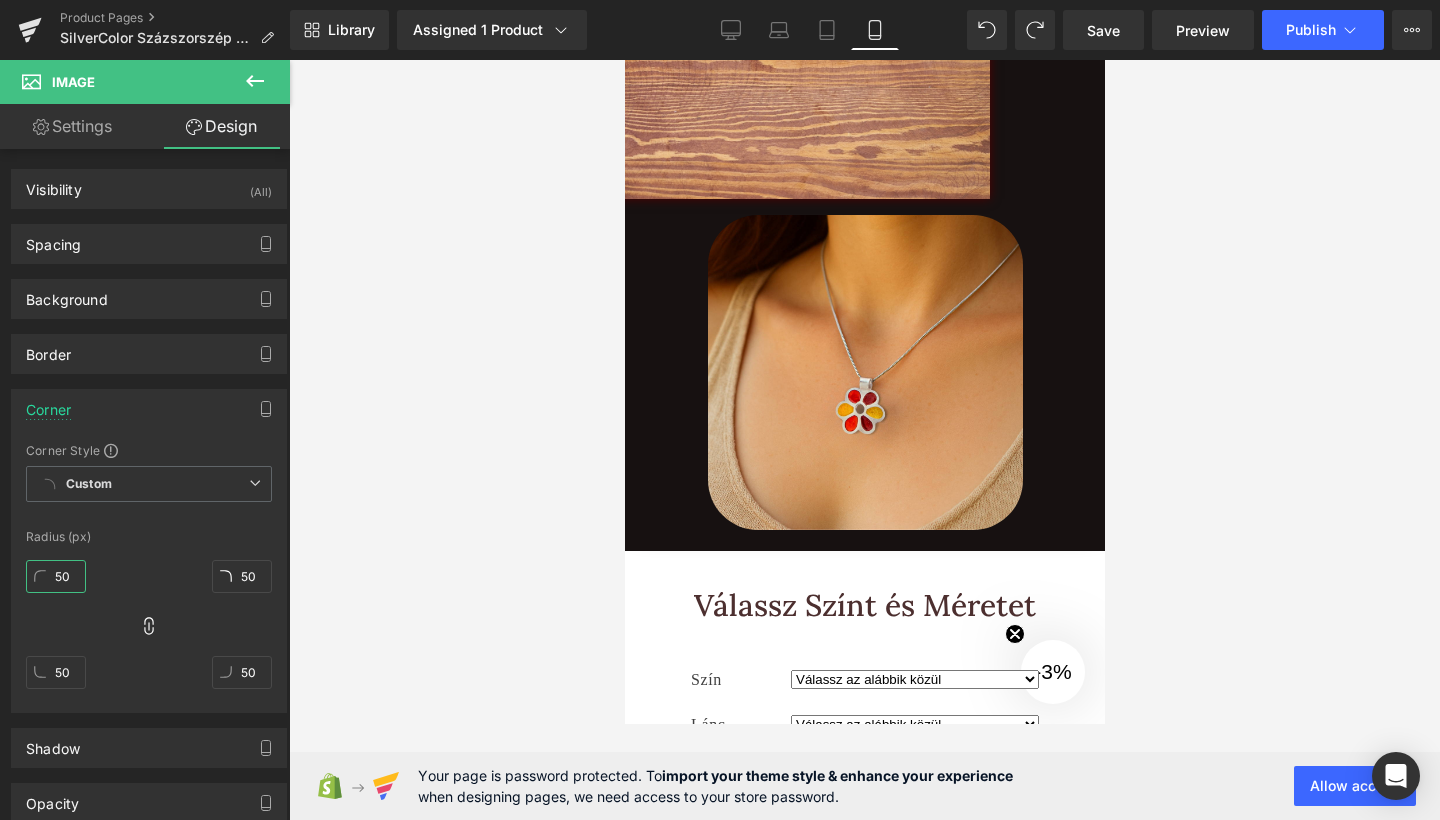 type on "5" 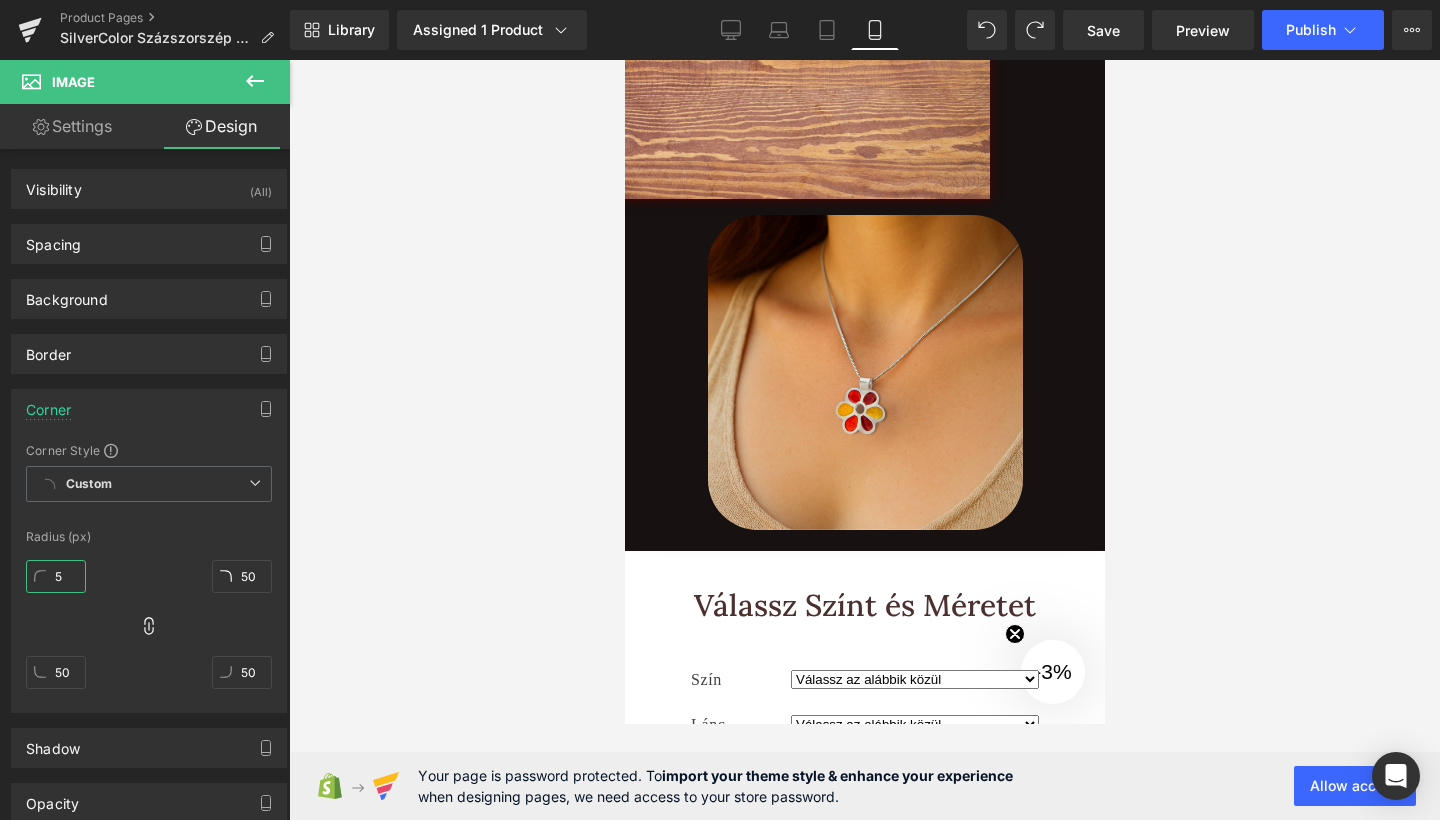 type on "5" 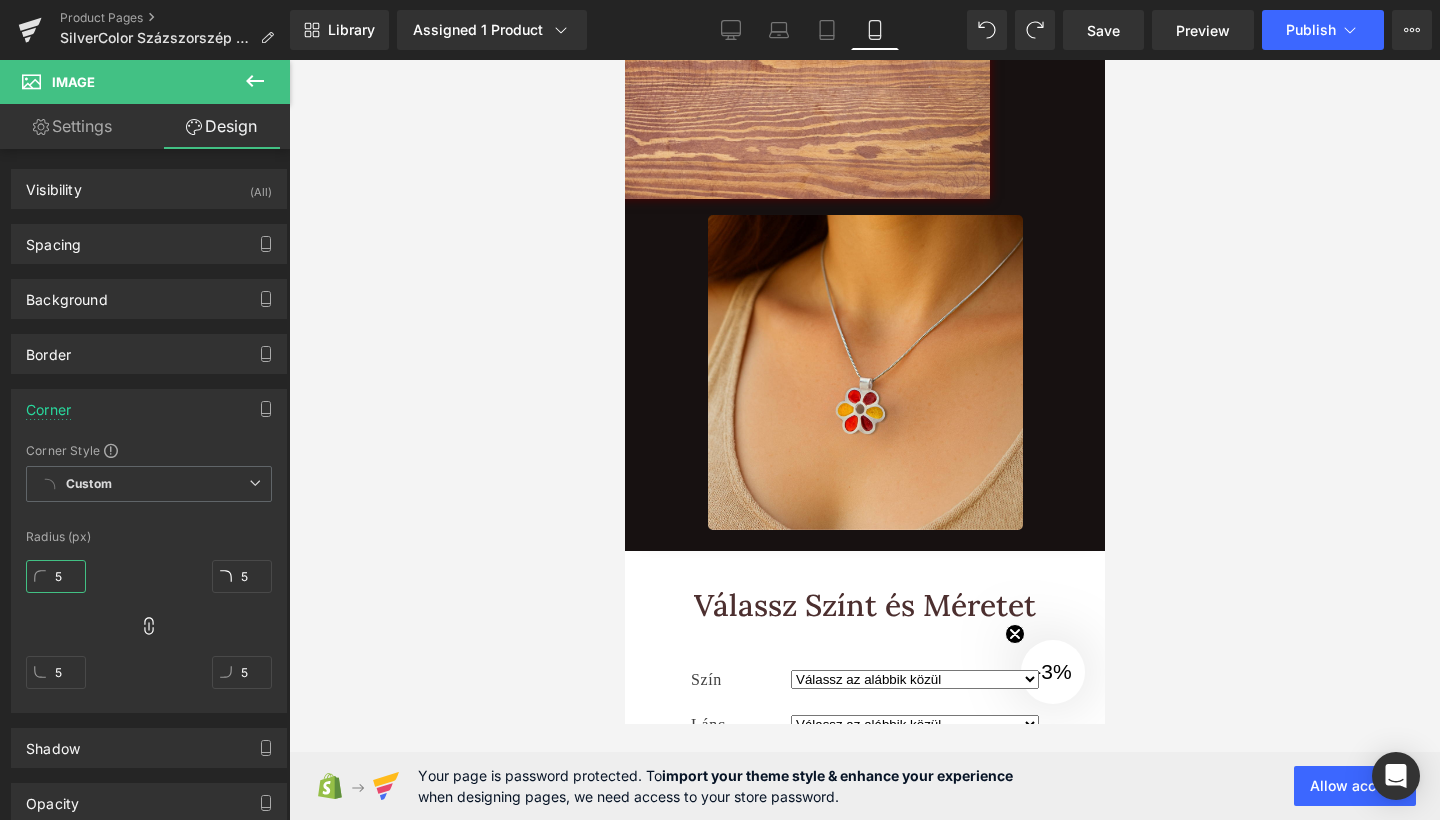 type 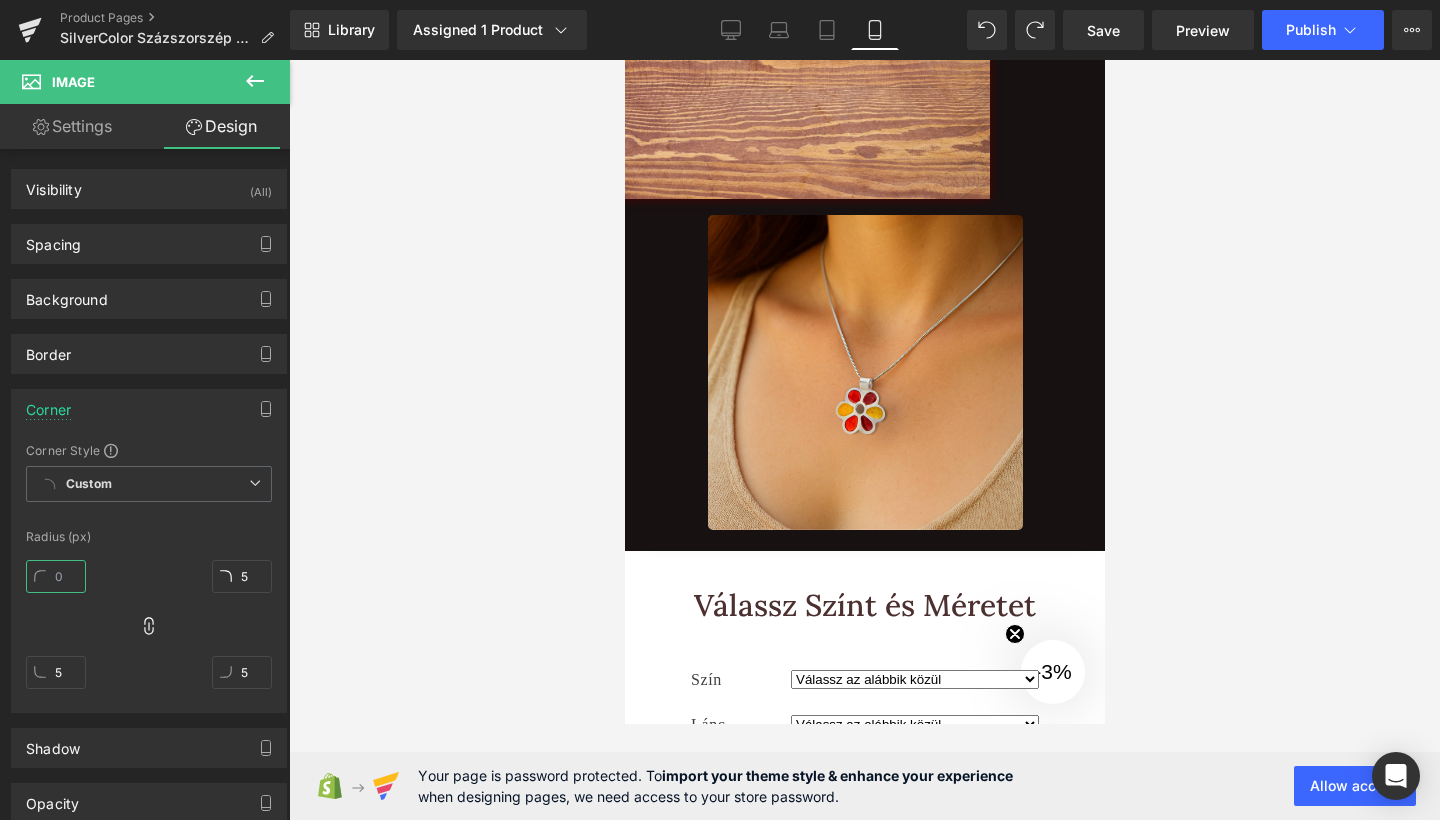 type 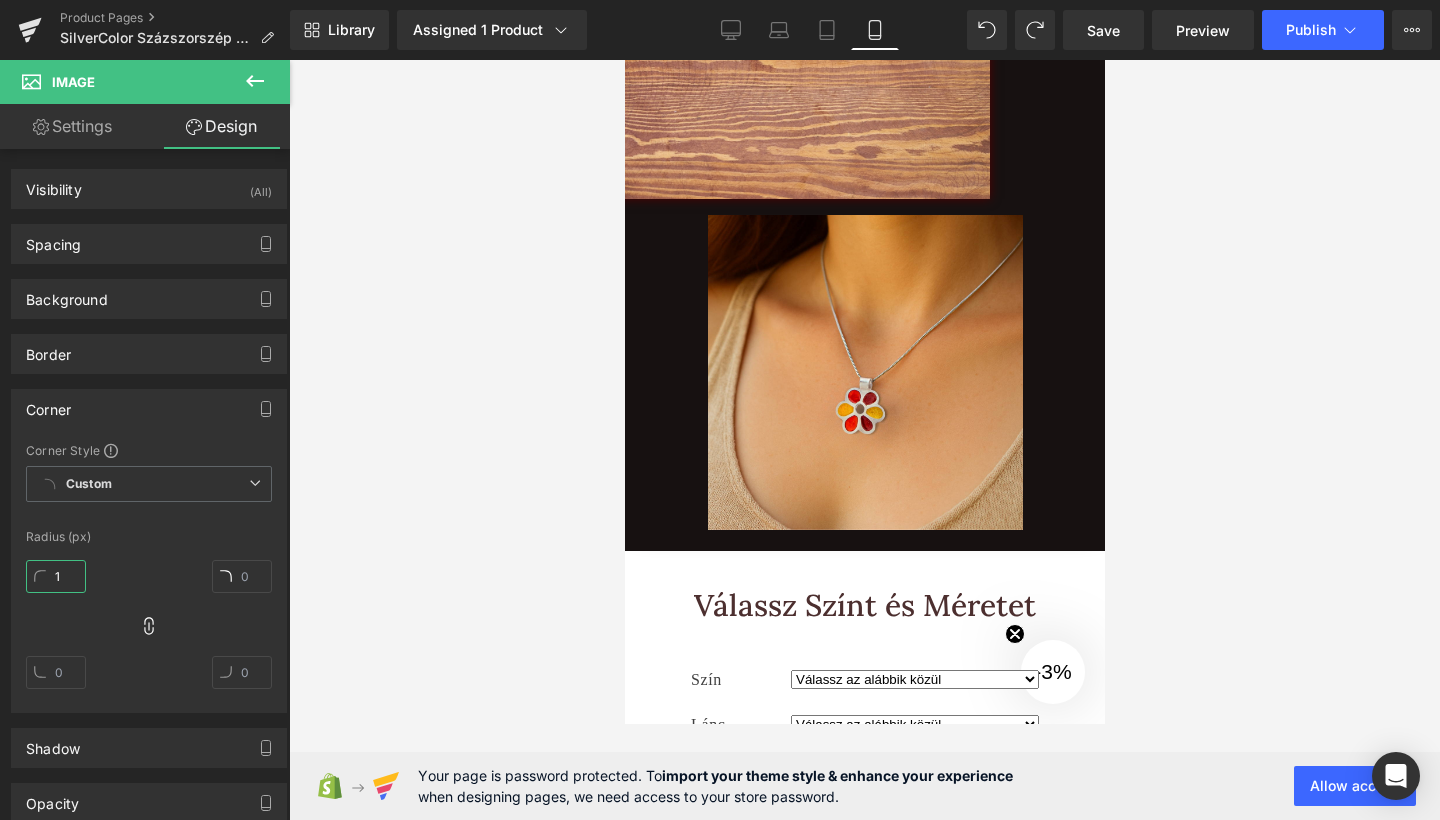 type on "10" 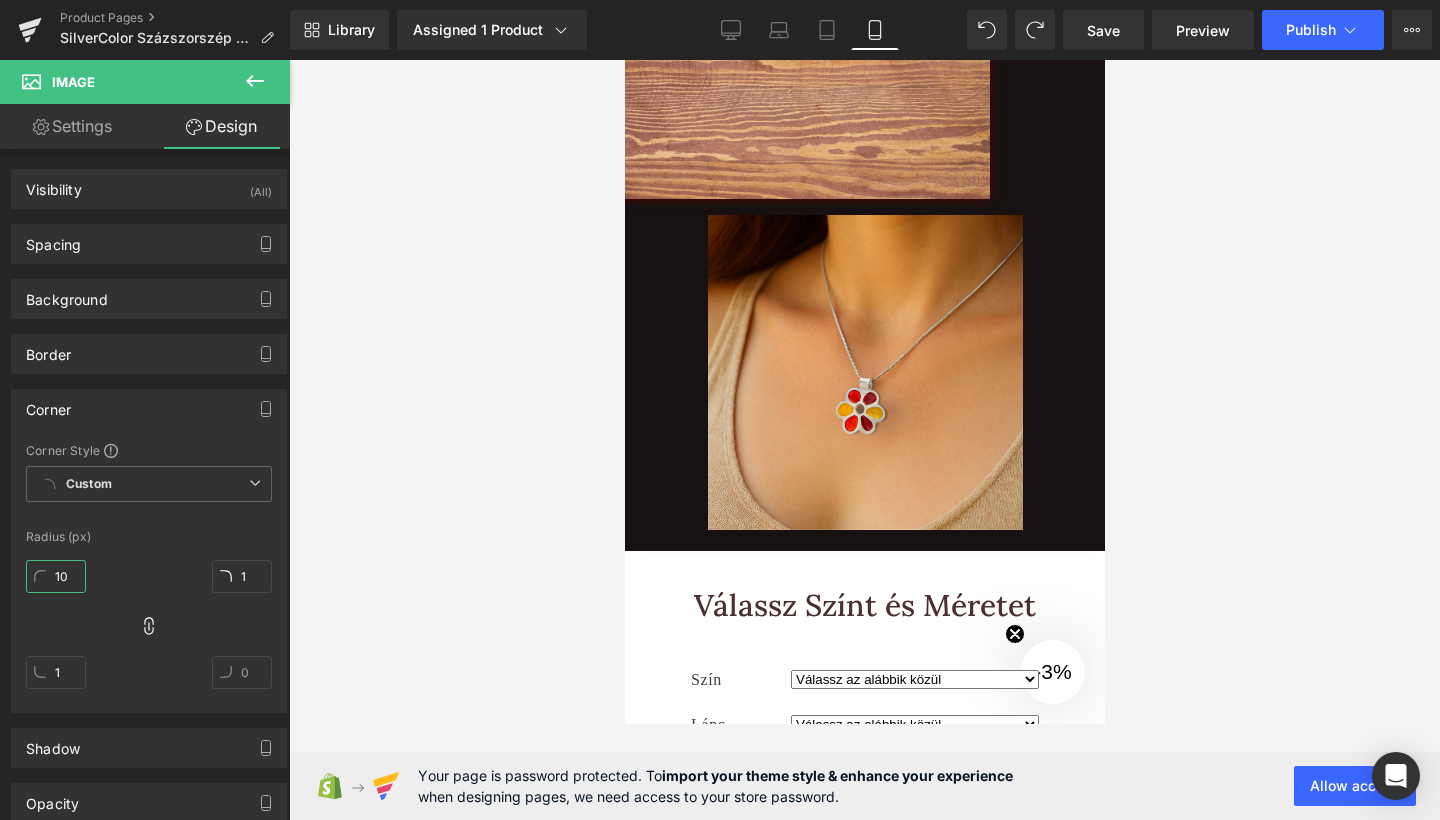 type on "1" 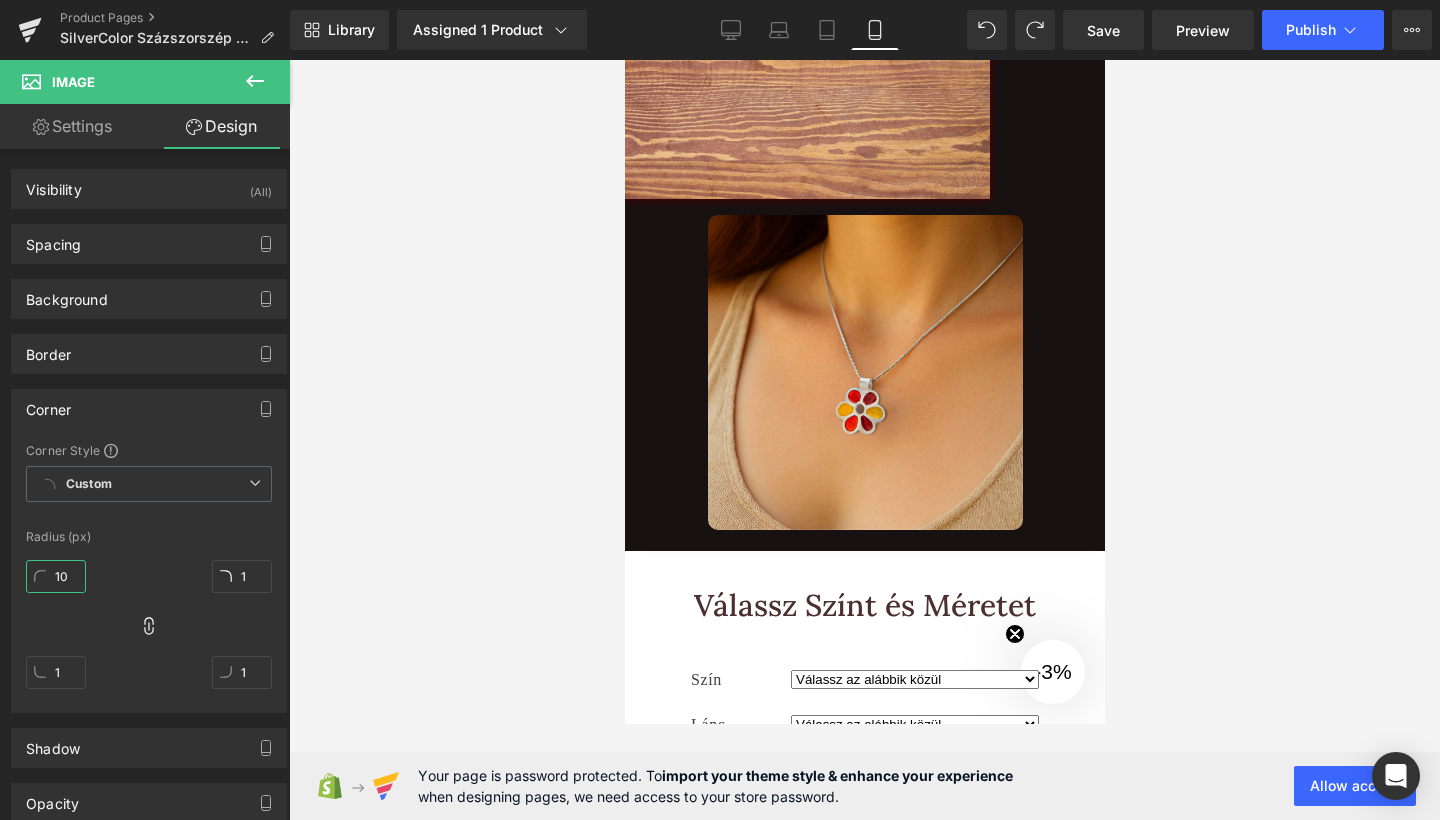 type on "10" 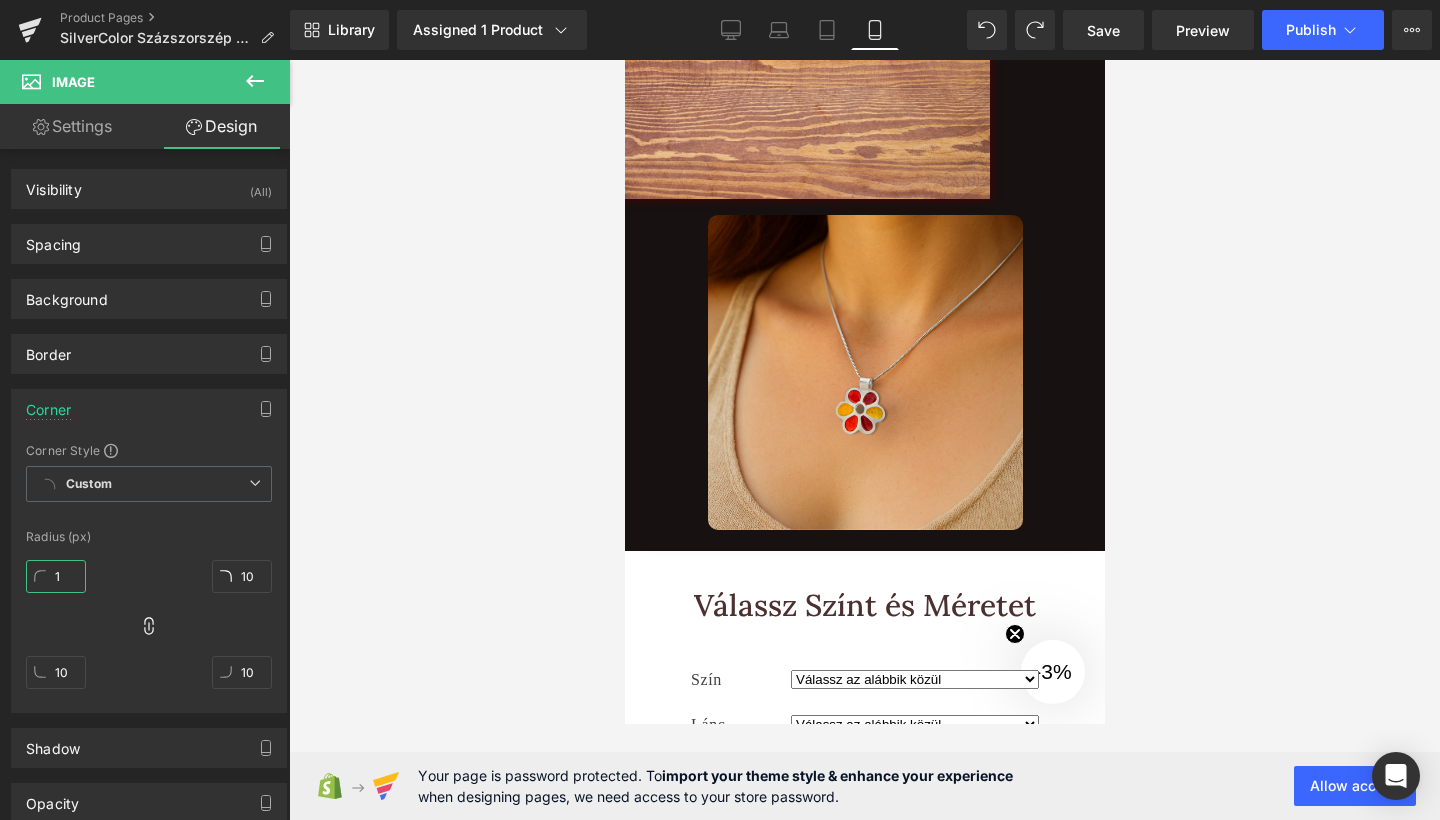 type on "12" 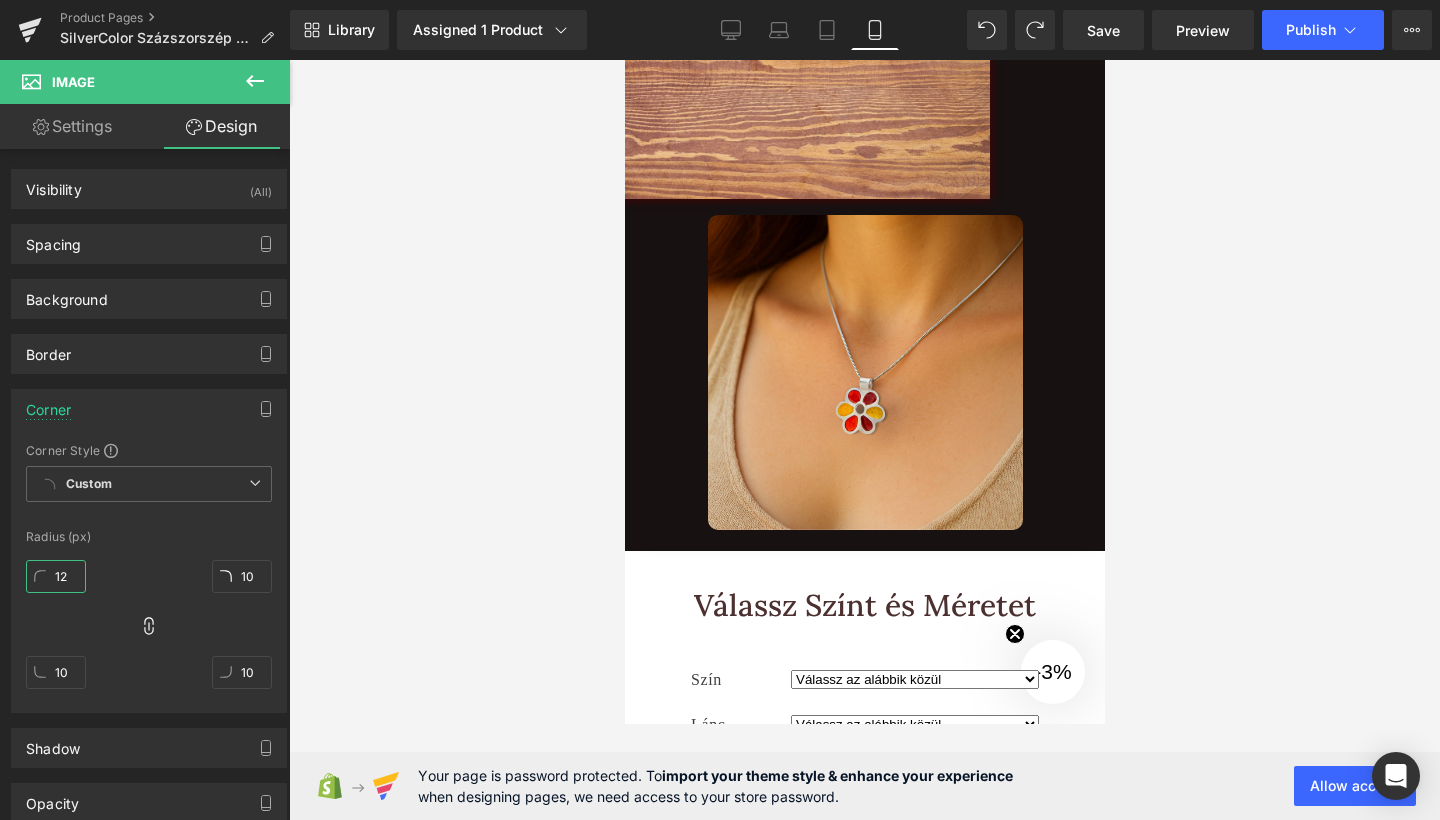 type on "12" 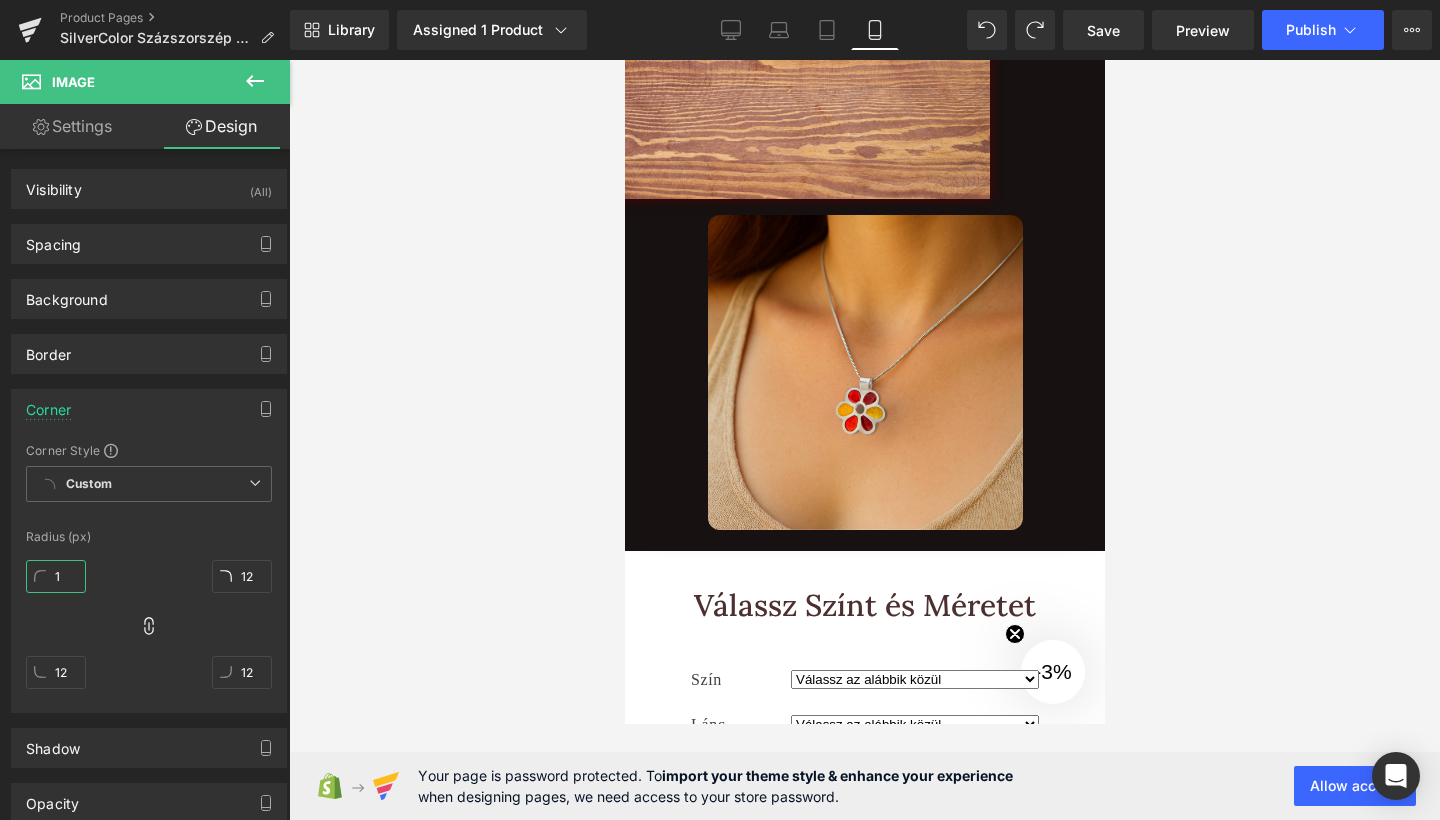 type on "13" 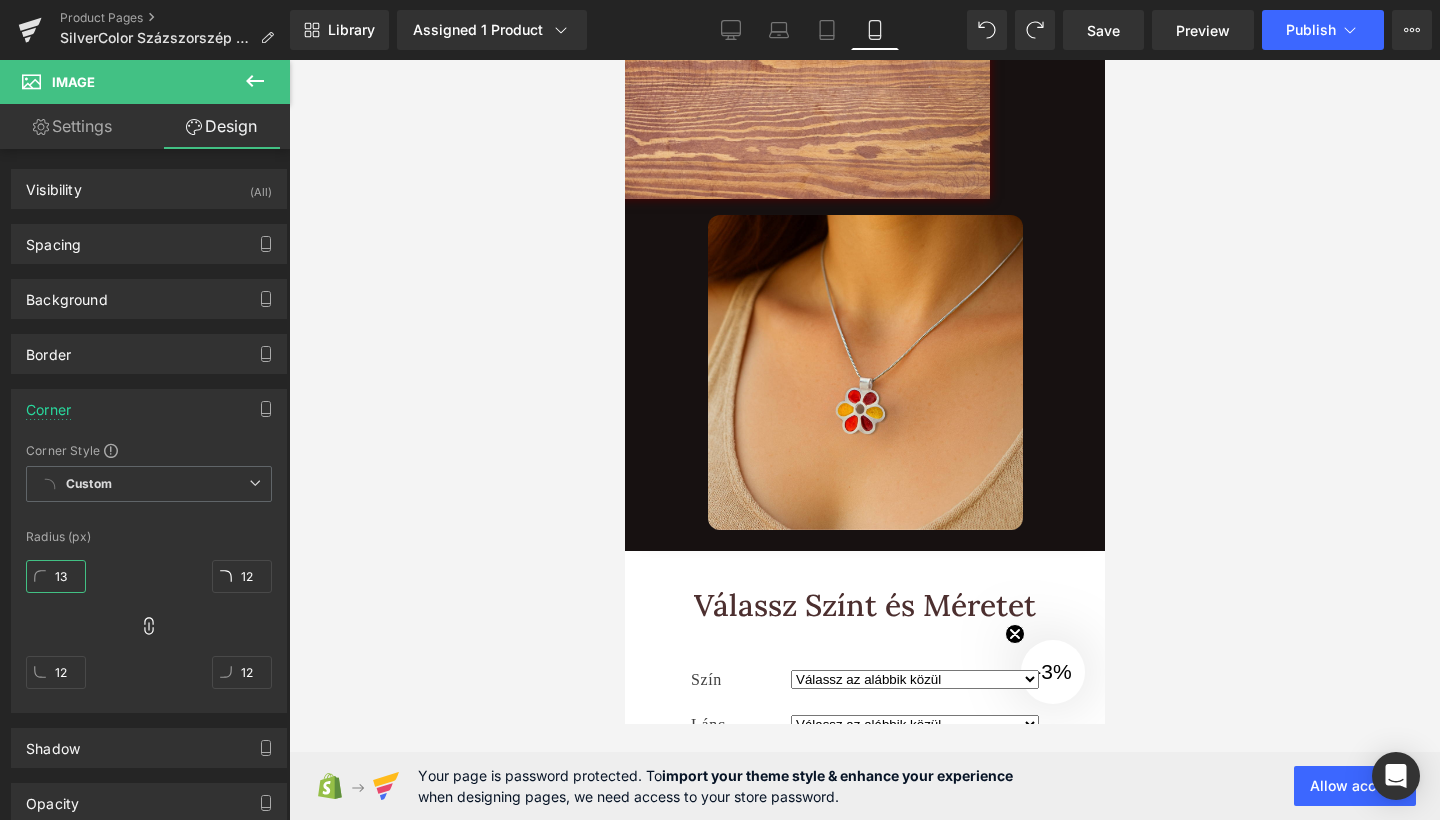 type on "13" 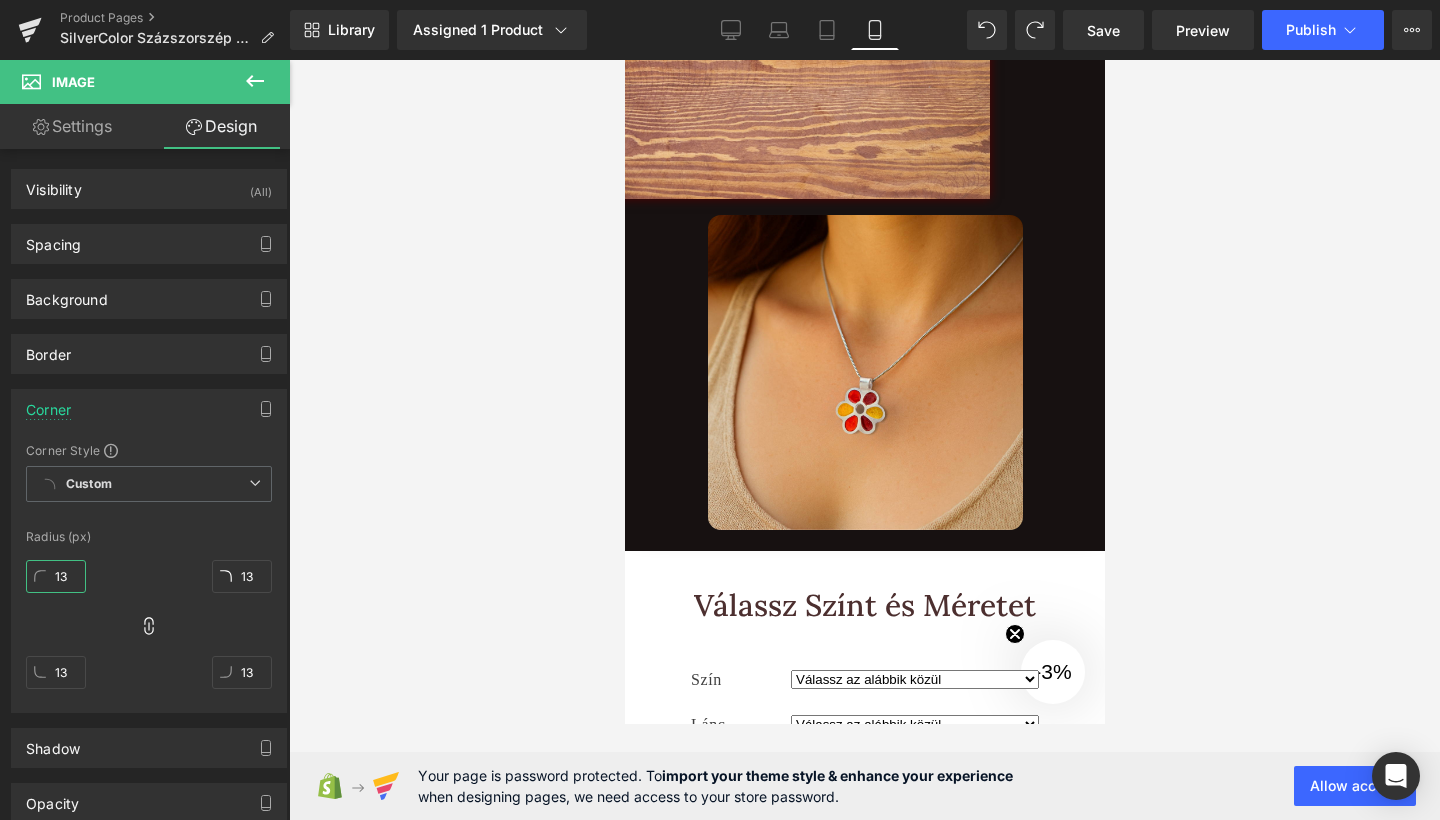 type on "1" 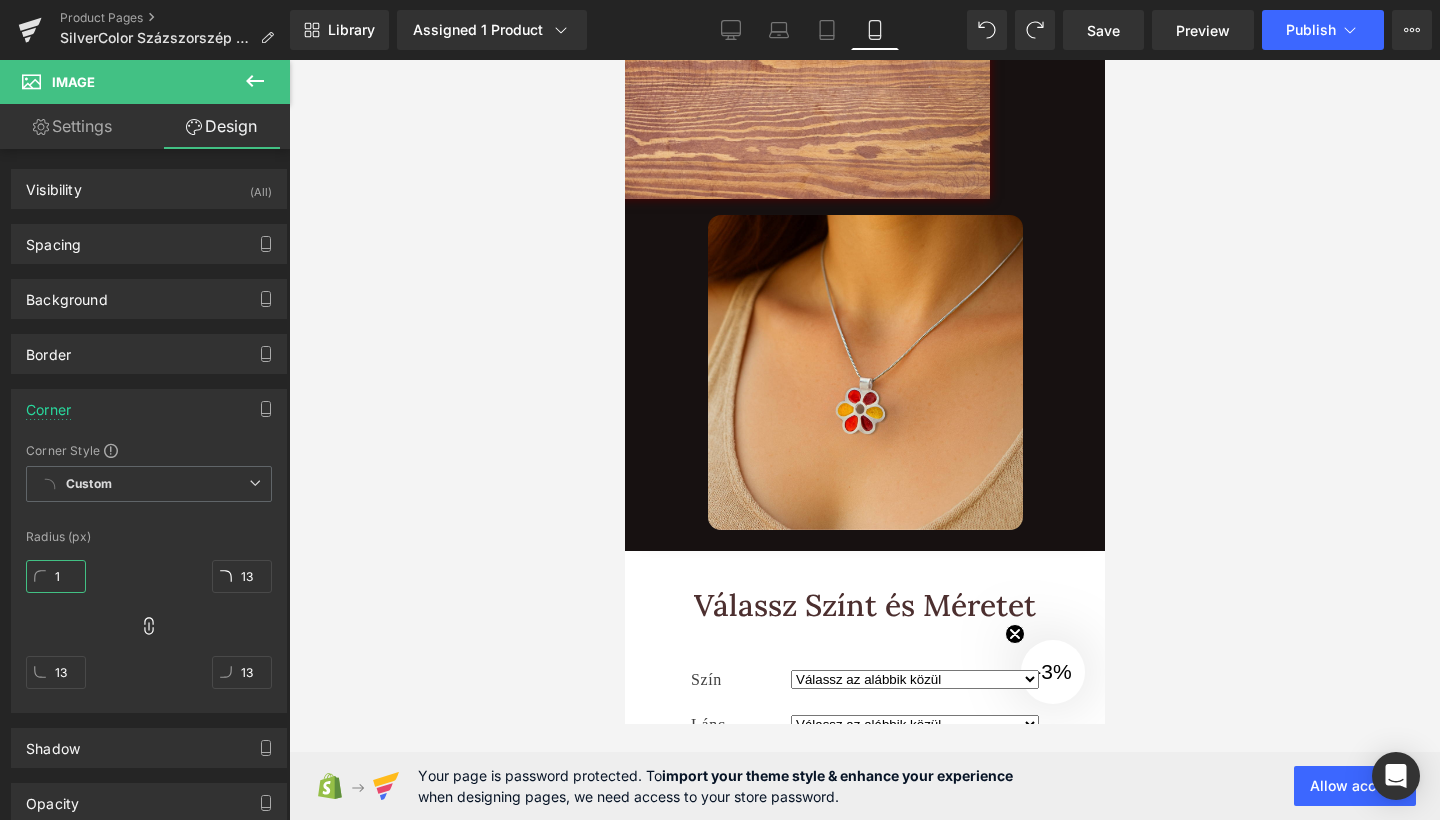 type on "1" 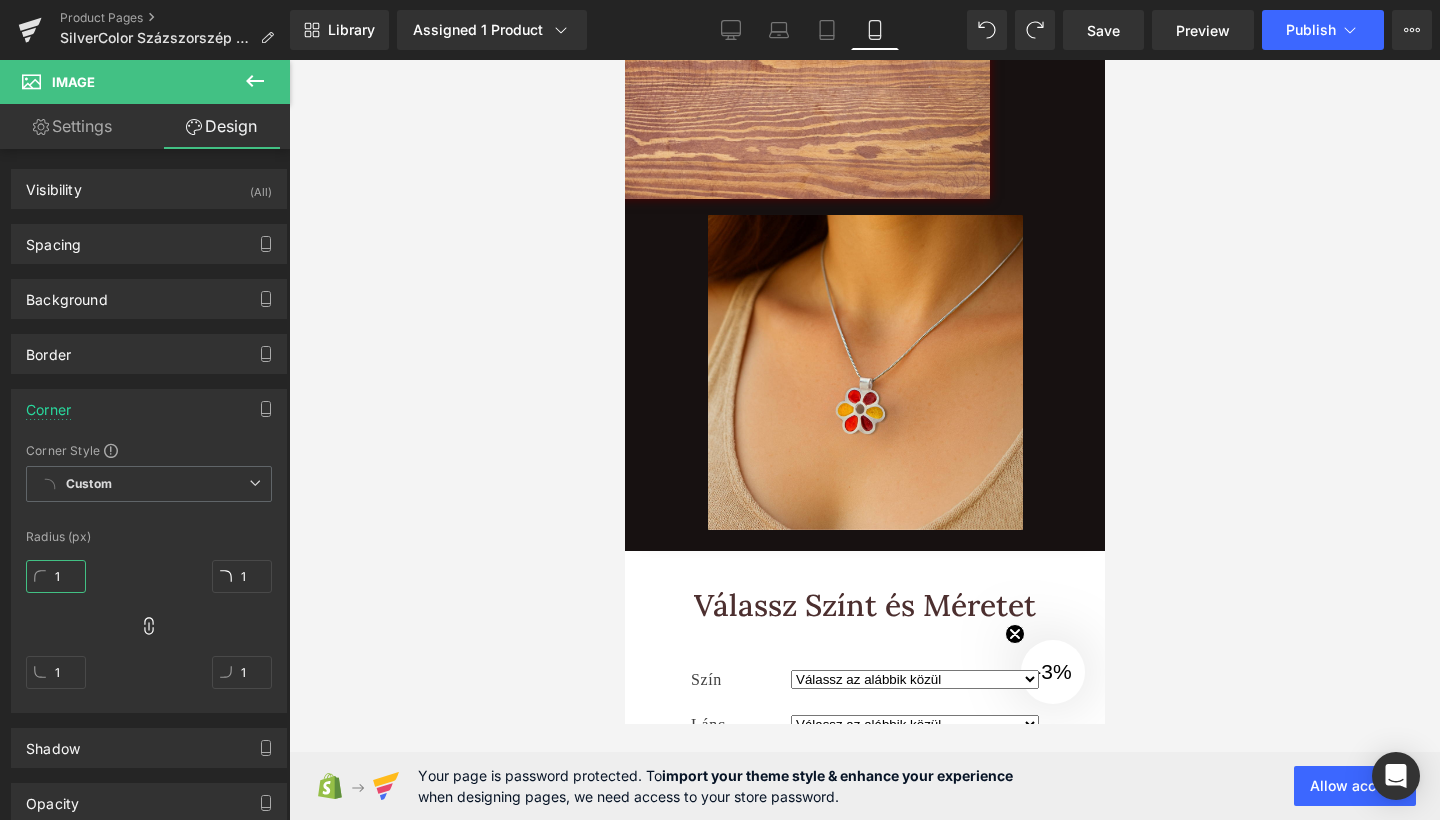 type 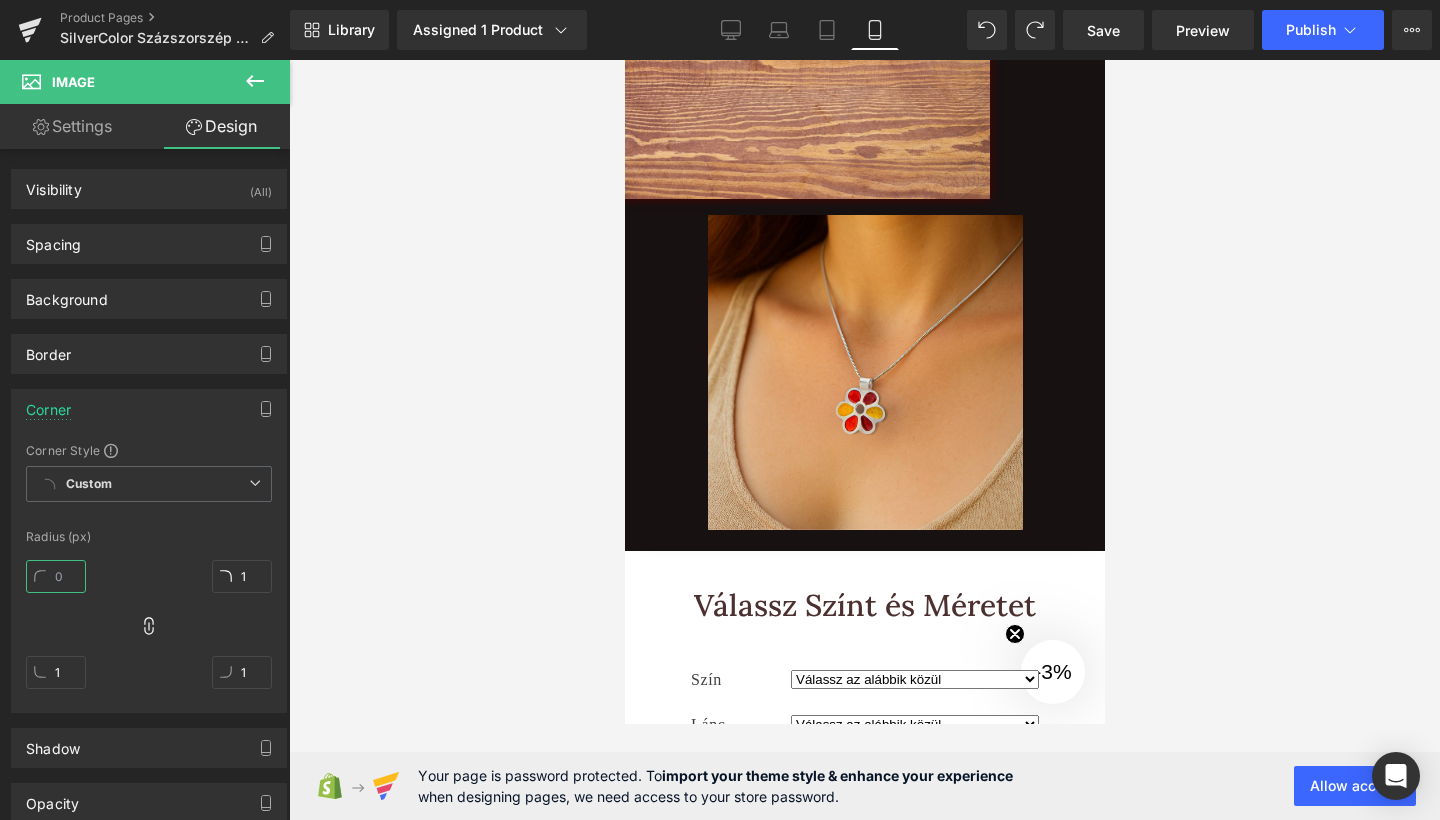 type 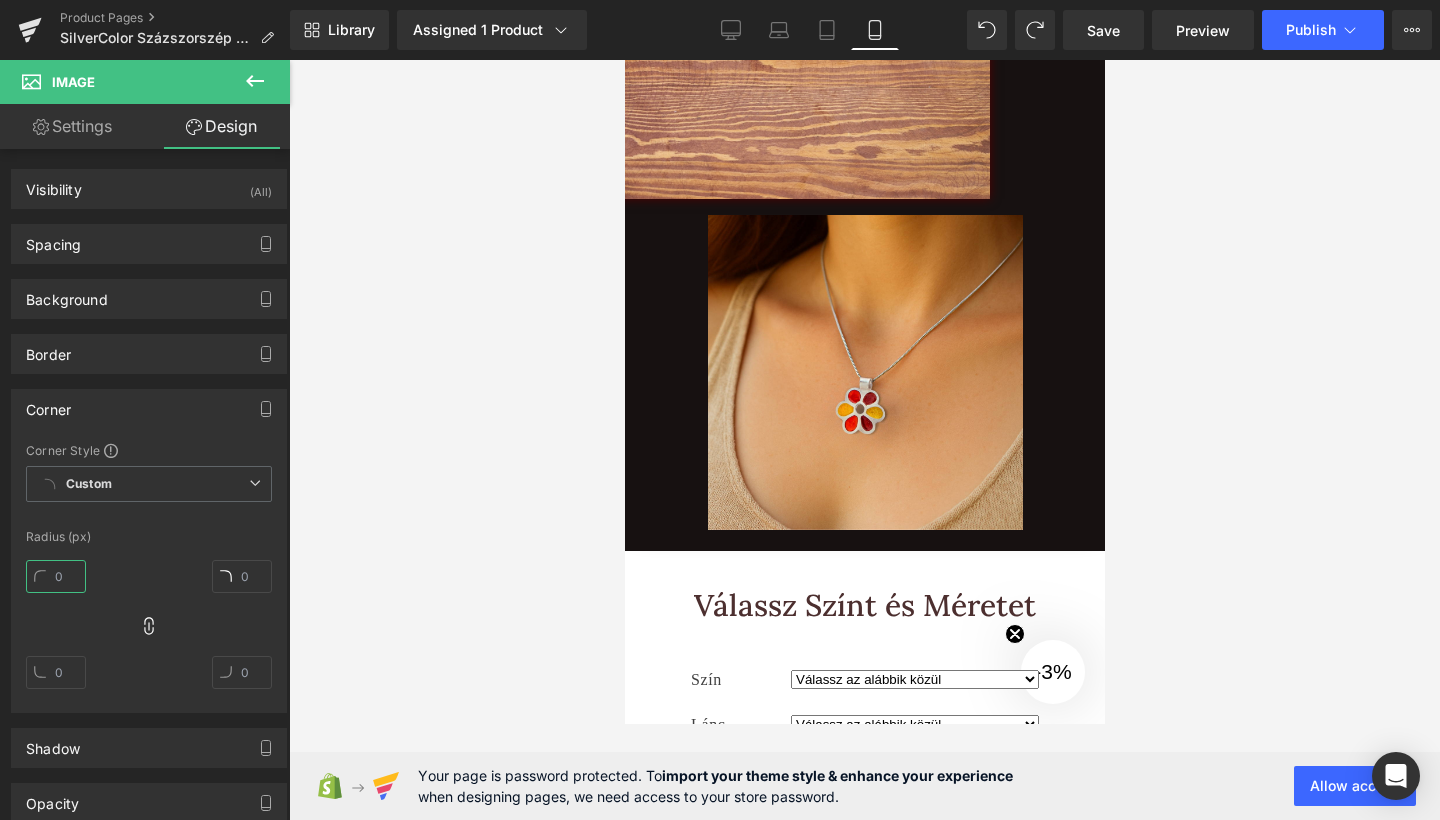 type on "4" 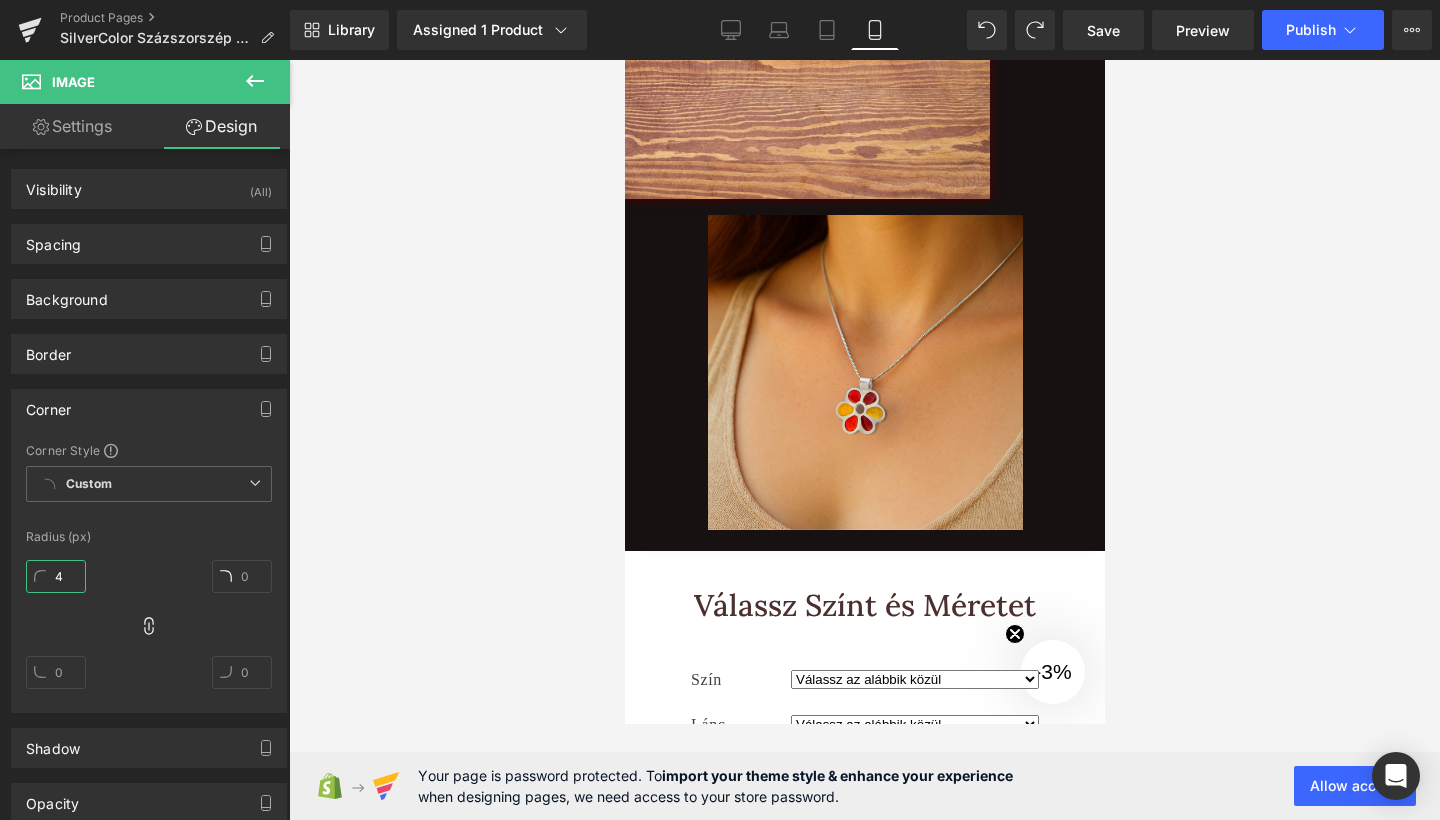 type on "4" 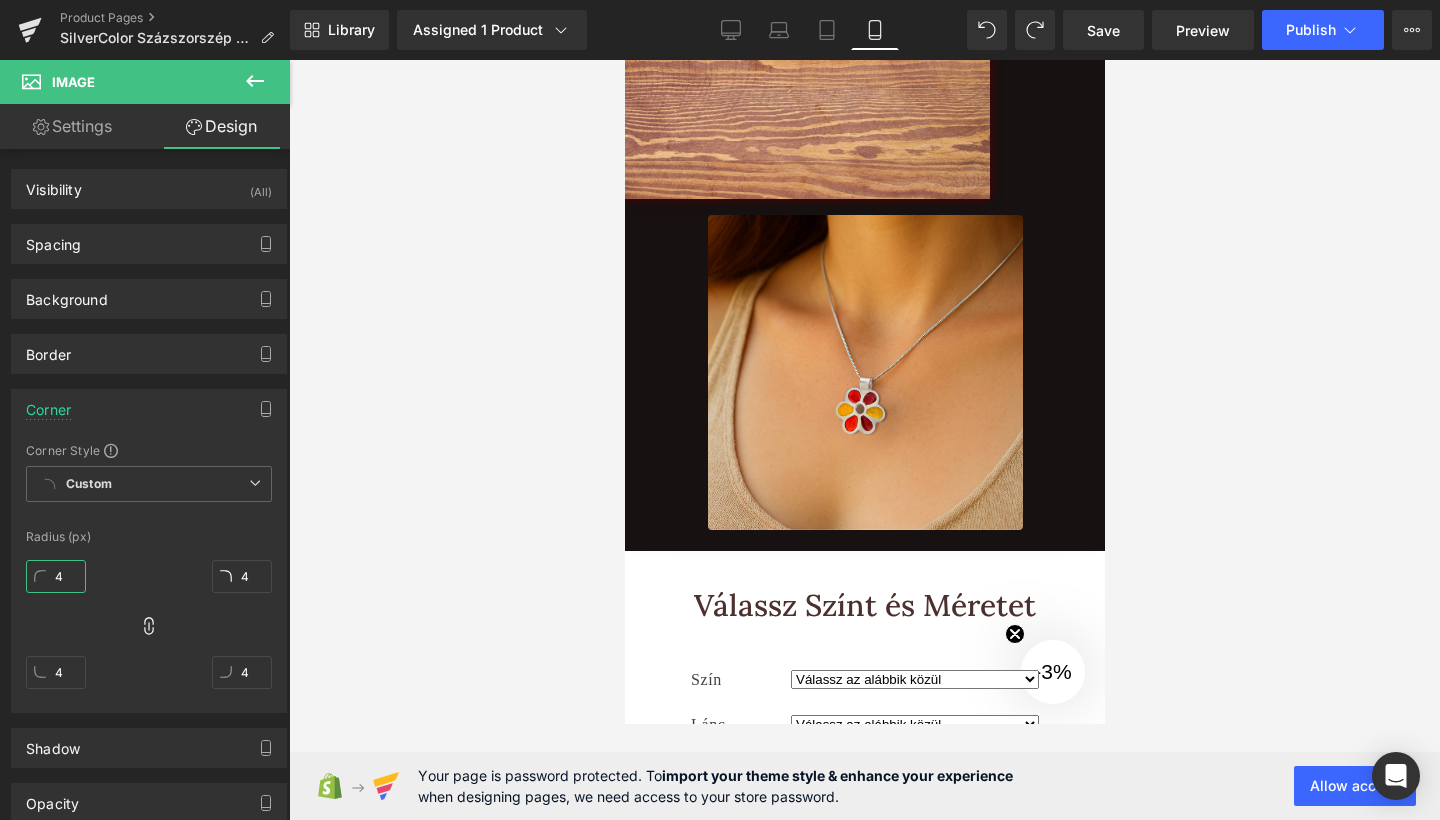 type on "40" 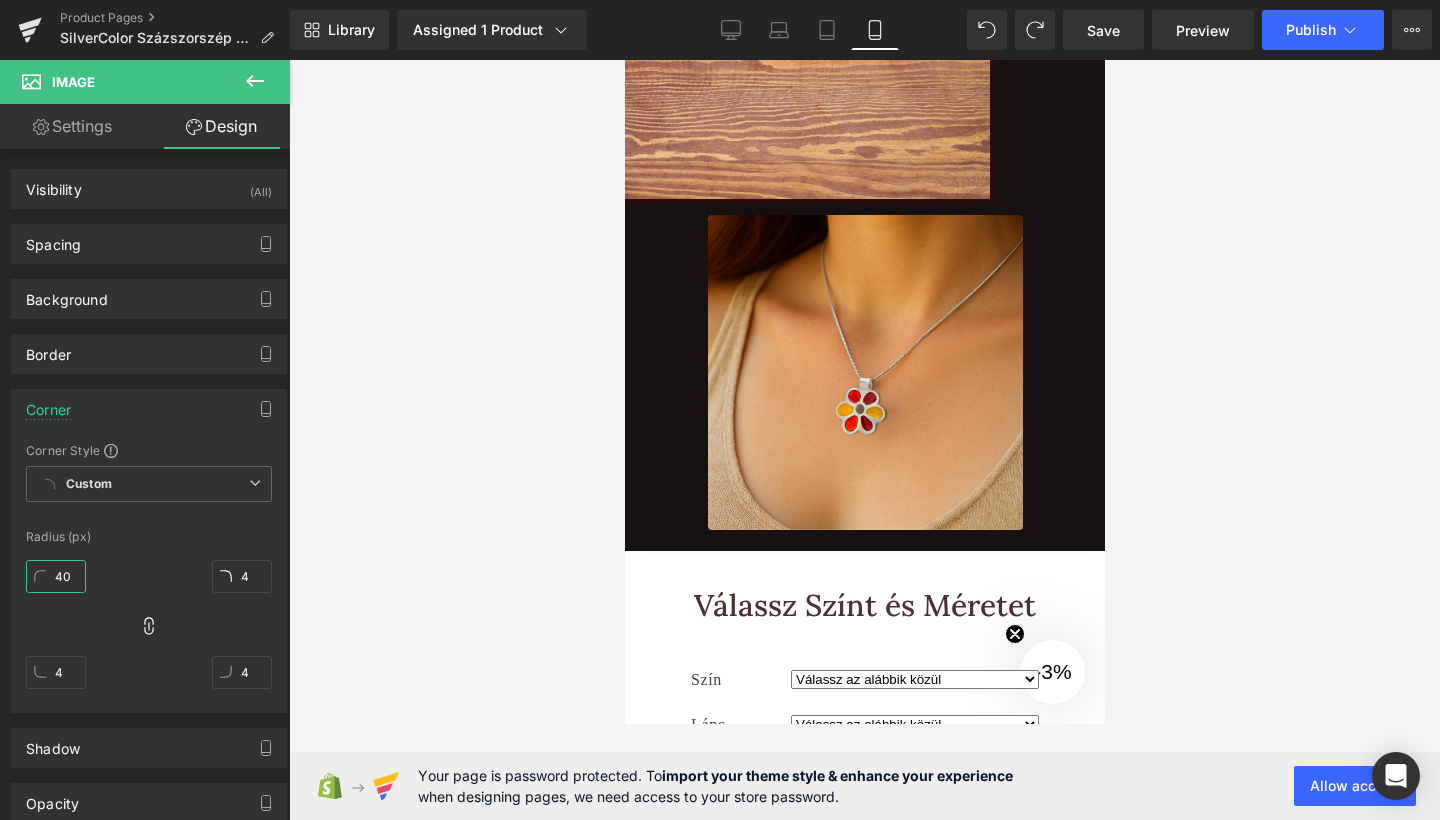 type on "40" 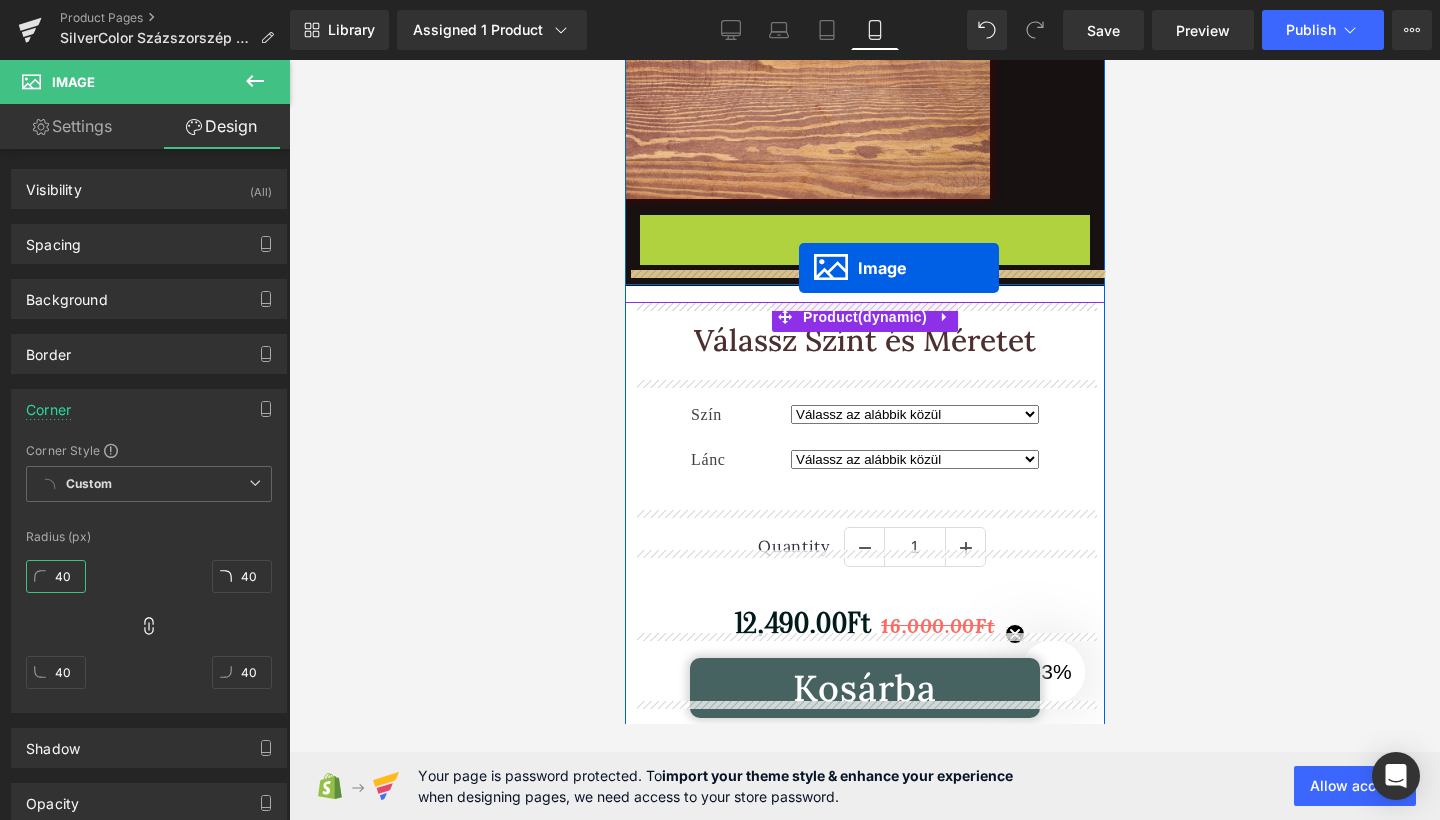 drag, startPoint x: 827, startPoint y: 358, endPoint x: 798, endPoint y: 268, distance: 94.55686 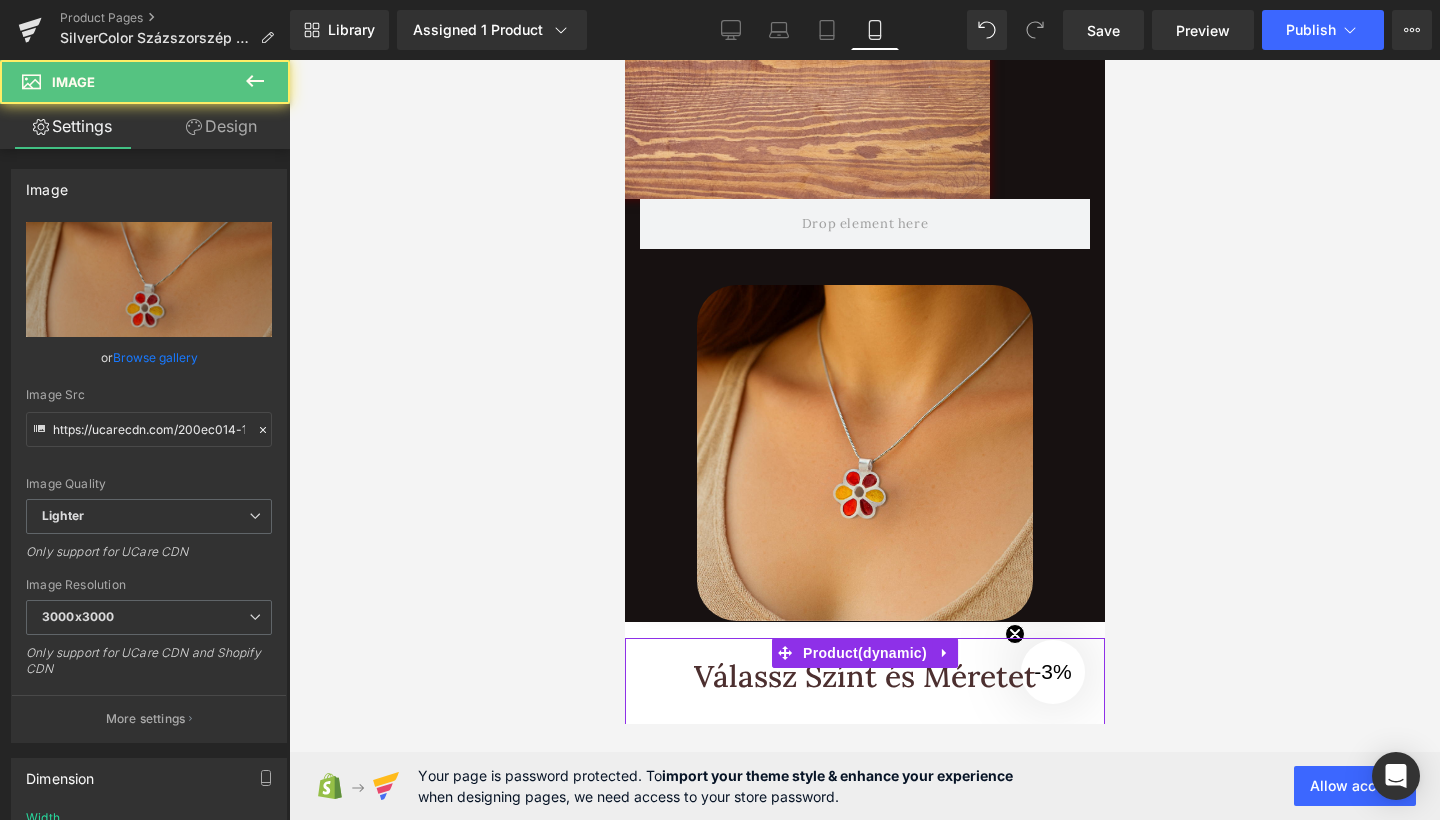 click at bounding box center [864, 440] 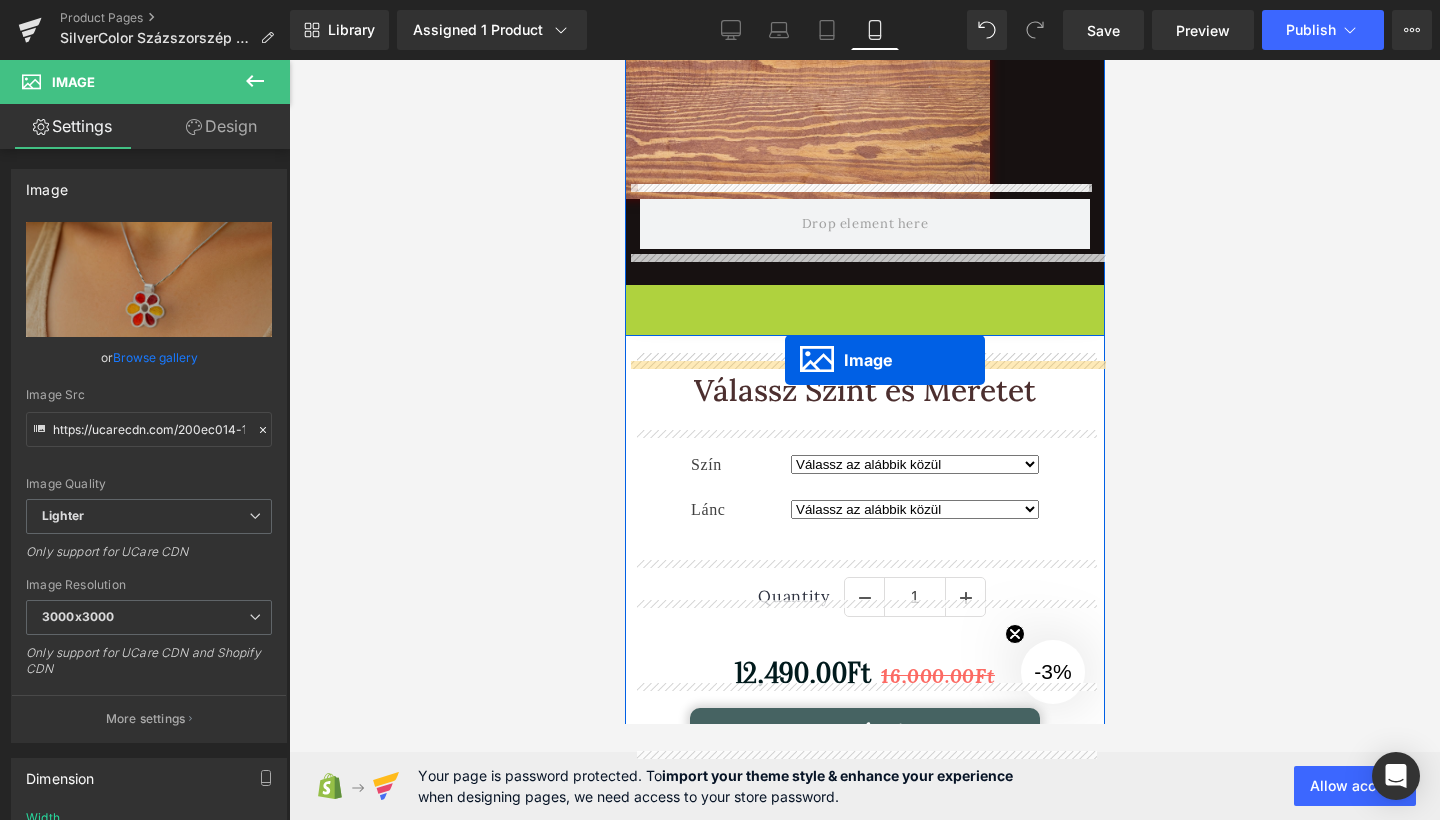 drag, startPoint x: 829, startPoint y: 433, endPoint x: 783, endPoint y: 359, distance: 87.13208 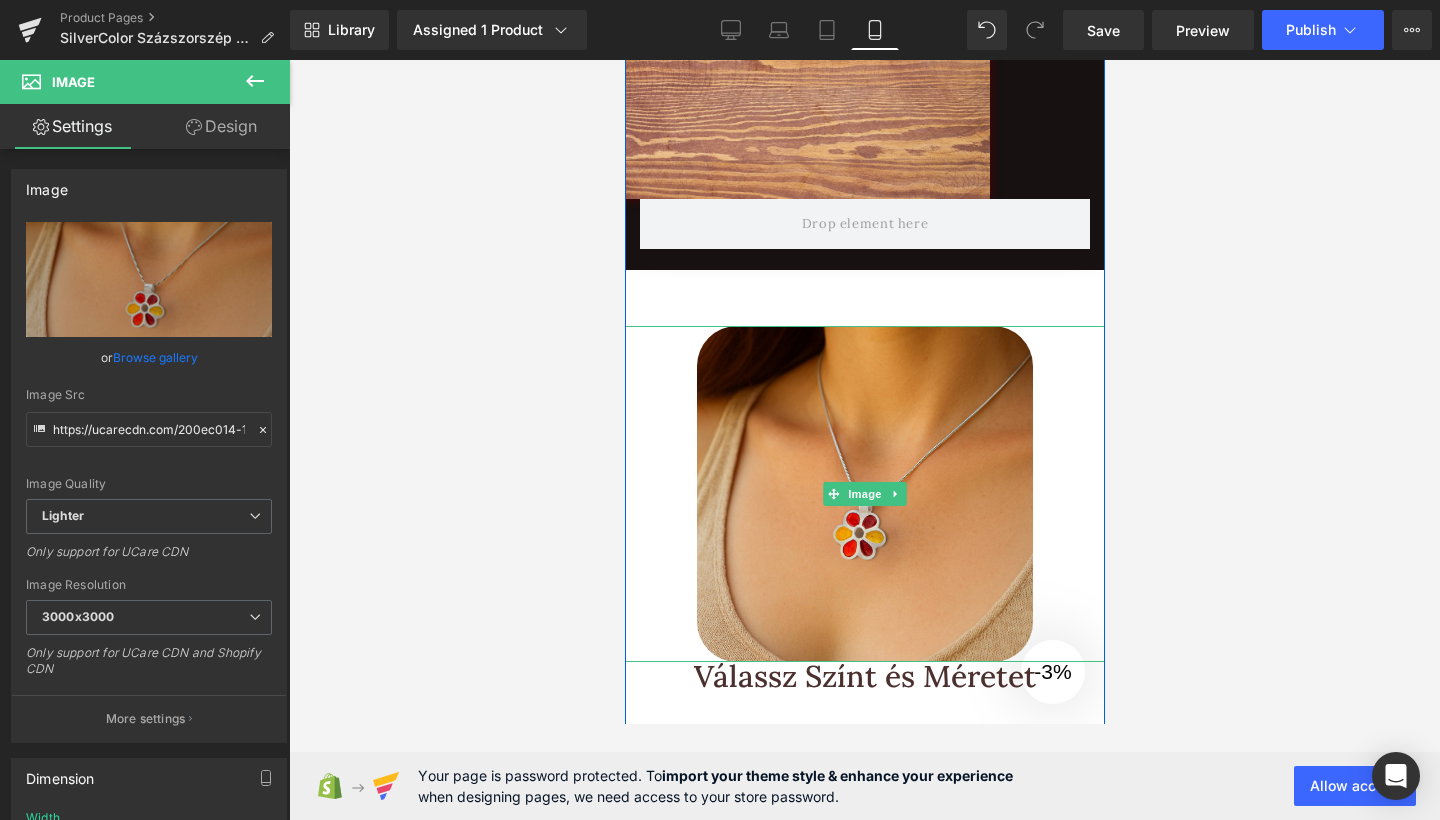 scroll, scrollTop: 3801, scrollLeft: 0, axis: vertical 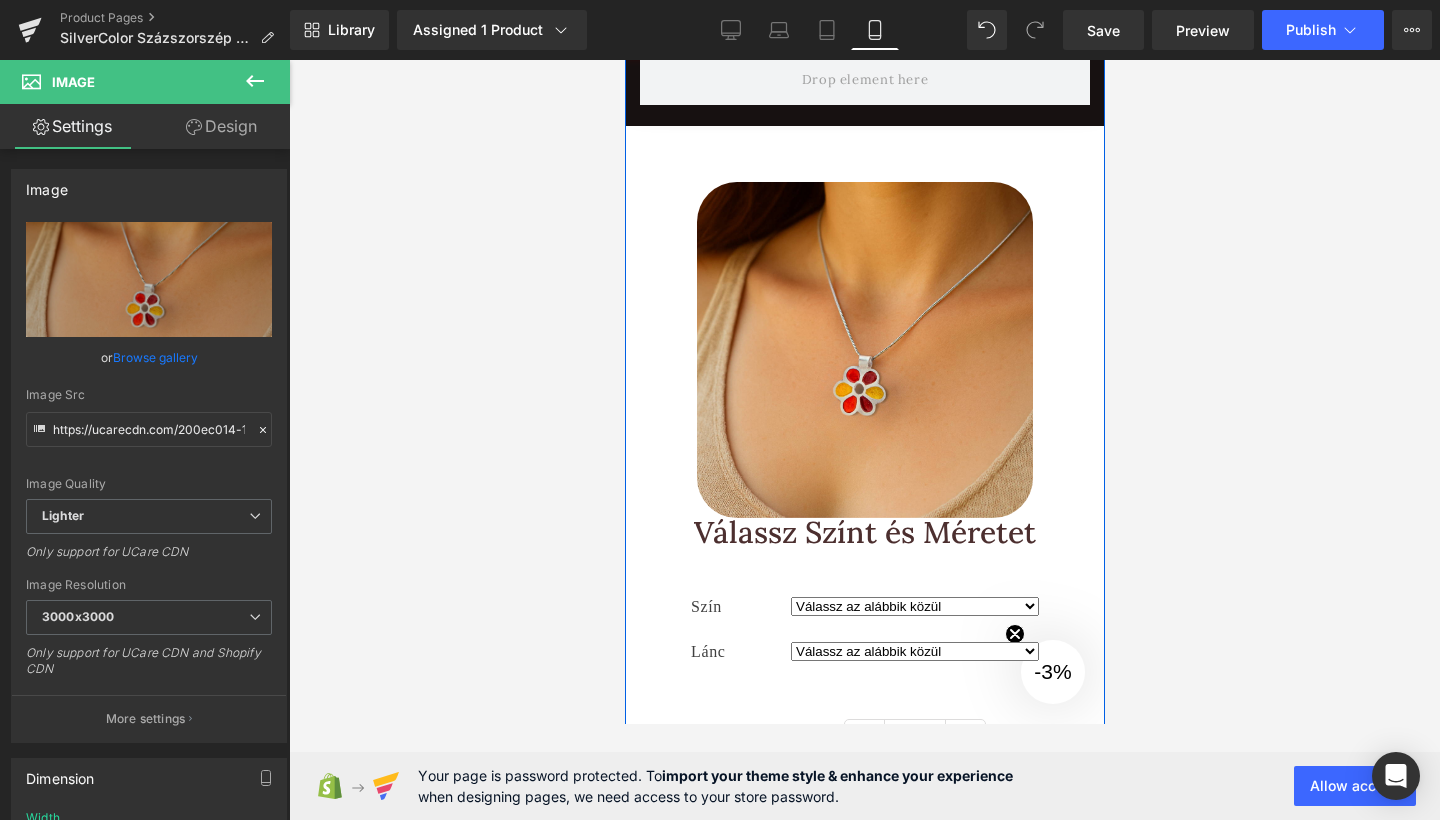 click at bounding box center (864, 350) 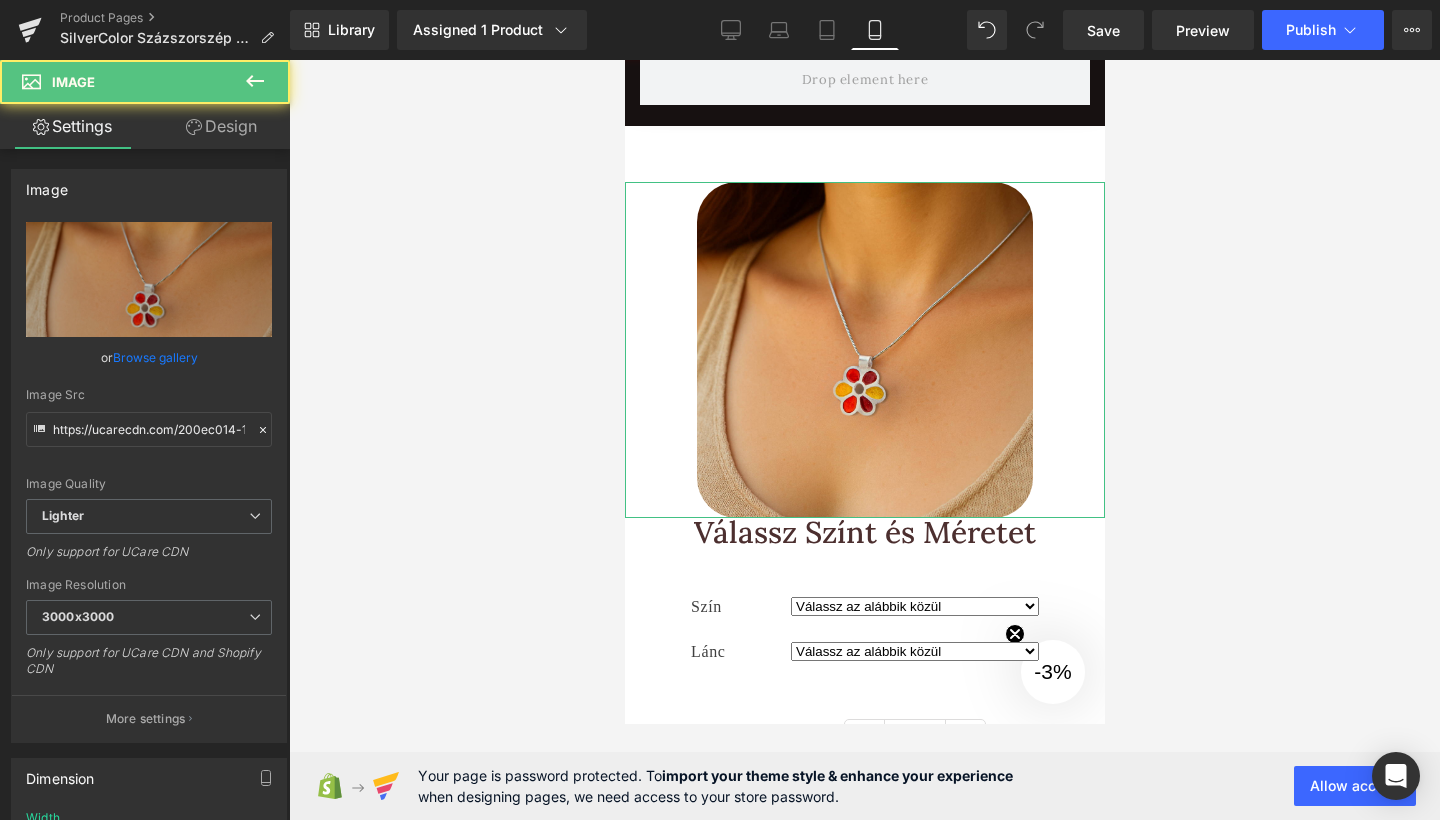 drag, startPoint x: 231, startPoint y: 130, endPoint x: 218, endPoint y: 168, distance: 40.16217 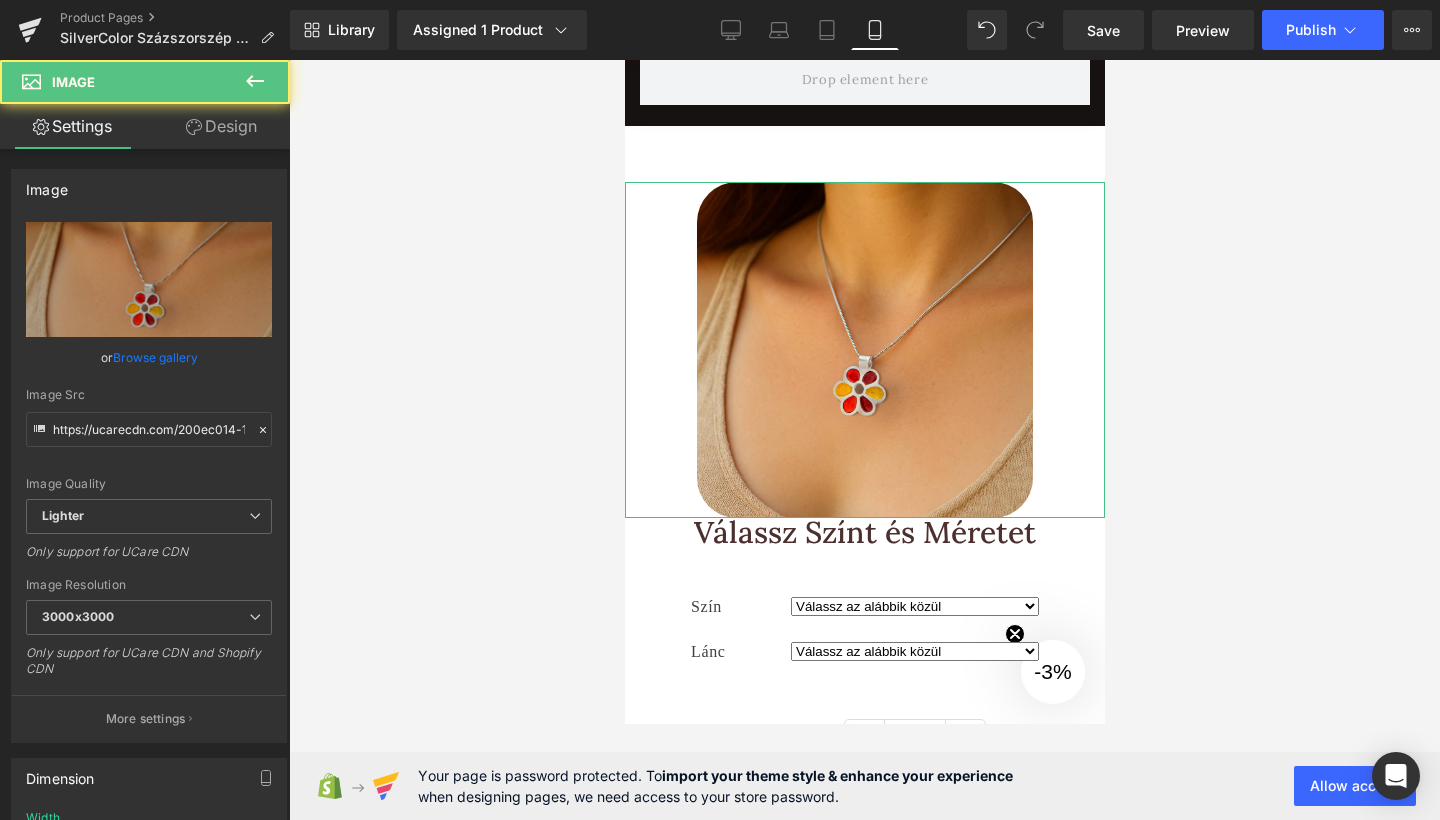 click on "Design" at bounding box center (221, 126) 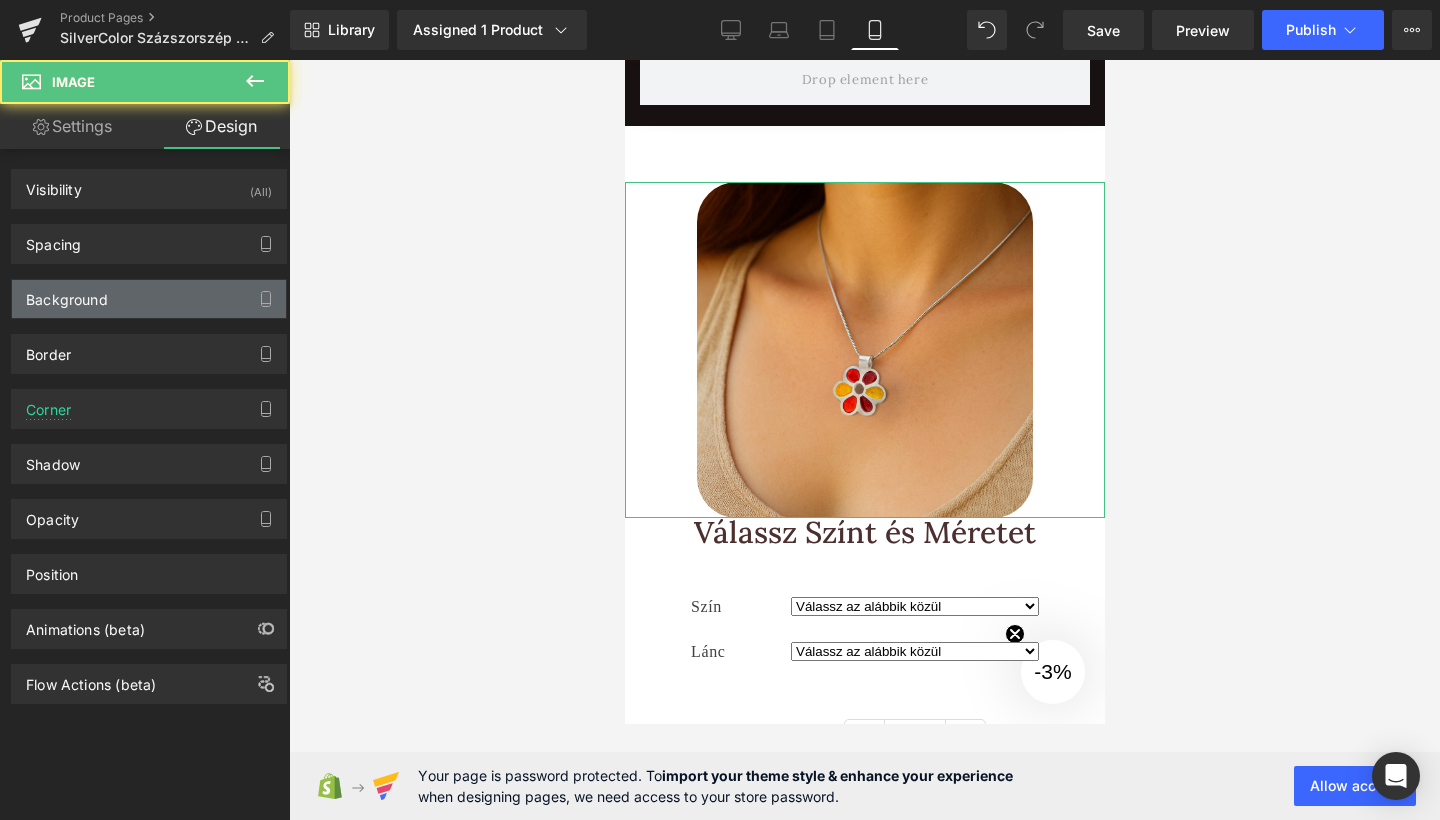 click on "Background" at bounding box center (67, 294) 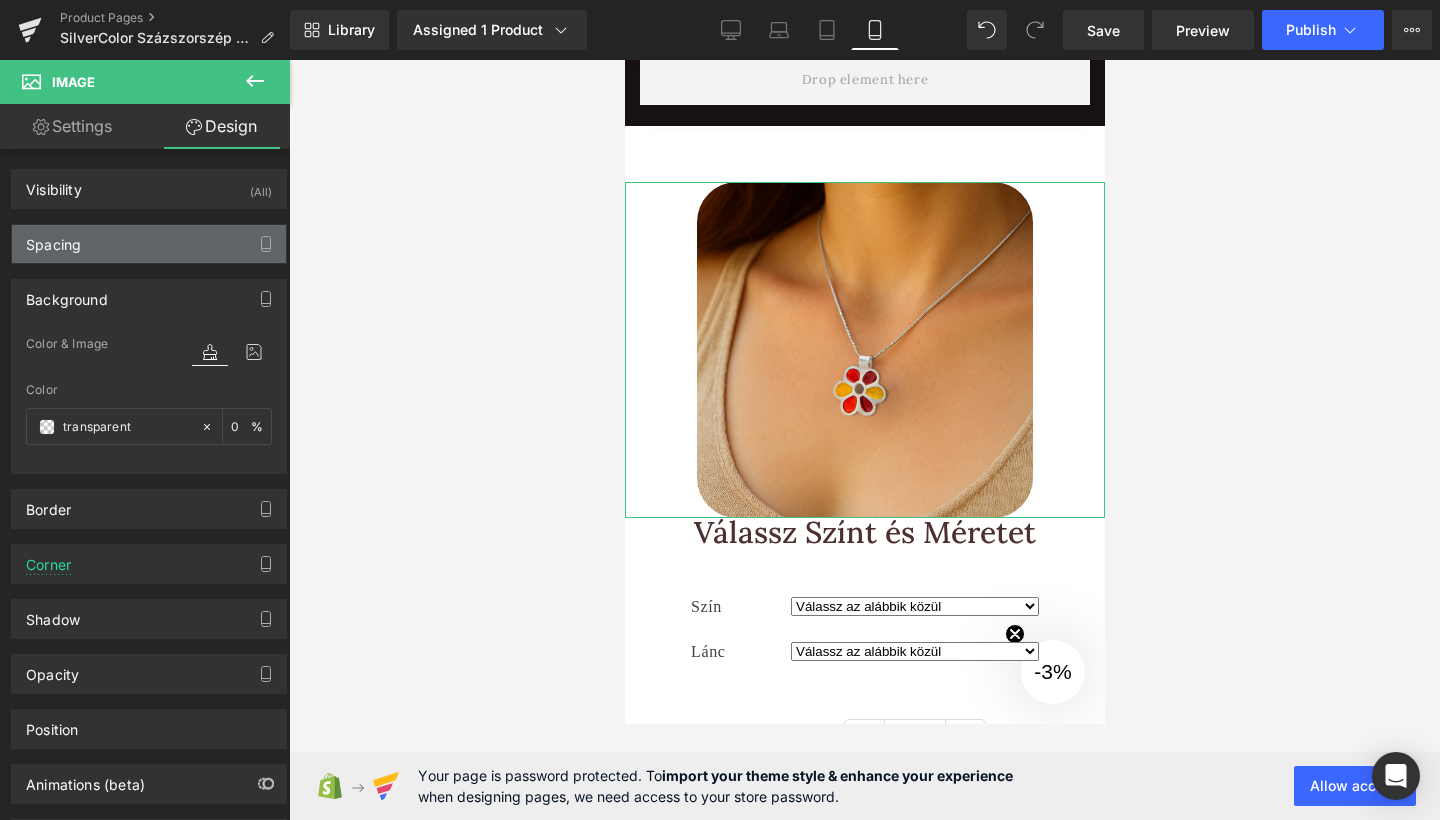 click on "Spacing" at bounding box center [149, 244] 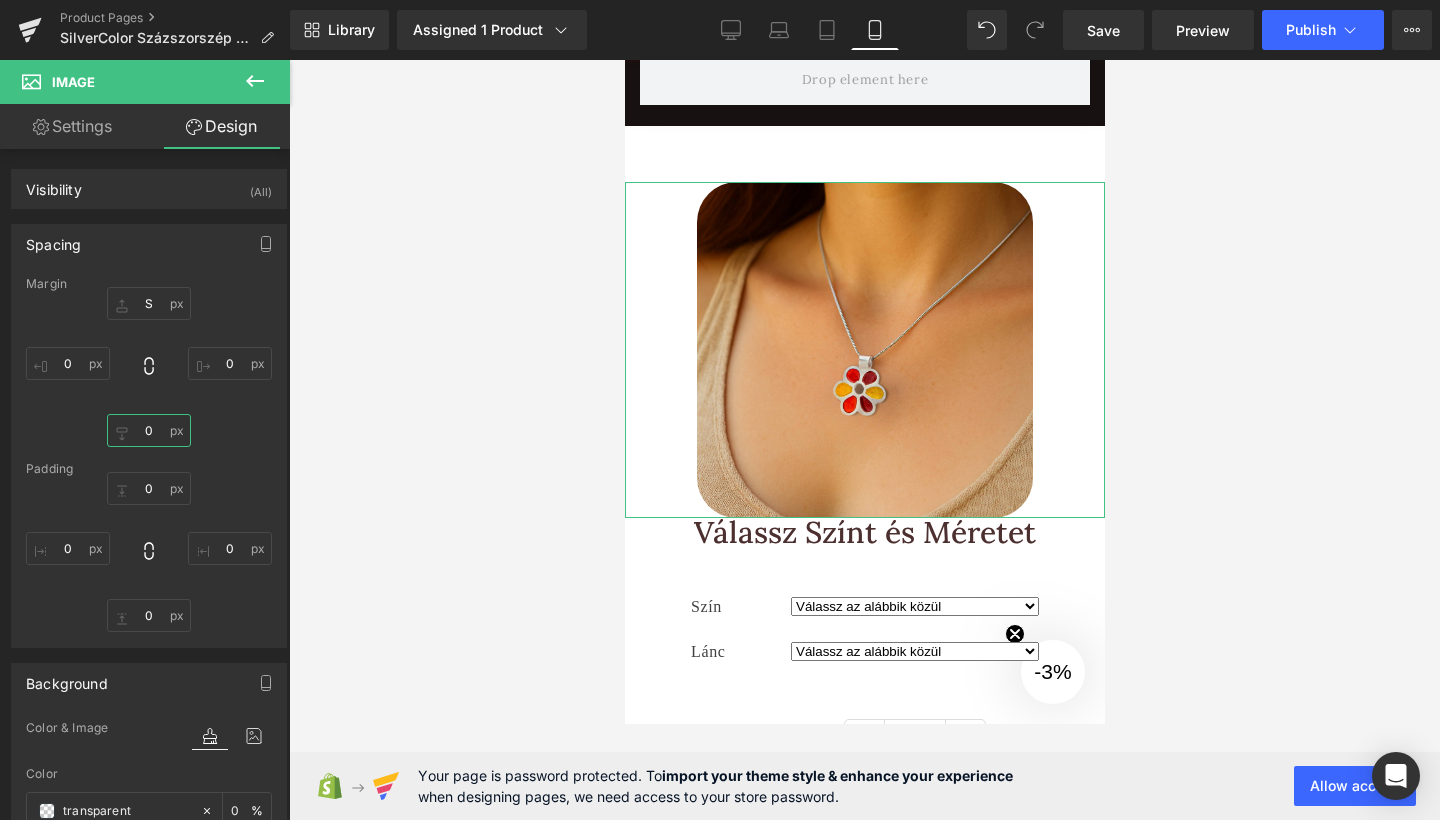 click on "0" at bounding box center (149, 430) 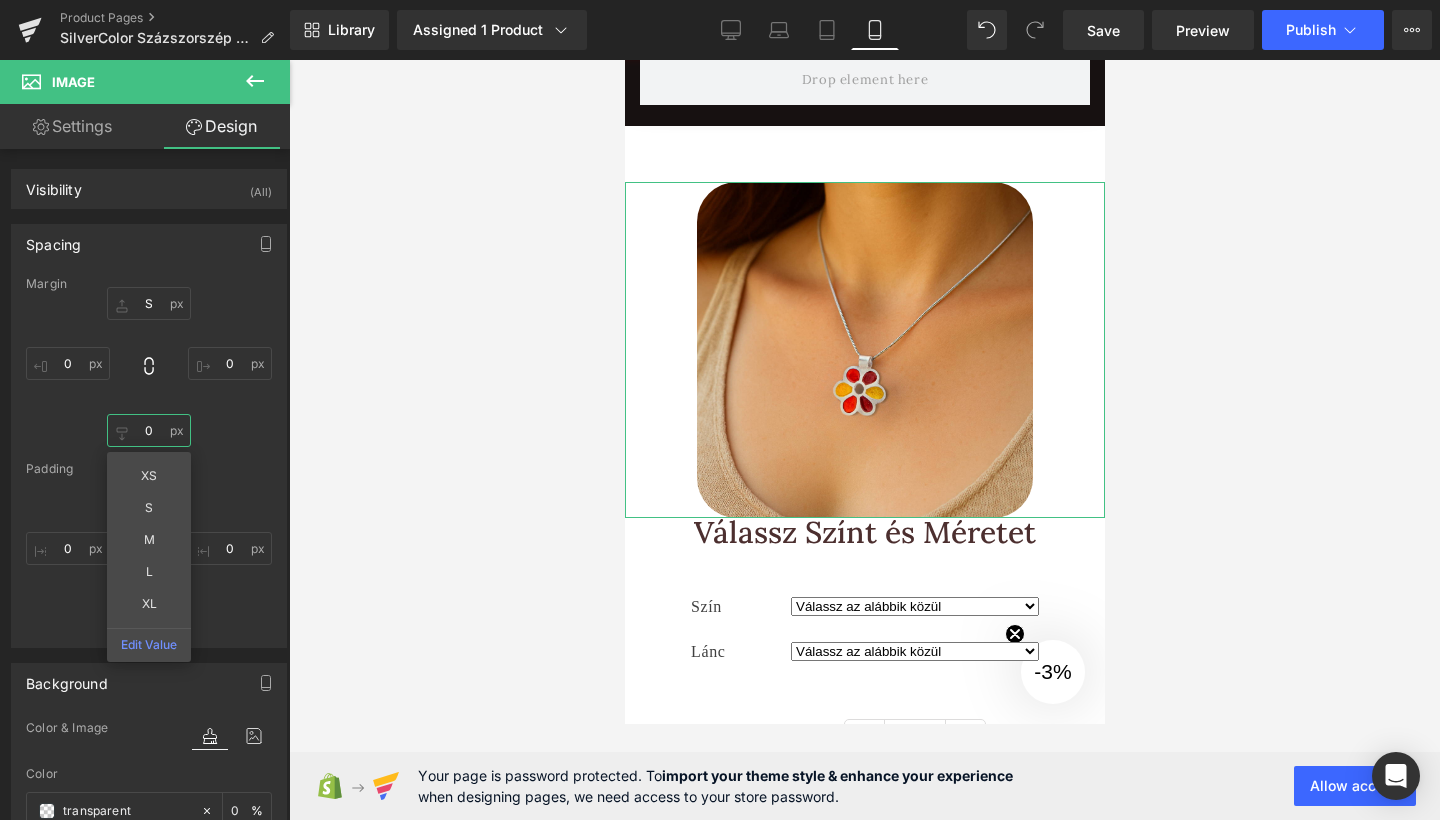 type on "70" 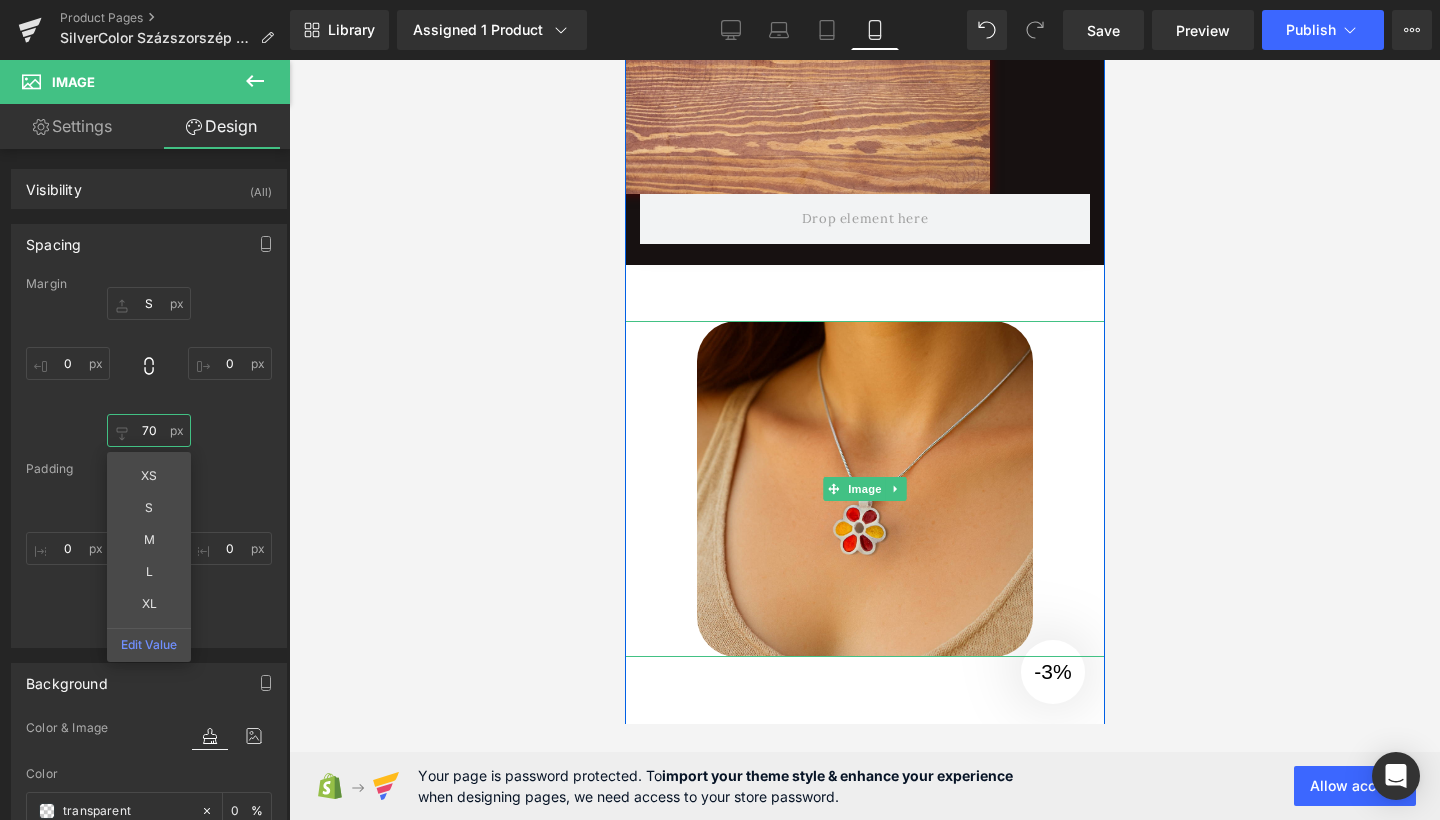 scroll, scrollTop: 3661, scrollLeft: 0, axis: vertical 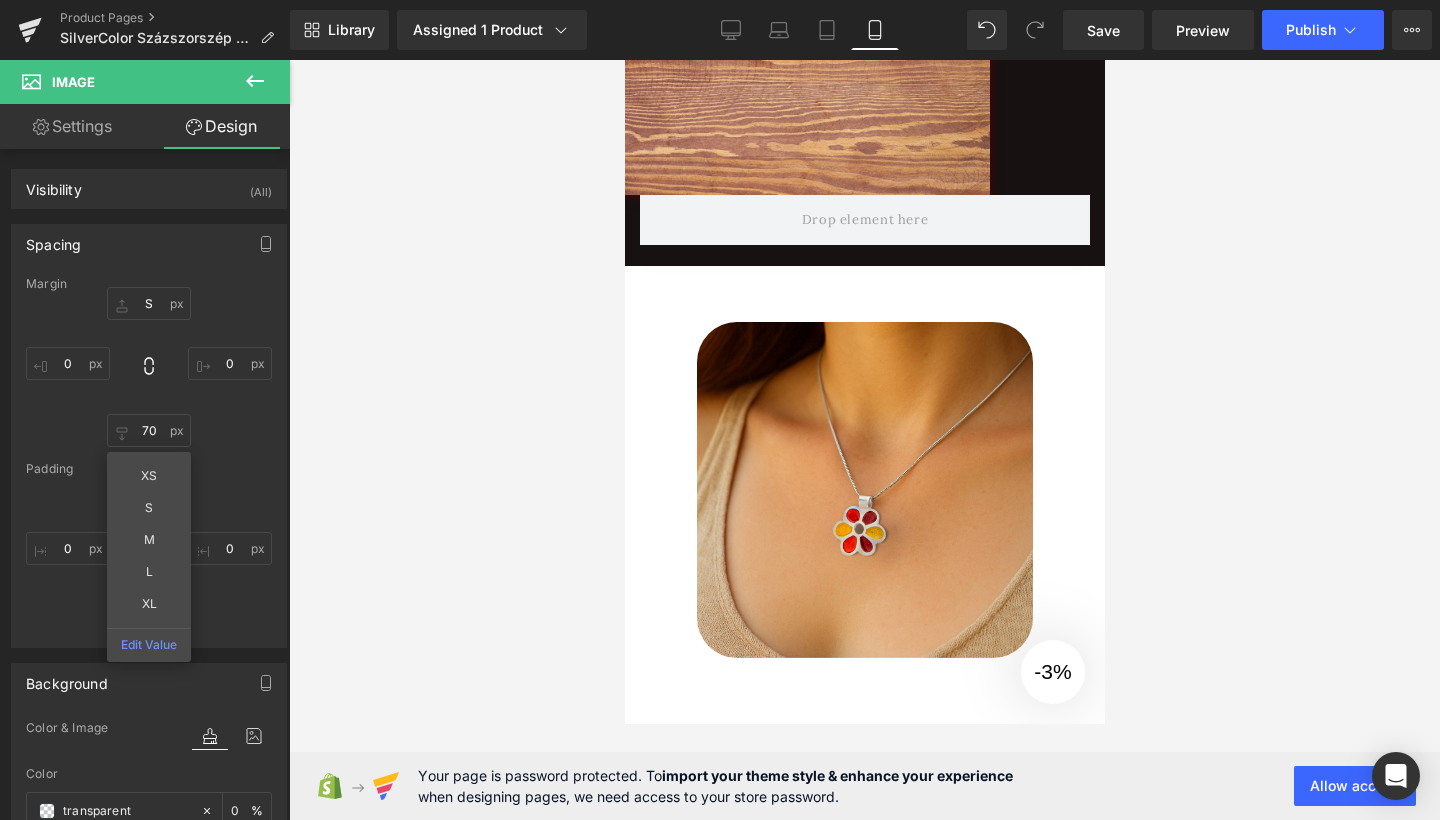 click at bounding box center (255, 82) 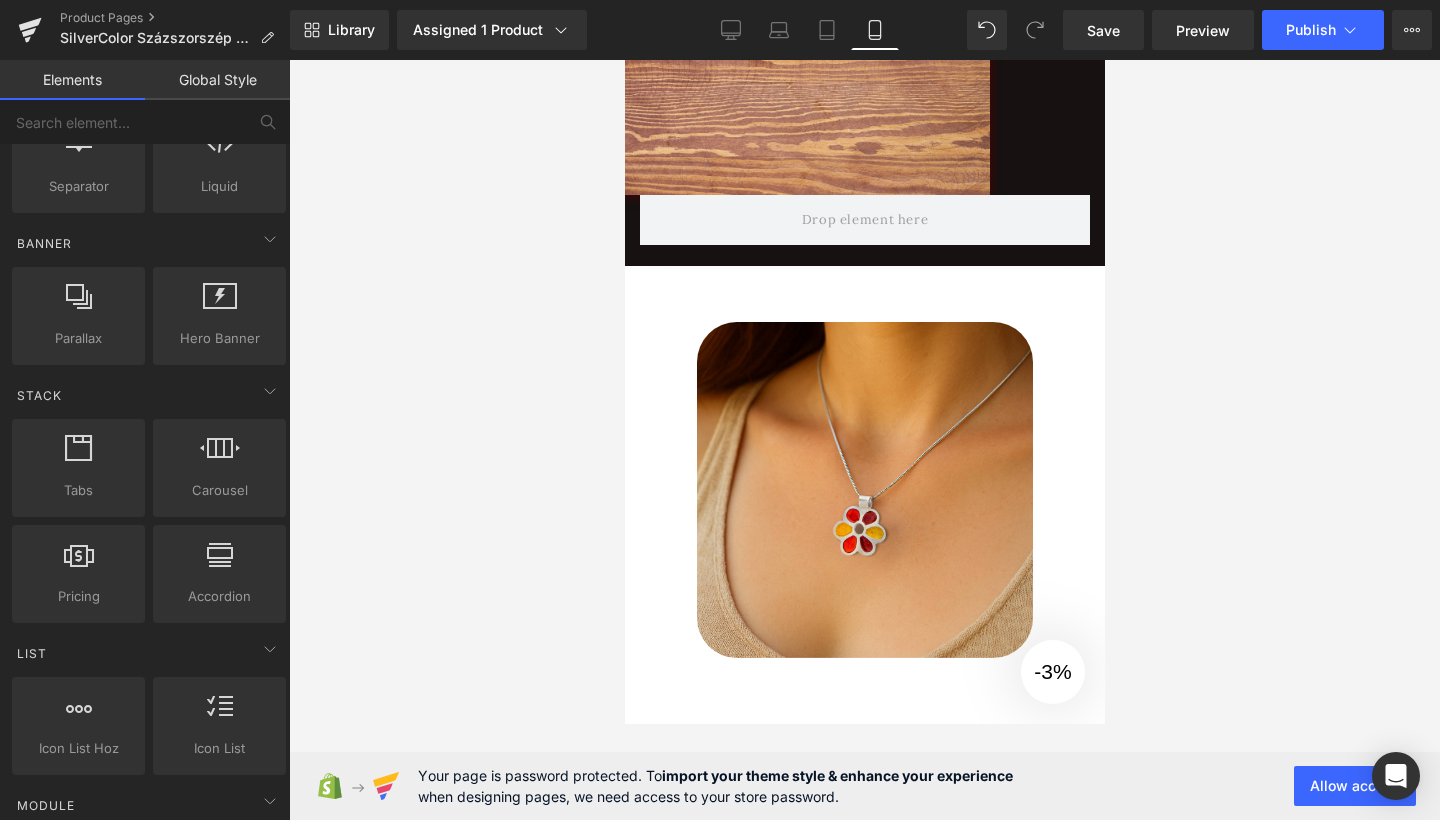 scroll, scrollTop: 411, scrollLeft: 0, axis: vertical 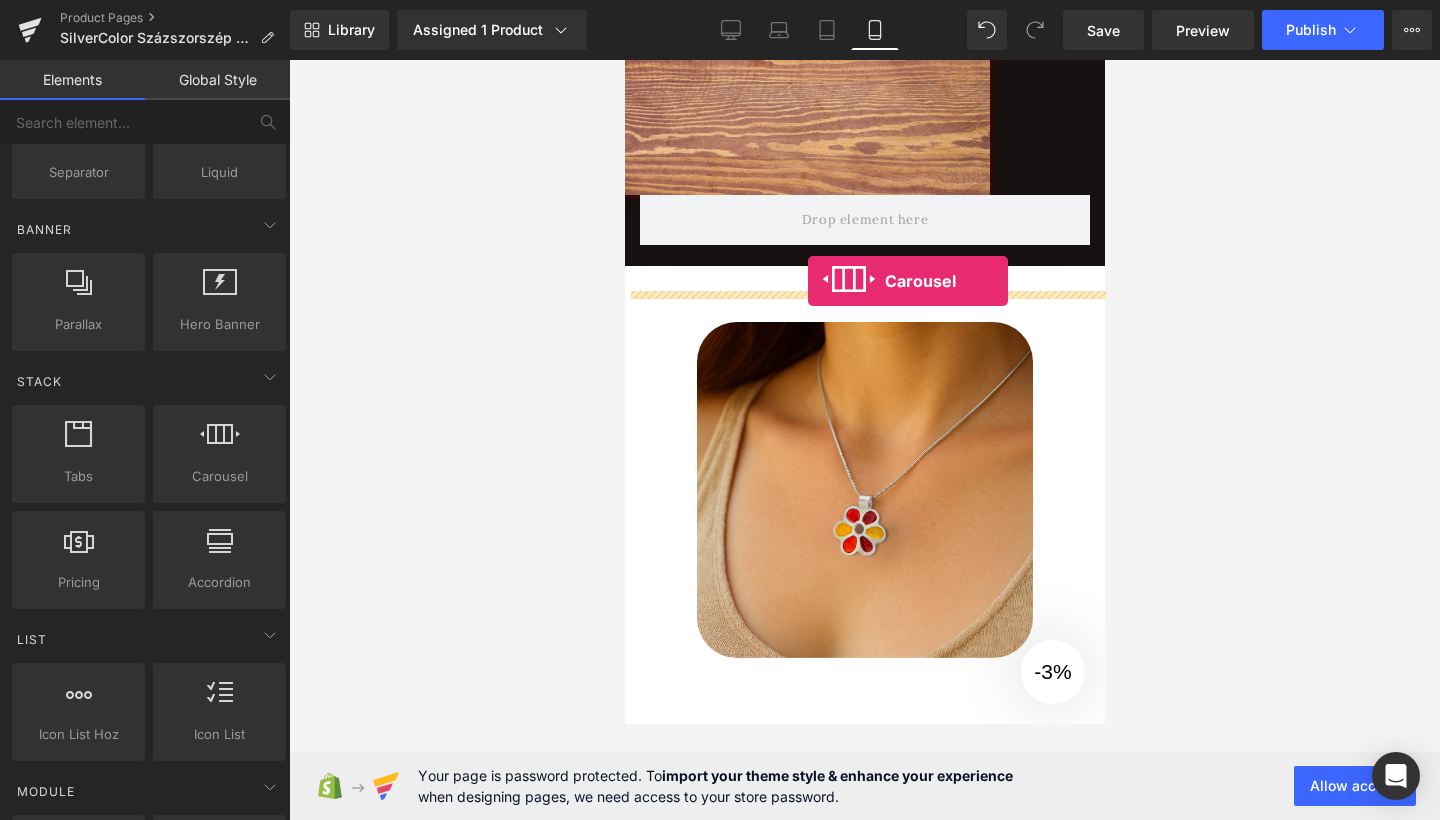 drag, startPoint x: 853, startPoint y: 504, endPoint x: 807, endPoint y: 281, distance: 227.69498 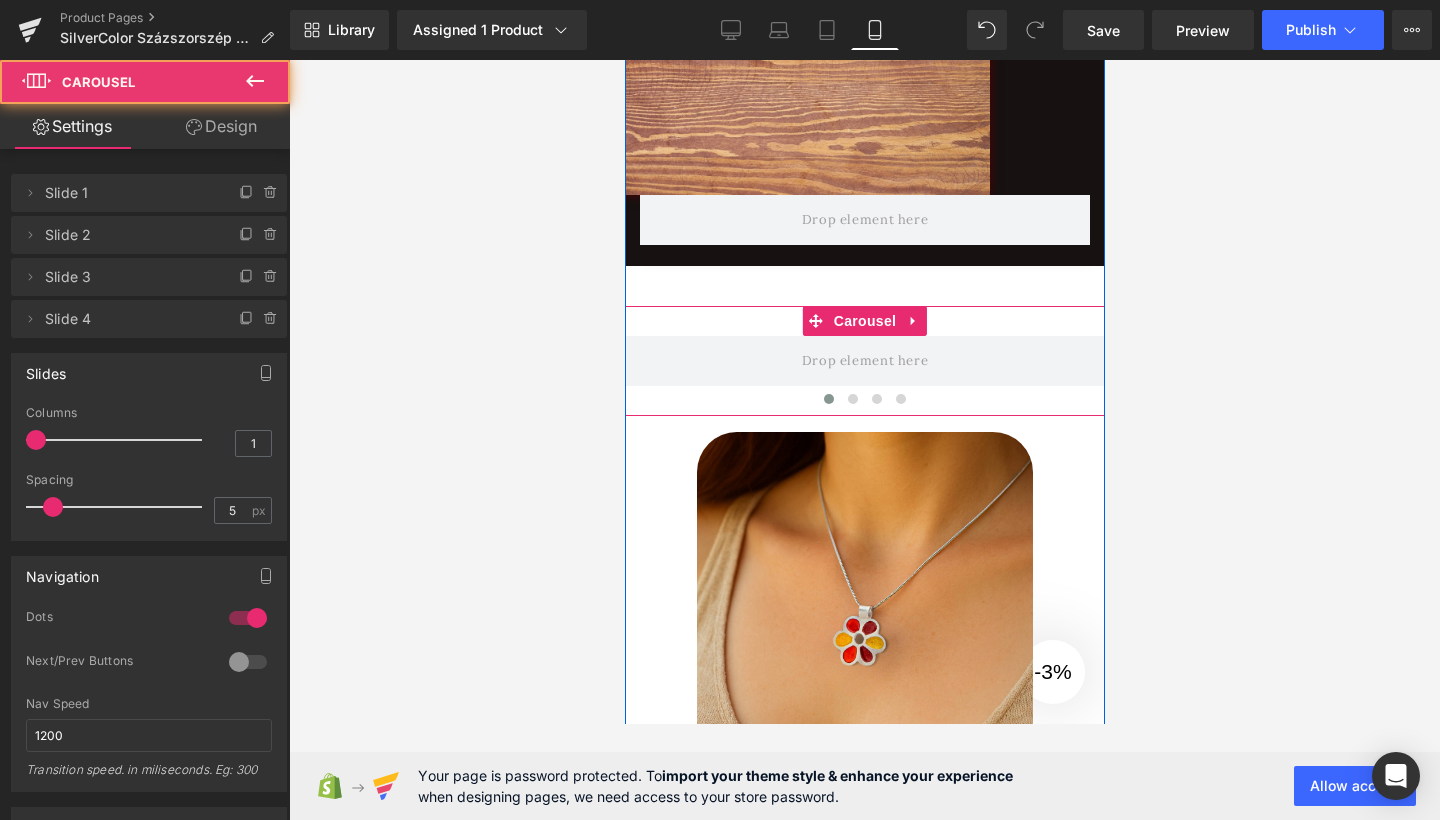 scroll, scrollTop: 3754, scrollLeft: 0, axis: vertical 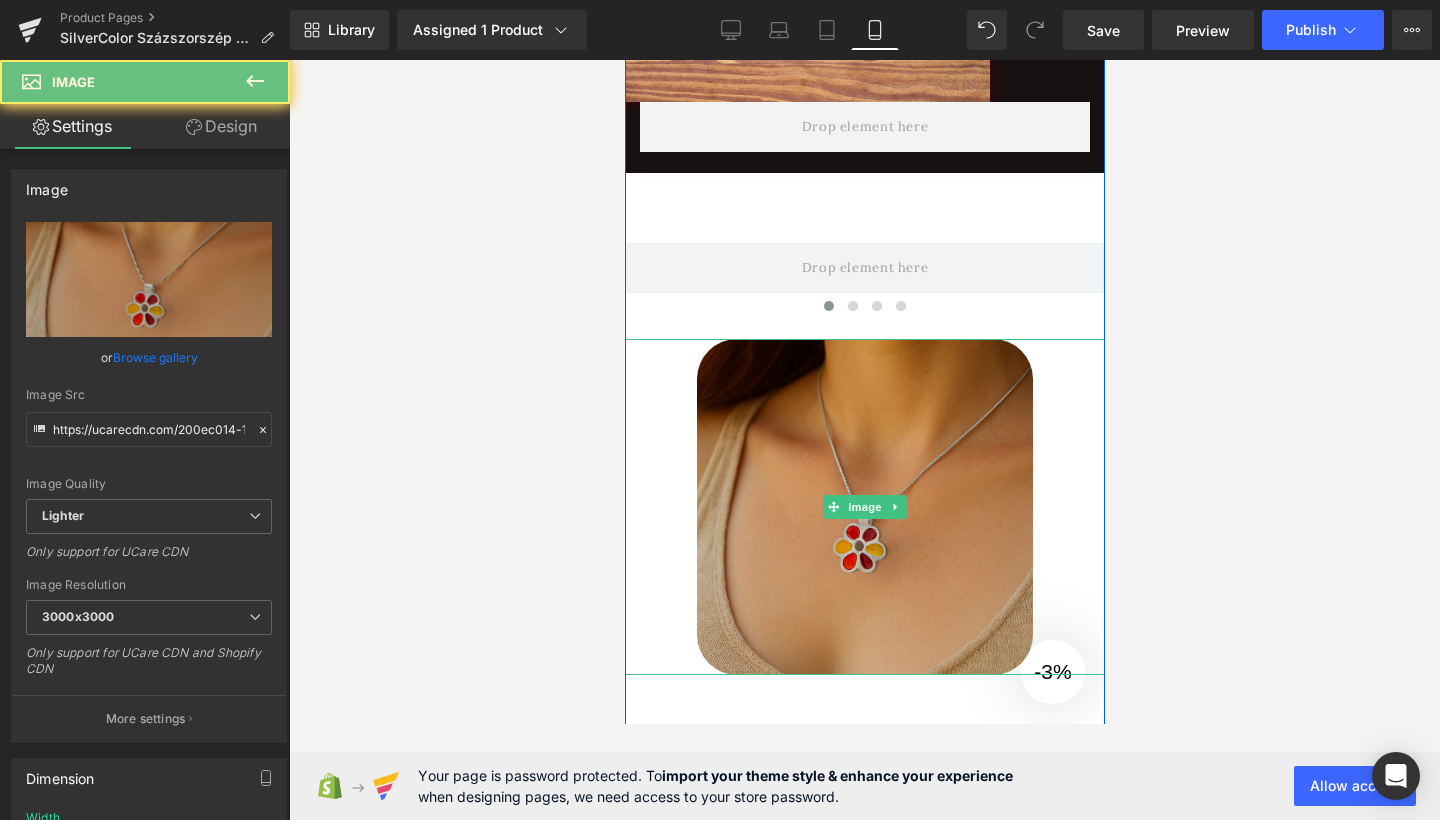 drag, startPoint x: 844, startPoint y: 431, endPoint x: 834, endPoint y: 449, distance: 20.59126 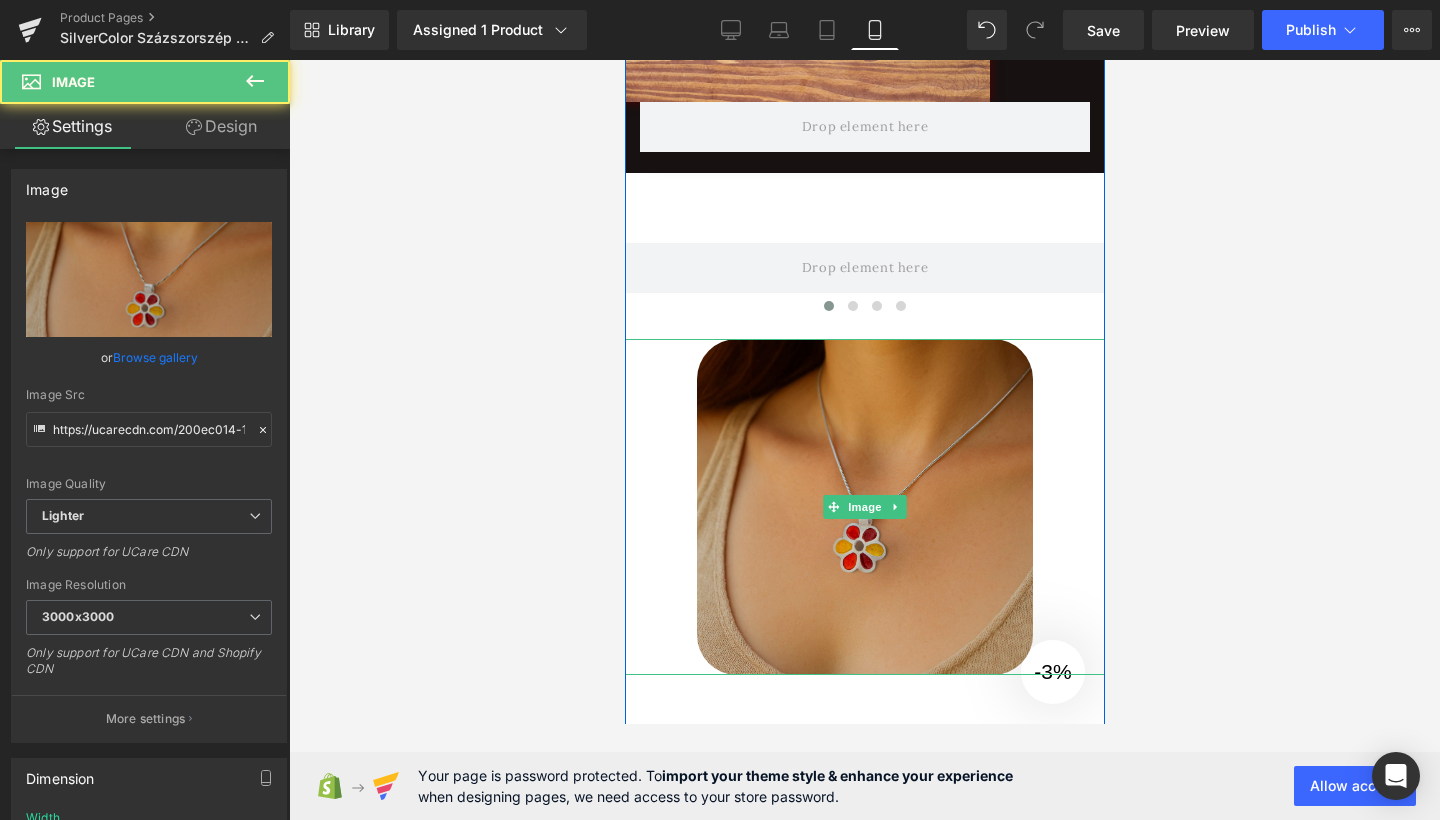 click at bounding box center (864, 507) 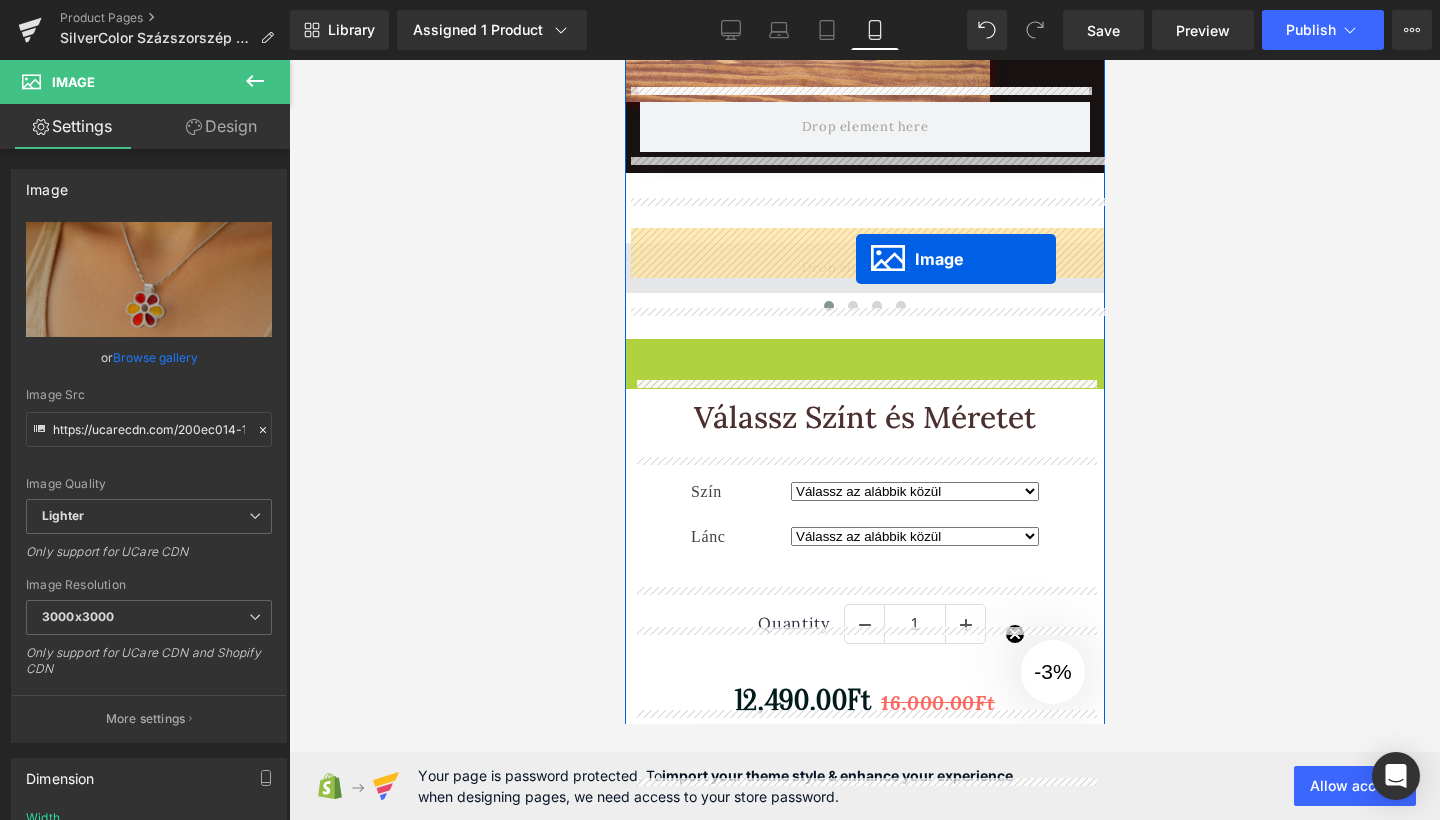 drag, startPoint x: 831, startPoint y: 484, endPoint x: 855, endPoint y: 259, distance: 226.27638 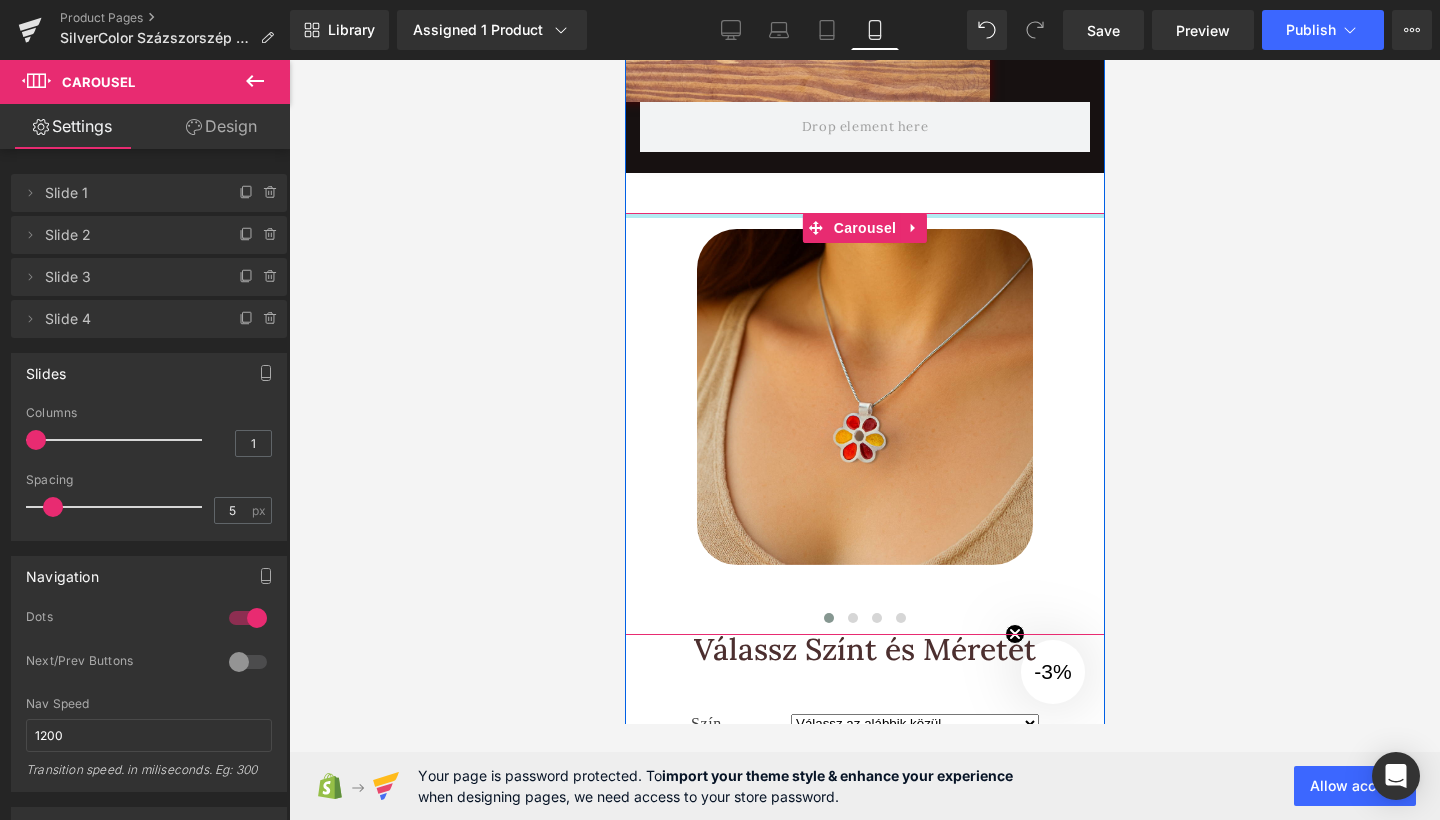 drag, startPoint x: 778, startPoint y: 205, endPoint x: 793, endPoint y: 173, distance: 35.341194 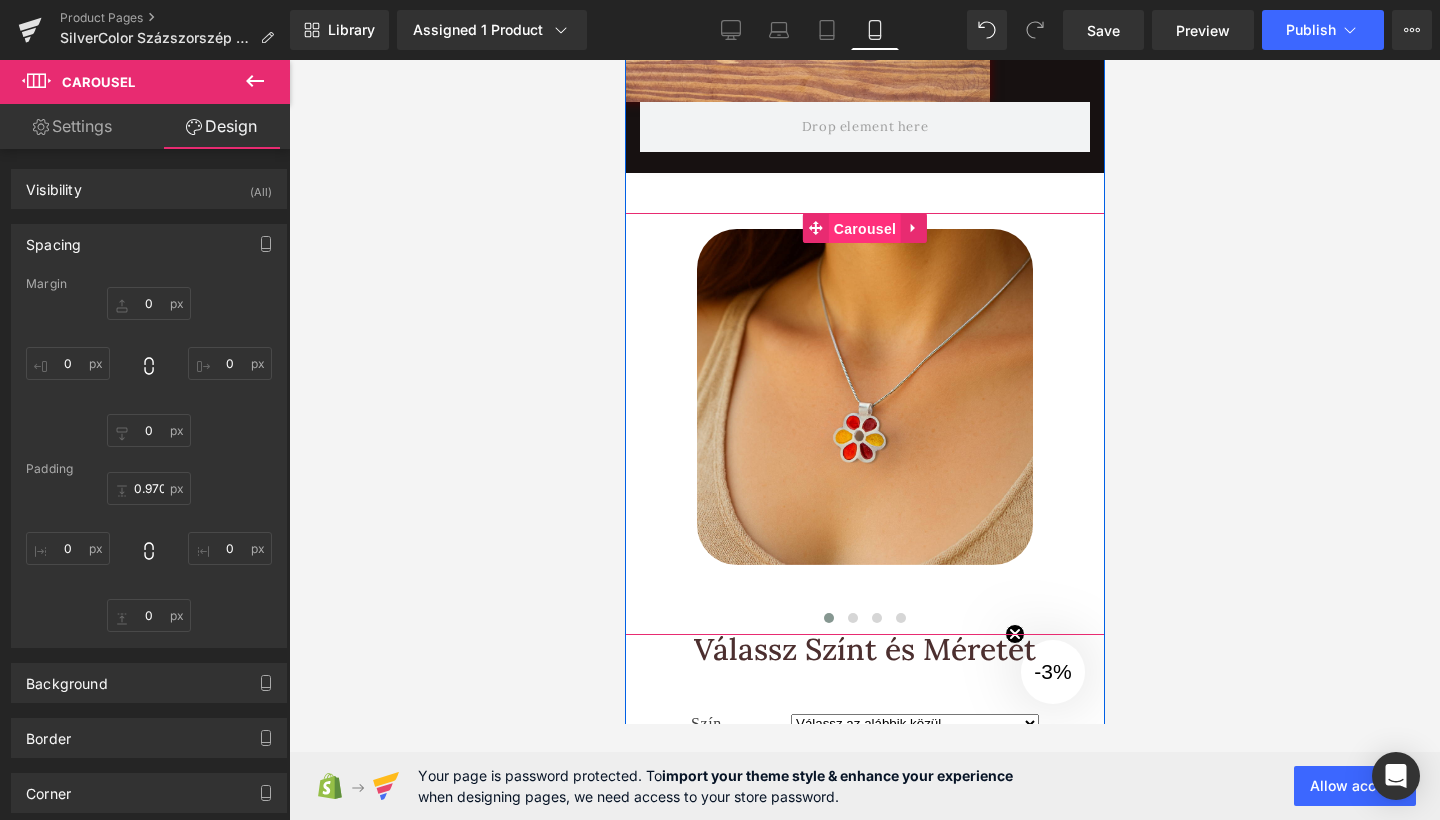 drag, startPoint x: 870, startPoint y: 216, endPoint x: 1225, endPoint y: 352, distance: 380.15918 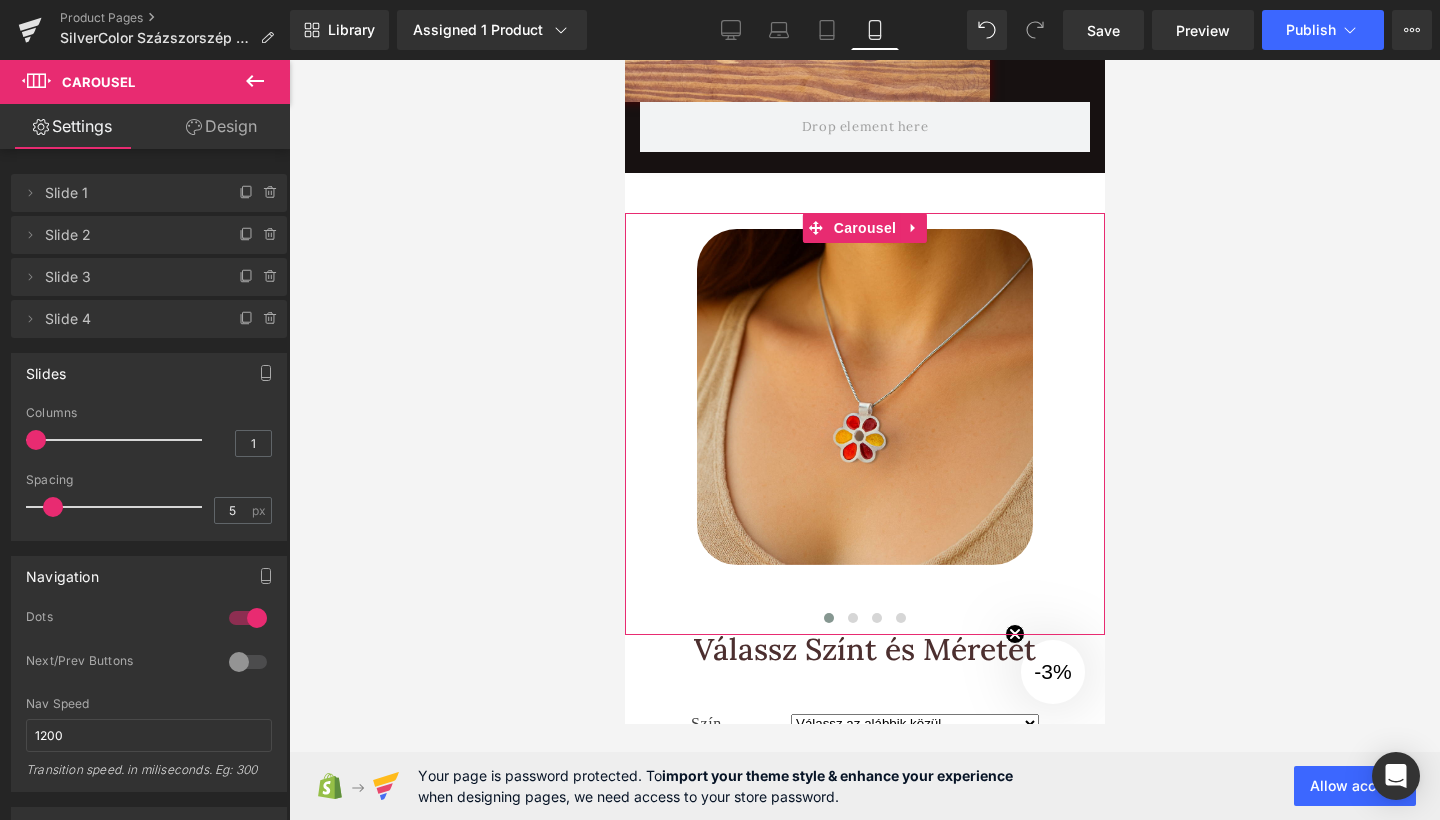 click at bounding box center [248, 662] 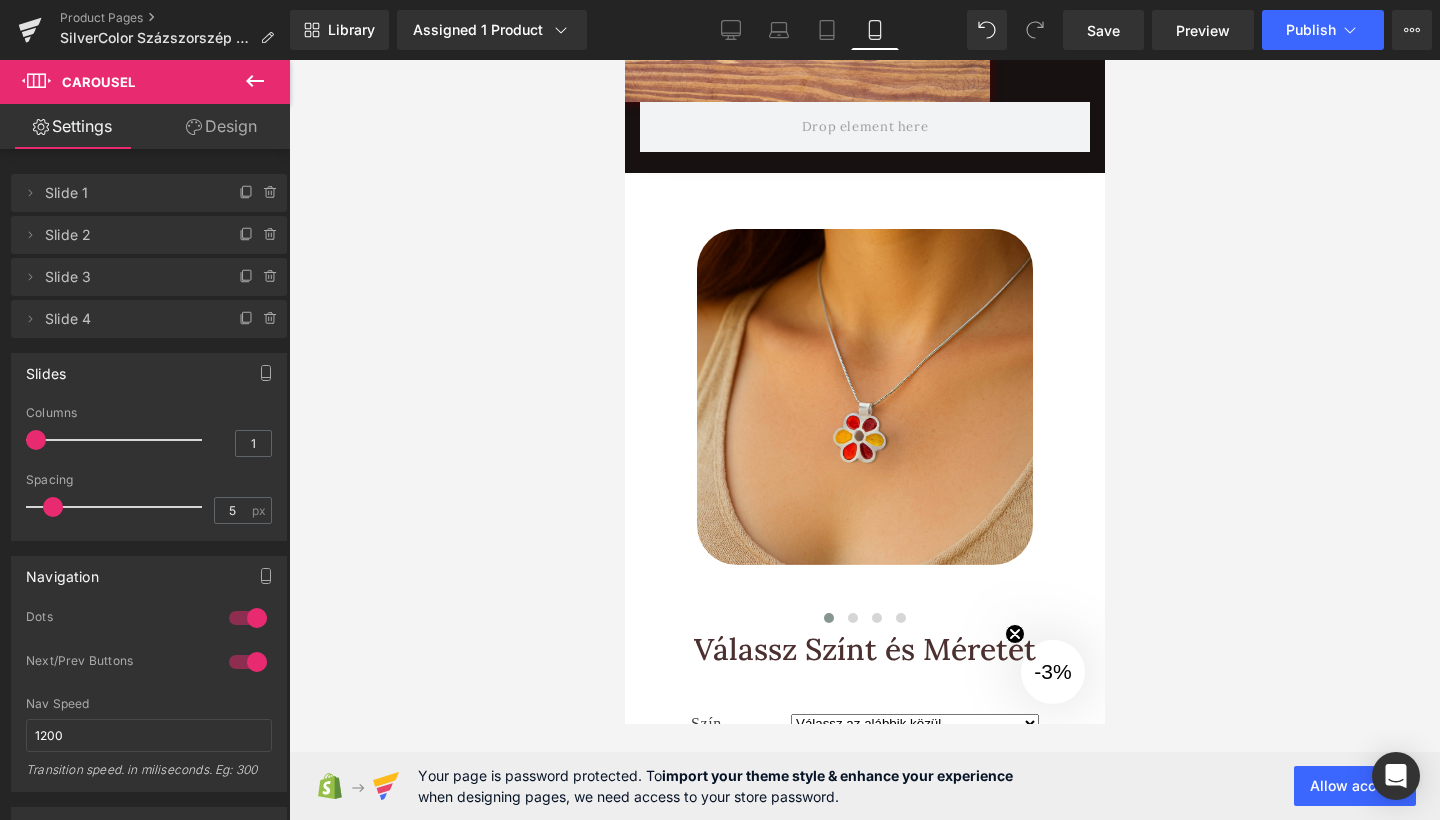 click at bounding box center [248, 618] 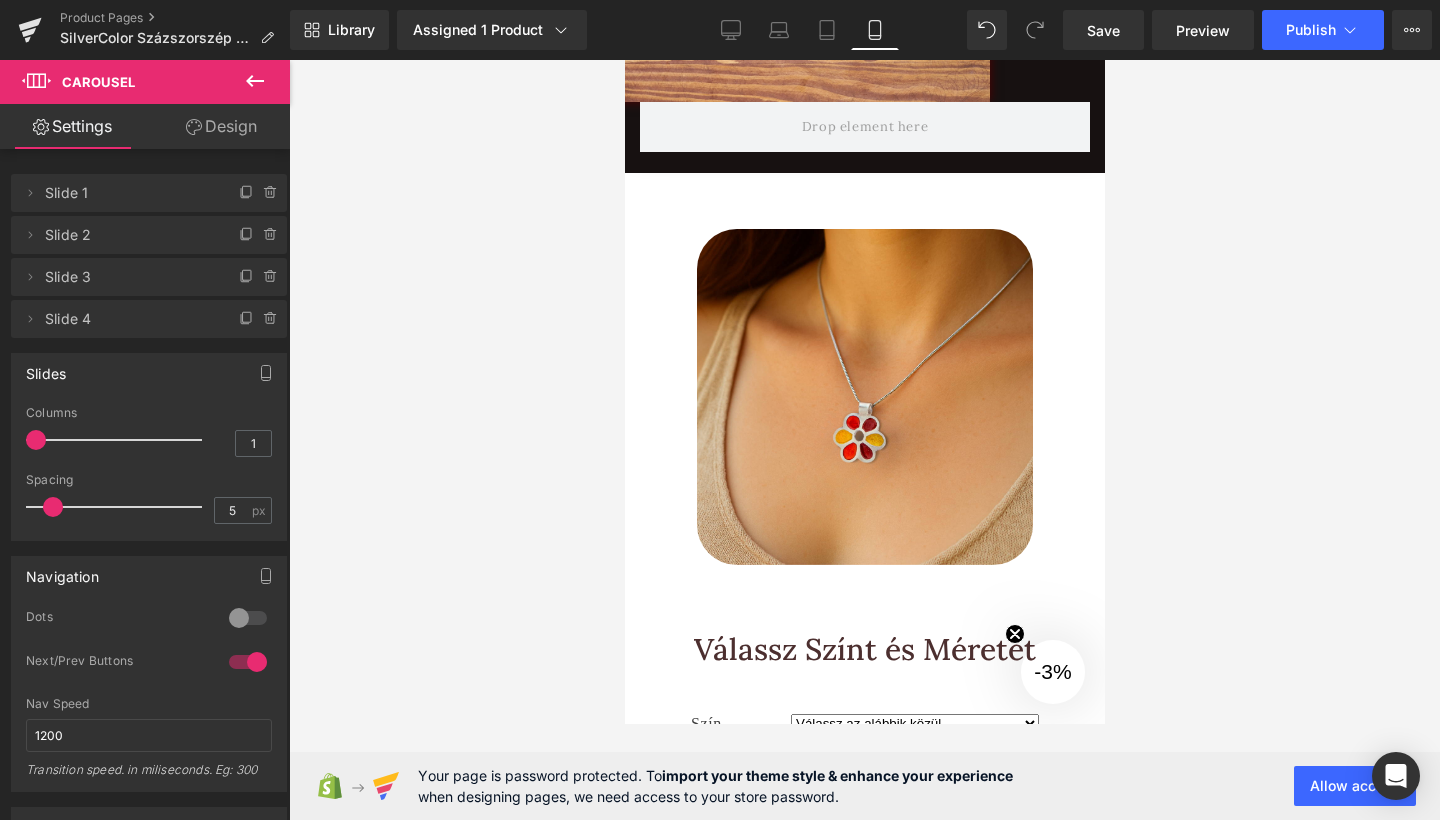 click at bounding box center (248, 618) 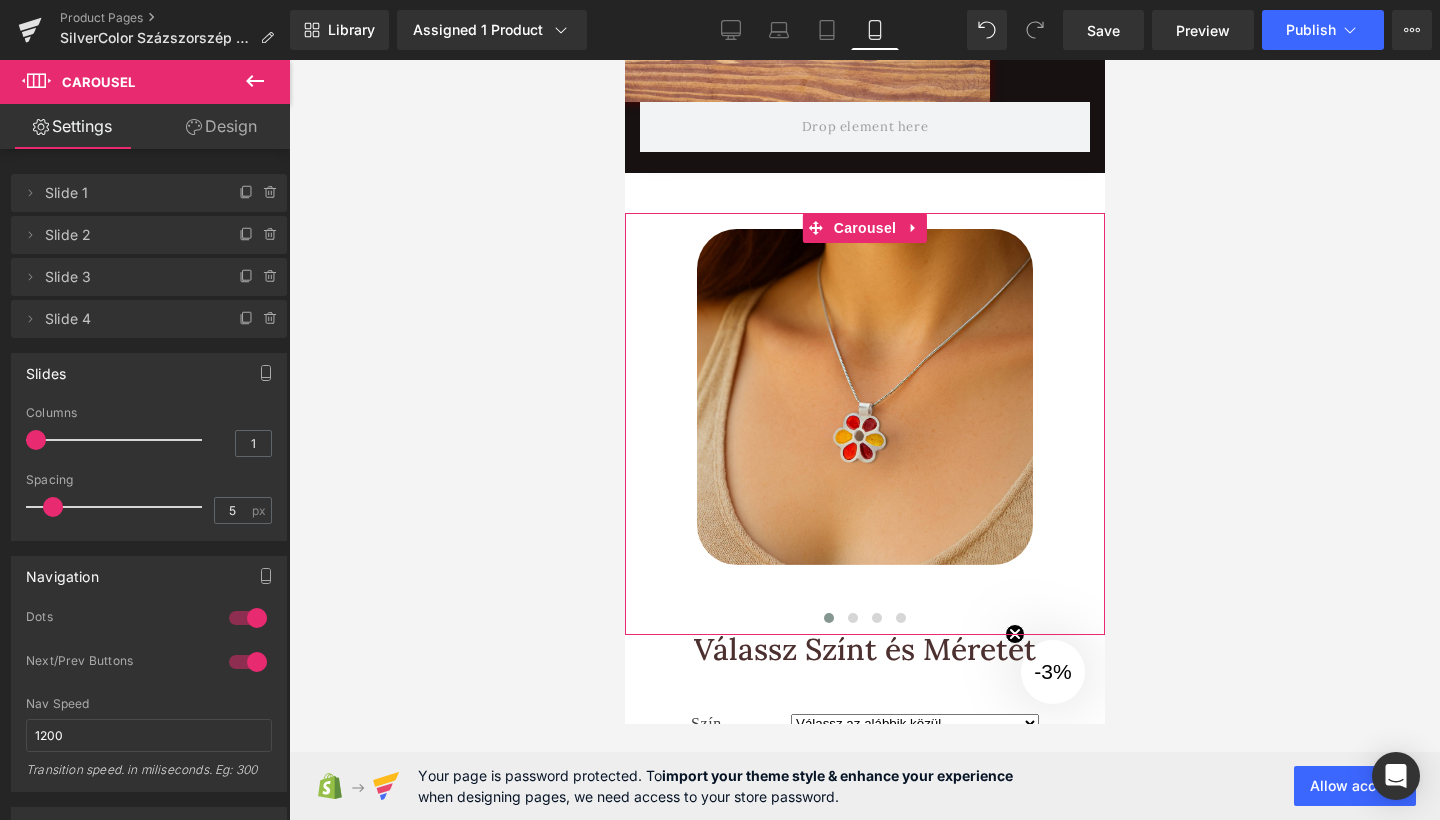 click at bounding box center [248, 618] 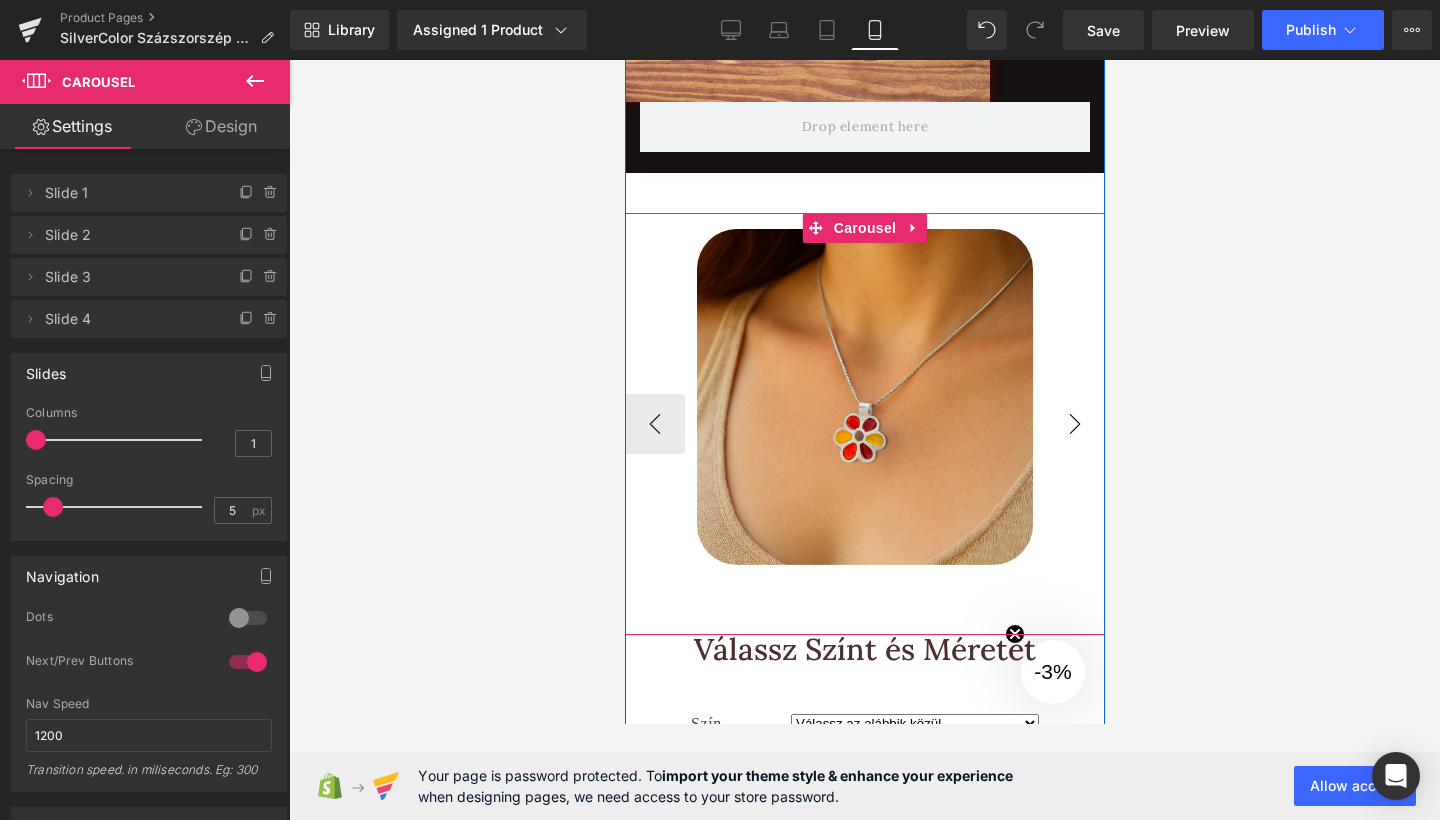 click on "›" at bounding box center [1074, 424] 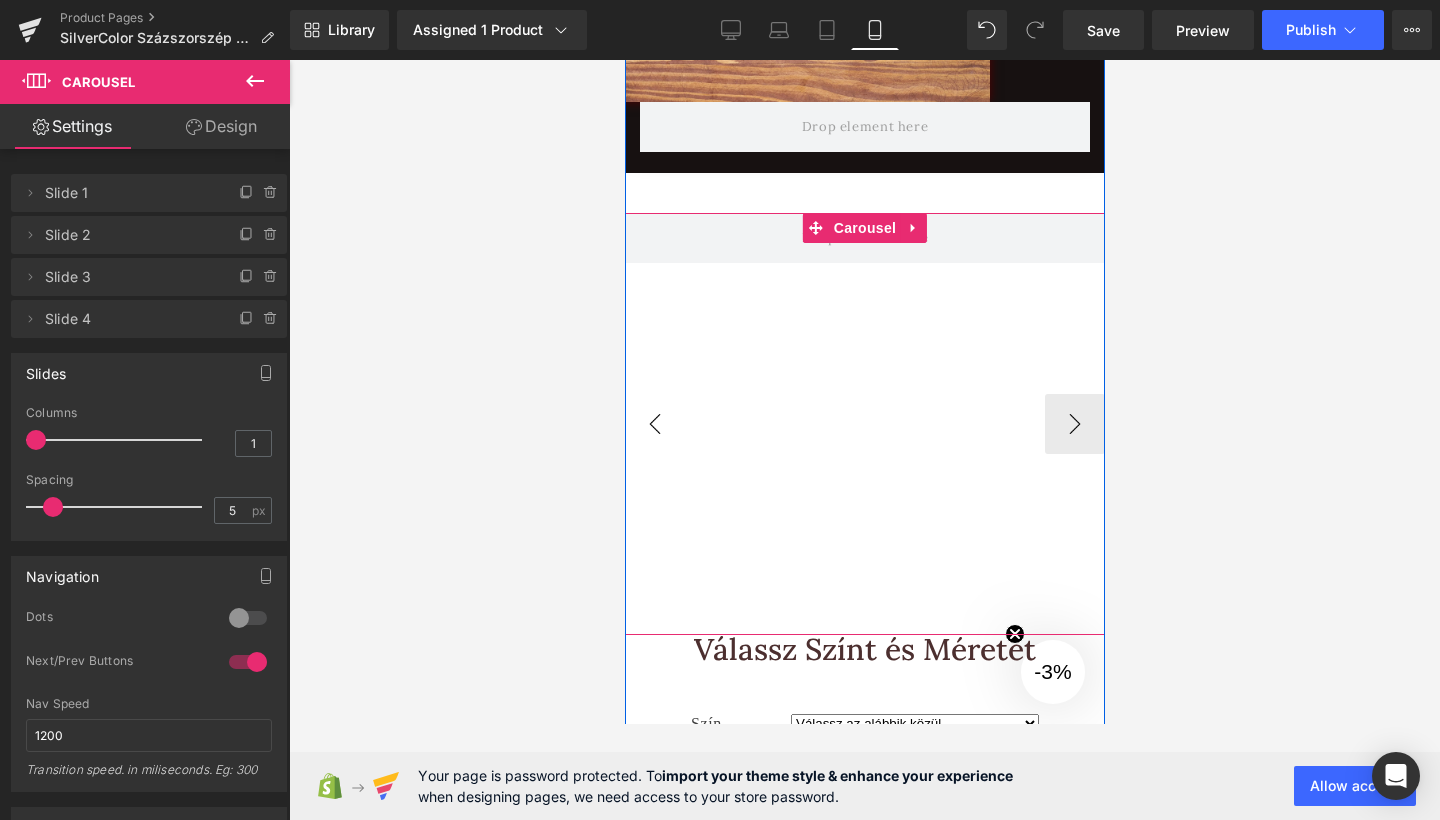 click on "‹" at bounding box center [654, 424] 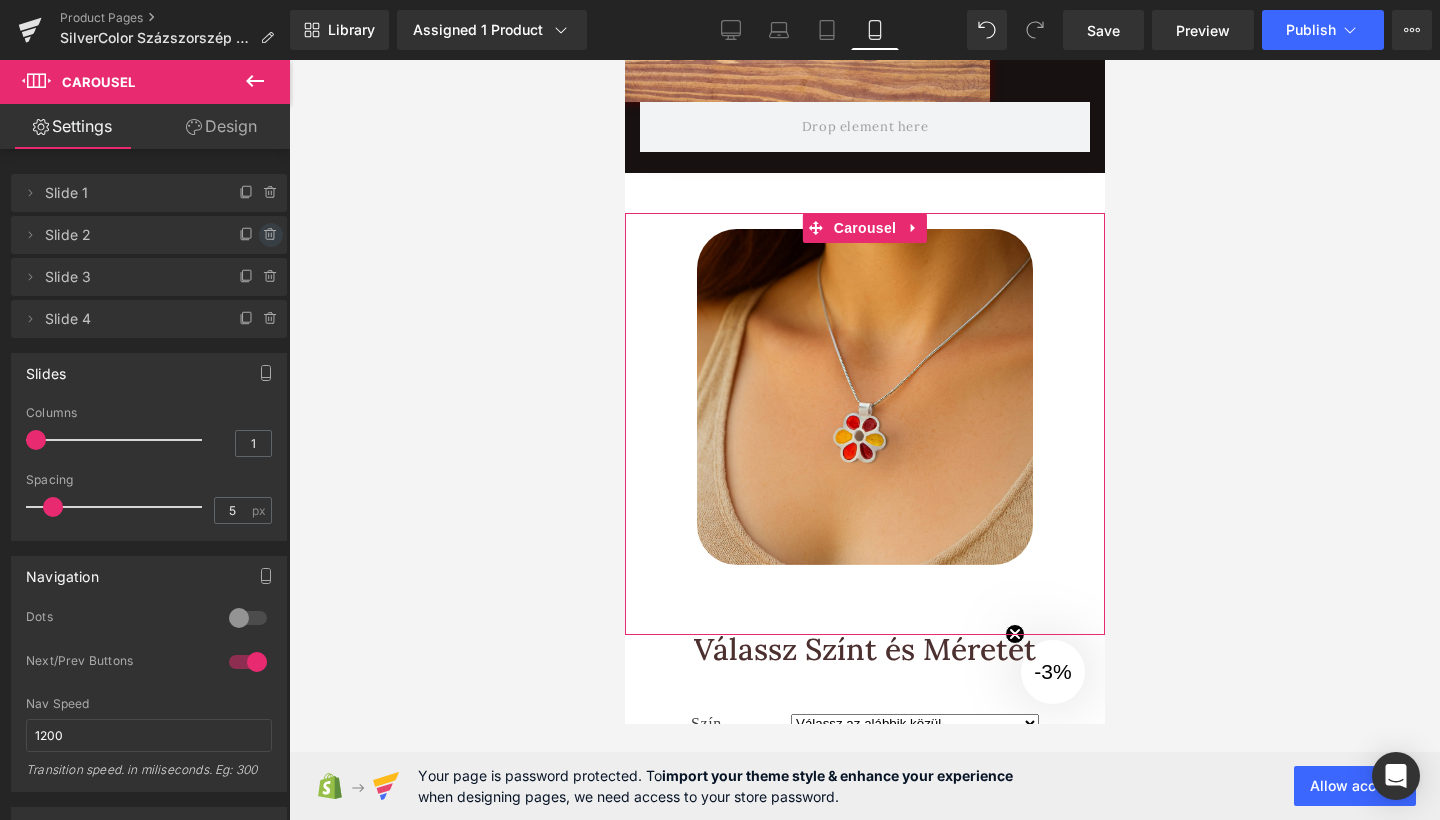 click 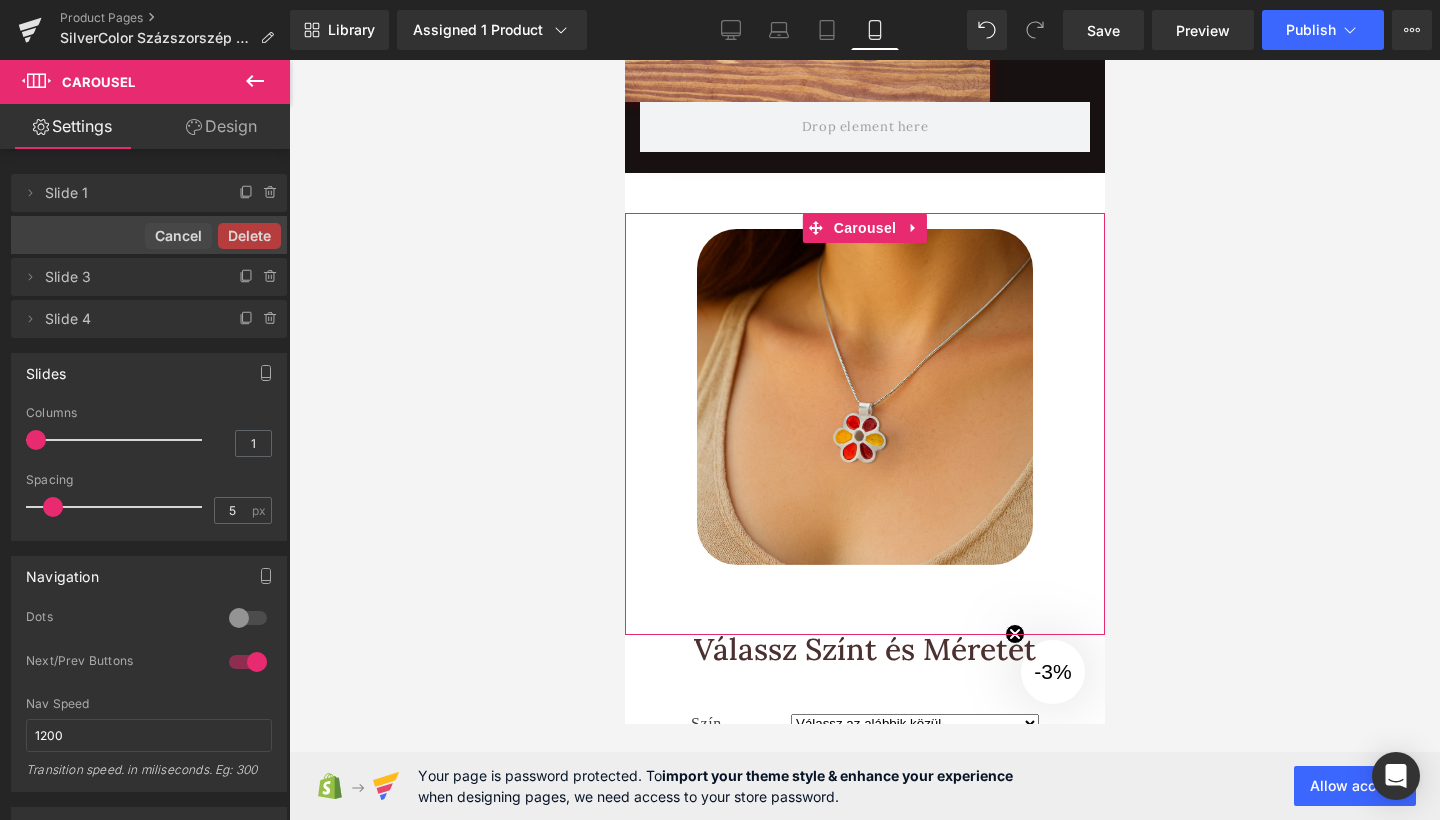 click on "Delete" at bounding box center [249, 236] 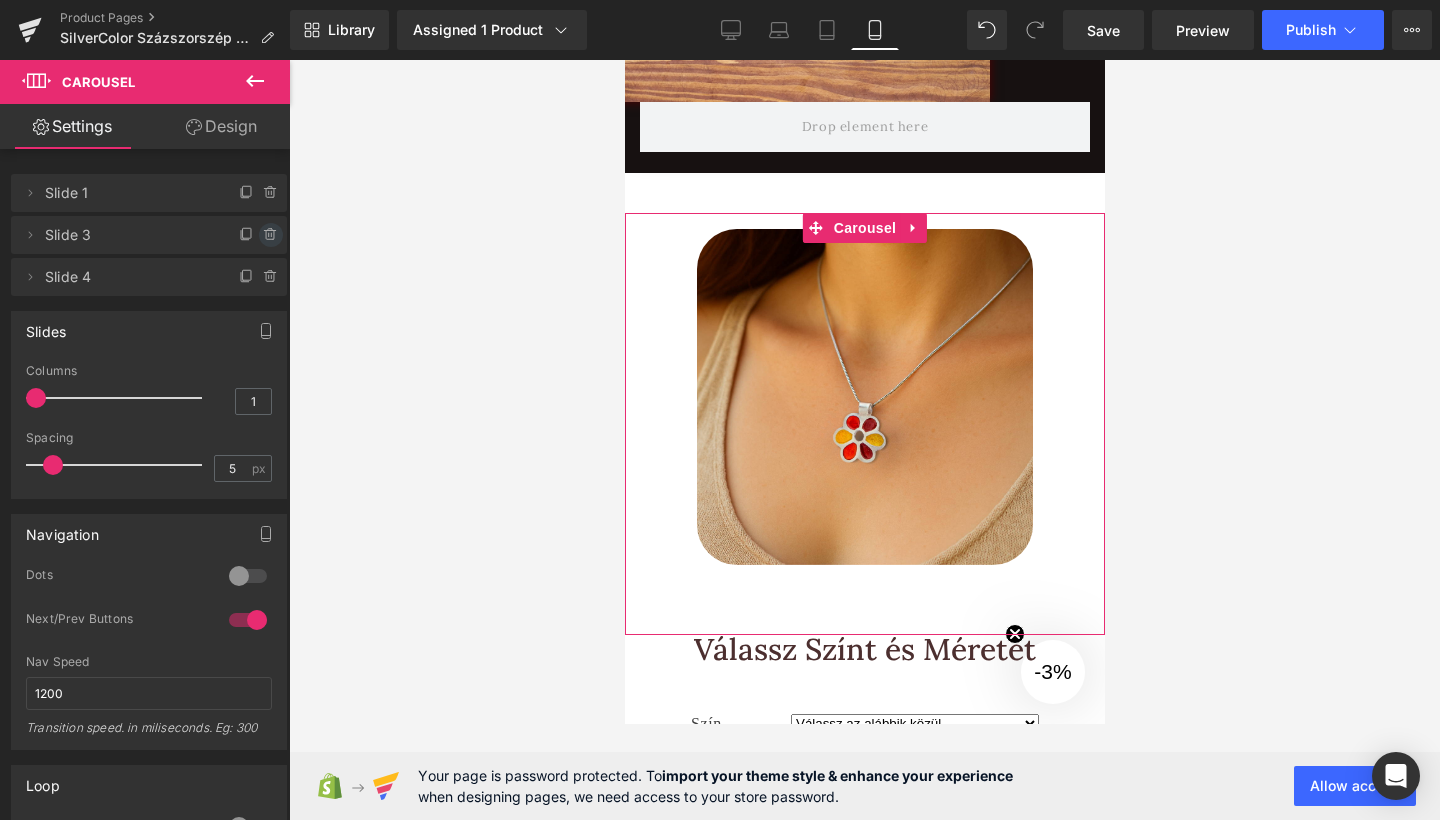 click 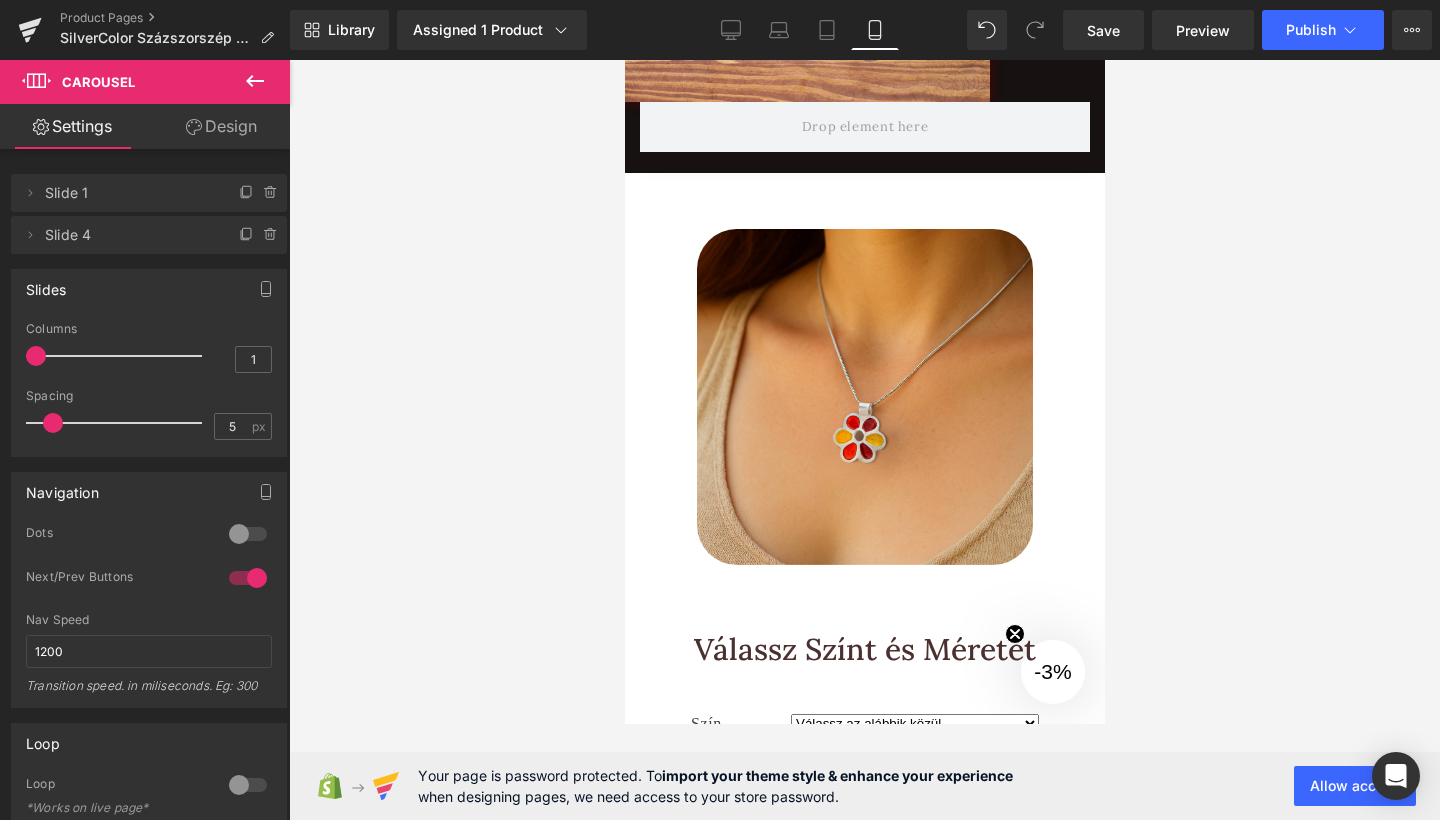 click 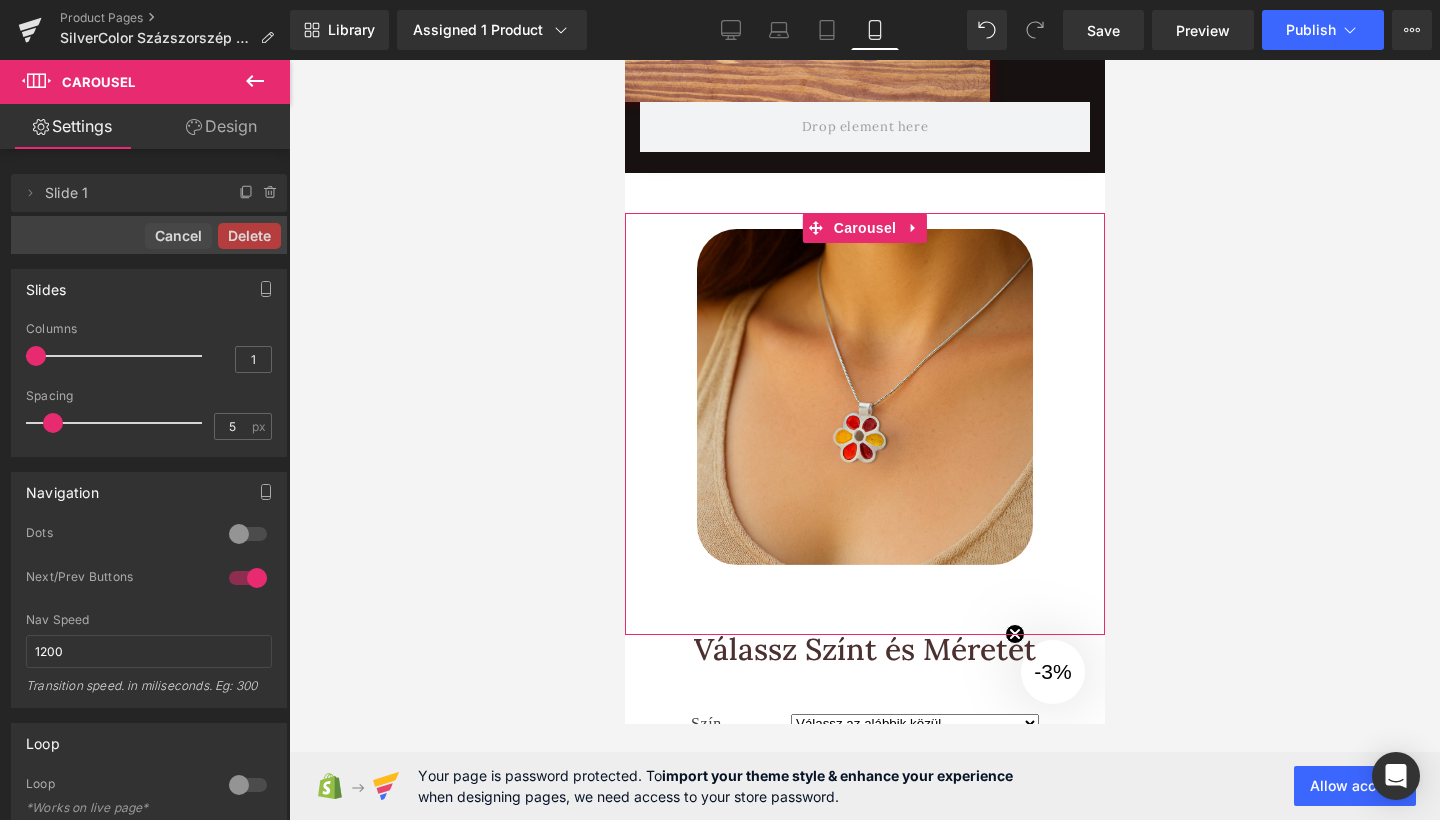 click on "Delete" at bounding box center (249, 236) 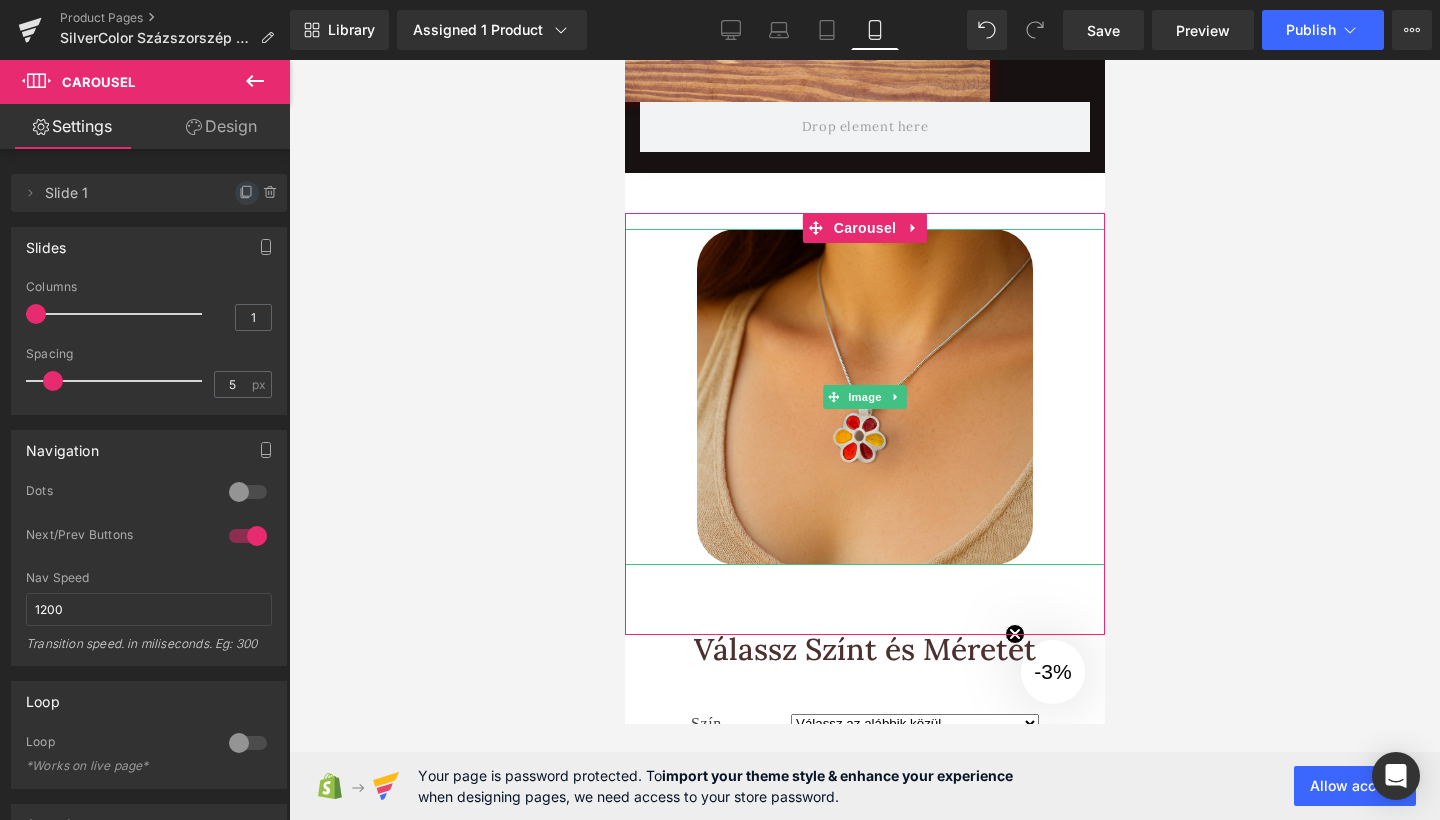 click 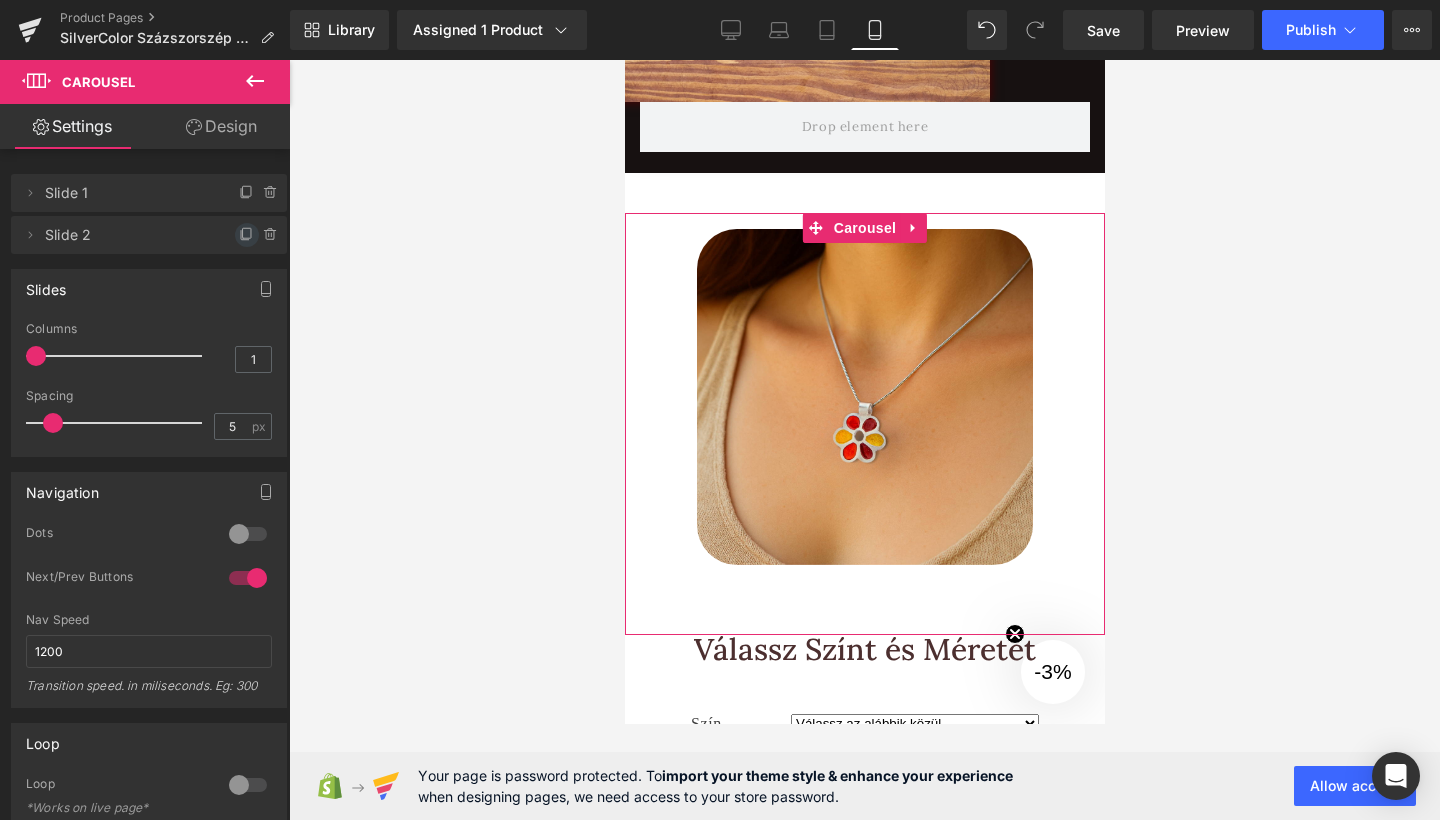 click 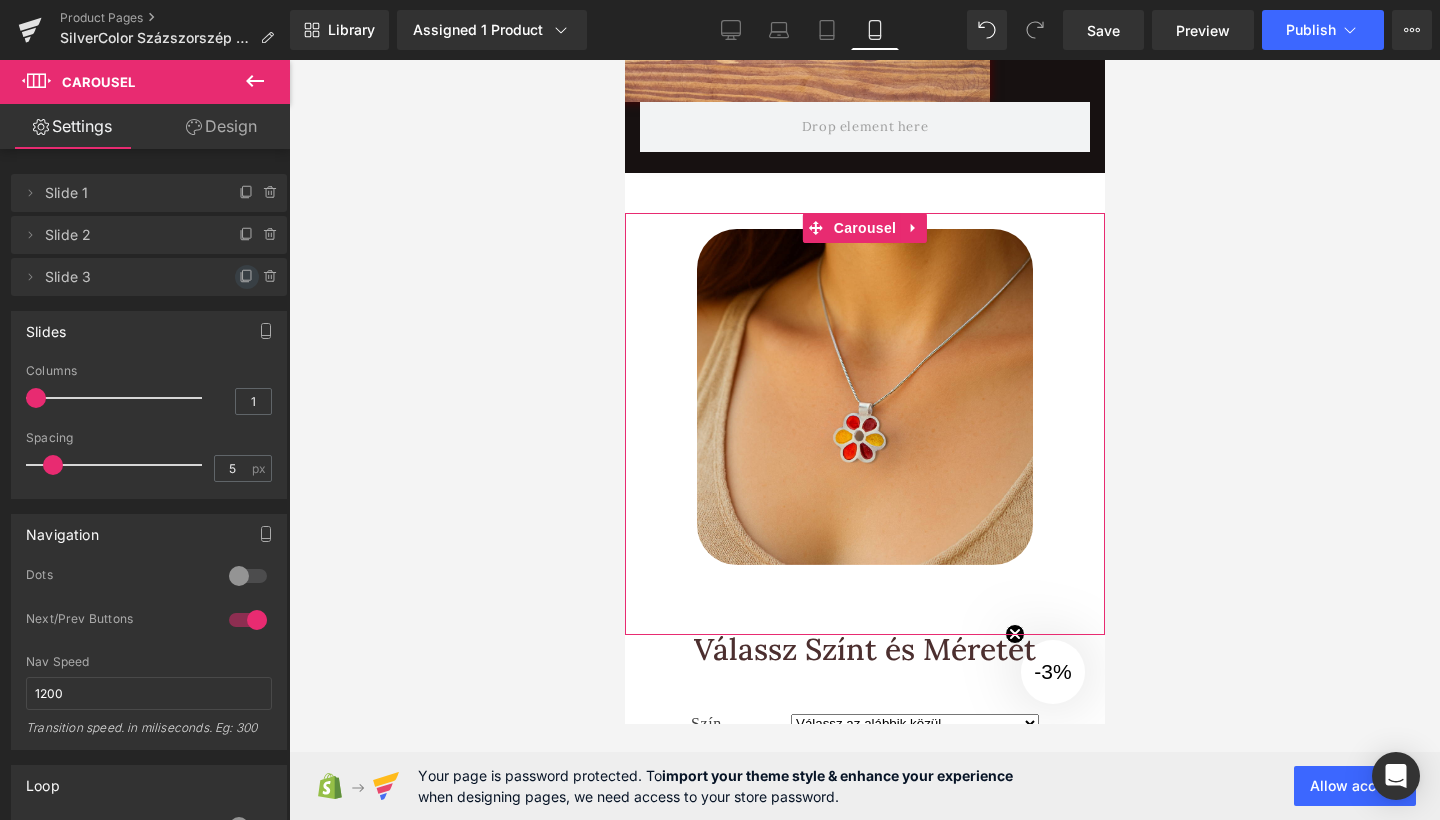 click 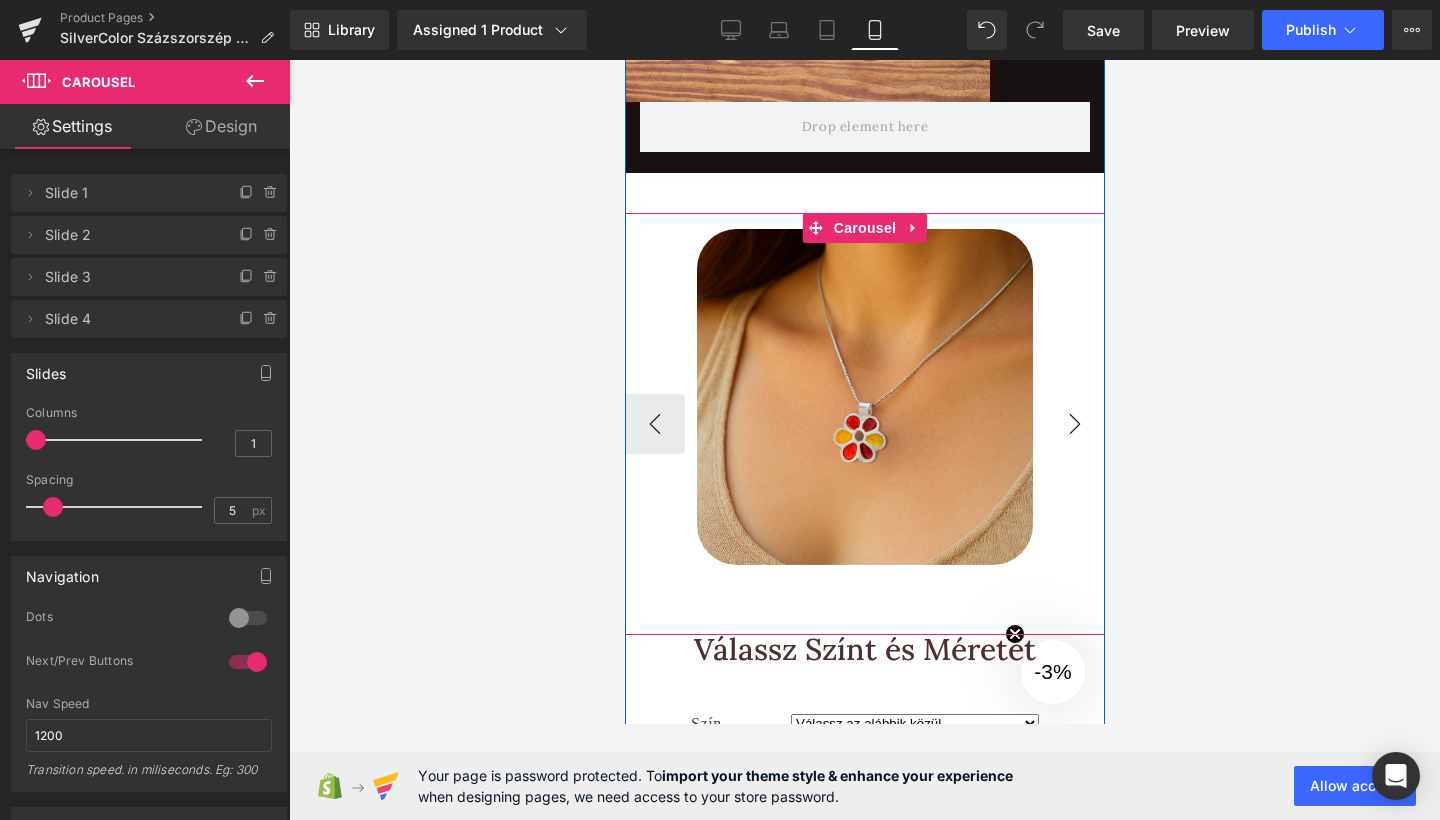 click on "›" at bounding box center (1074, 424) 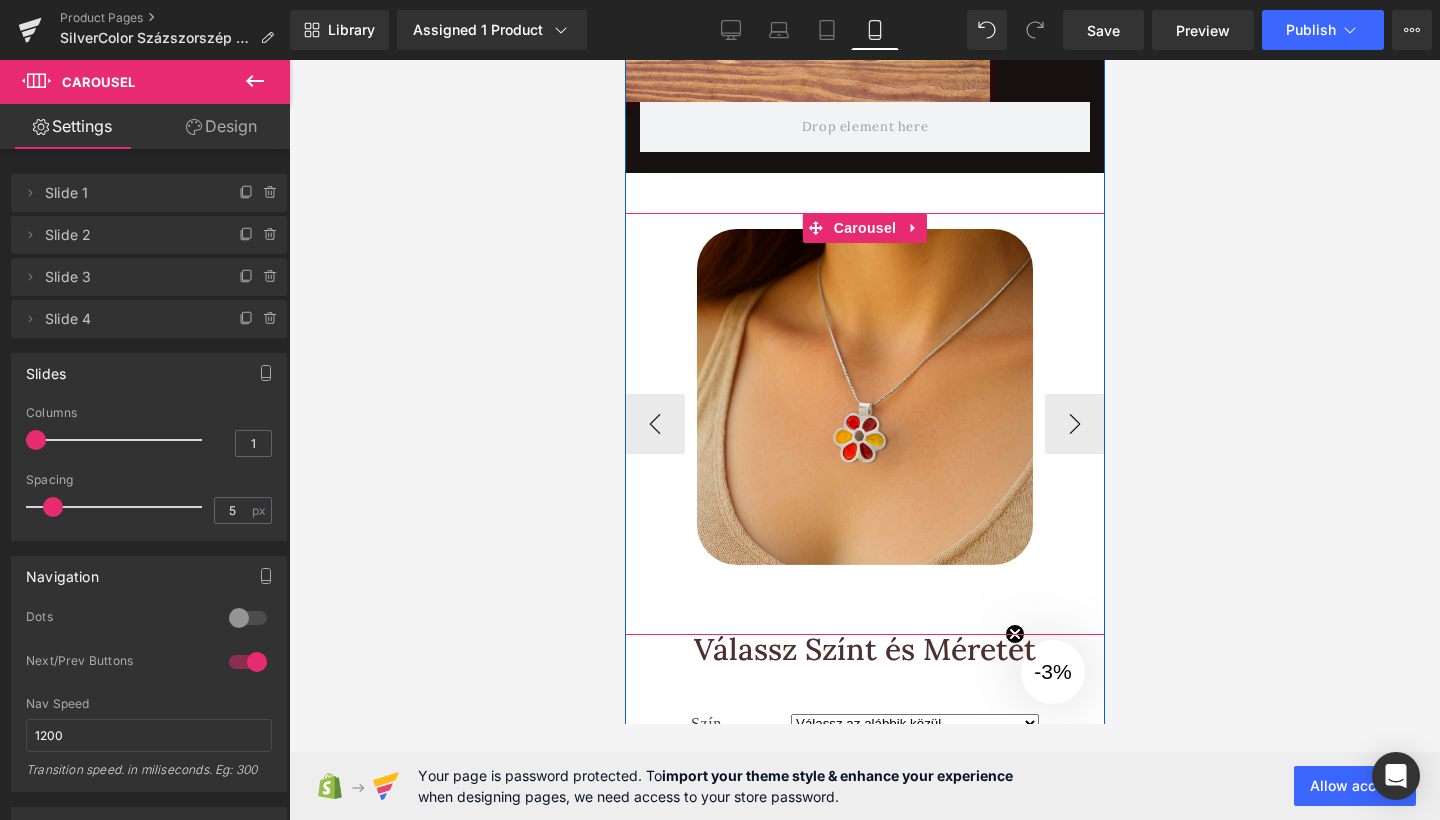 click at bounding box center [864, 397] 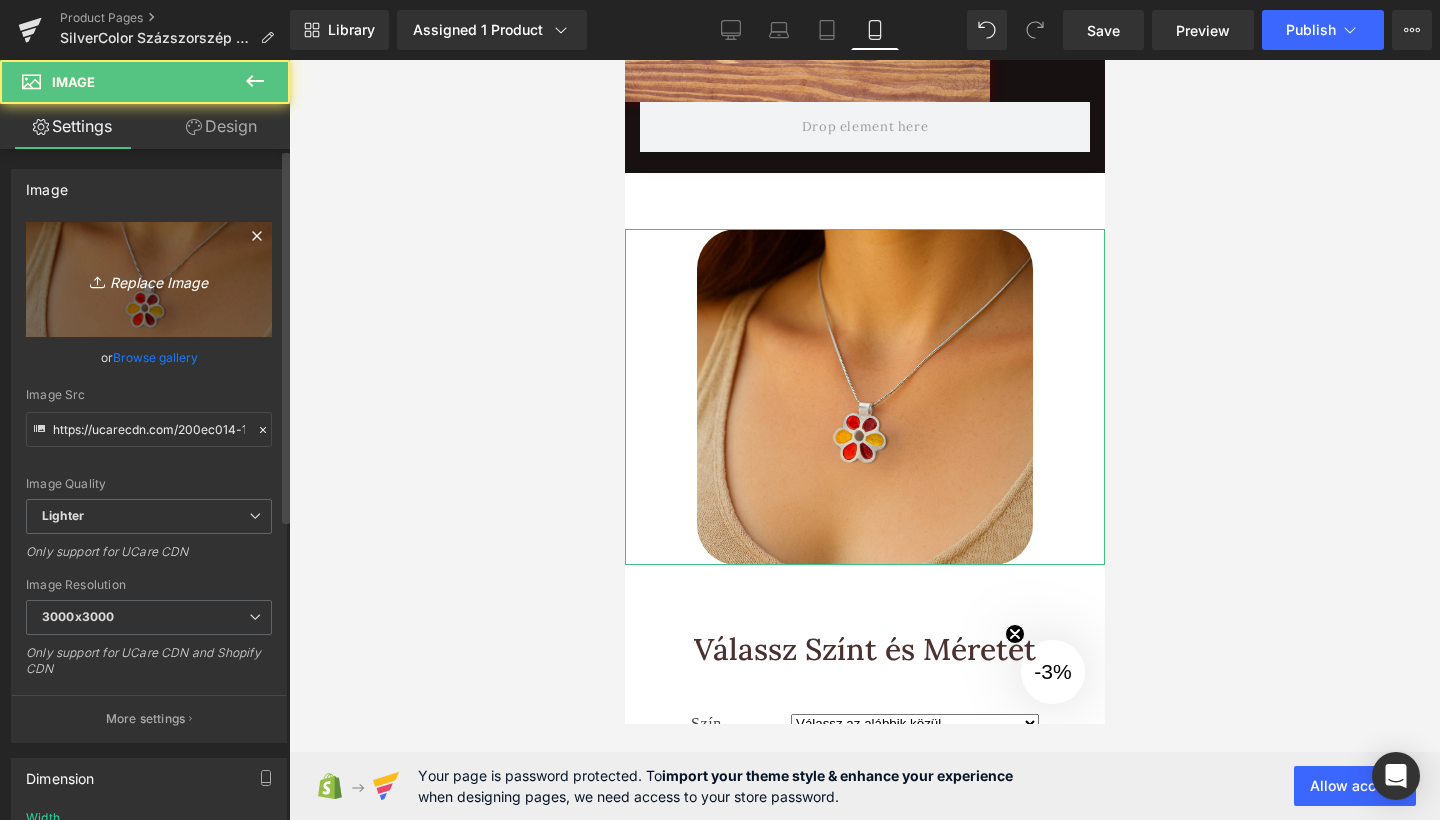 click on "Image https://ucarecdn.com/200ec014-1df8-456c-b835-95092f6ac8c0/-/format/auto/-/preview/3000x3000/-/quality/lighter/17.png  Replace Image  Upload image or  Browse gallery Image Src https://ucarecdn.com/200ec014-1df8-456c-b835-95092f6ac8c0/-/format/auto/-/preview/3000x3000/-/quality/lighter/17.png Image Quality Lighter Lightest
Lighter
Lighter Lightest Only support for UCare CDN 100x100 240x240 480x480 576x576 640x640 768x768 800x800 960x960 1024x1024 1280x1280 1440x1440 1600x1600 1920x1920 2560x2560 3000x3000 Image Resolution
3000x3000
100x100 240x240 480x480 576x576 640x640 768x768 800x800 960x960 1024x1024 1280x1280 1440x1440 1600x1600 1920x1920 2560x2560 3000x3000 Only support for UCare CDN and Shopify CDN More settings" at bounding box center [149, 482] 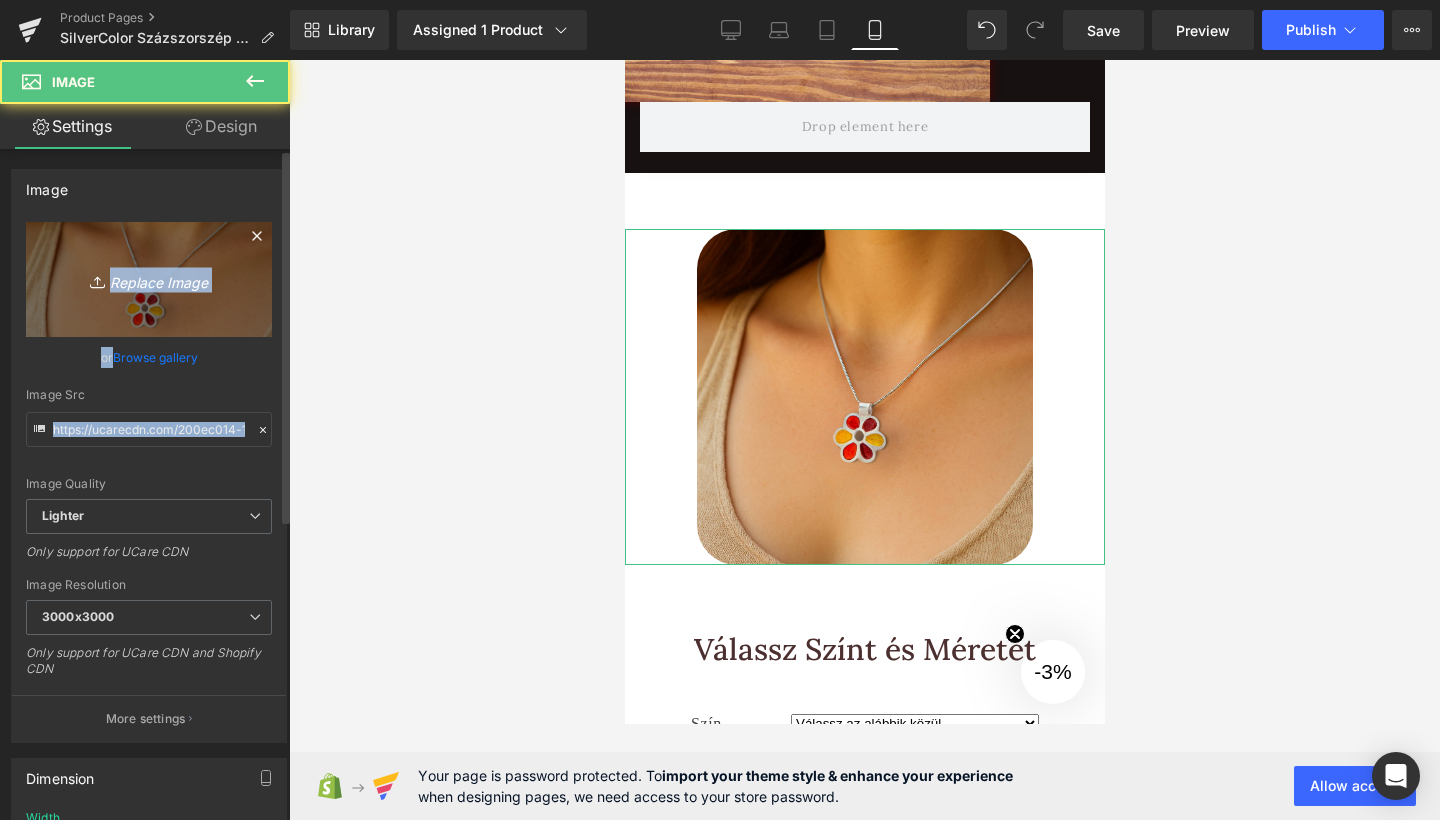 click on "Replace Image" at bounding box center [149, 279] 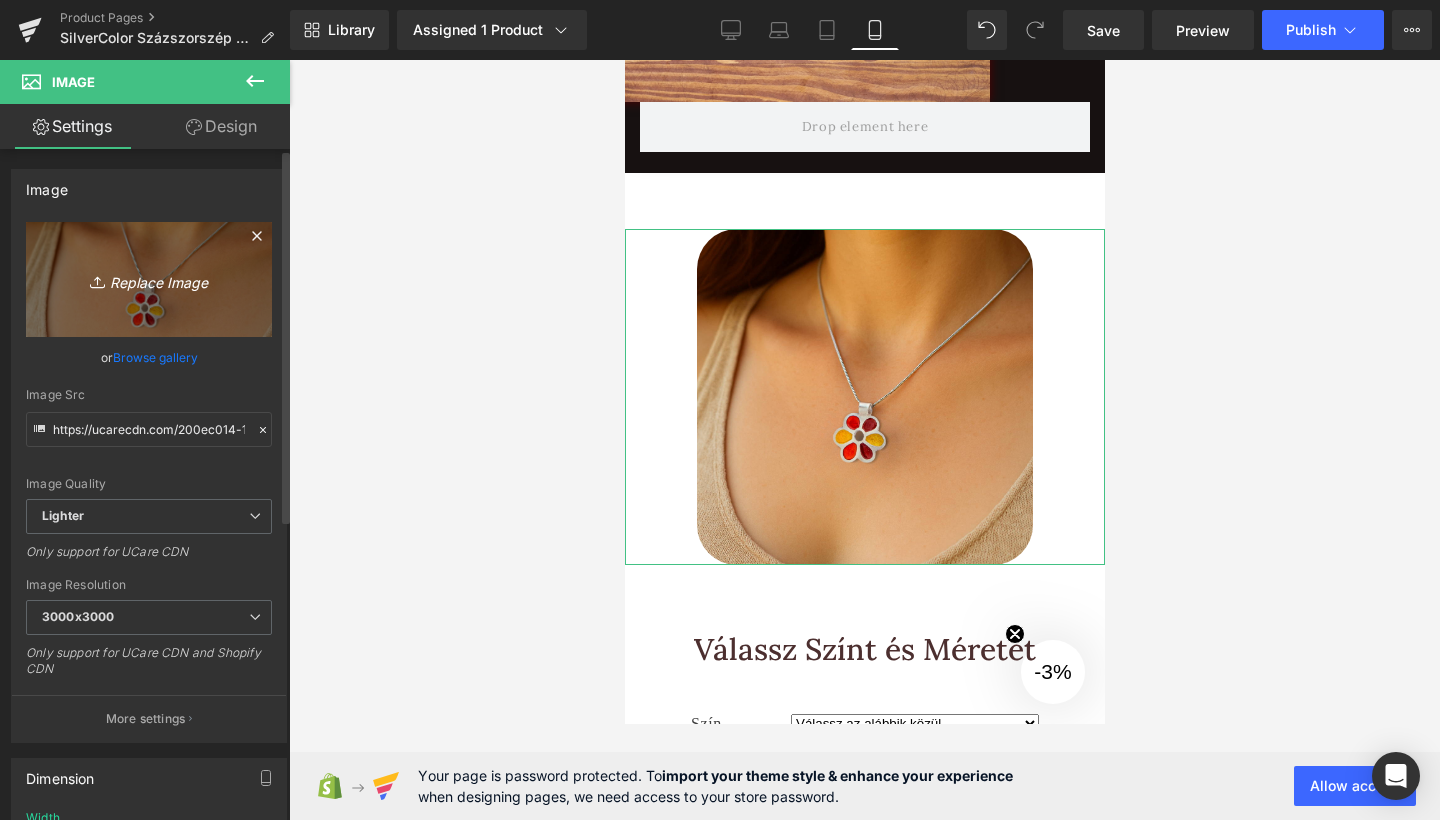 type on "C:\fakepath\19.png" 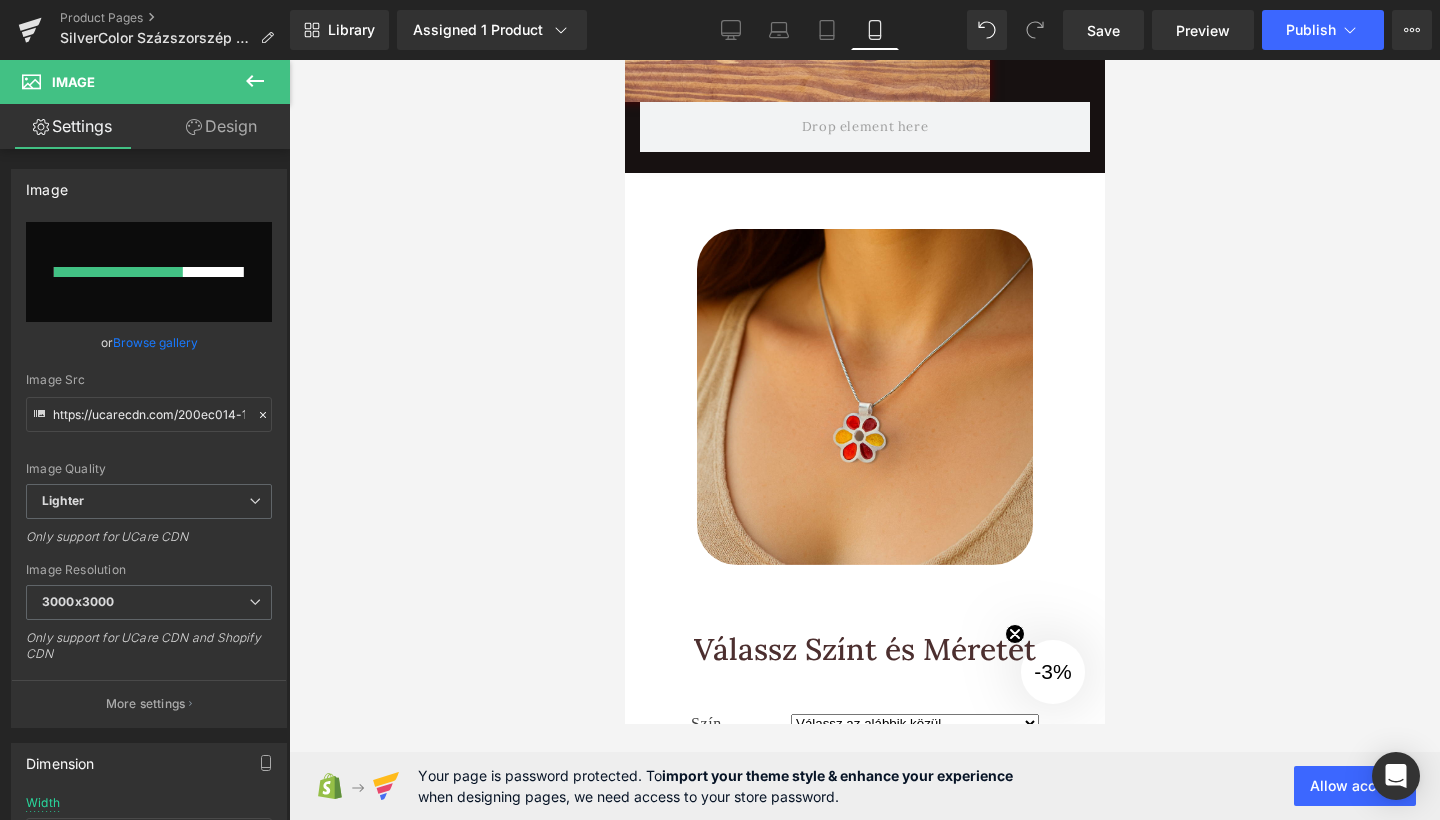 type 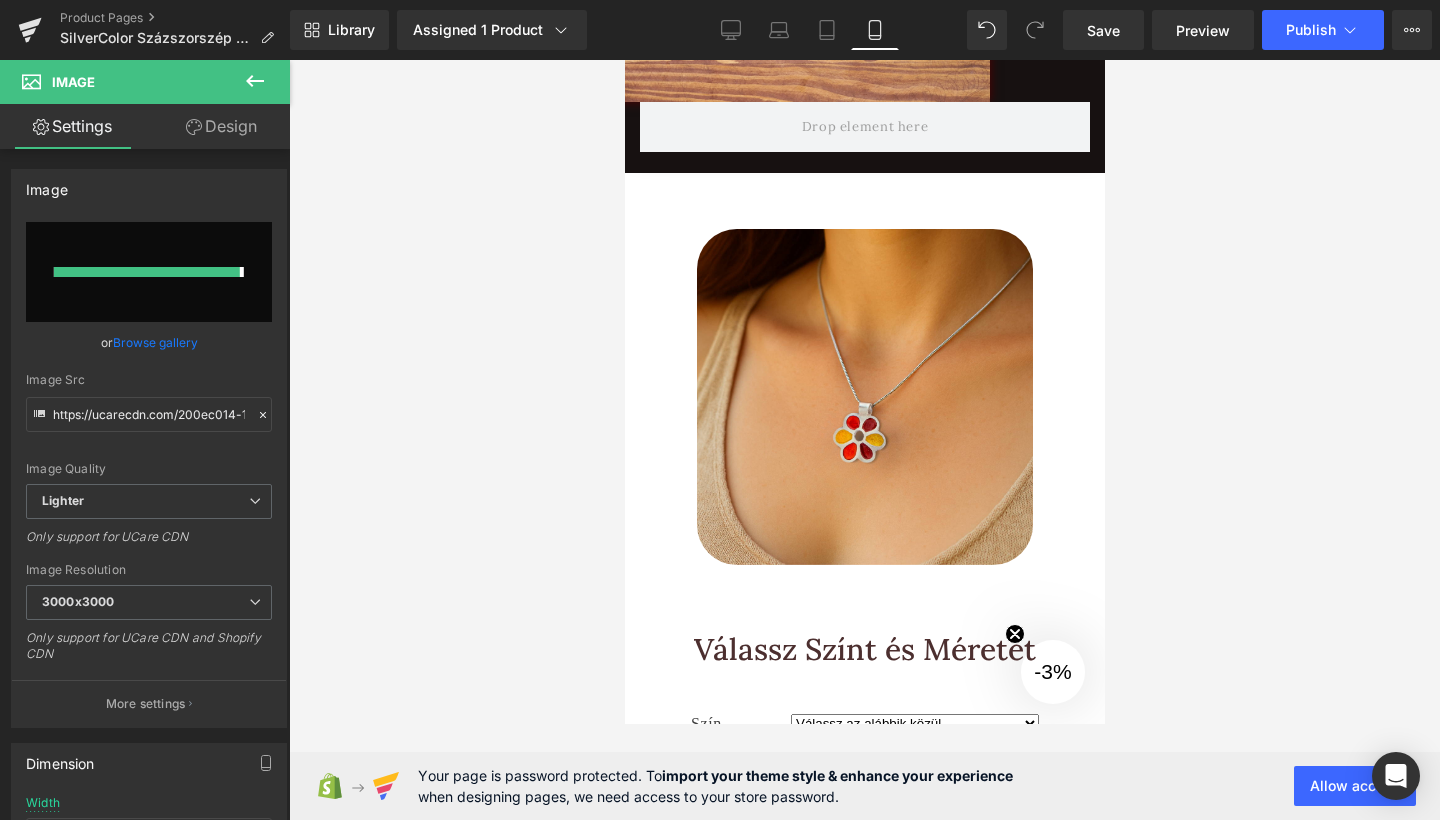 type on "https://ucarecdn.com/7dbbaafc-bd74-4cb7-807c-f5a6c092e4ef/-/format/auto/-/preview/3000x3000/-/quality/lighter/18.png" 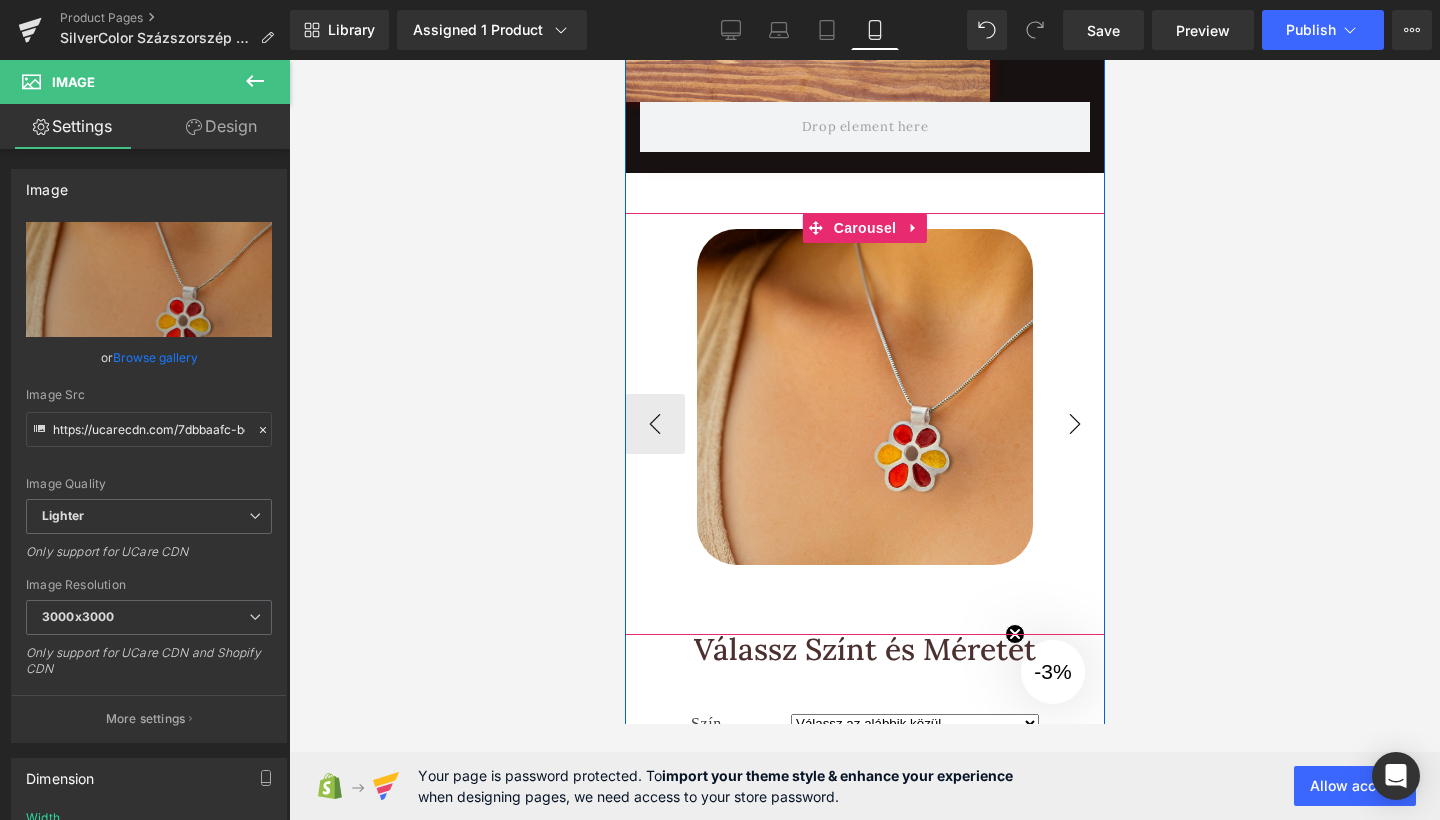 click on "›" at bounding box center (1074, 424) 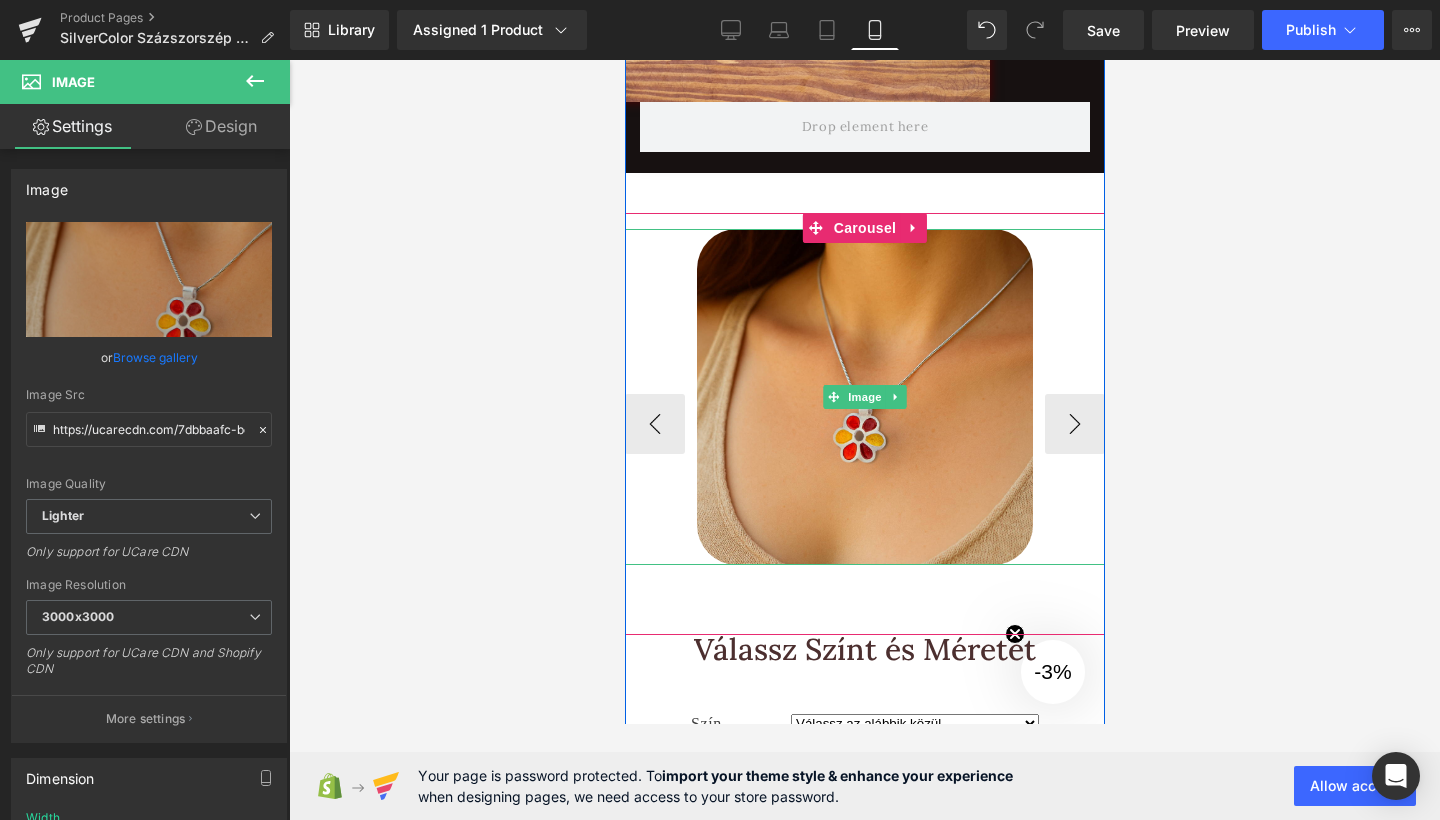 click at bounding box center (864, 397) 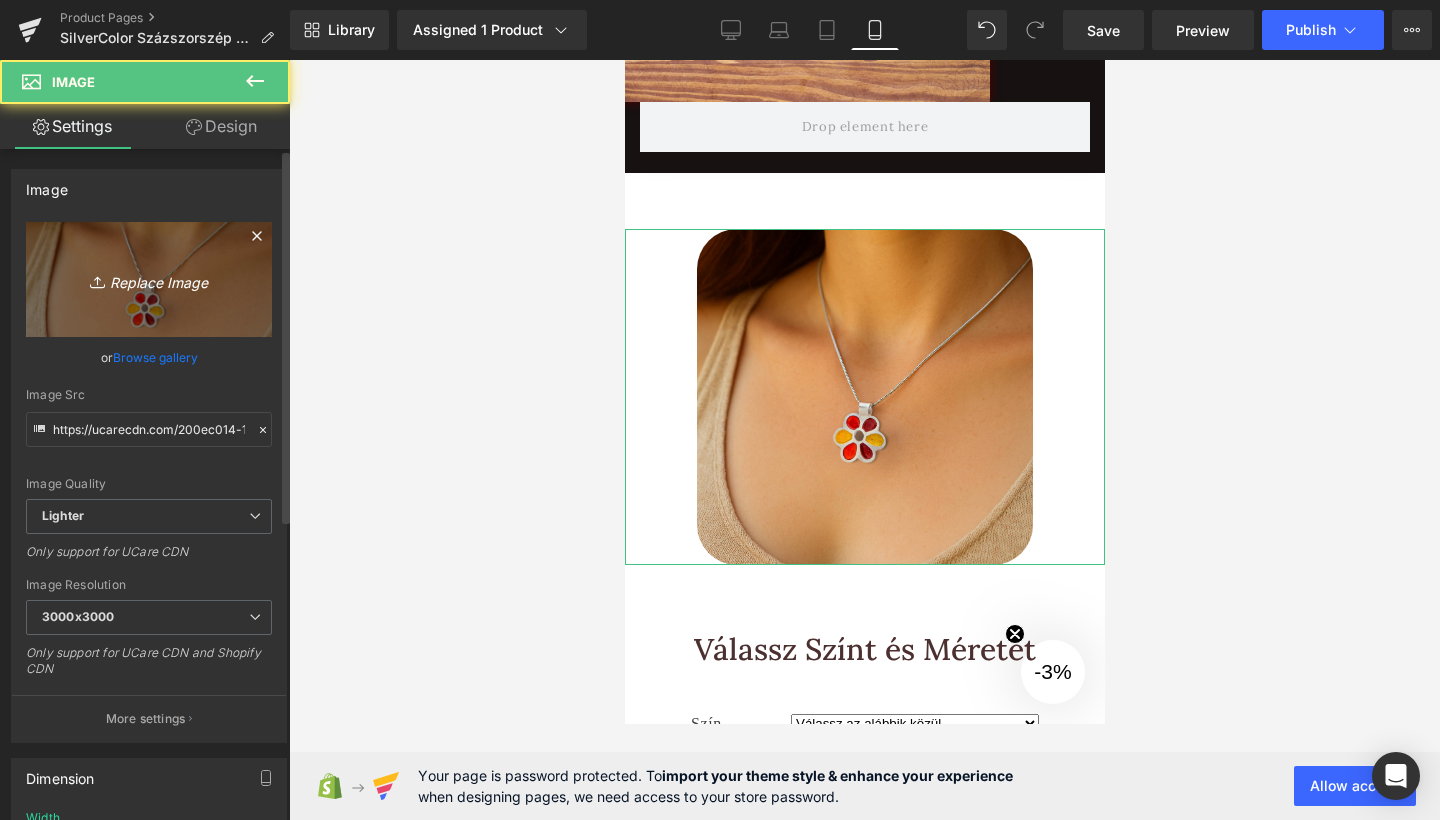 click on "Replace Image" at bounding box center [149, 279] 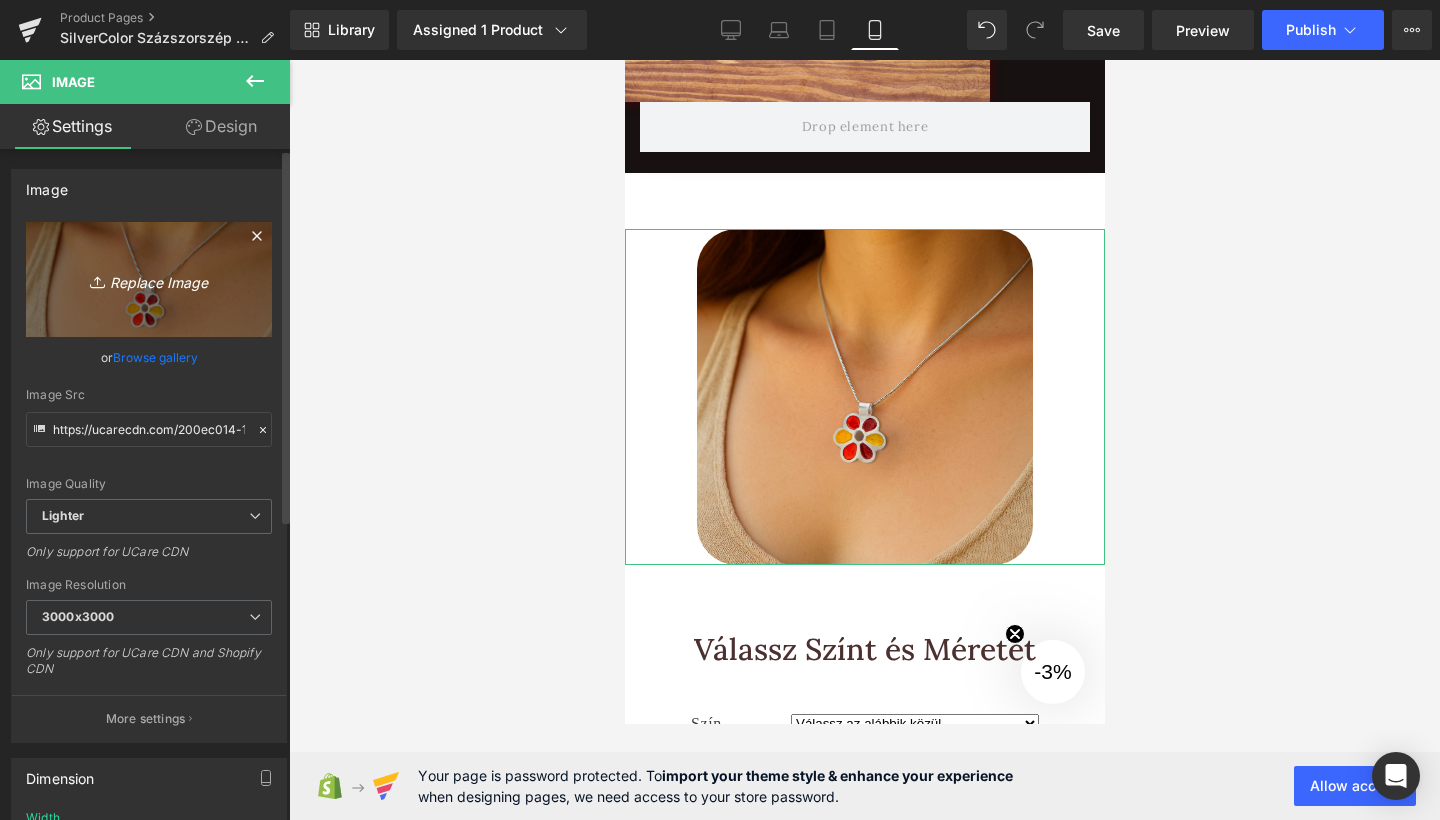type on "C:\fakepath\19.png" 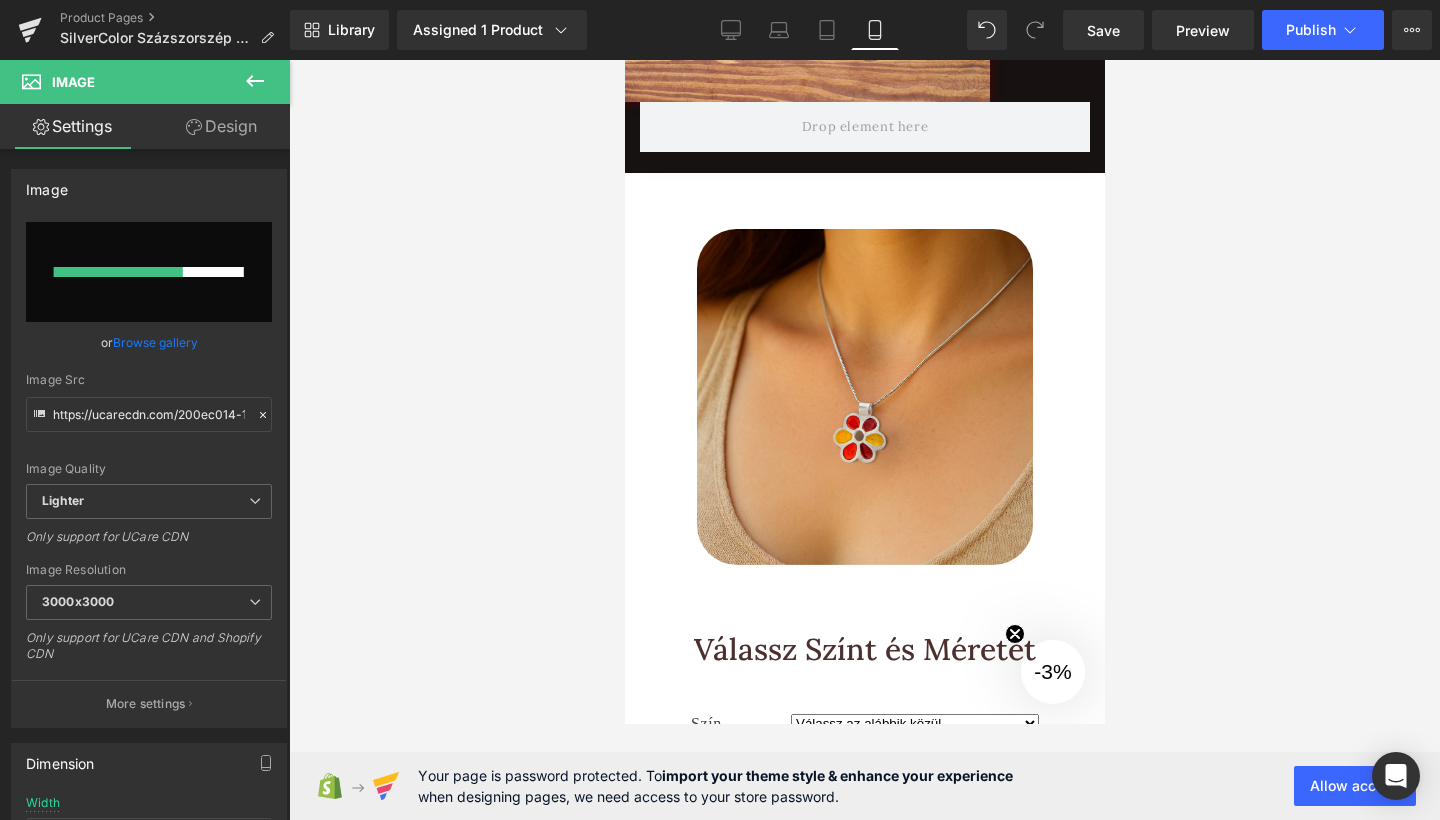type 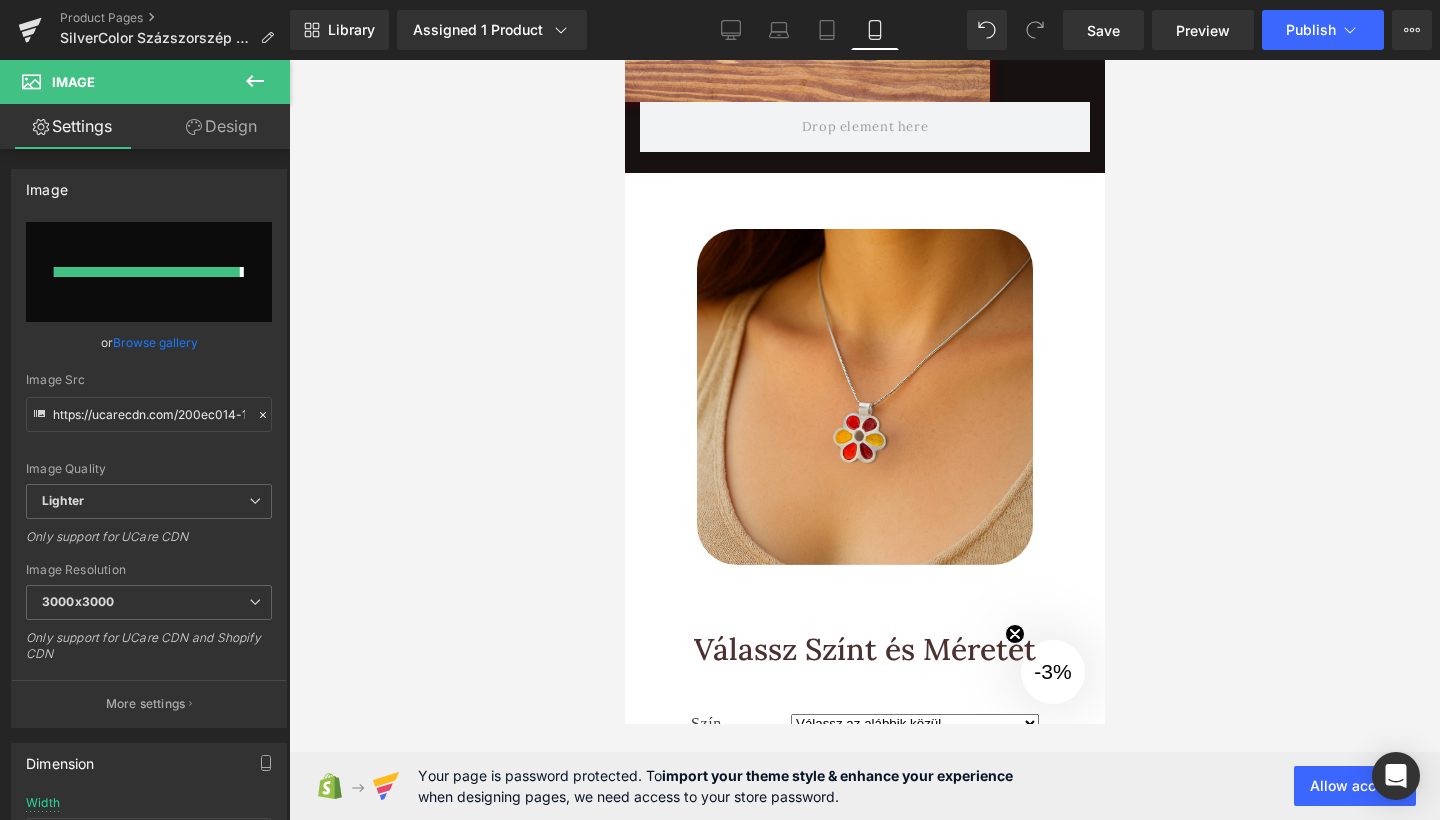 type on "https://ucarecdn.com/6ac50cd8-21b7-4265-b280-0d94180a7e59/-/format/auto/-/preview/3000x3000/-/quality/lighter/19.png" 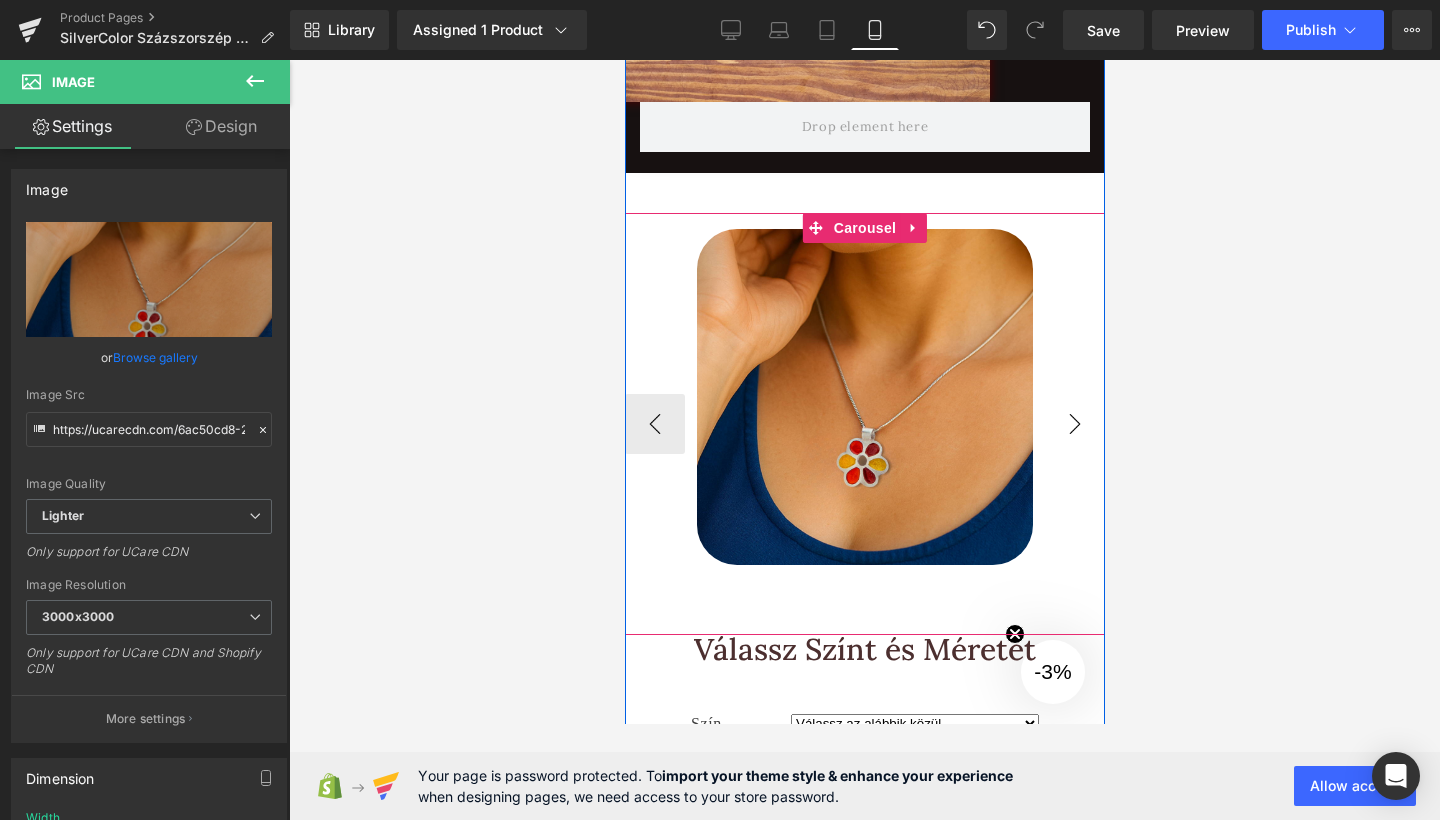 click on "›" at bounding box center [1074, 424] 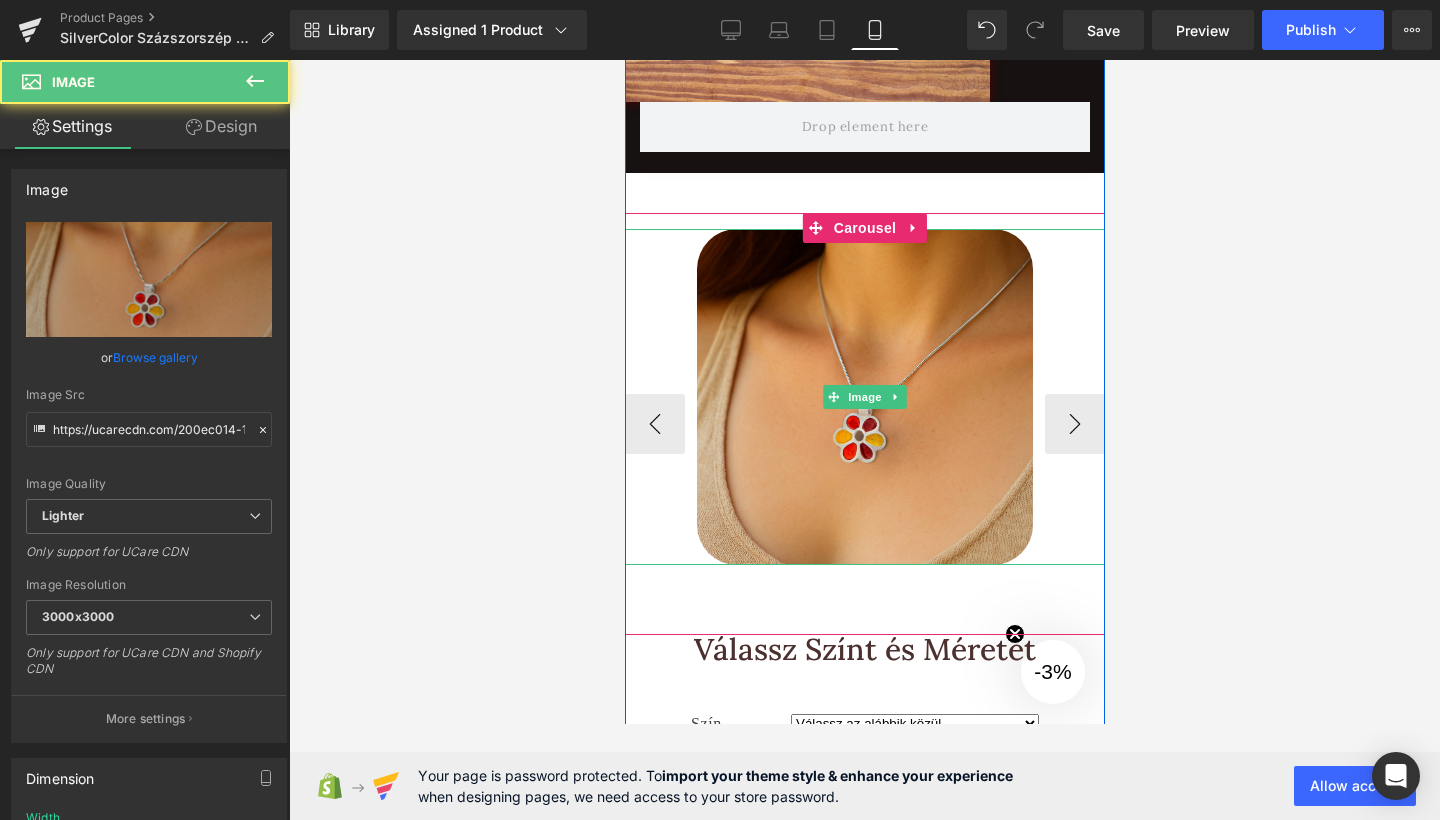 drag, startPoint x: 847, startPoint y: 317, endPoint x: 935, endPoint y: 364, distance: 99.764725 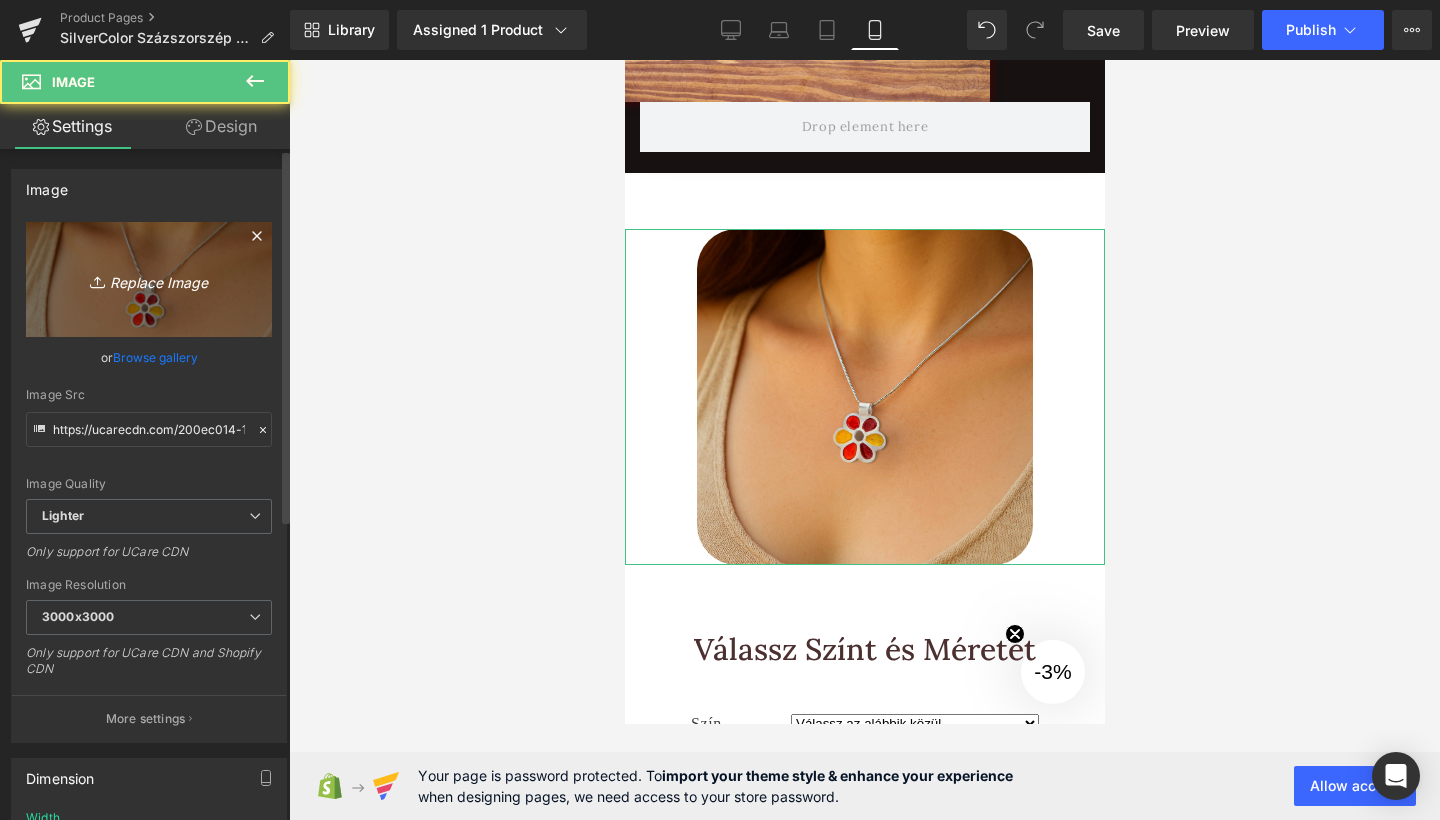 click on "Replace Image" at bounding box center [149, 279] 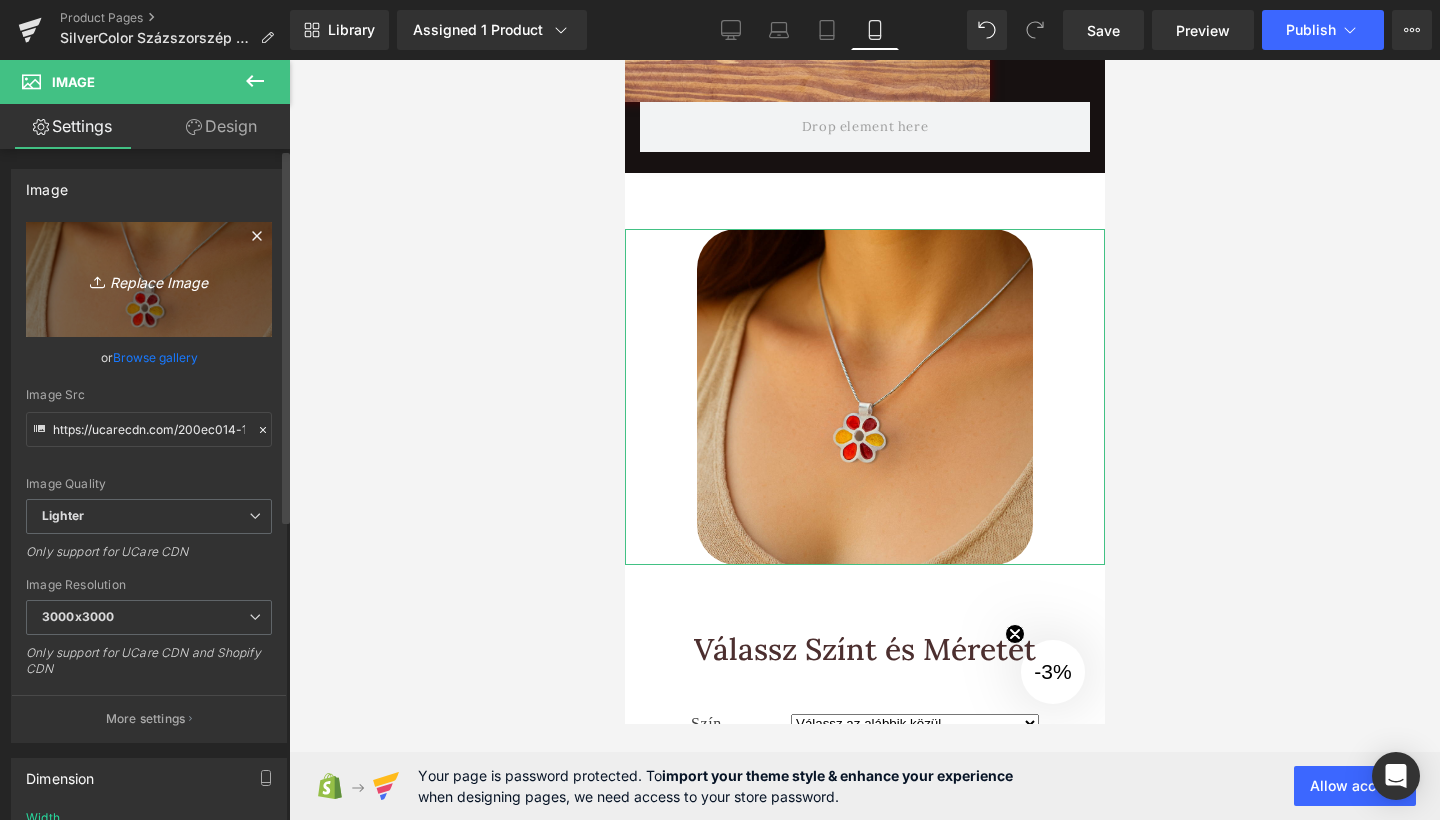 type on "C:\fakepath\20.png" 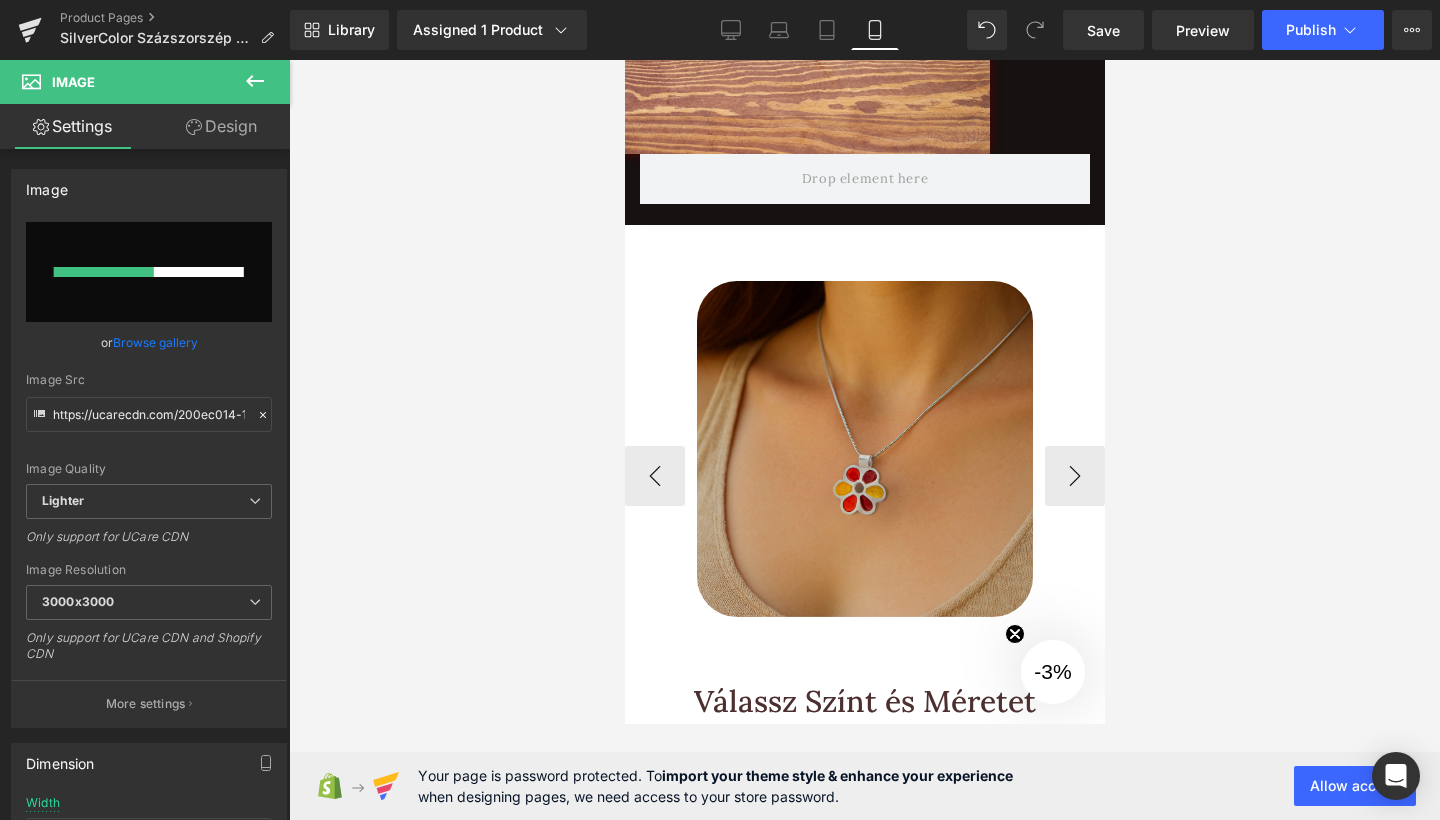 scroll, scrollTop: 3713, scrollLeft: 0, axis: vertical 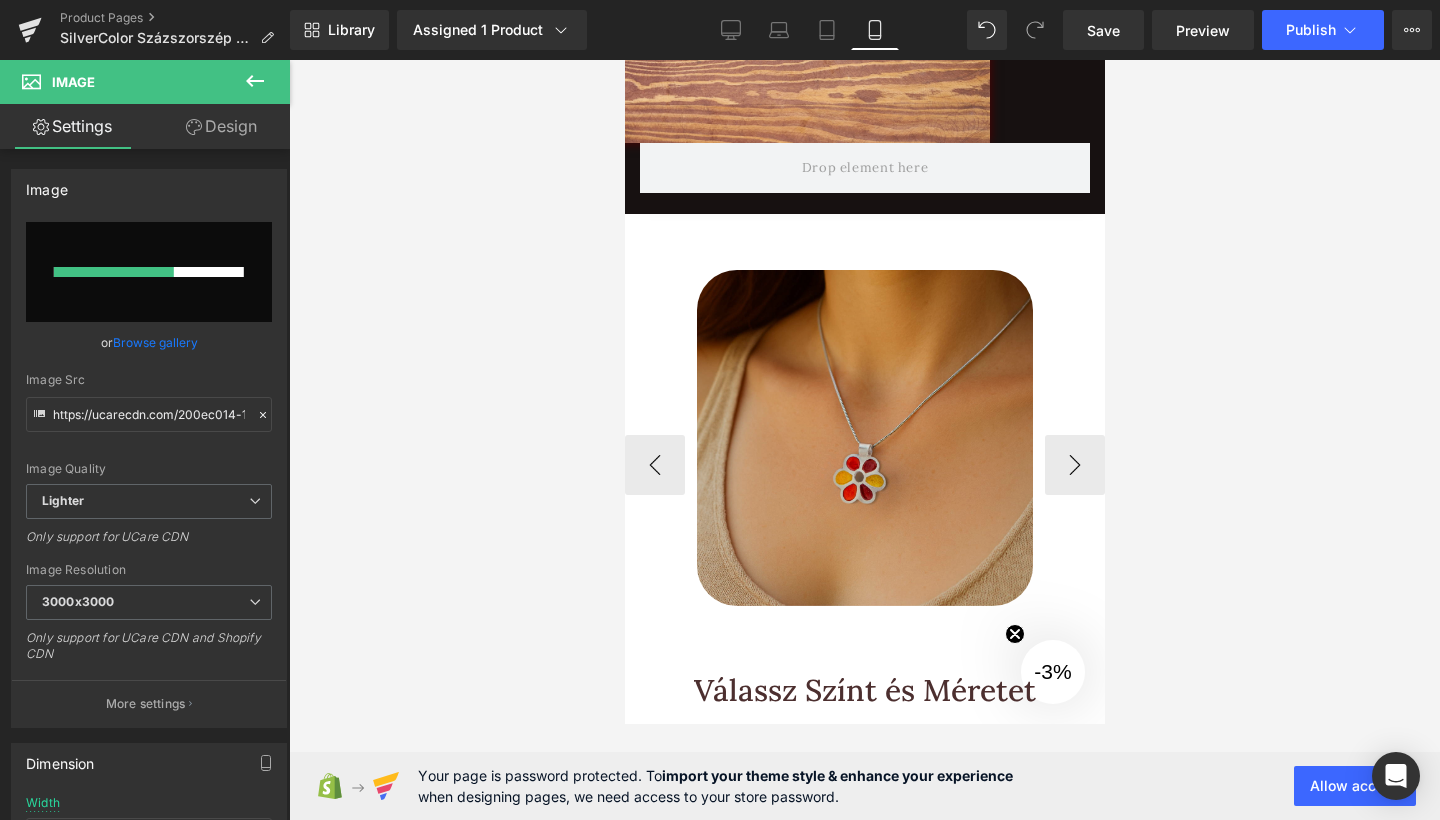 type 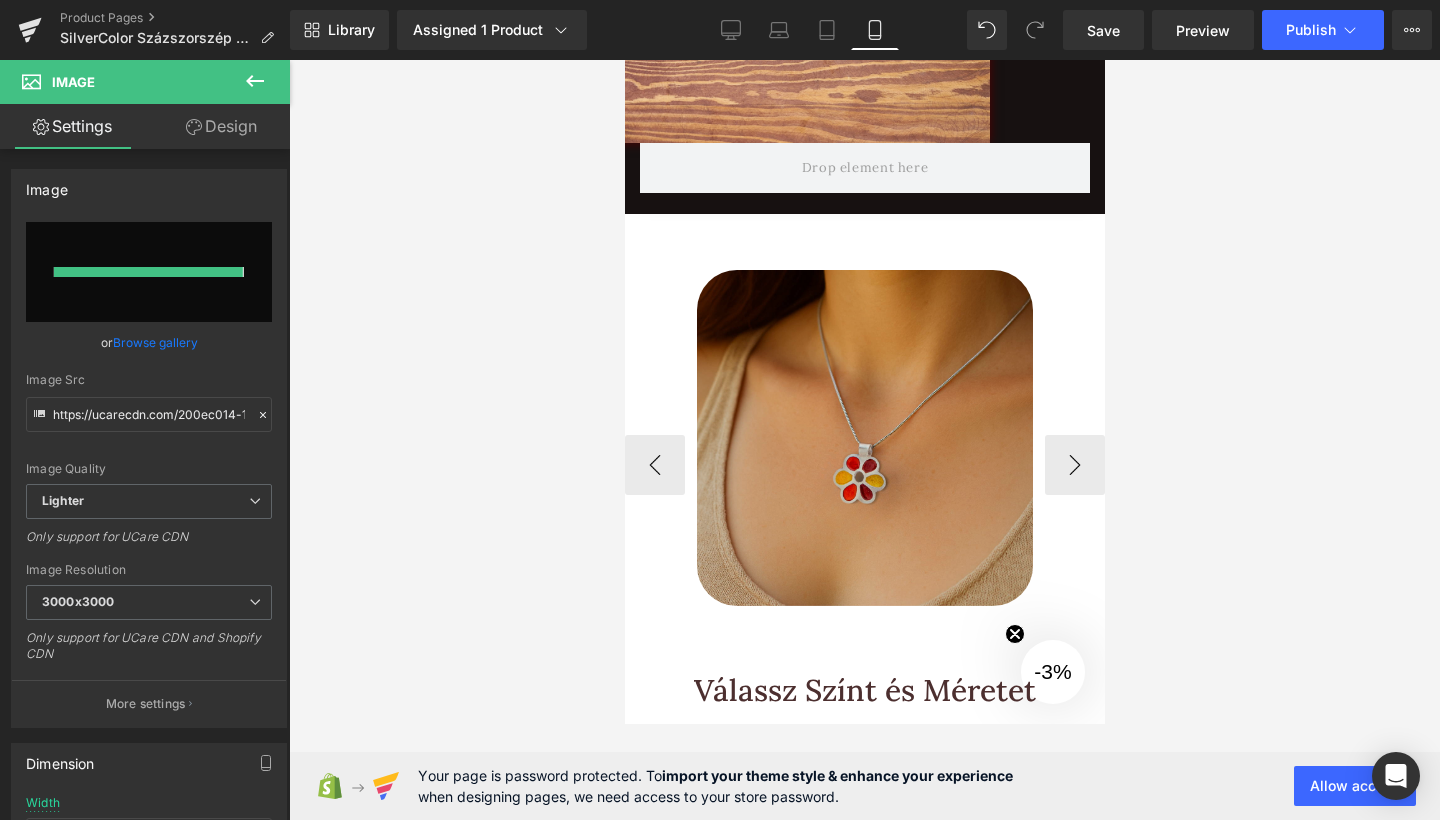 type on "https://ucarecdn.com/b7c7502c-43bf-4c67-95c8-3467f5d08fe0/-/format/auto/-/preview/3000x3000/-/quality/lighter/20.png" 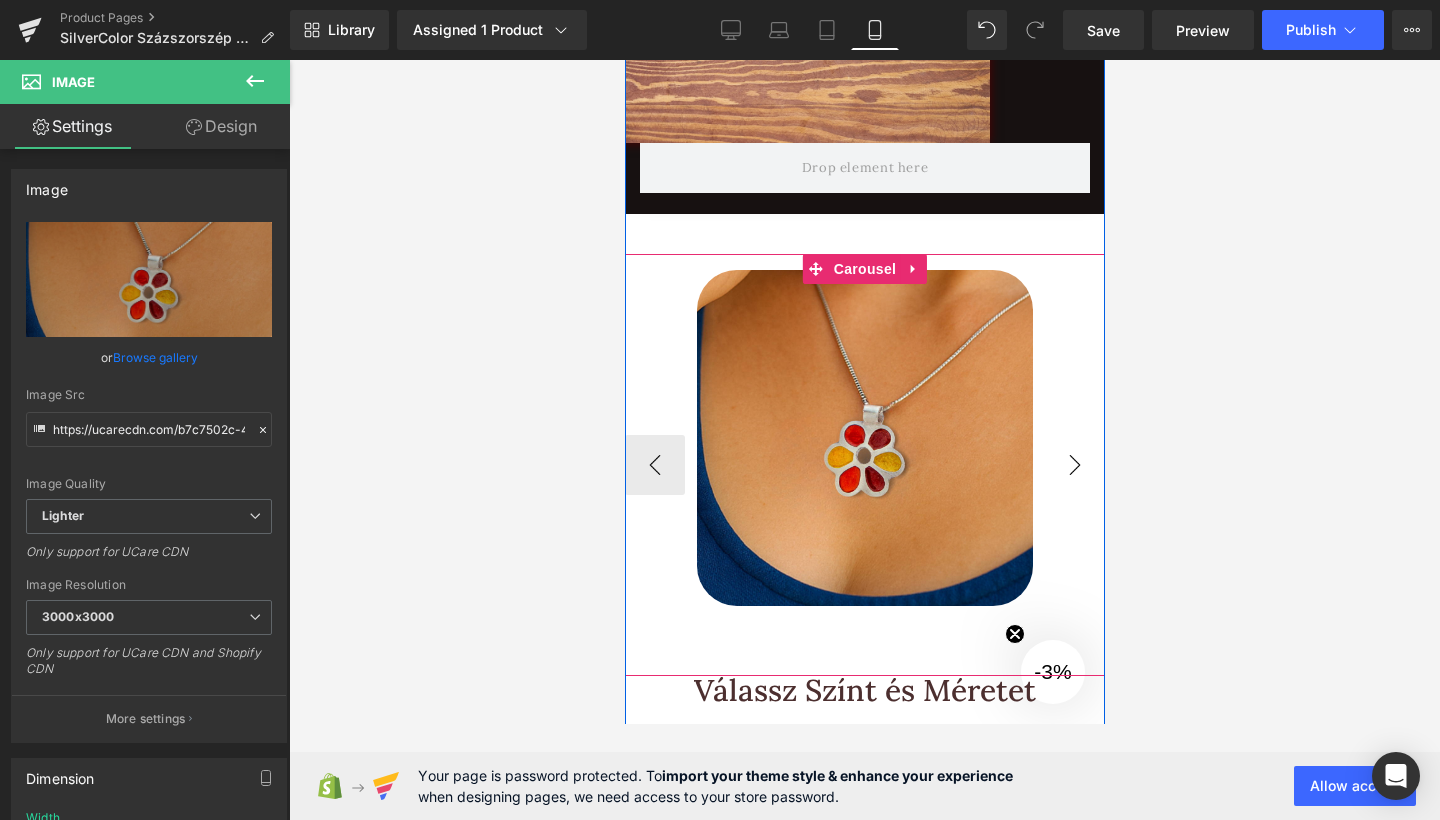 click on "›" at bounding box center (1074, 465) 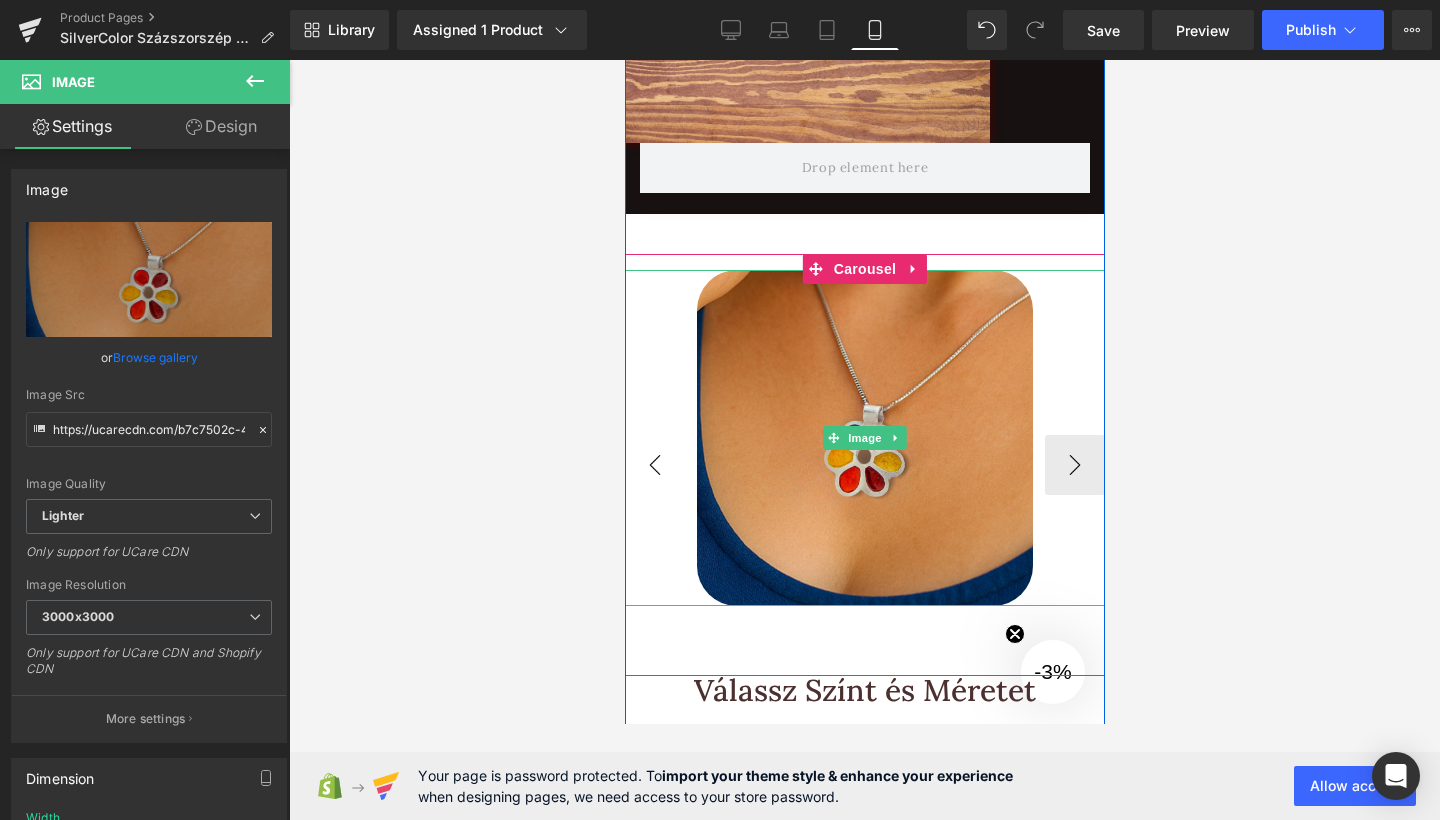 click on "‹" at bounding box center (654, 465) 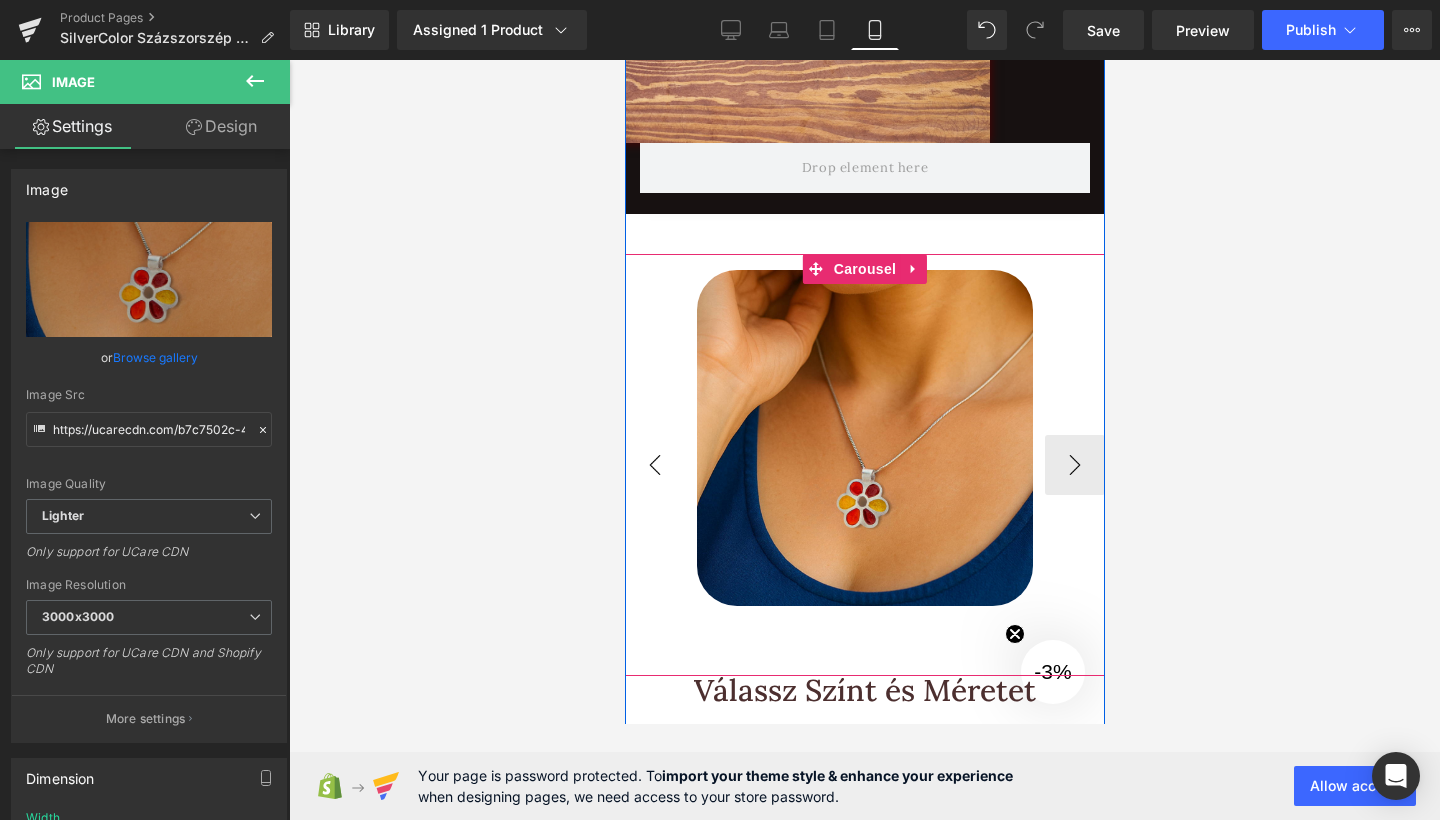 click on "‹" at bounding box center (654, 465) 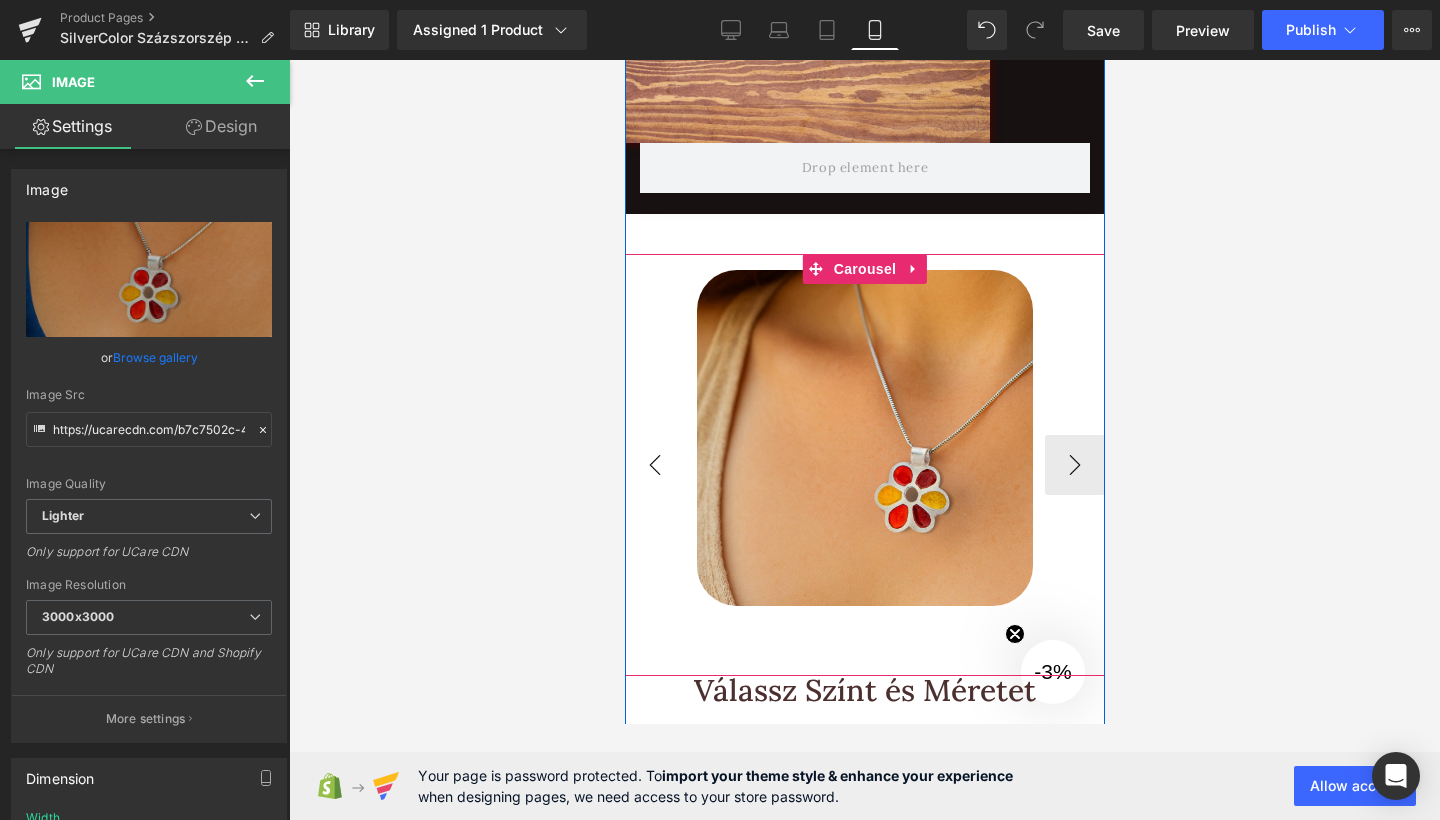 click on "‹" at bounding box center [654, 465] 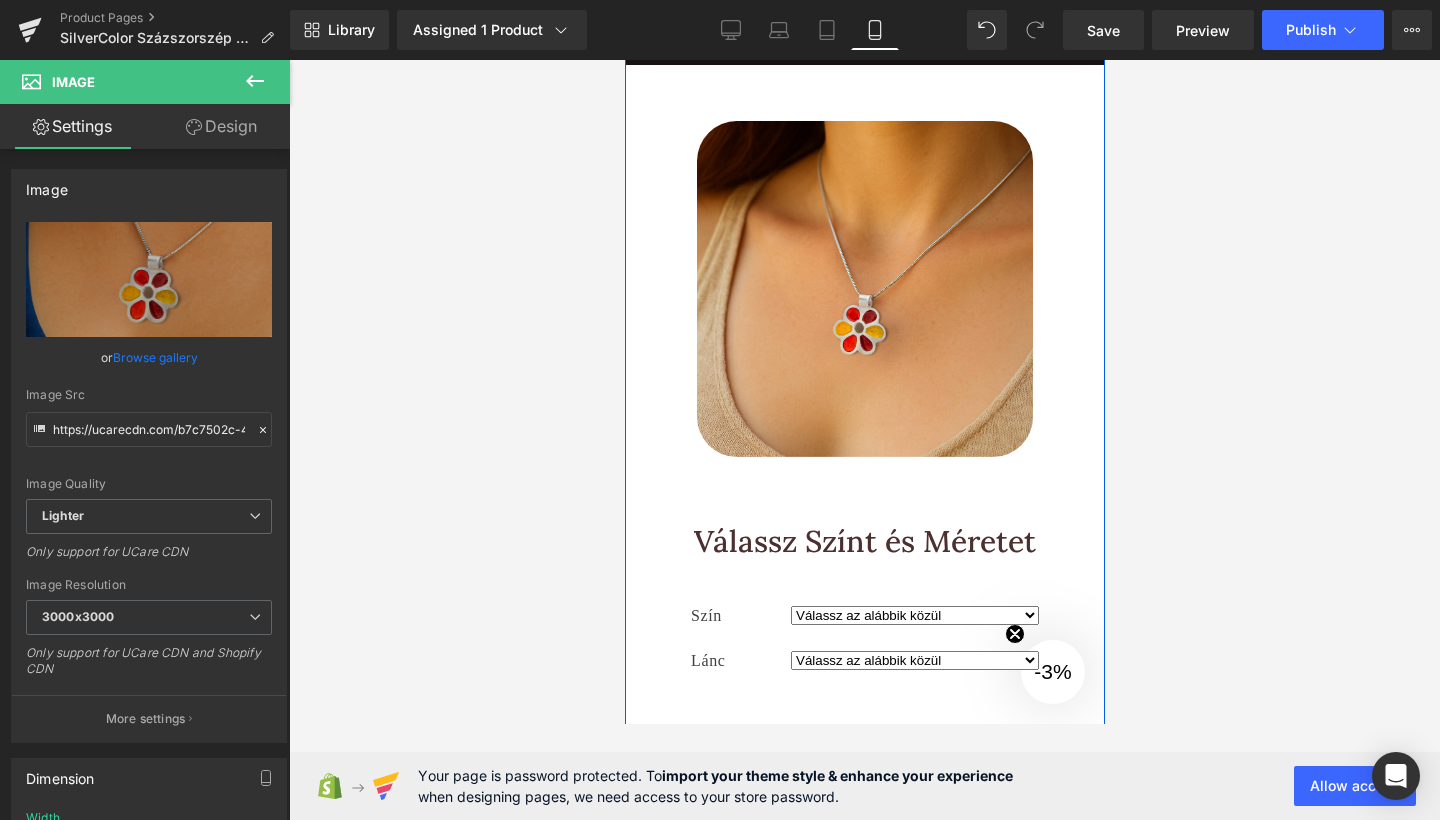 scroll, scrollTop: 3856, scrollLeft: 0, axis: vertical 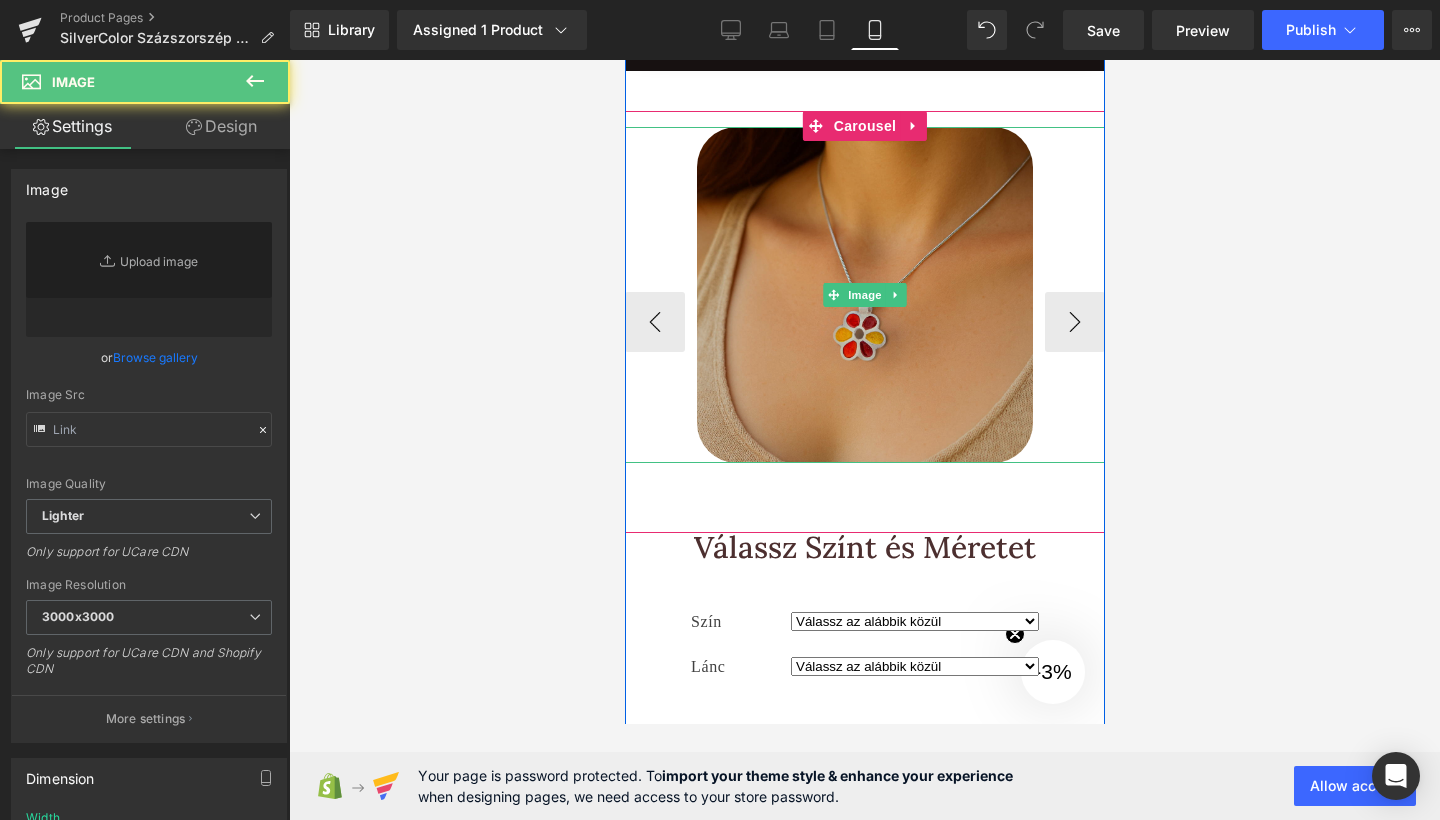 click at bounding box center [864, 295] 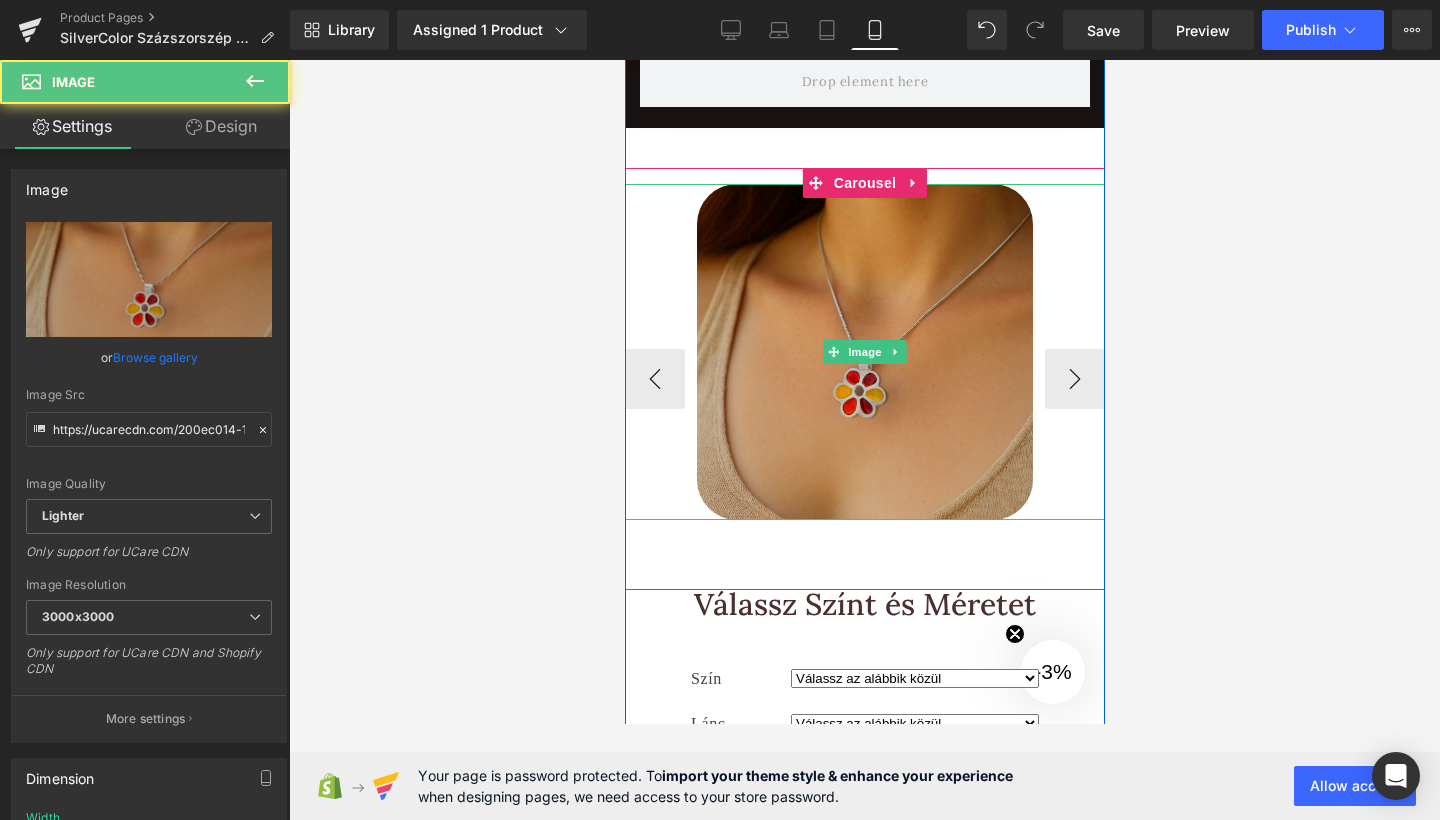 scroll, scrollTop: 3789, scrollLeft: 0, axis: vertical 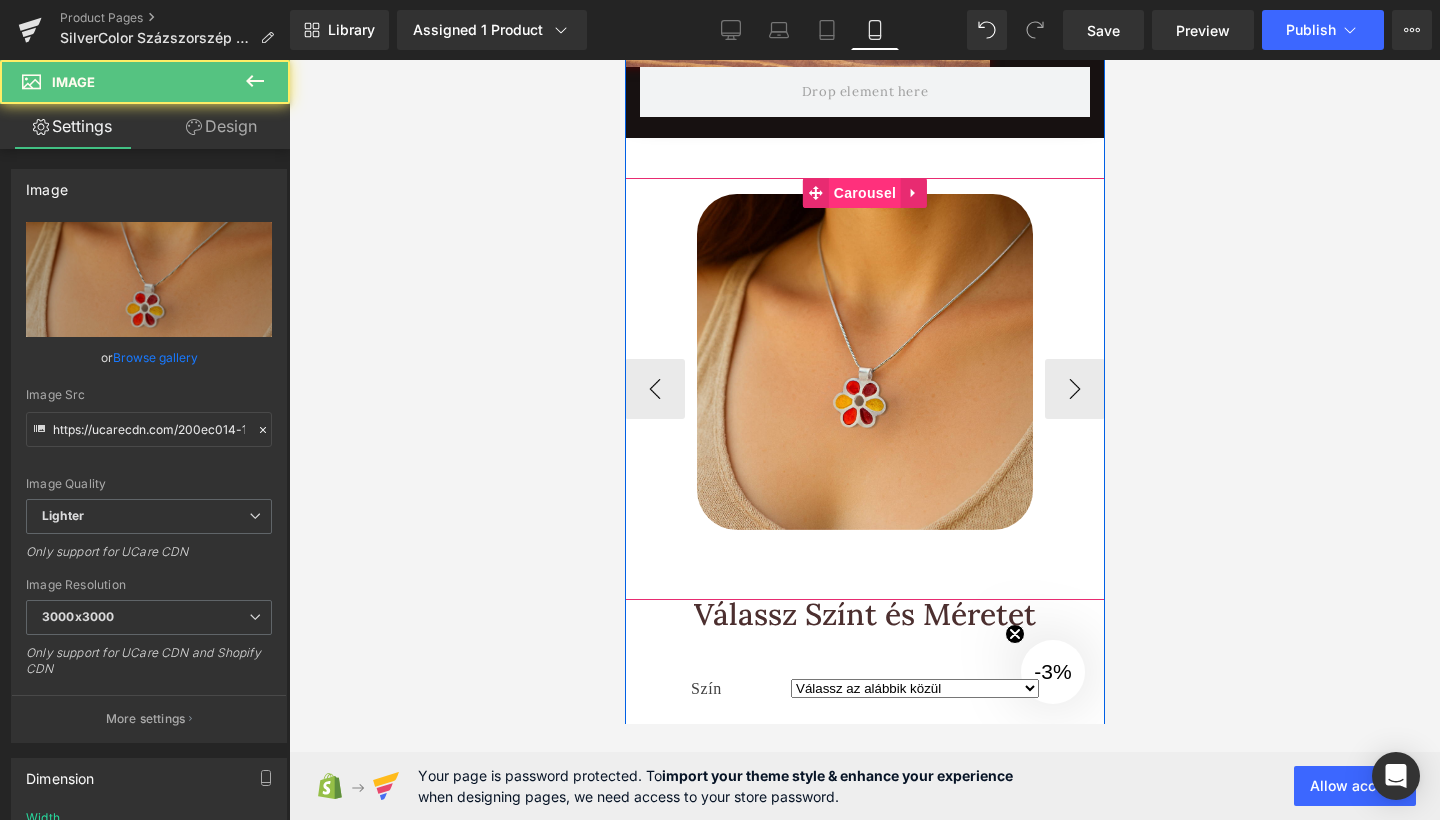 click on "Carousel" at bounding box center [864, 193] 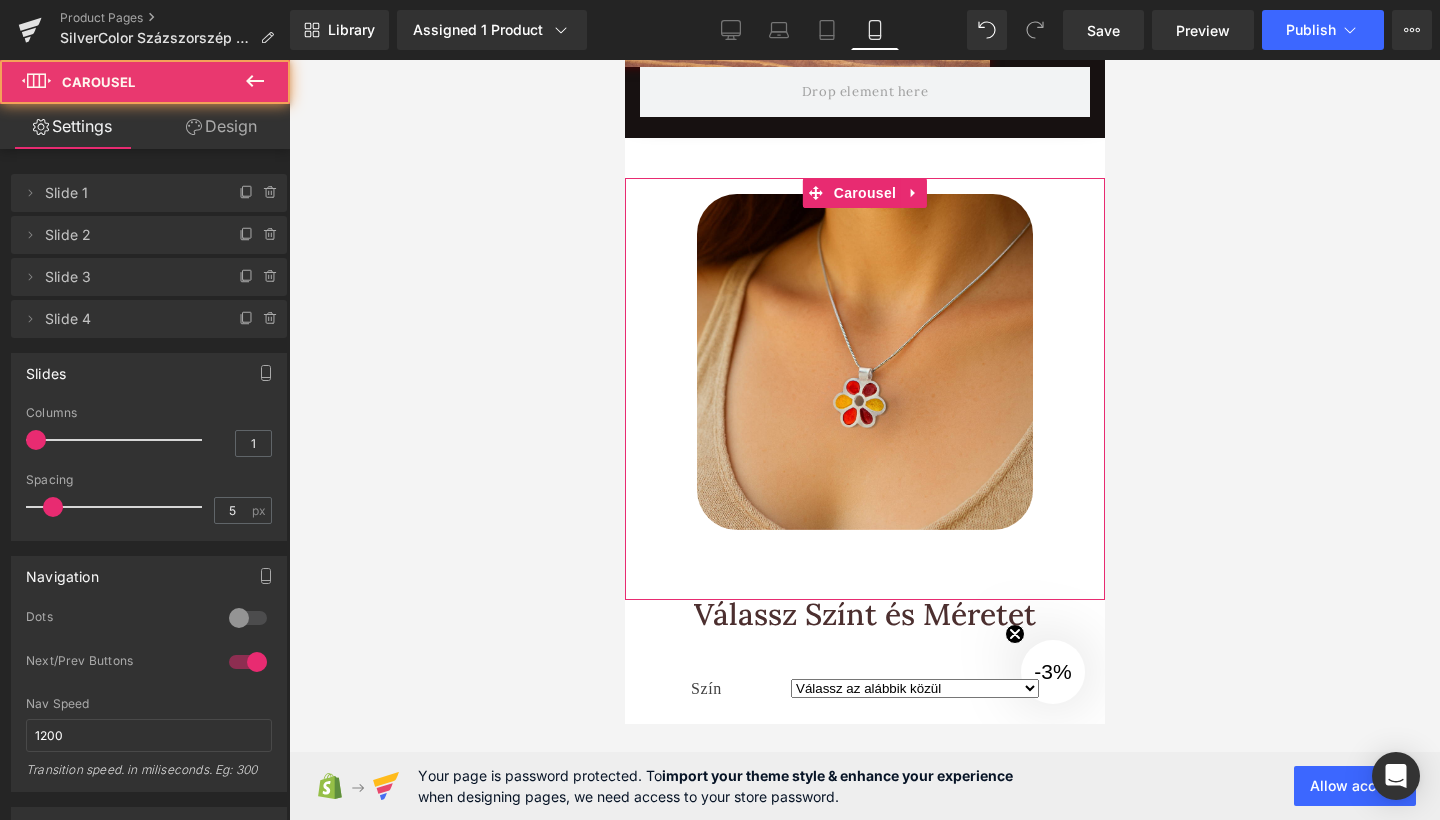 click on "Design" at bounding box center [221, 126] 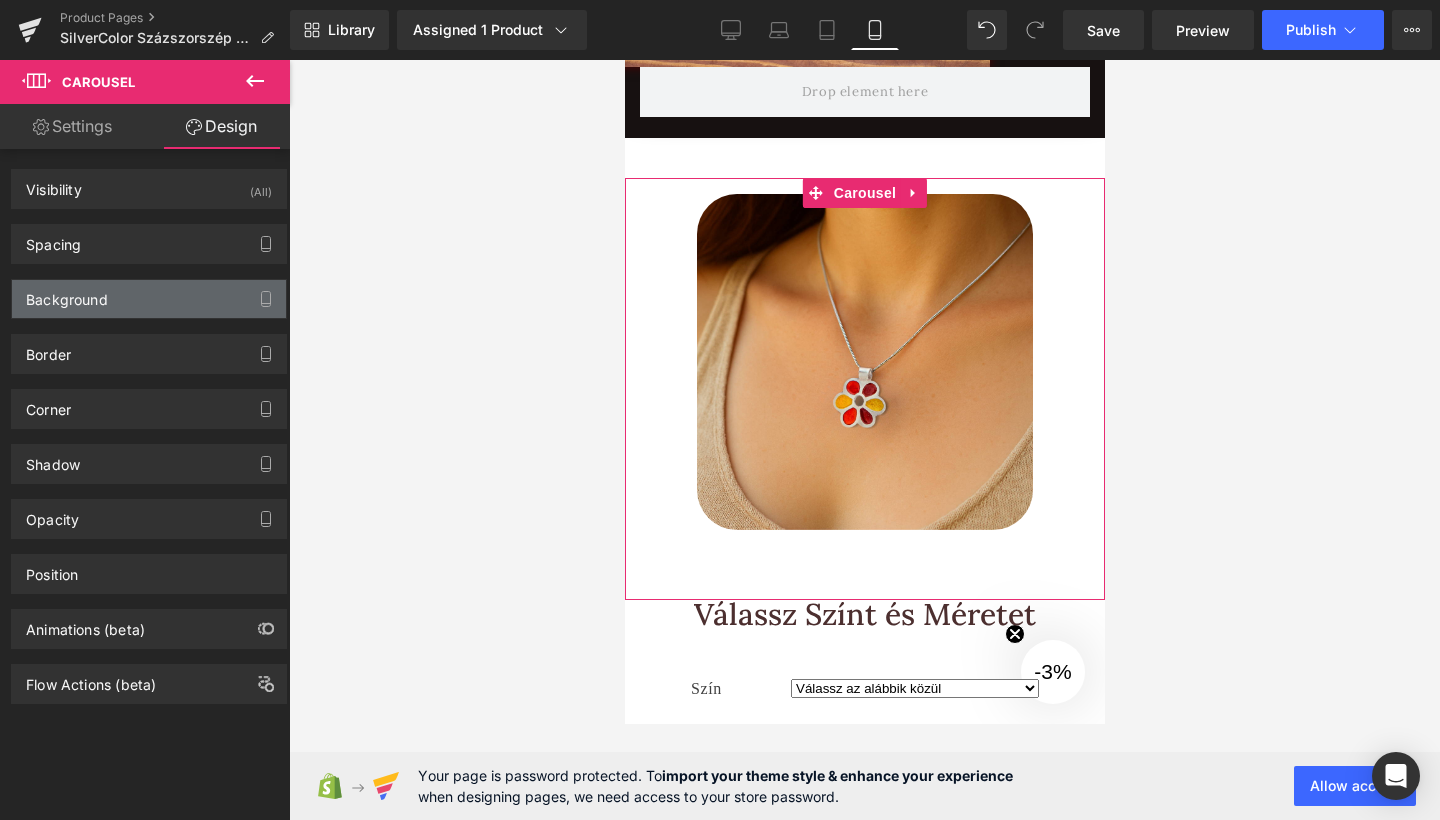 click on "Background" at bounding box center (149, 299) 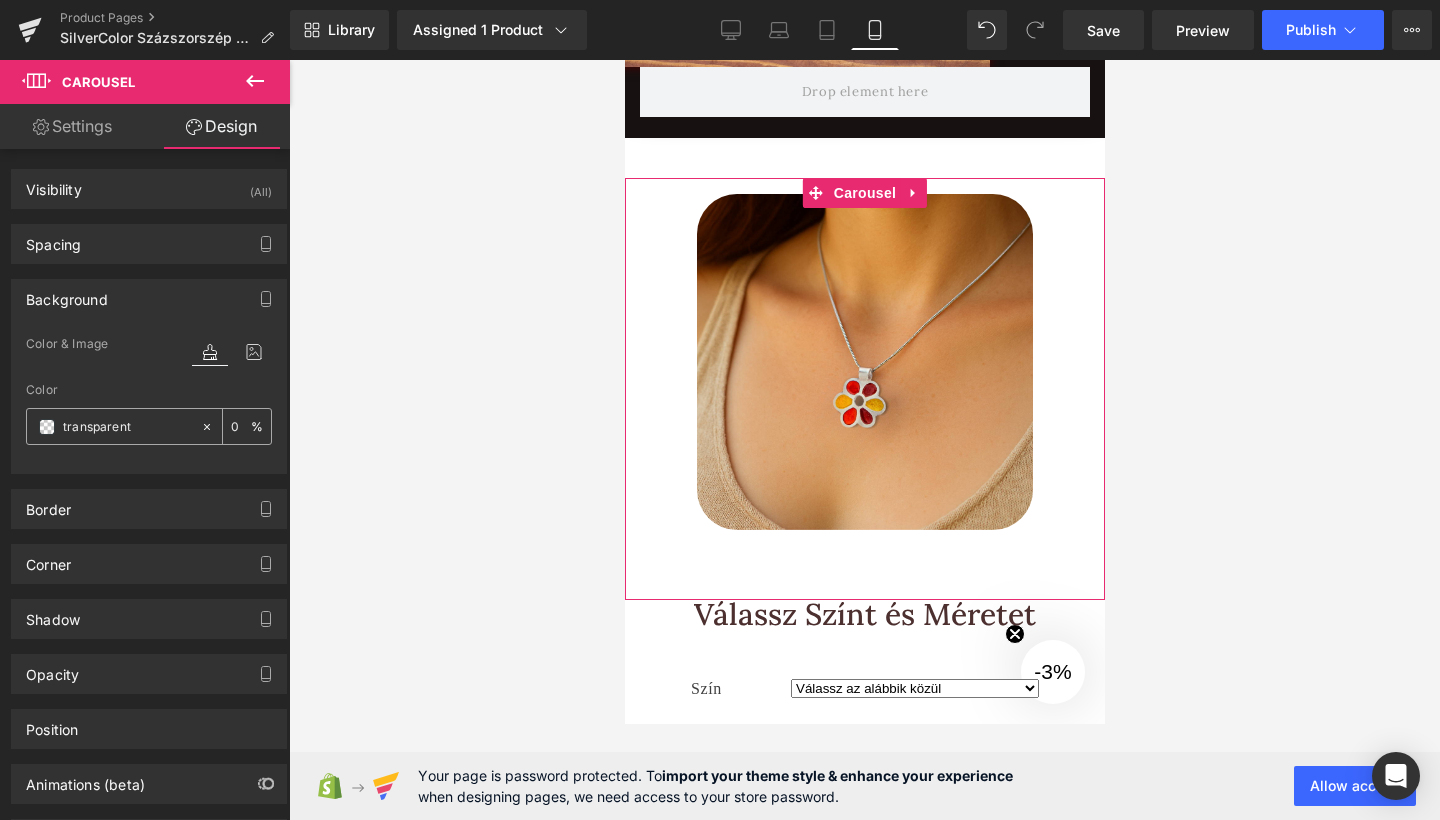 click on "transparent" at bounding box center (113, 426) 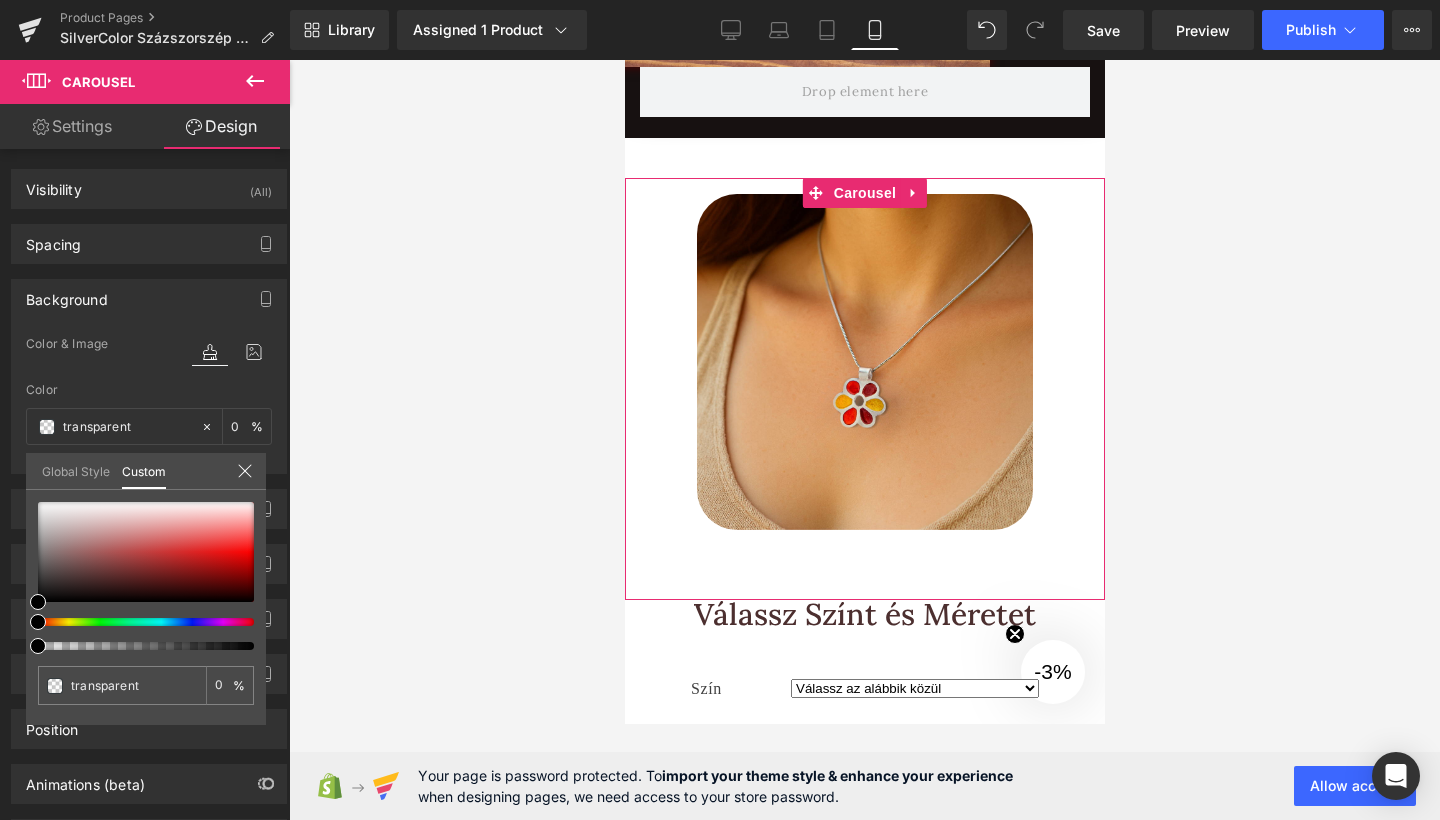 click on "Custom" at bounding box center (144, 471) 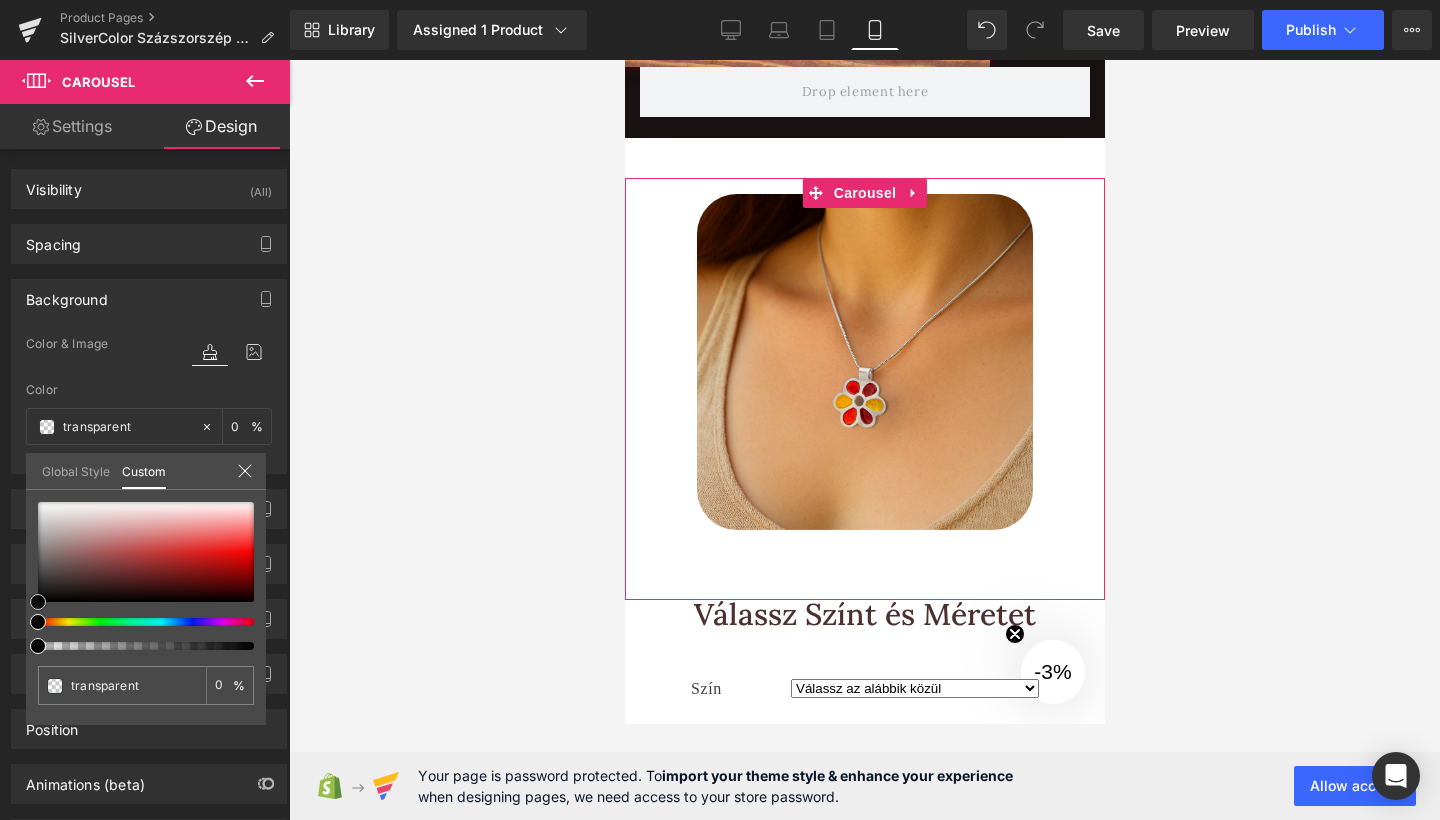 type on "#b15757" 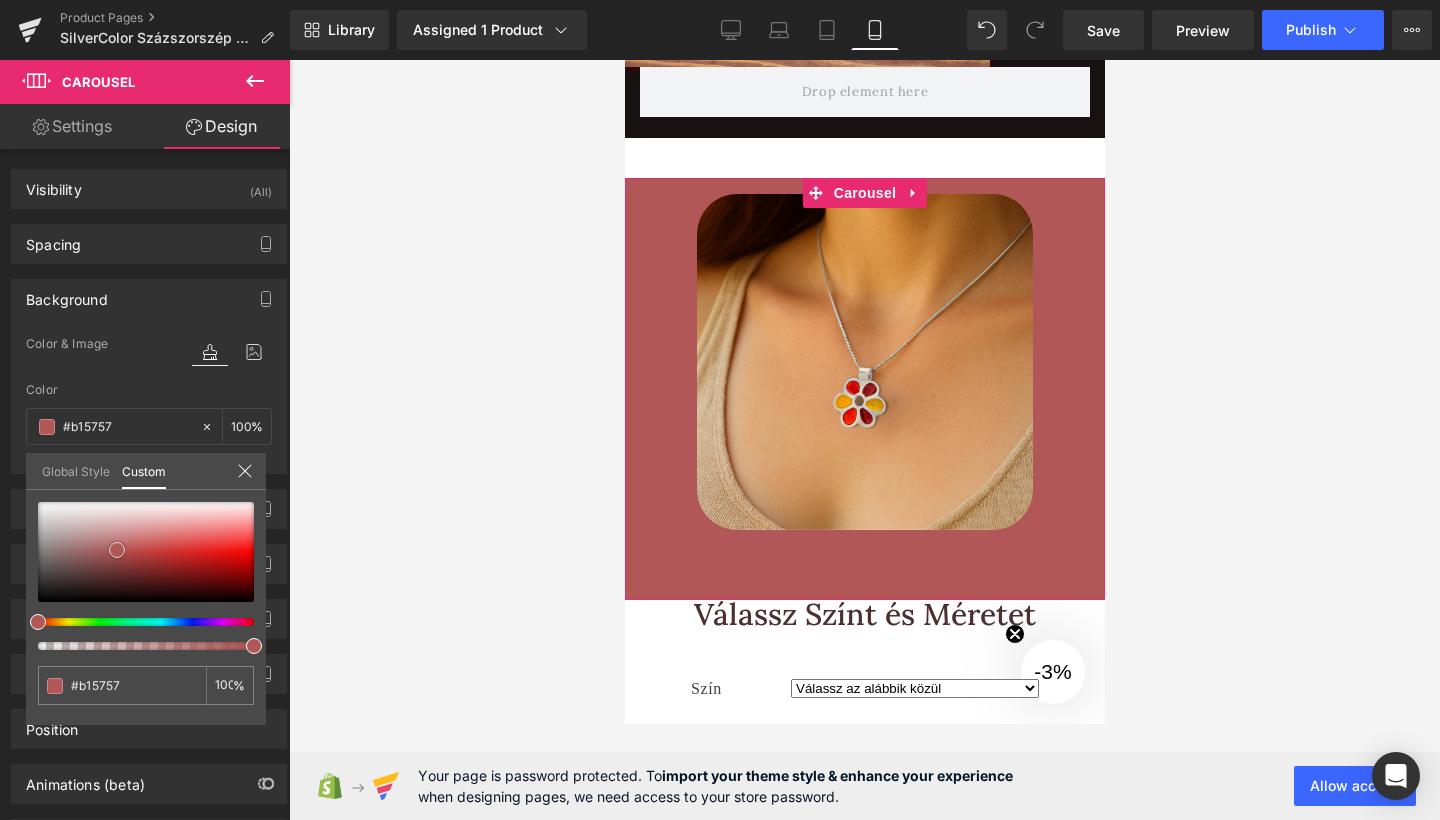 type on "#b05858" 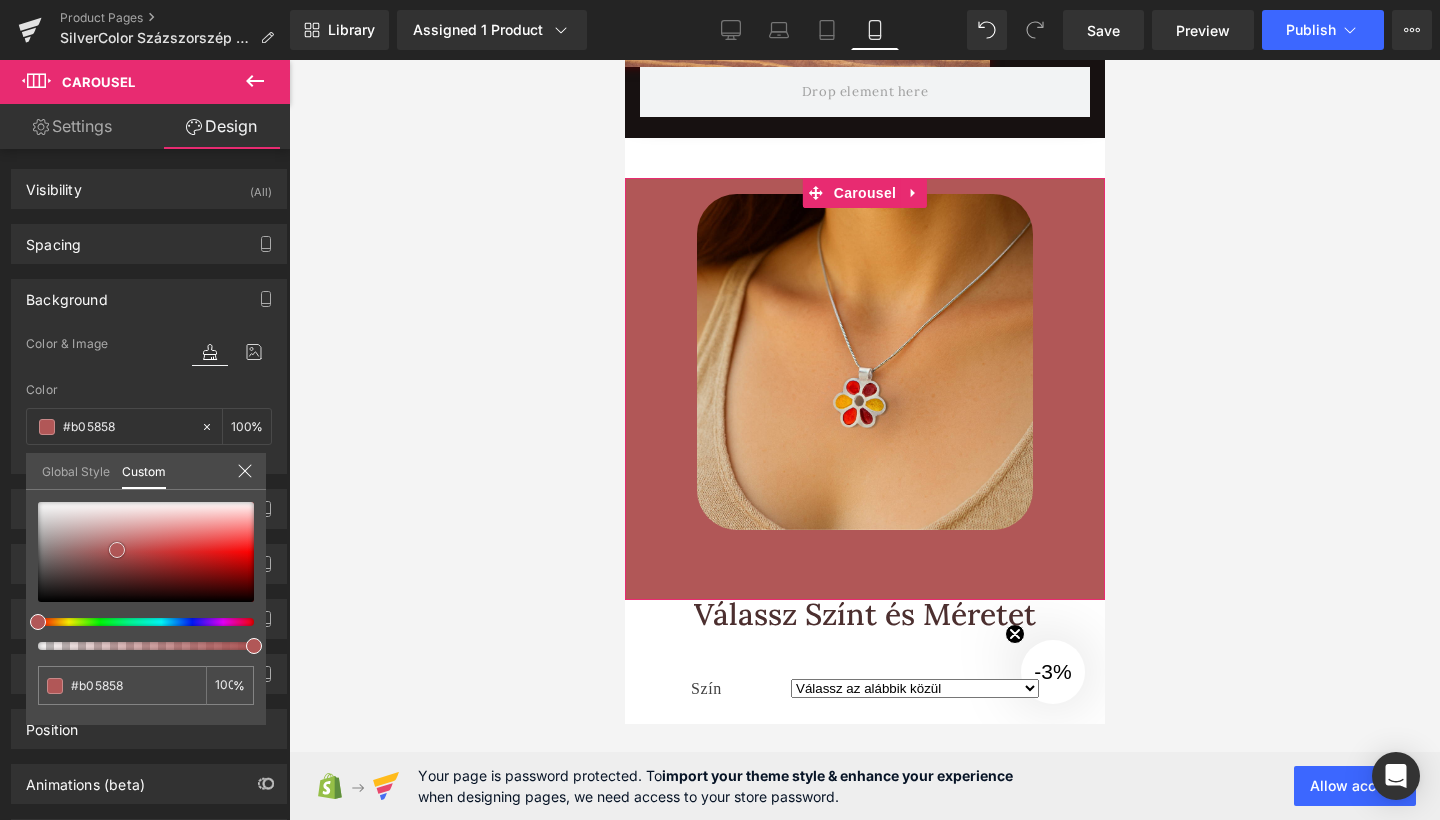 type on "#af5959" 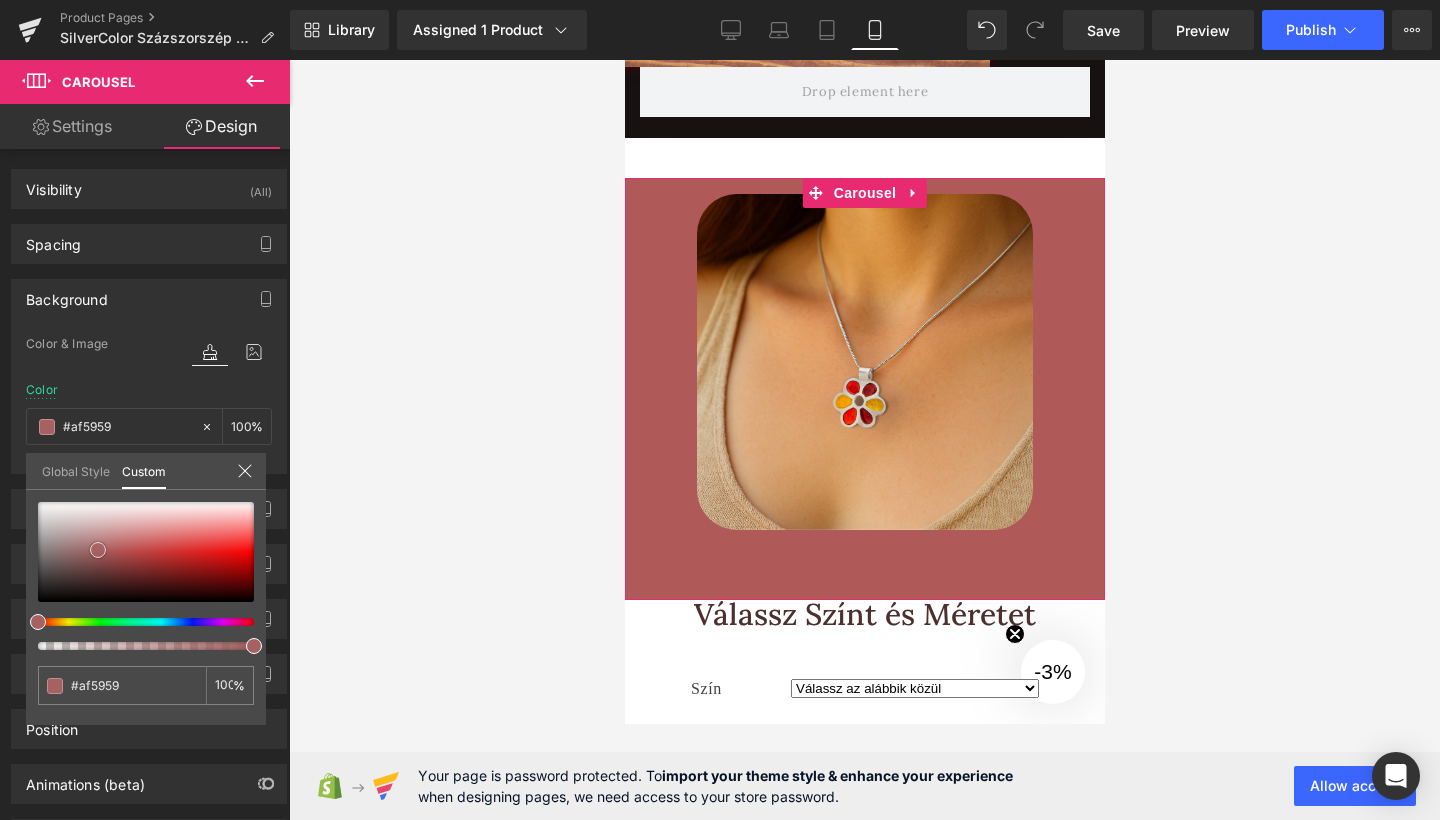 type on "#a66262" 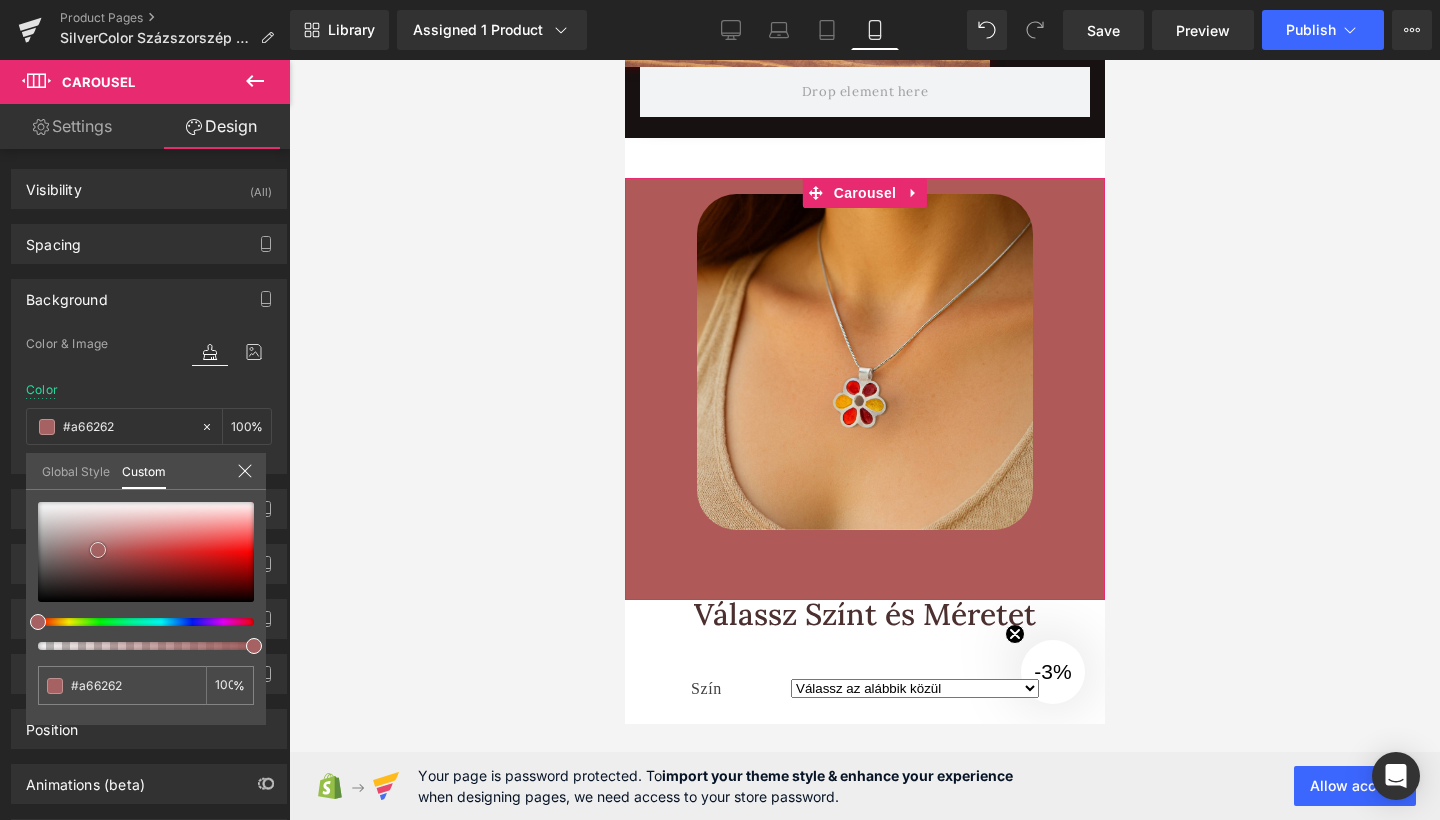 type on "#a27f7f" 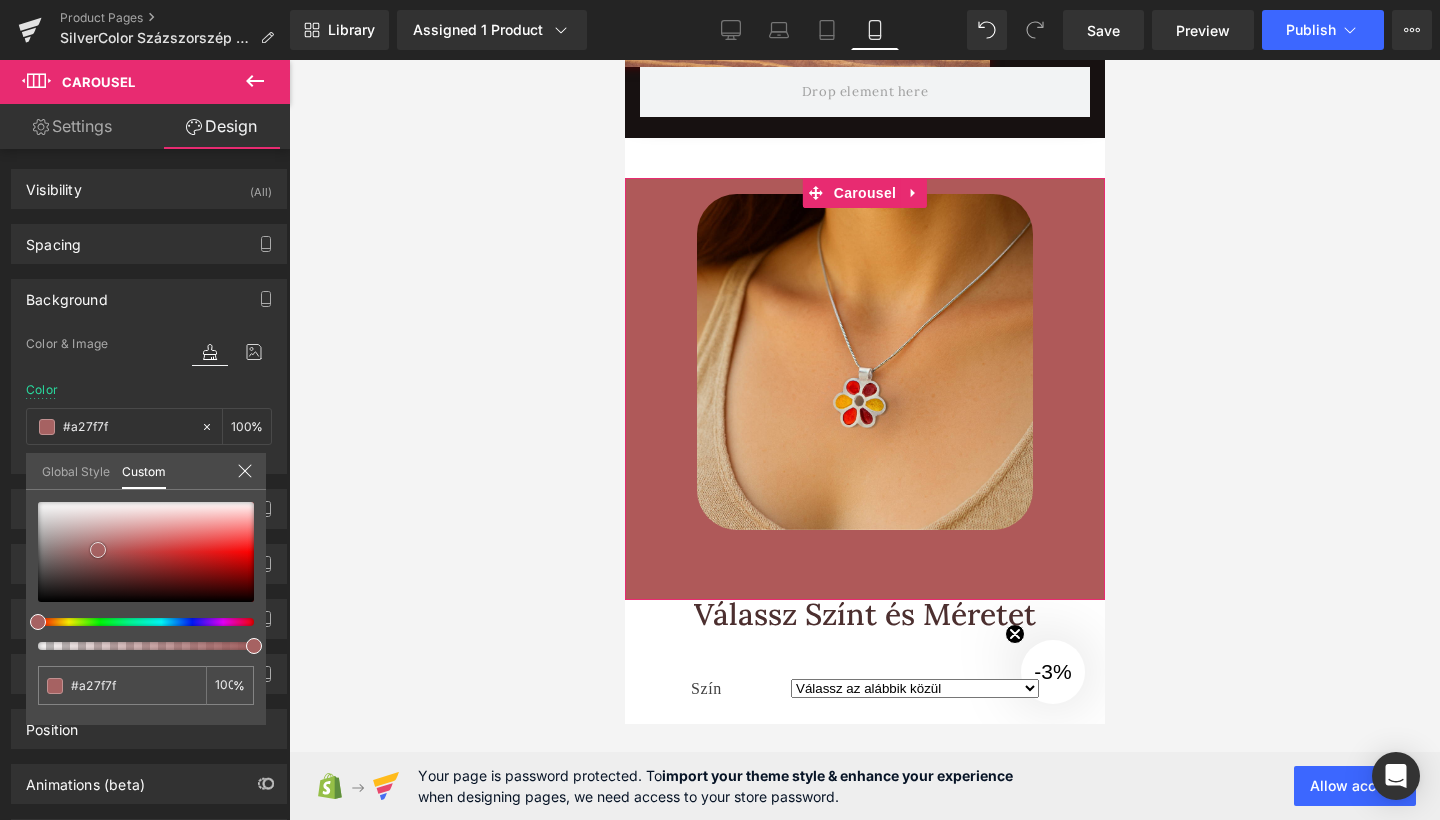 type on "#9f8383" 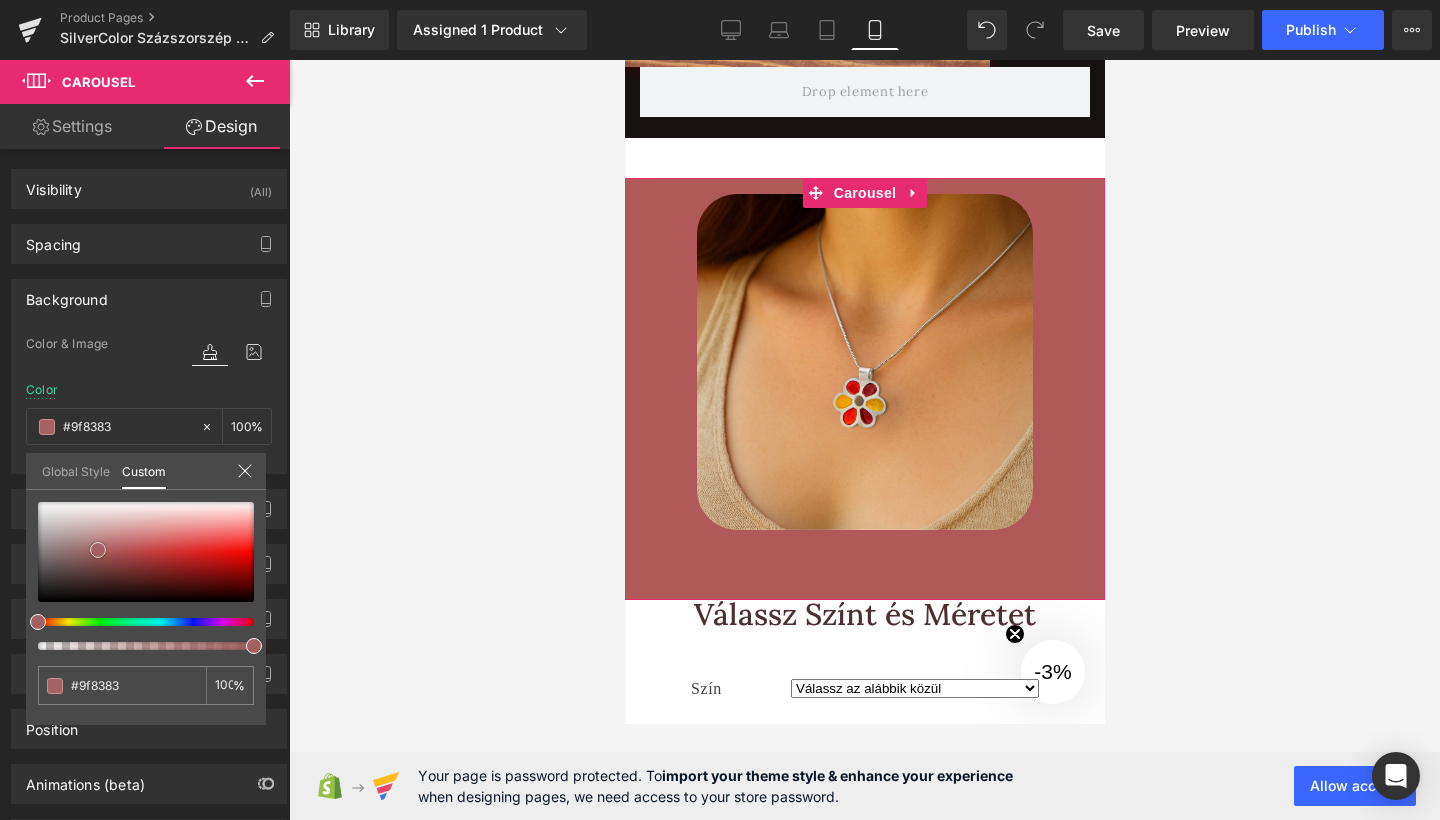 type on "#876c6c" 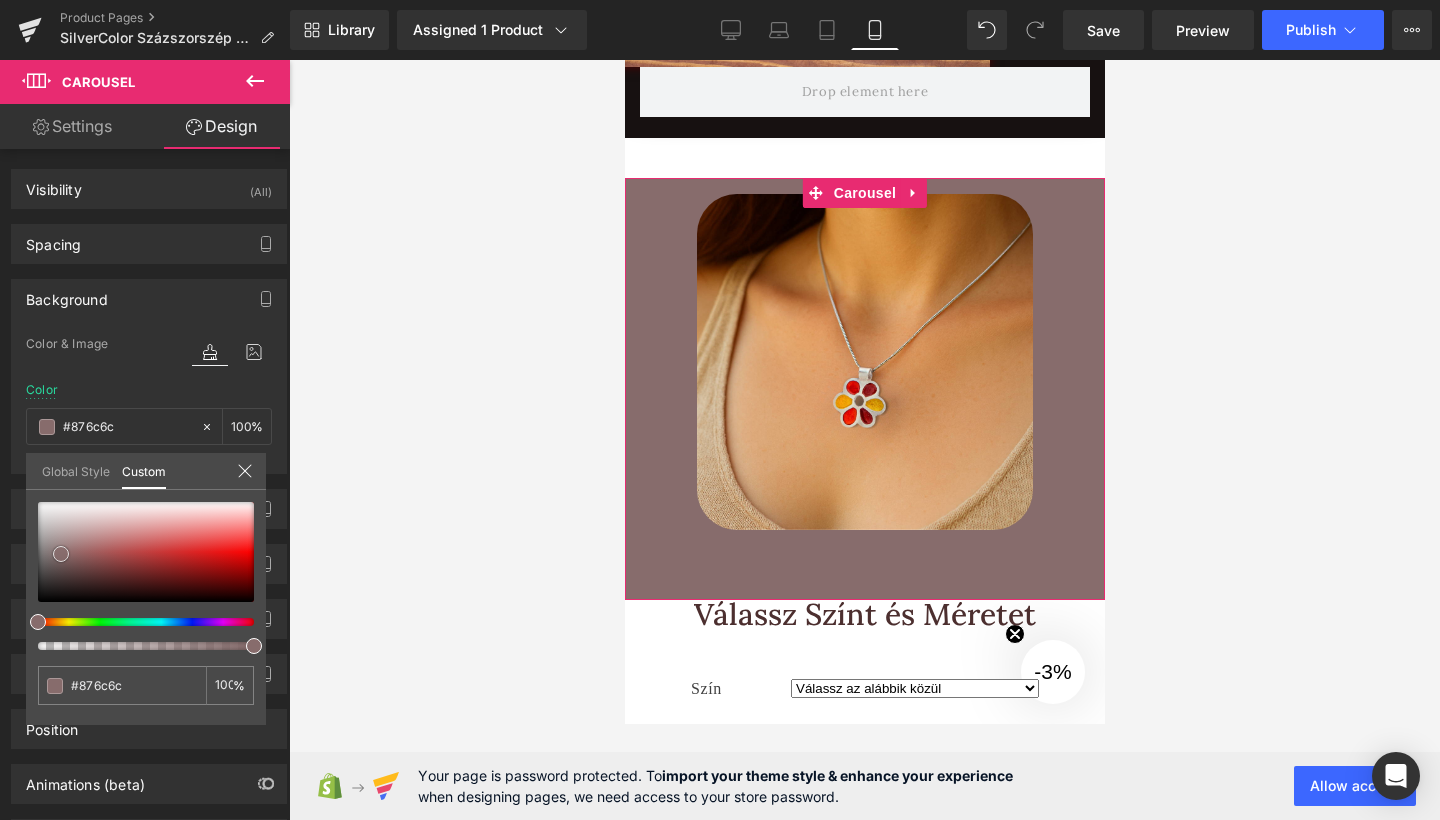 type on "#343131" 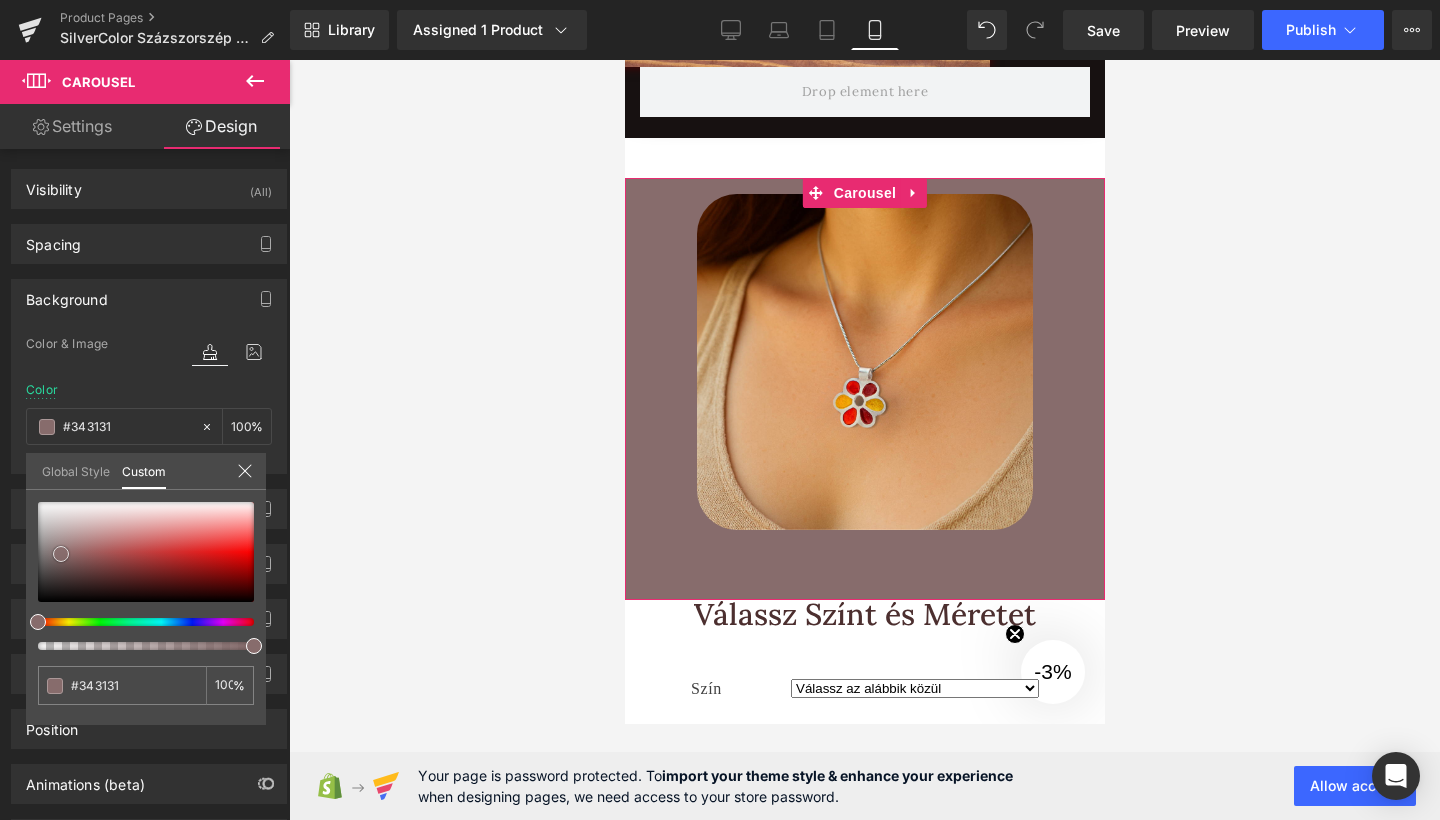 type on "#2f2c2c" 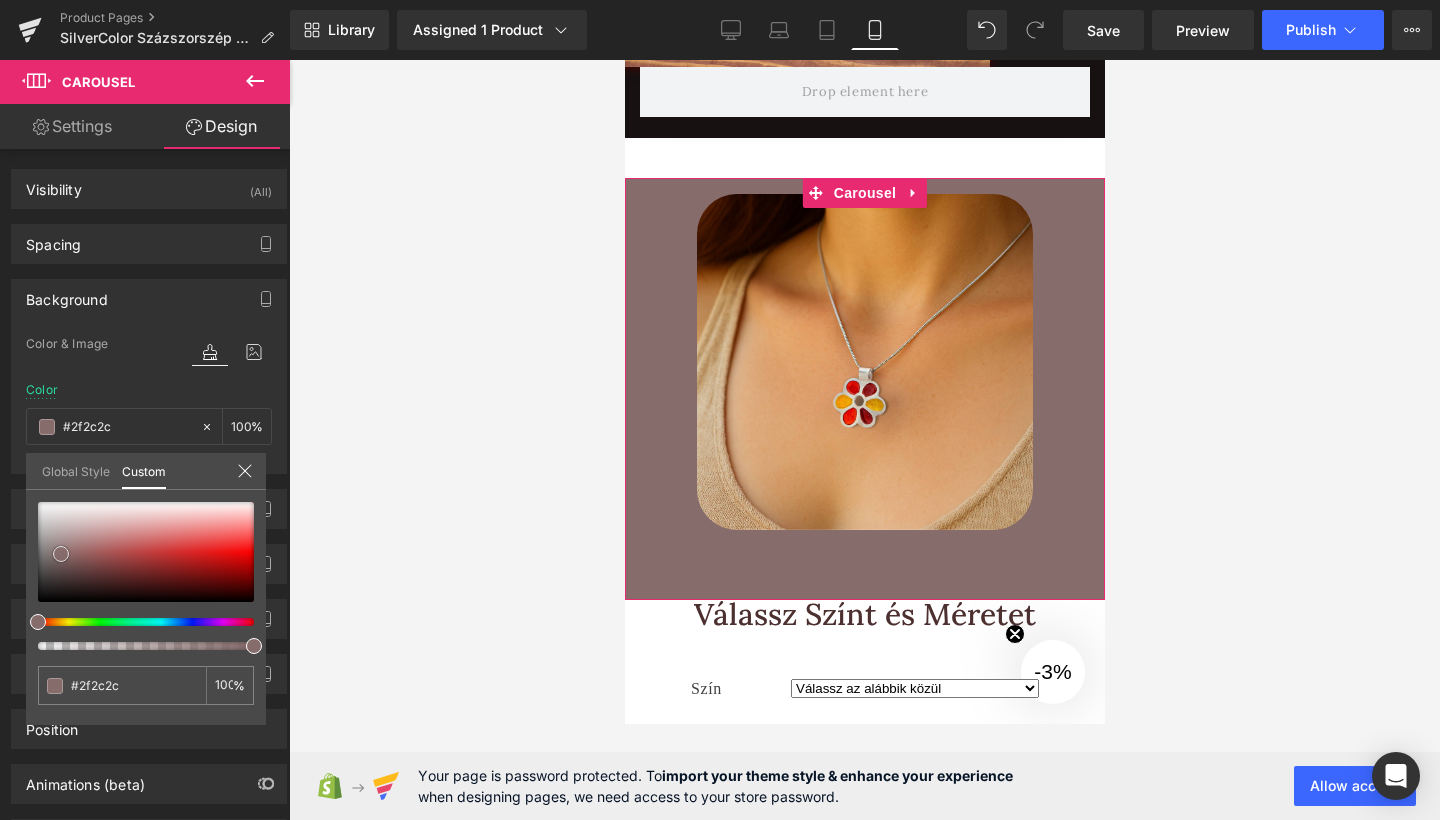 type on "#2c2a2a" 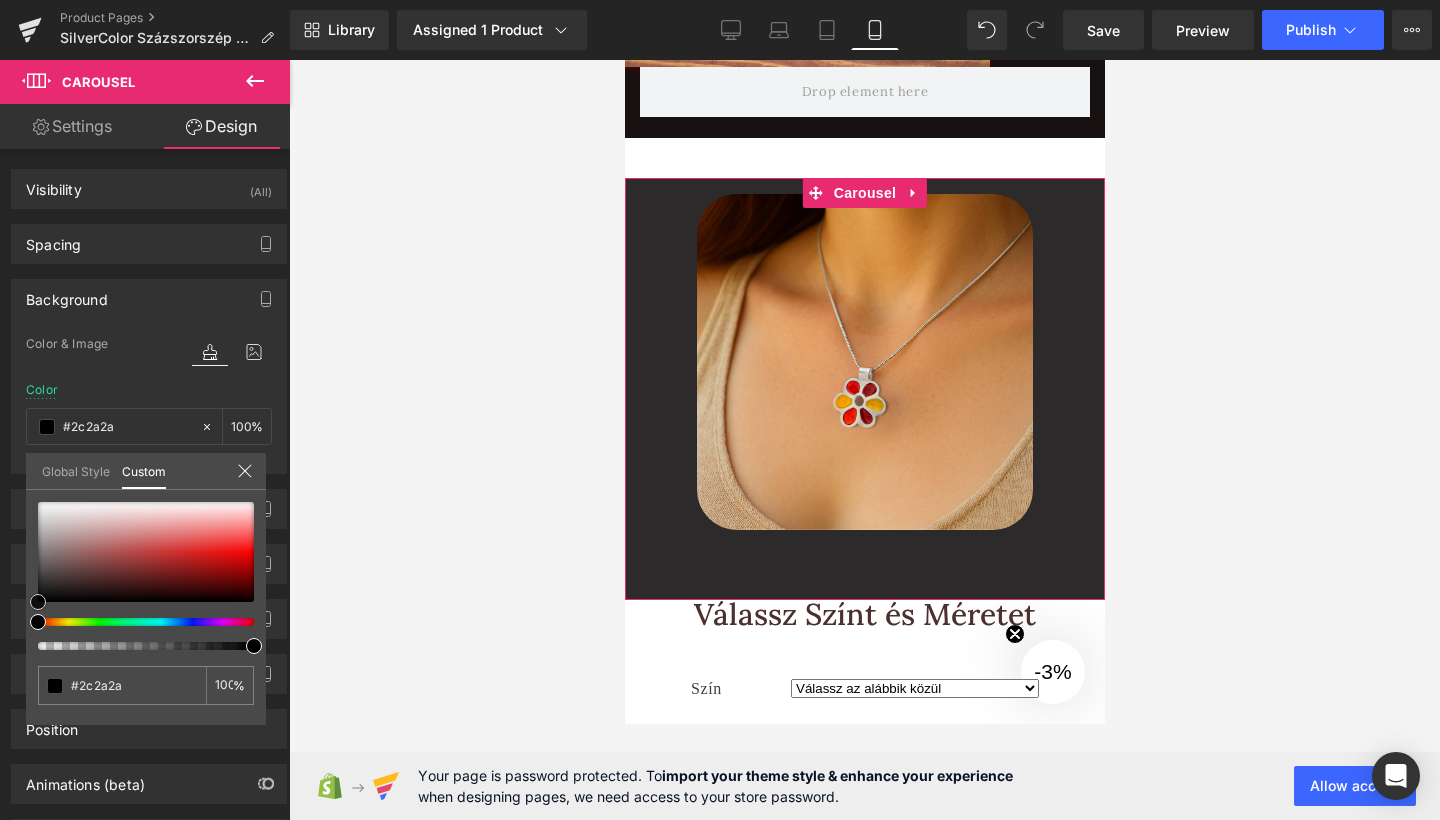 type on "#000000" 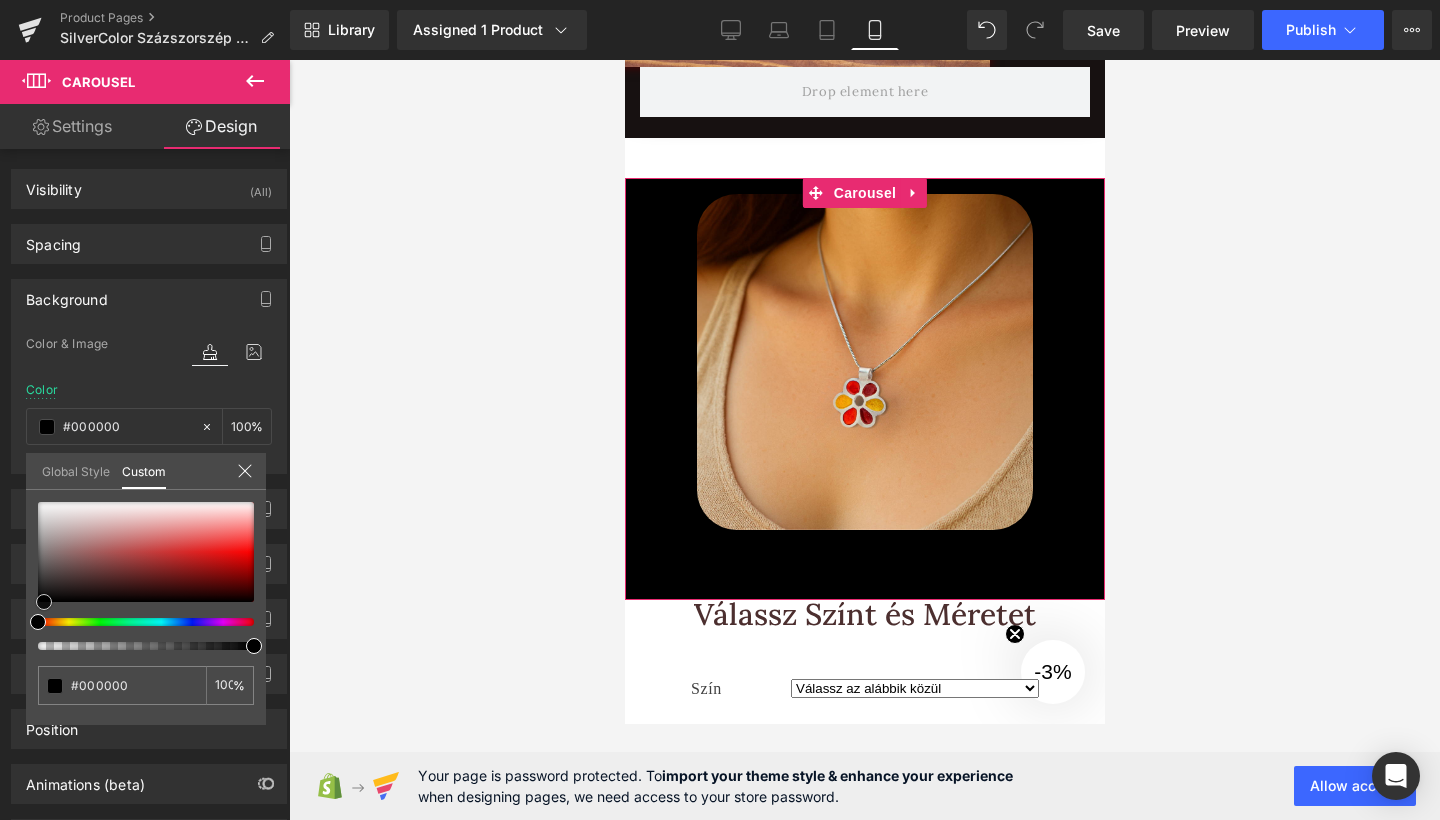 drag, startPoint x: 117, startPoint y: 550, endPoint x: 47, endPoint y: 605, distance: 89.02247 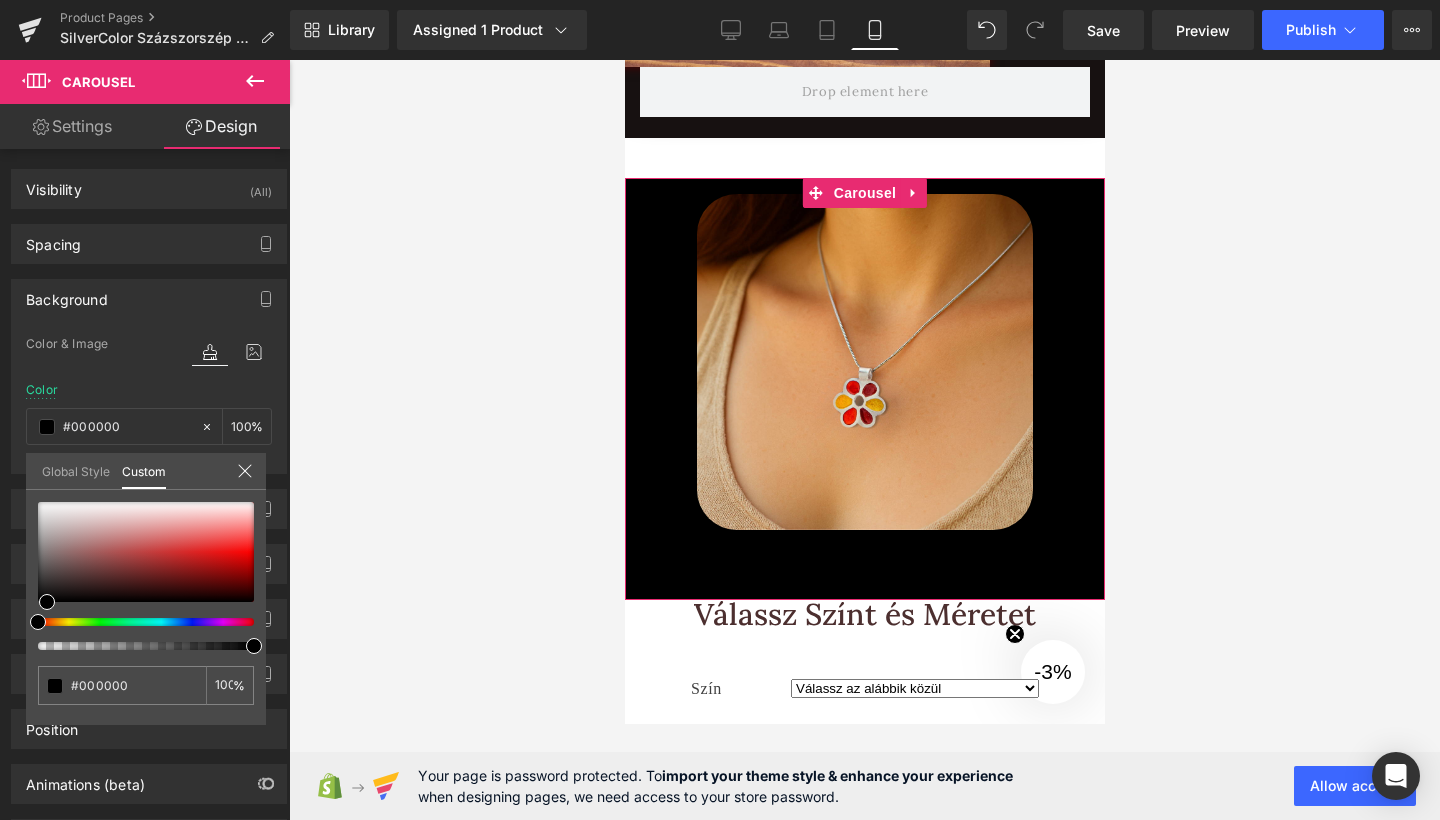 type on "26" 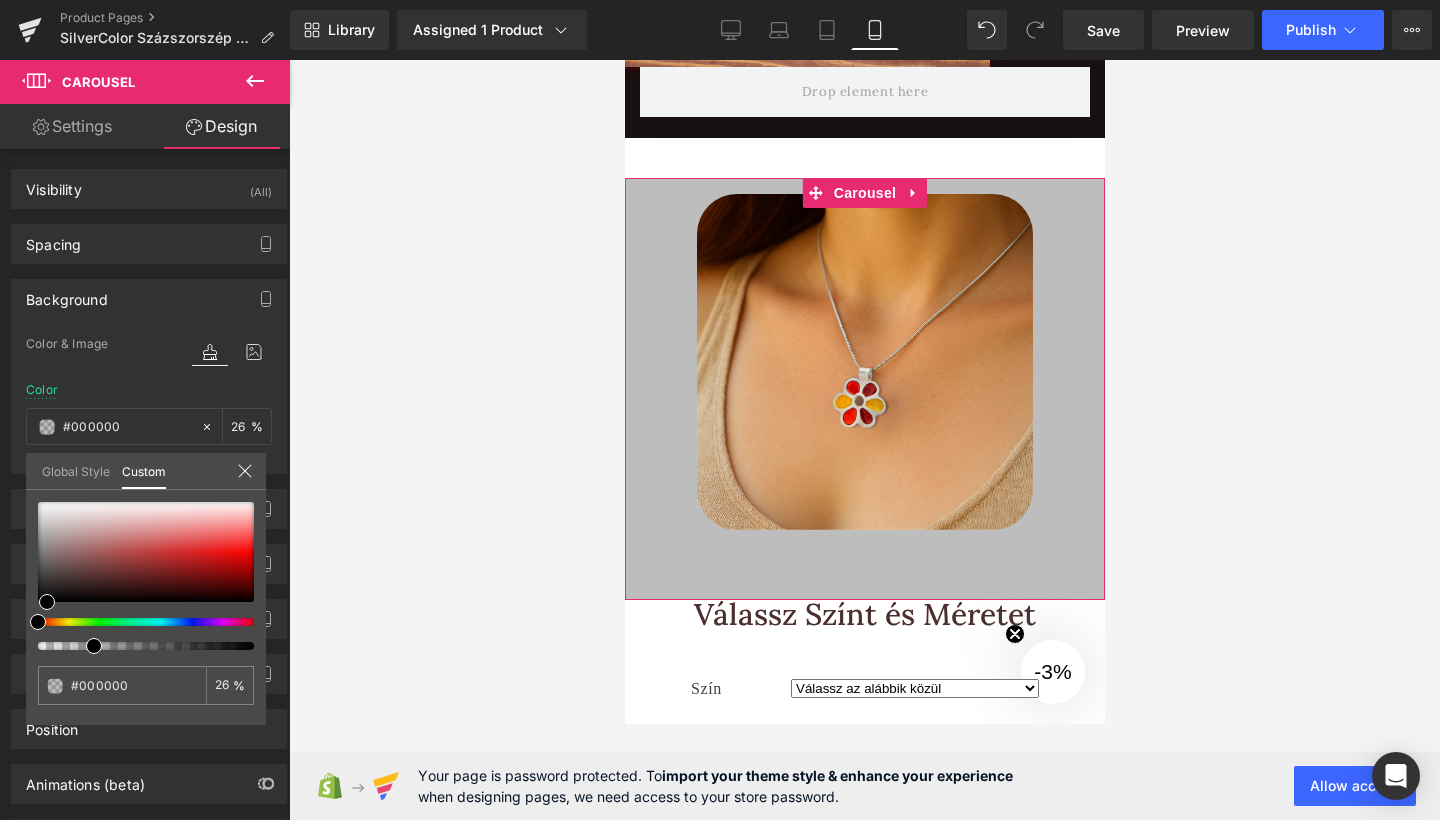 type on "0" 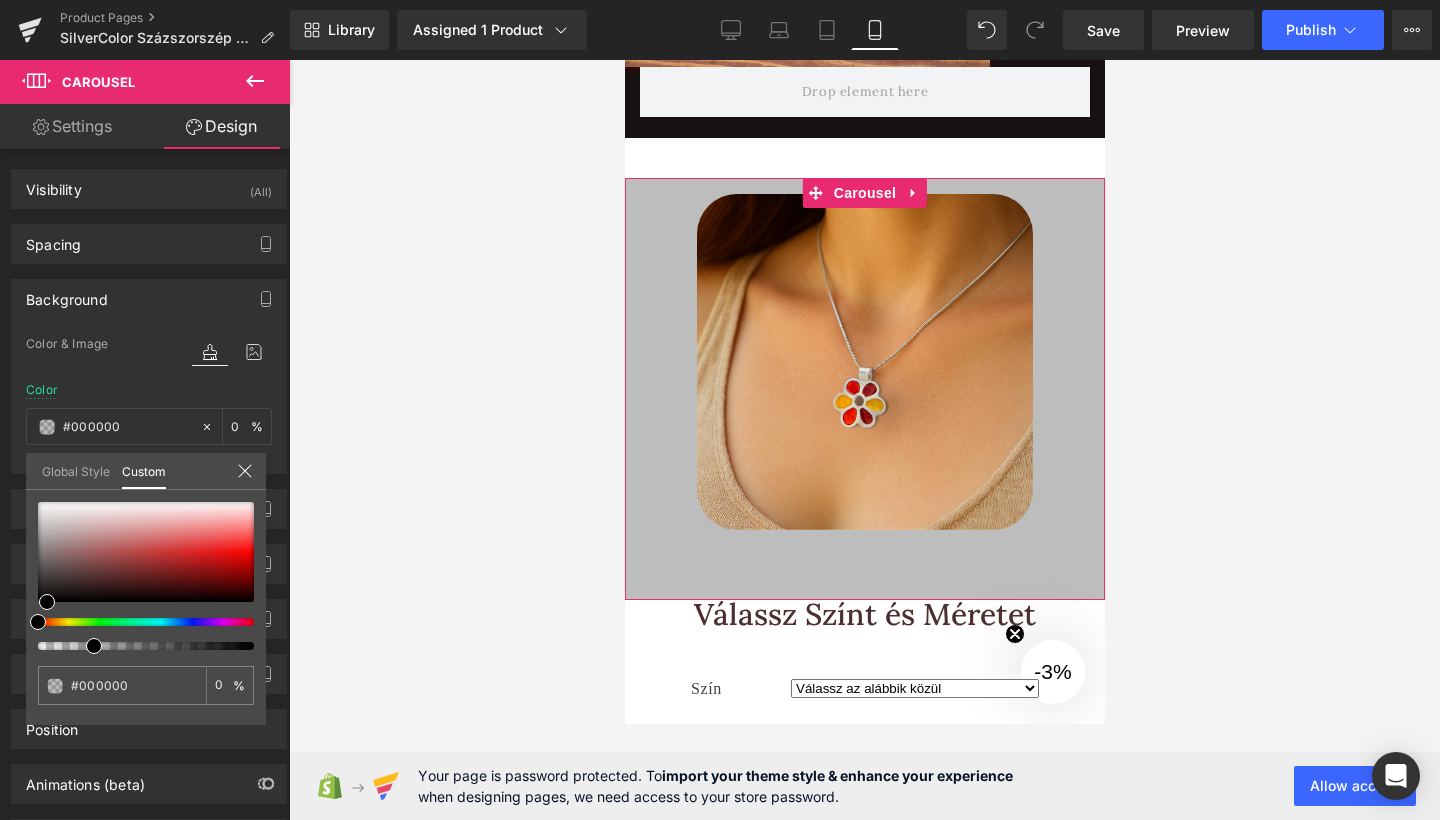 drag, startPoint x: 87, startPoint y: 649, endPoint x: 0, endPoint y: 651, distance: 87.02299 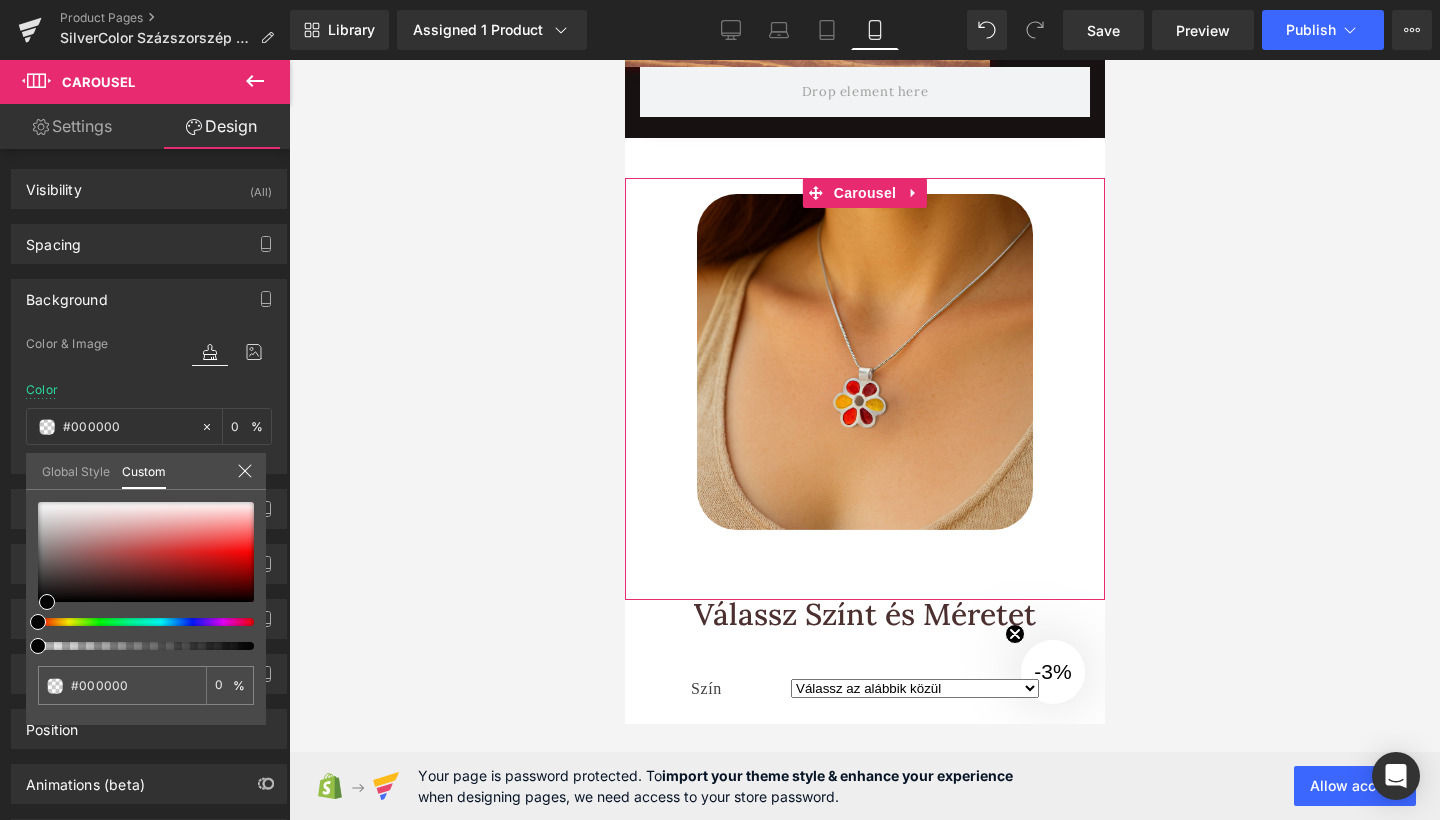 click 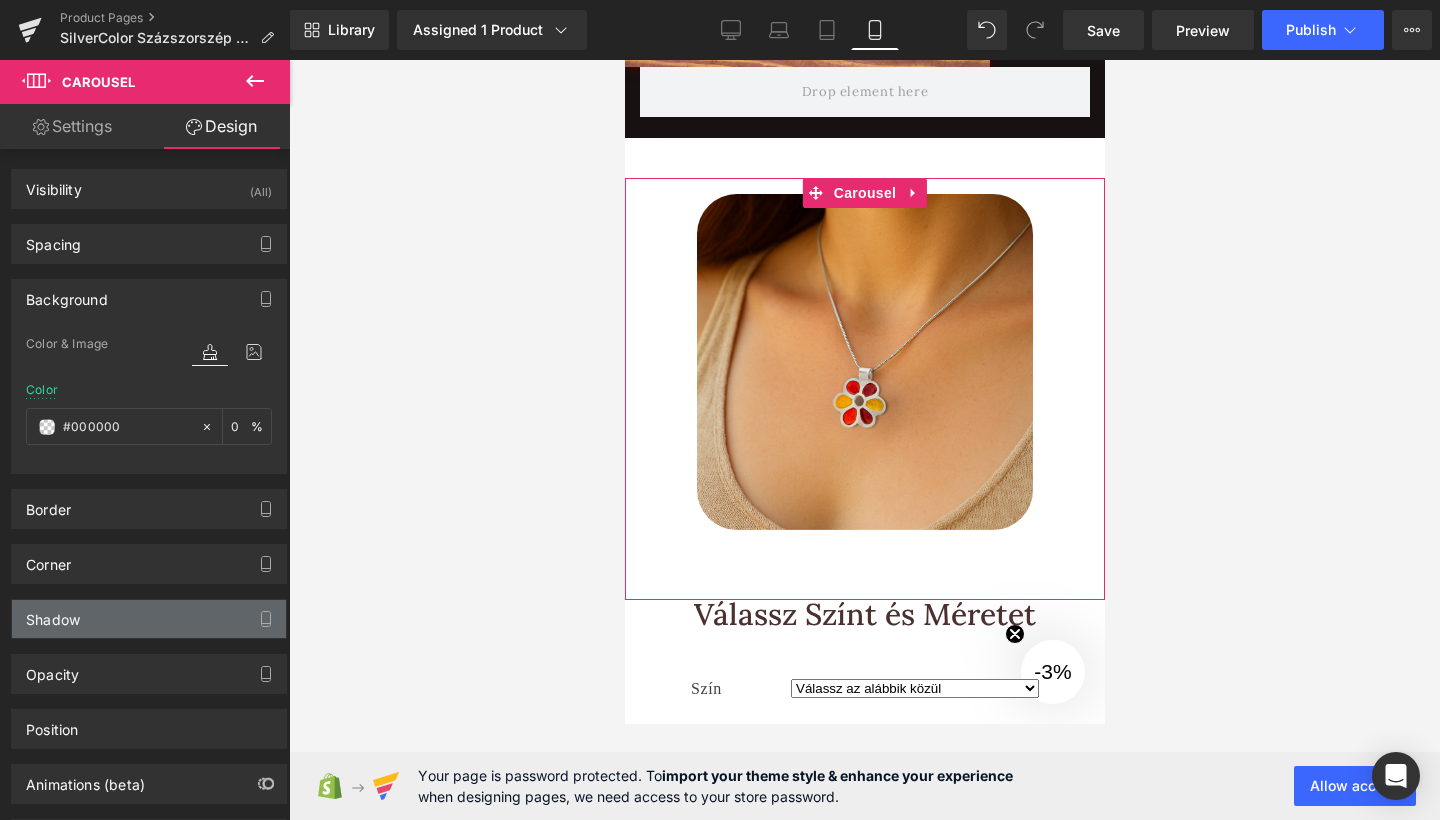click on "Shadow" at bounding box center [149, 619] 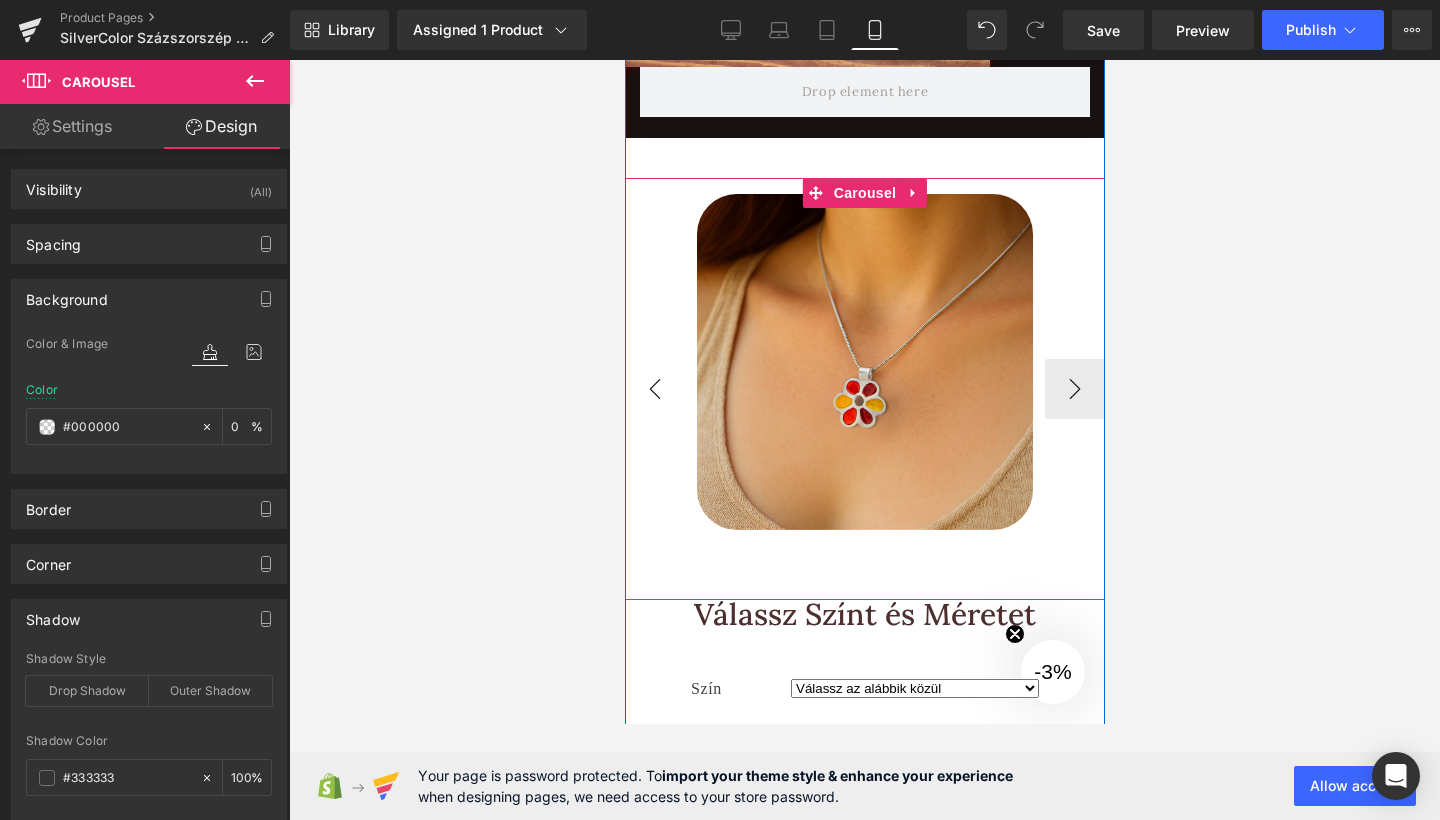 click on "‹" at bounding box center (654, 389) 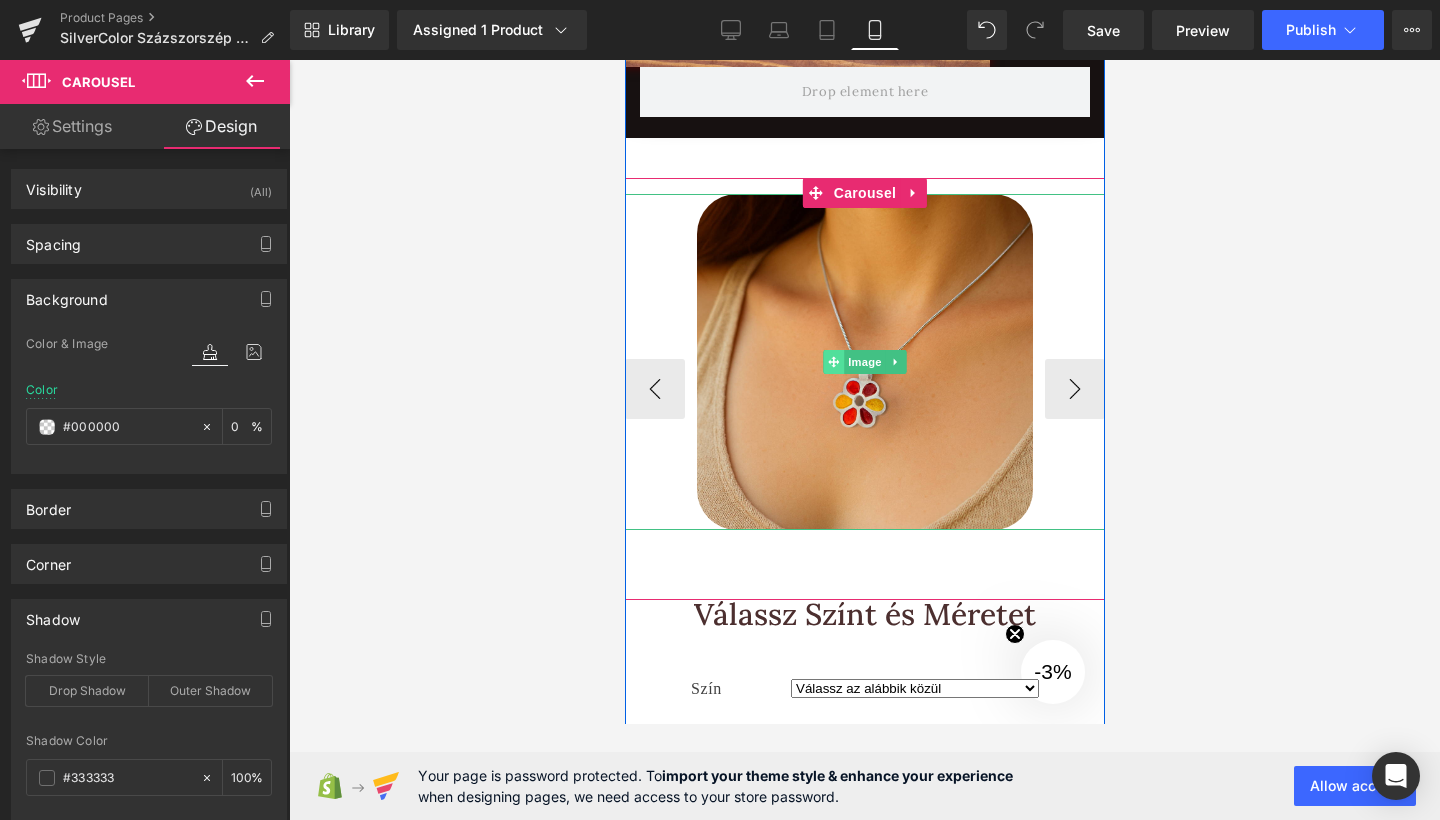 click 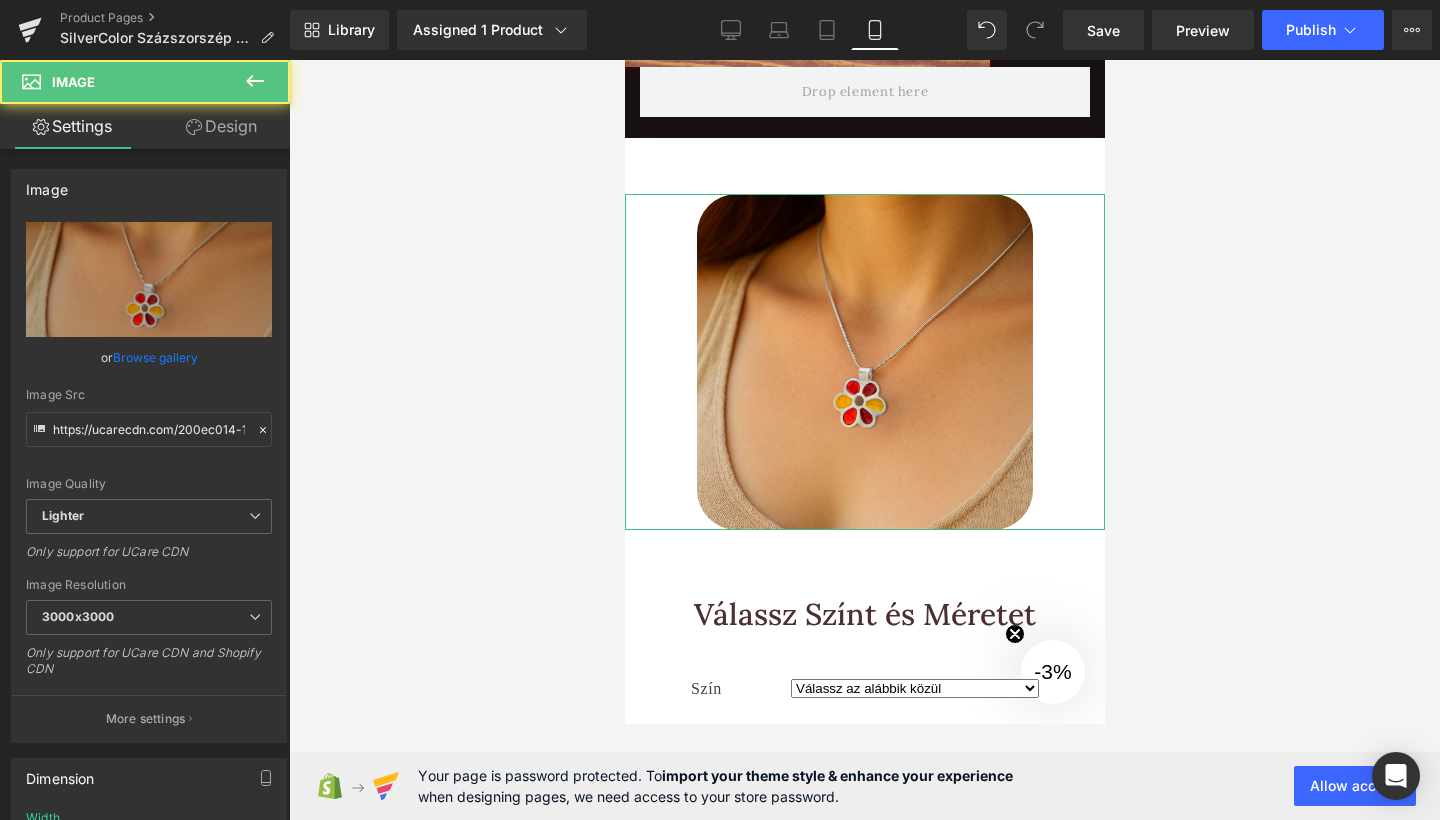 click on "Design" at bounding box center (221, 126) 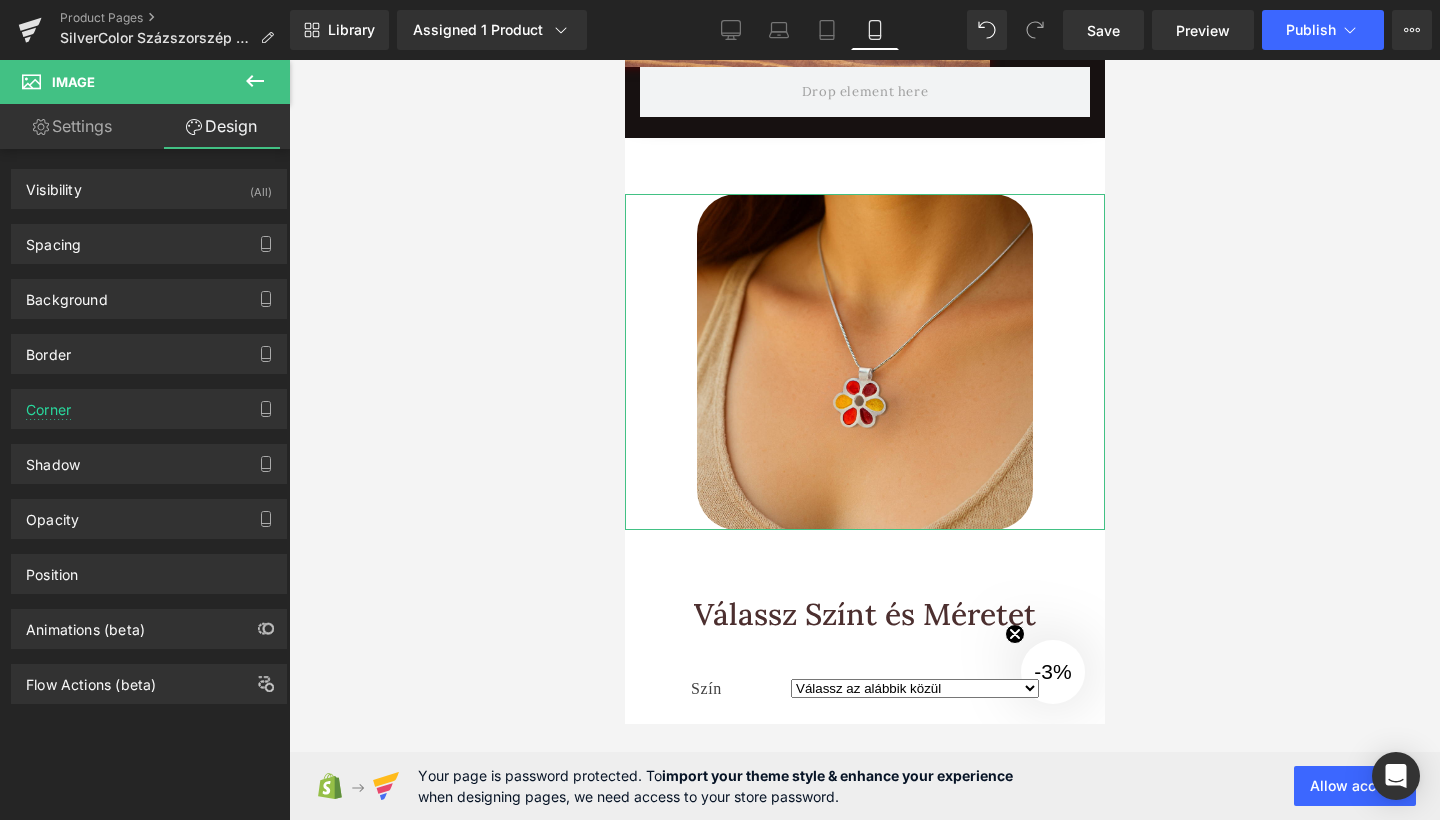 click on "Corner
Corner Style Custom Default Corner
Custom
Custom
Default Corner
Radius (px)
40px 40
40px 40
40px 40
40px 40" at bounding box center (149, 401) 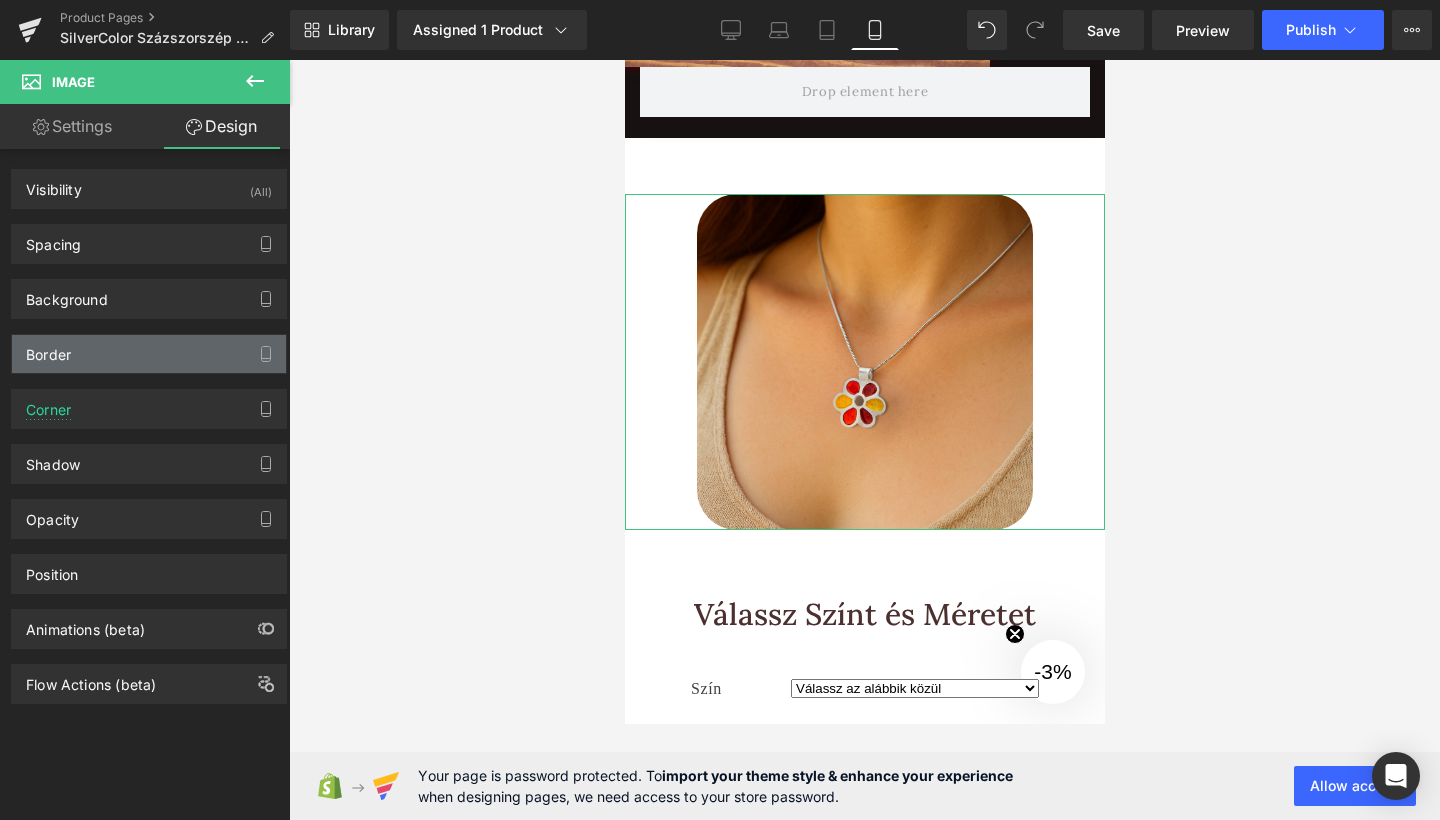 click on "Border" at bounding box center (149, 354) 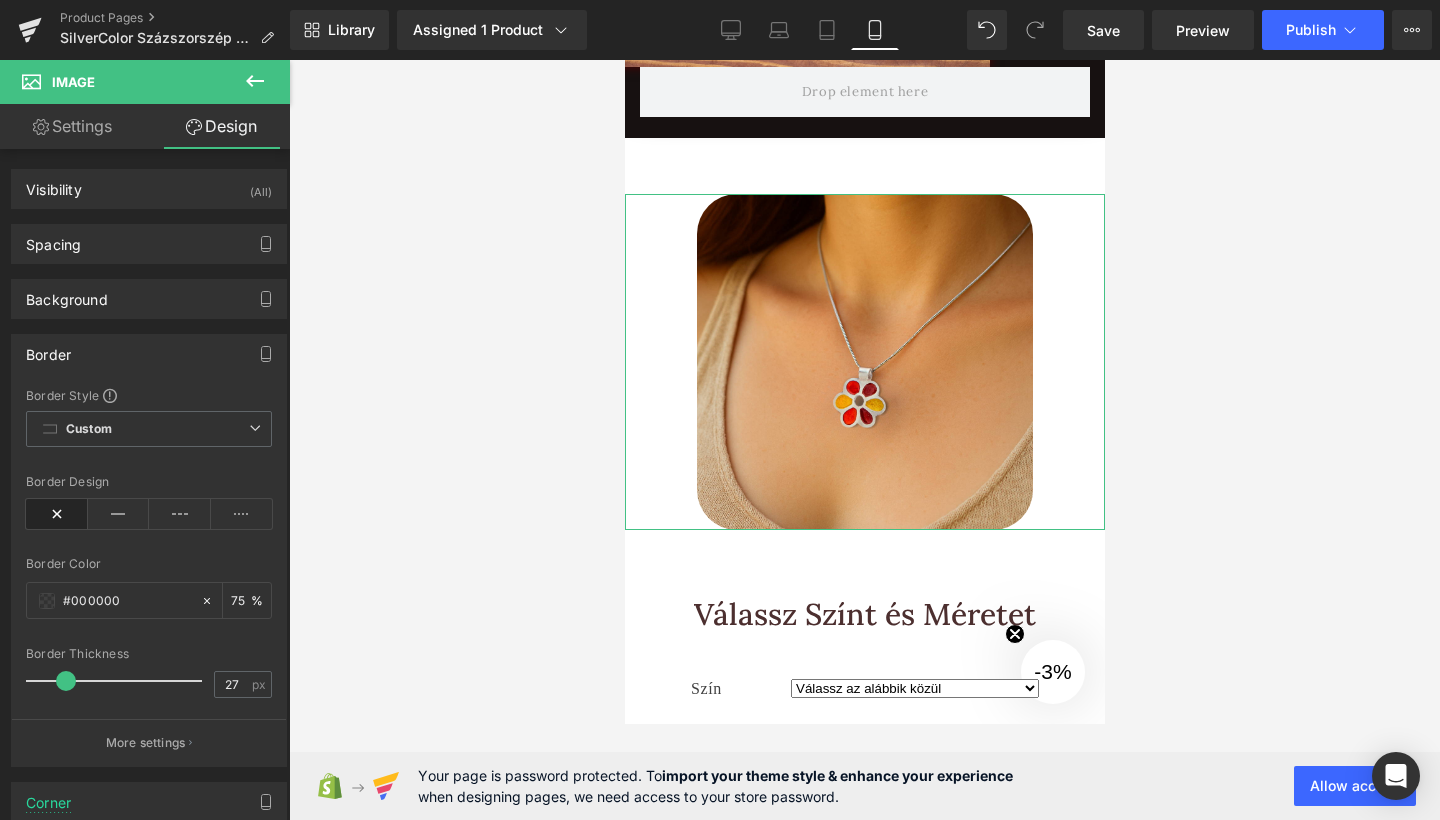 drag, startPoint x: 64, startPoint y: 688, endPoint x: 78, endPoint y: 684, distance: 14.56022 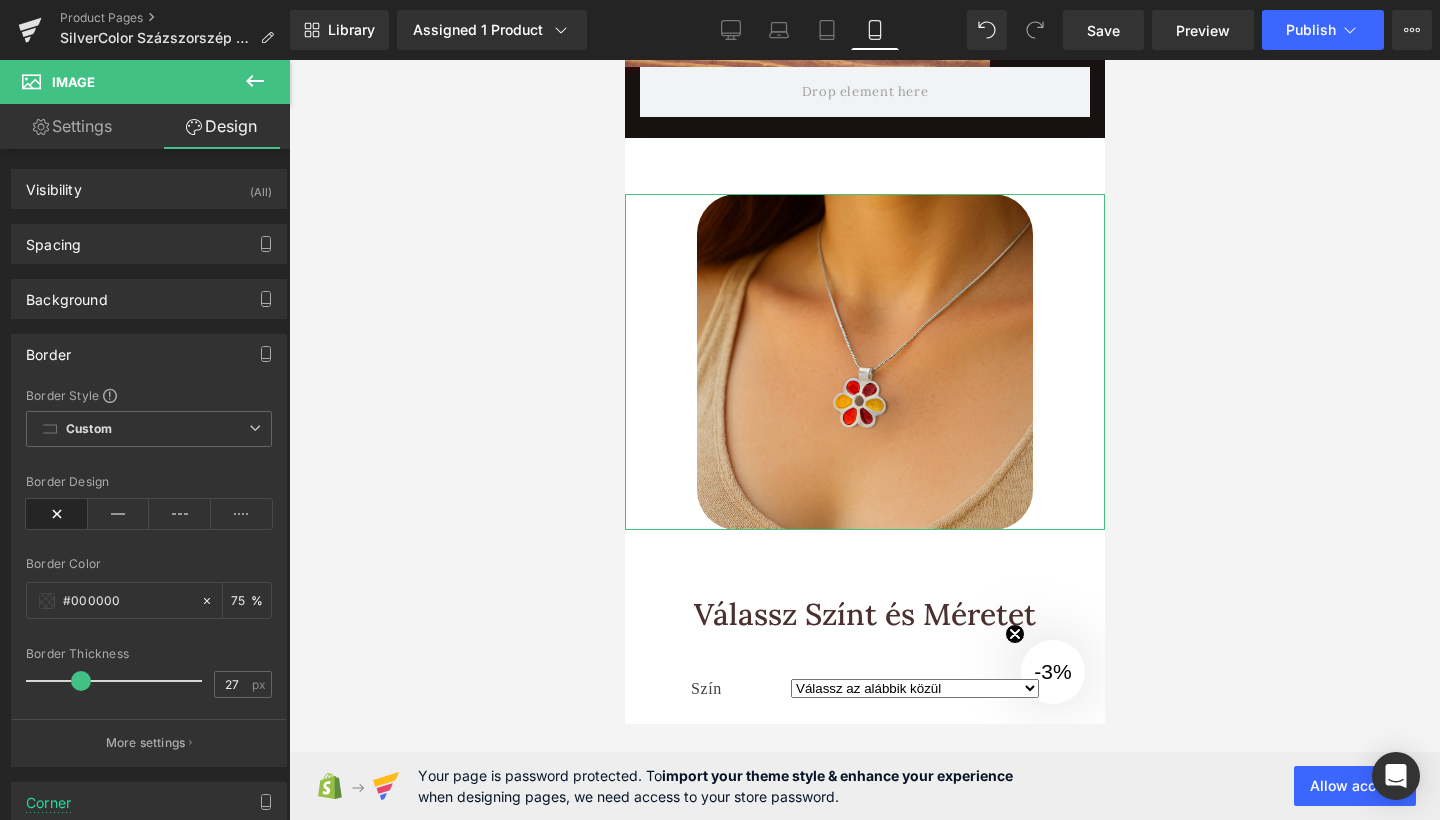 click at bounding box center [119, 681] 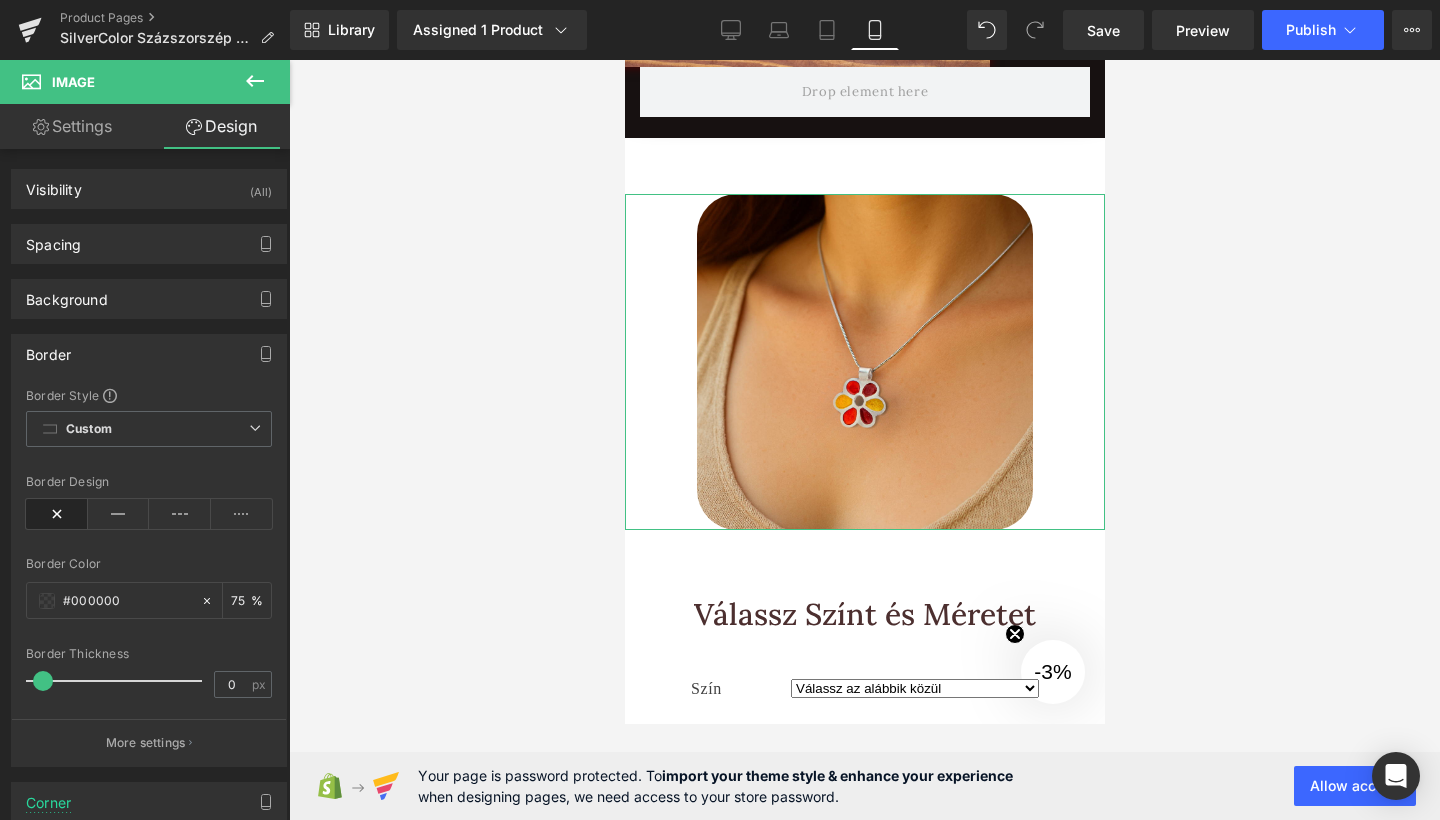 drag, startPoint x: 68, startPoint y: 684, endPoint x: 35, endPoint y: 683, distance: 33.01515 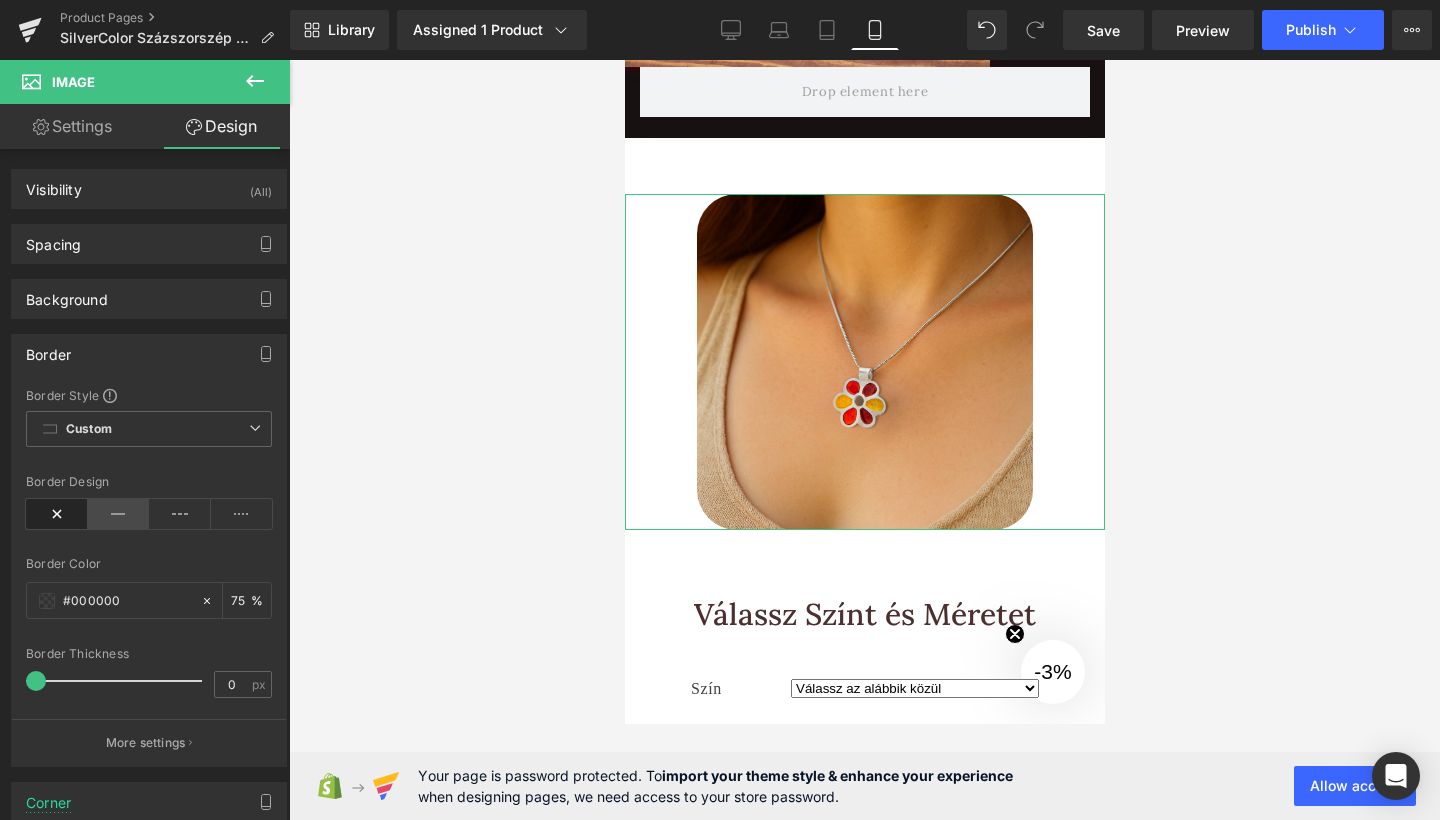 click at bounding box center [119, 514] 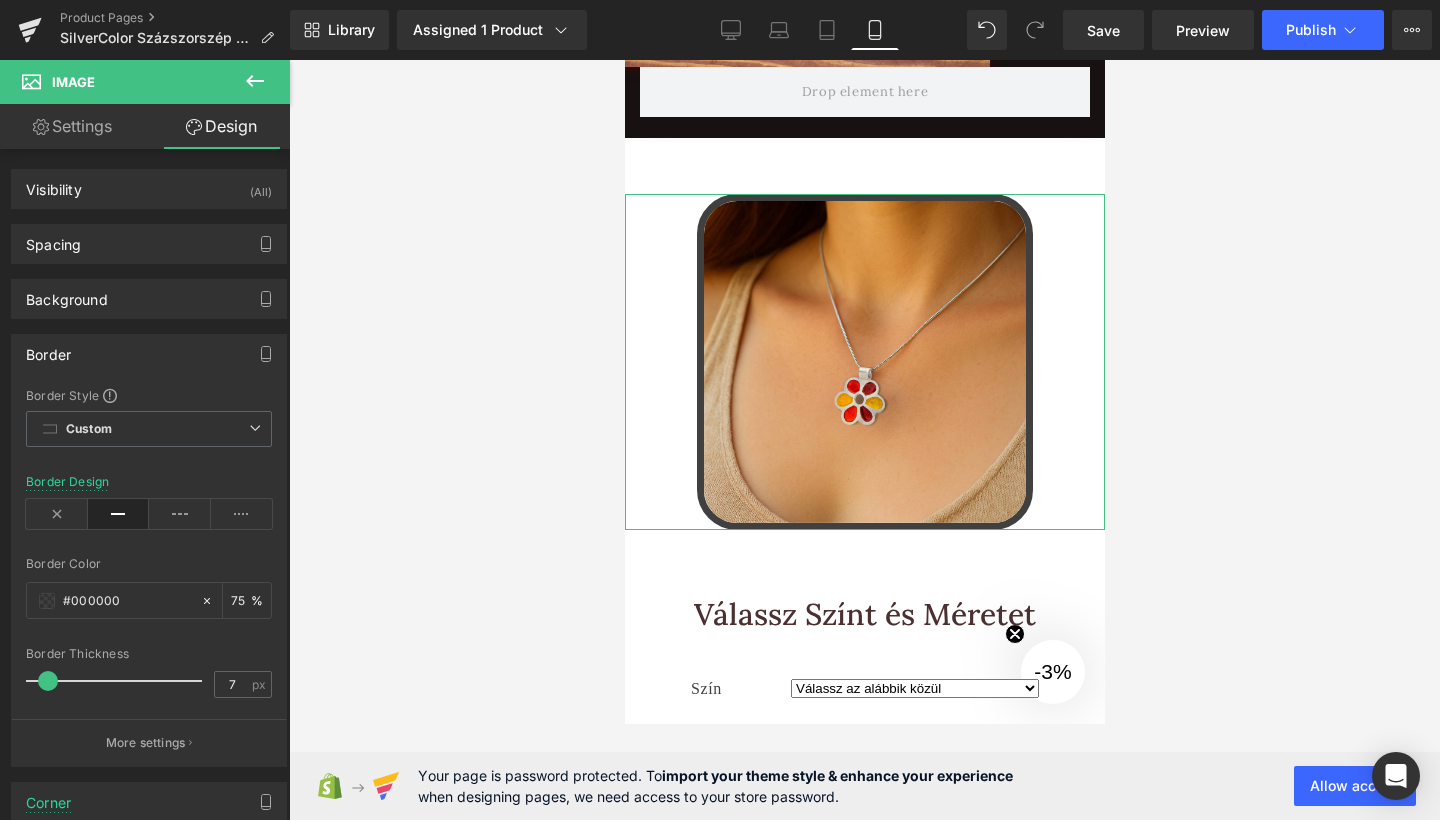 type on "6" 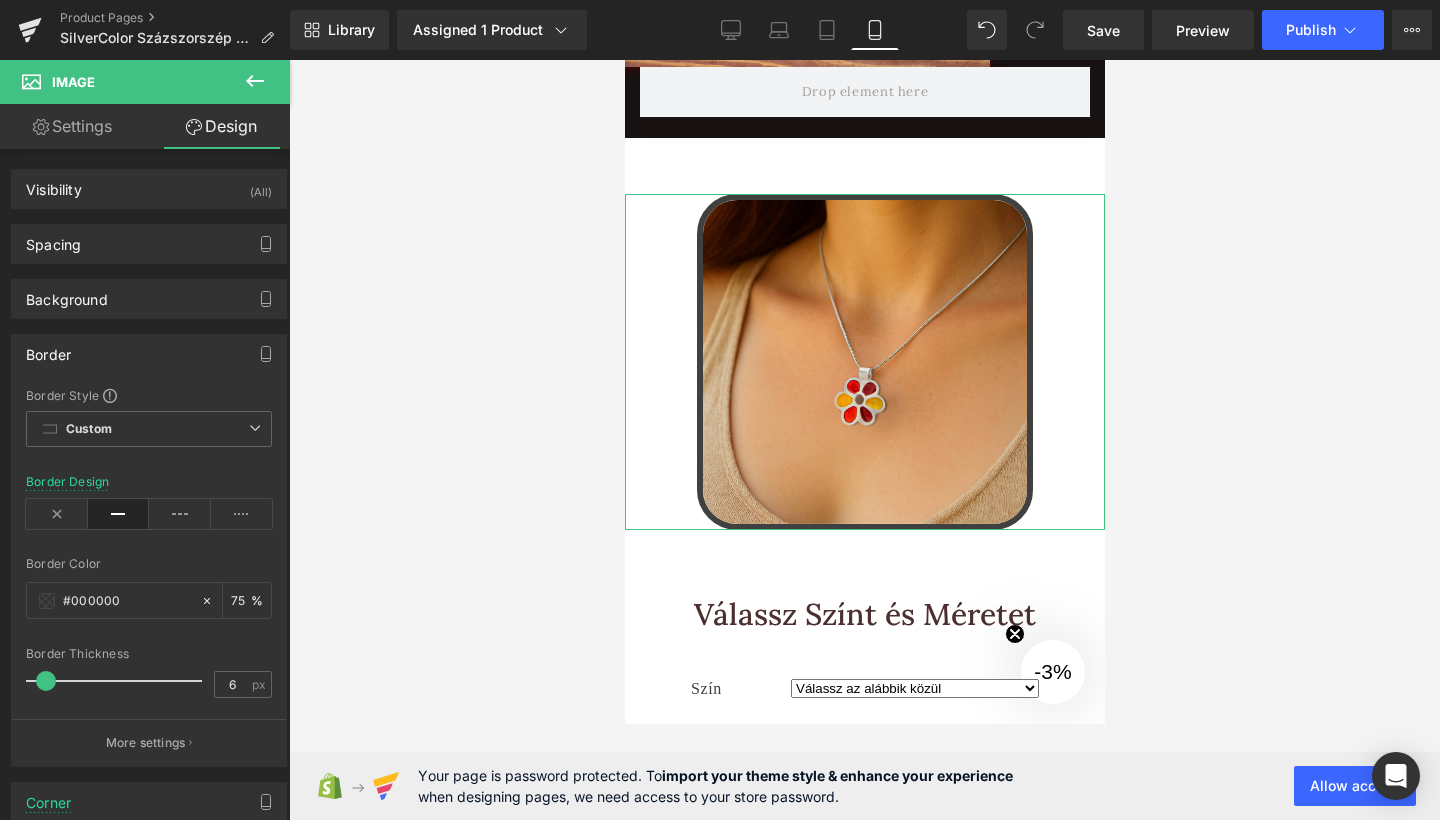 click at bounding box center [119, 681] 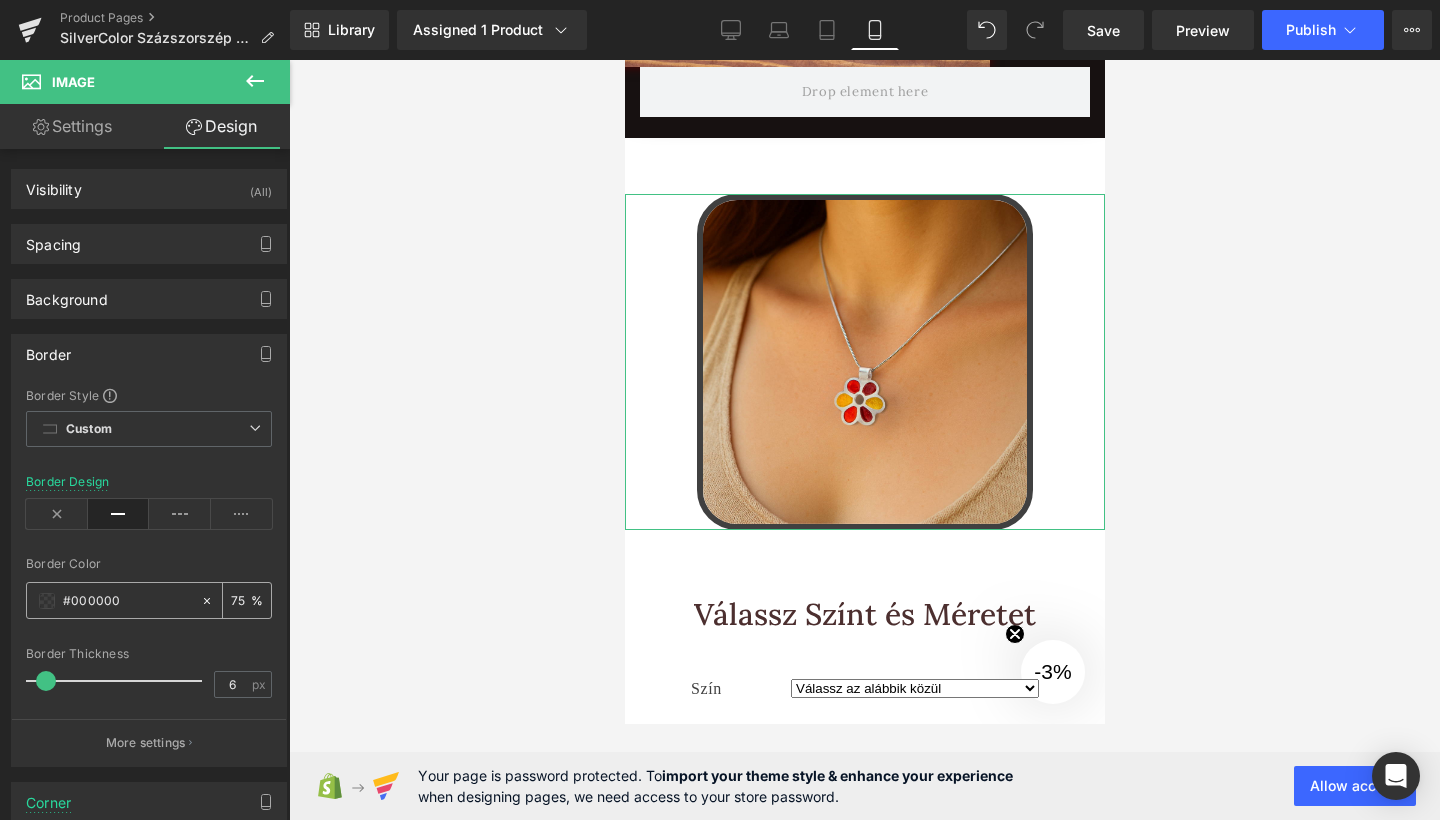 click on "#000000" at bounding box center [113, 600] 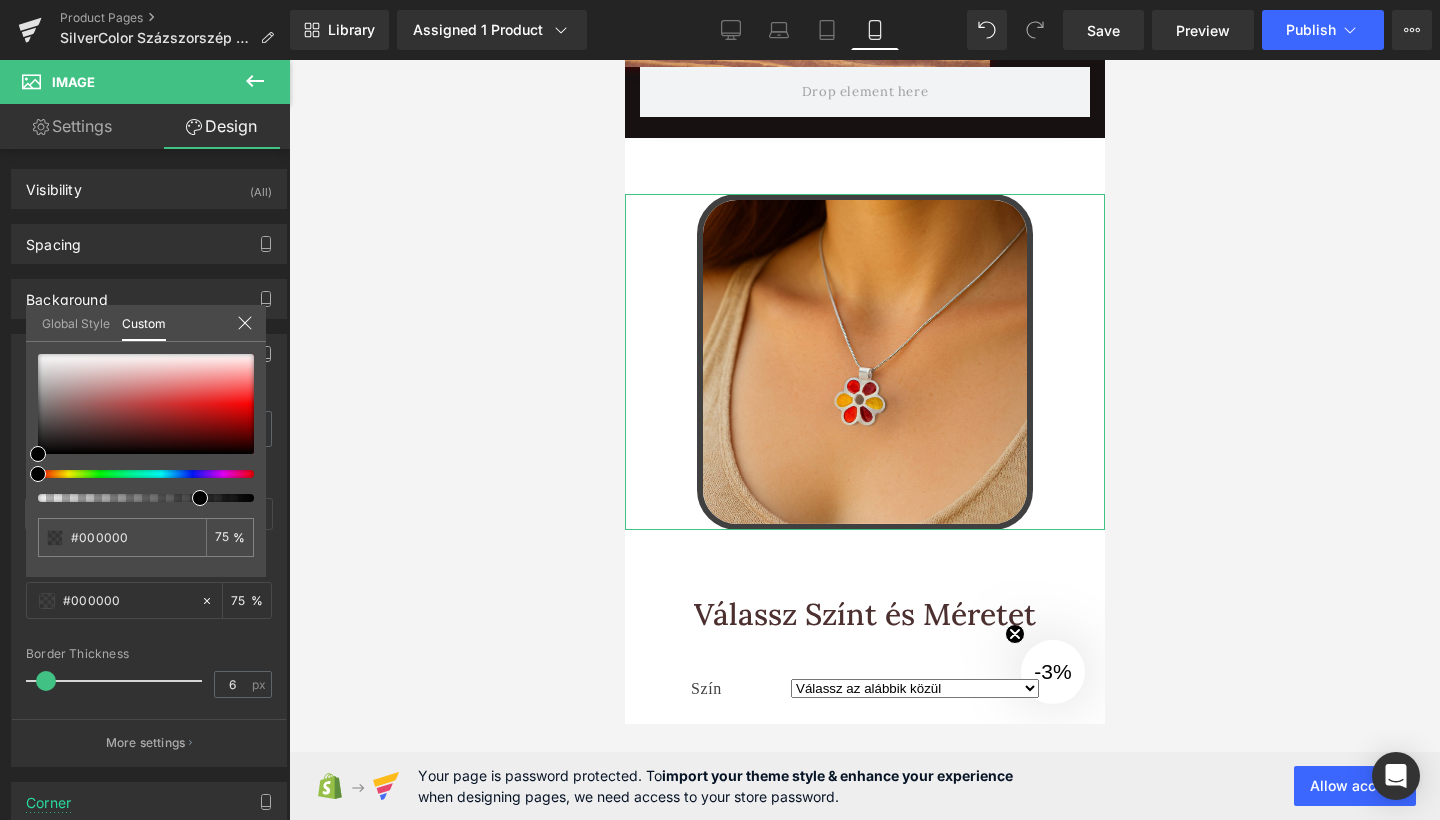 click on "Global Style" at bounding box center (76, 322) 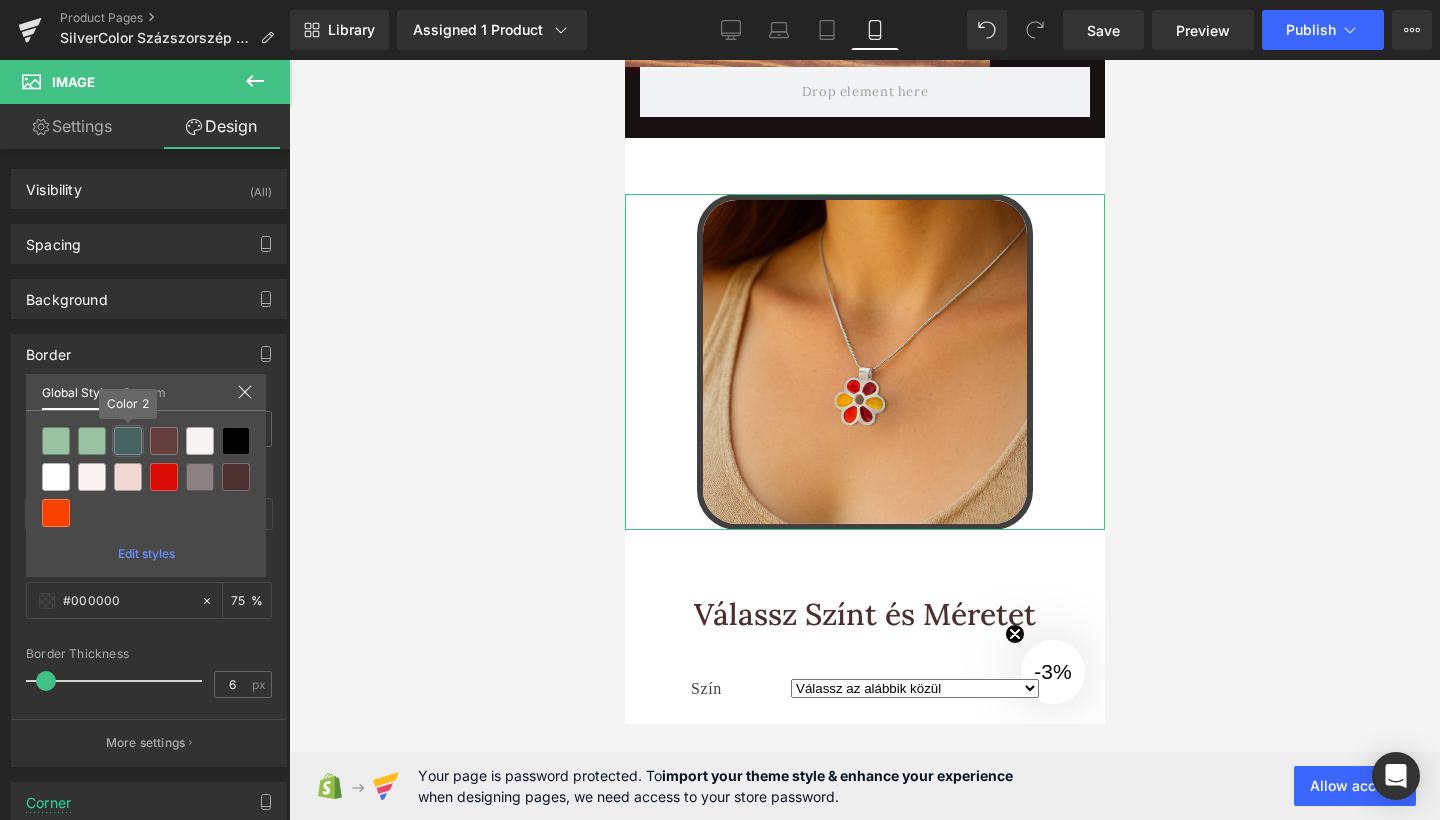 click at bounding box center [128, 441] 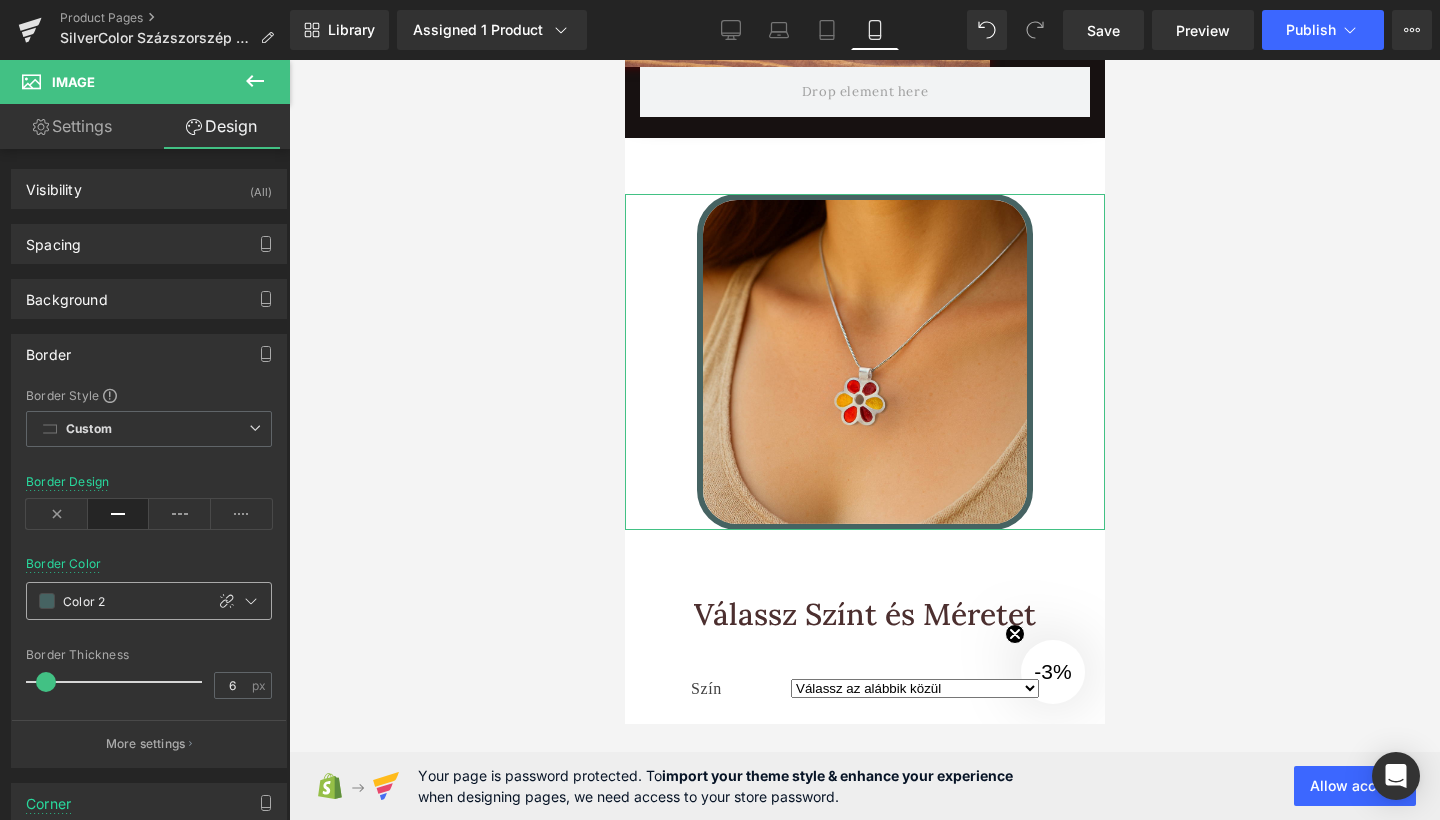 click at bounding box center (47, 601) 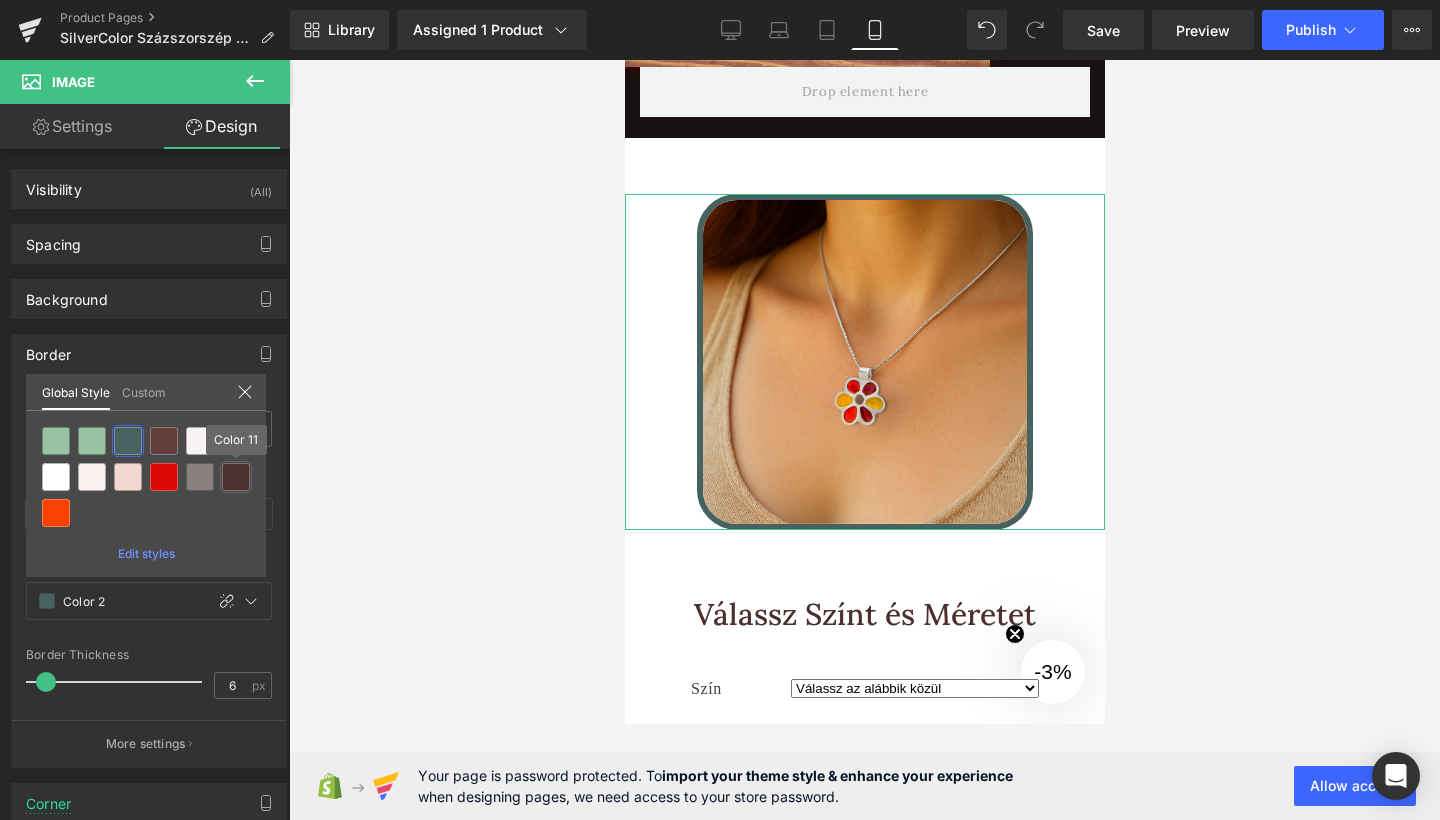 click at bounding box center [236, 477] 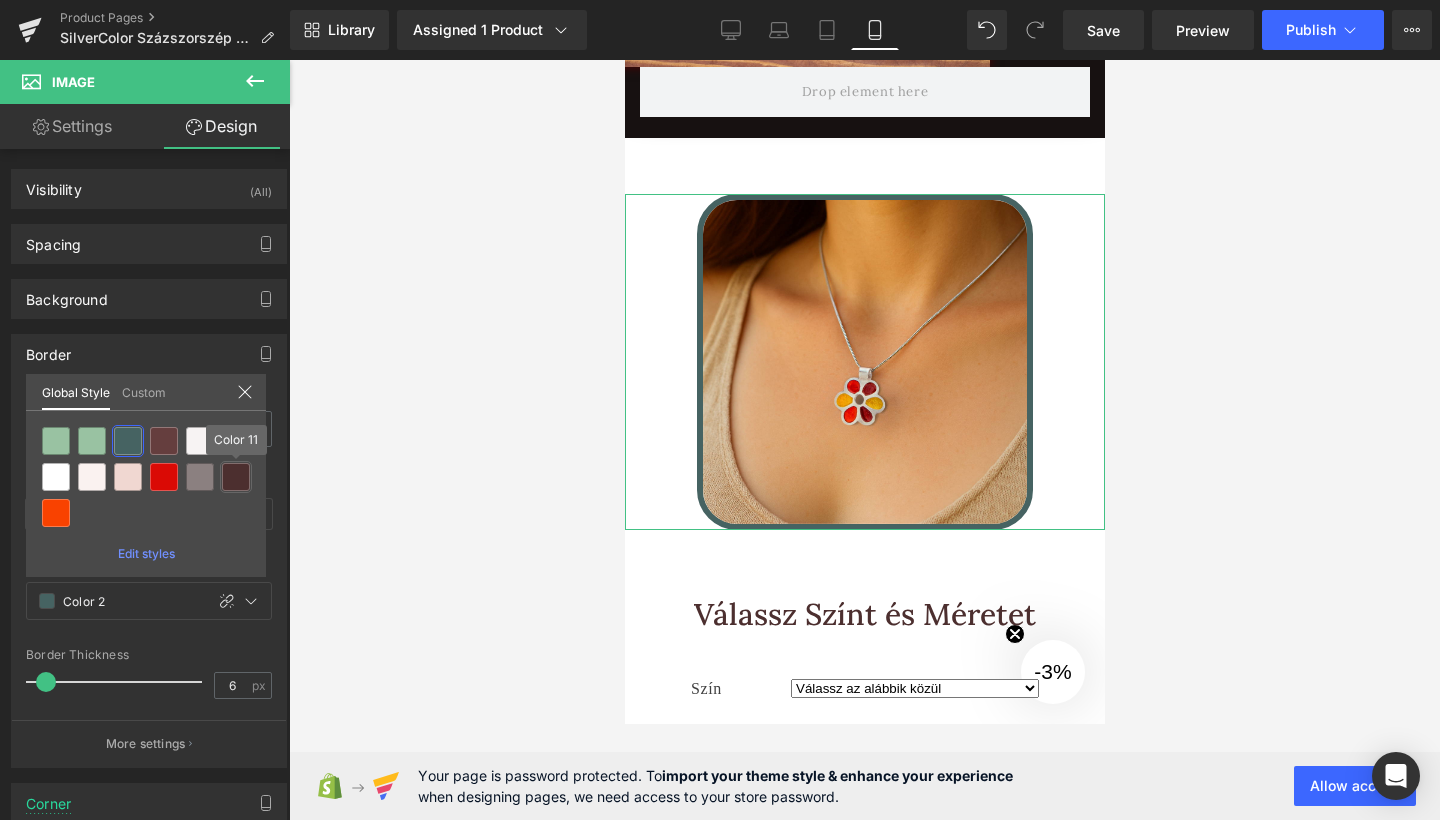 type on "Color 11" 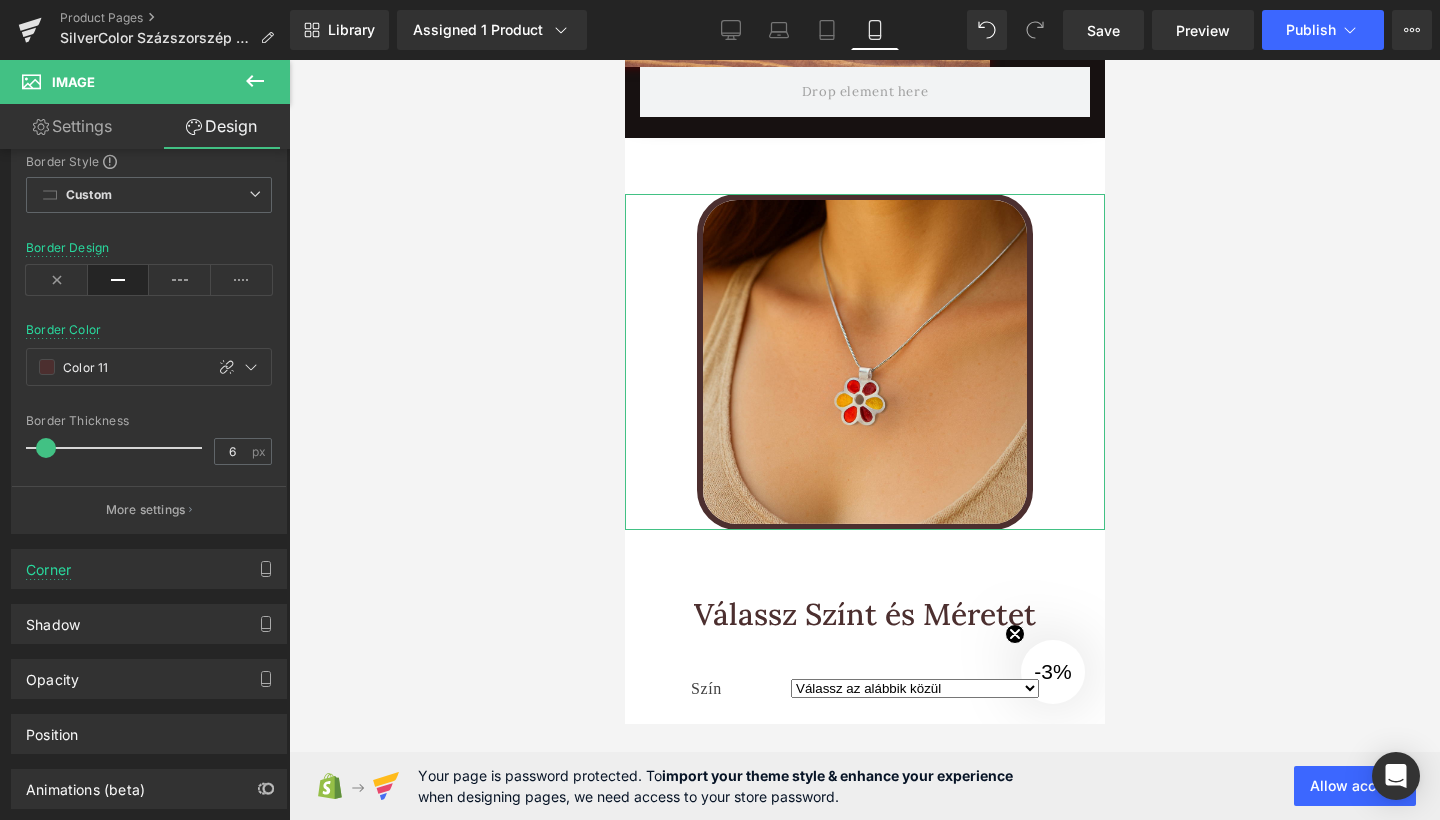 scroll, scrollTop: 284, scrollLeft: 0, axis: vertical 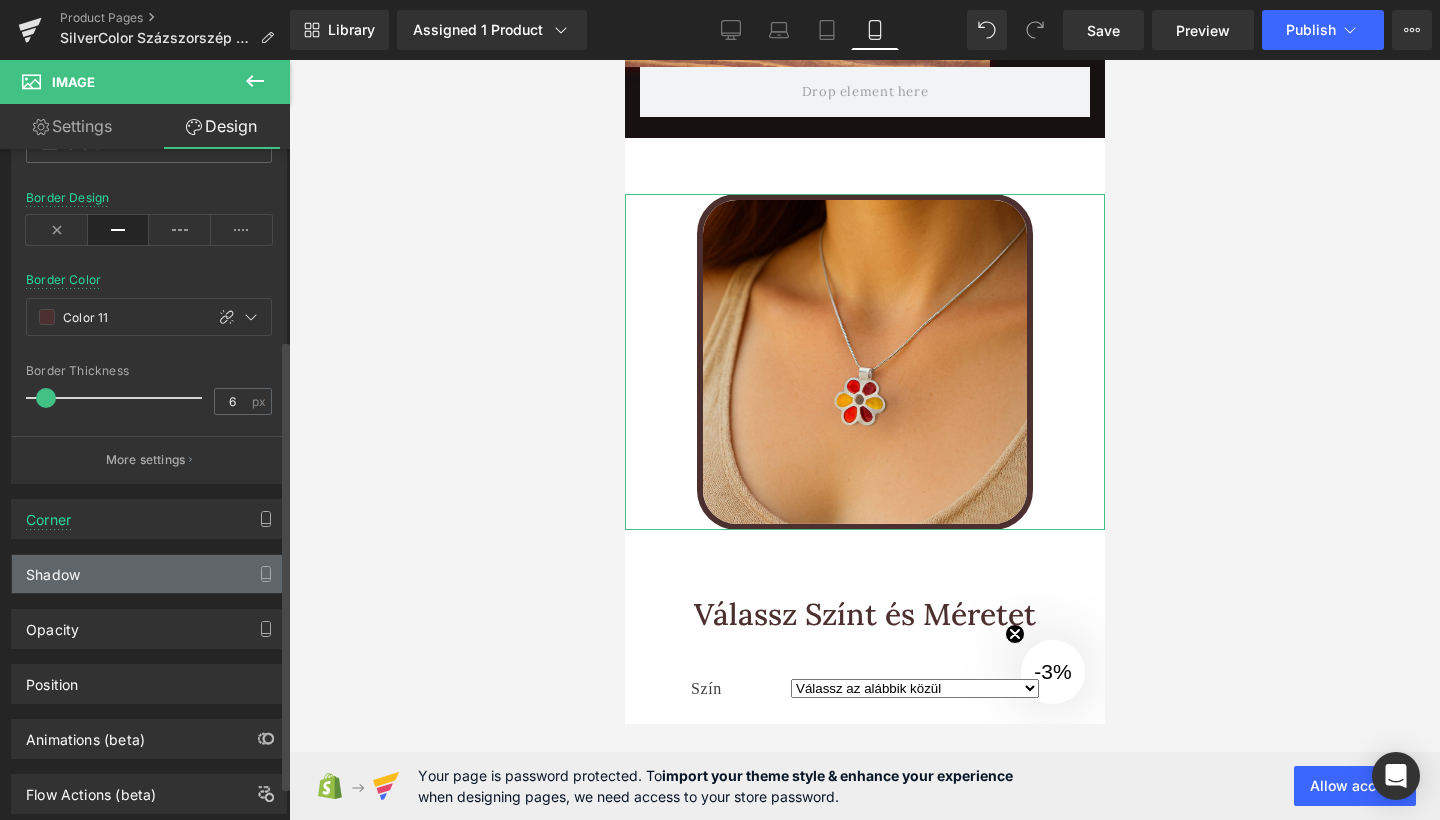 click on "Shadow" at bounding box center (149, 574) 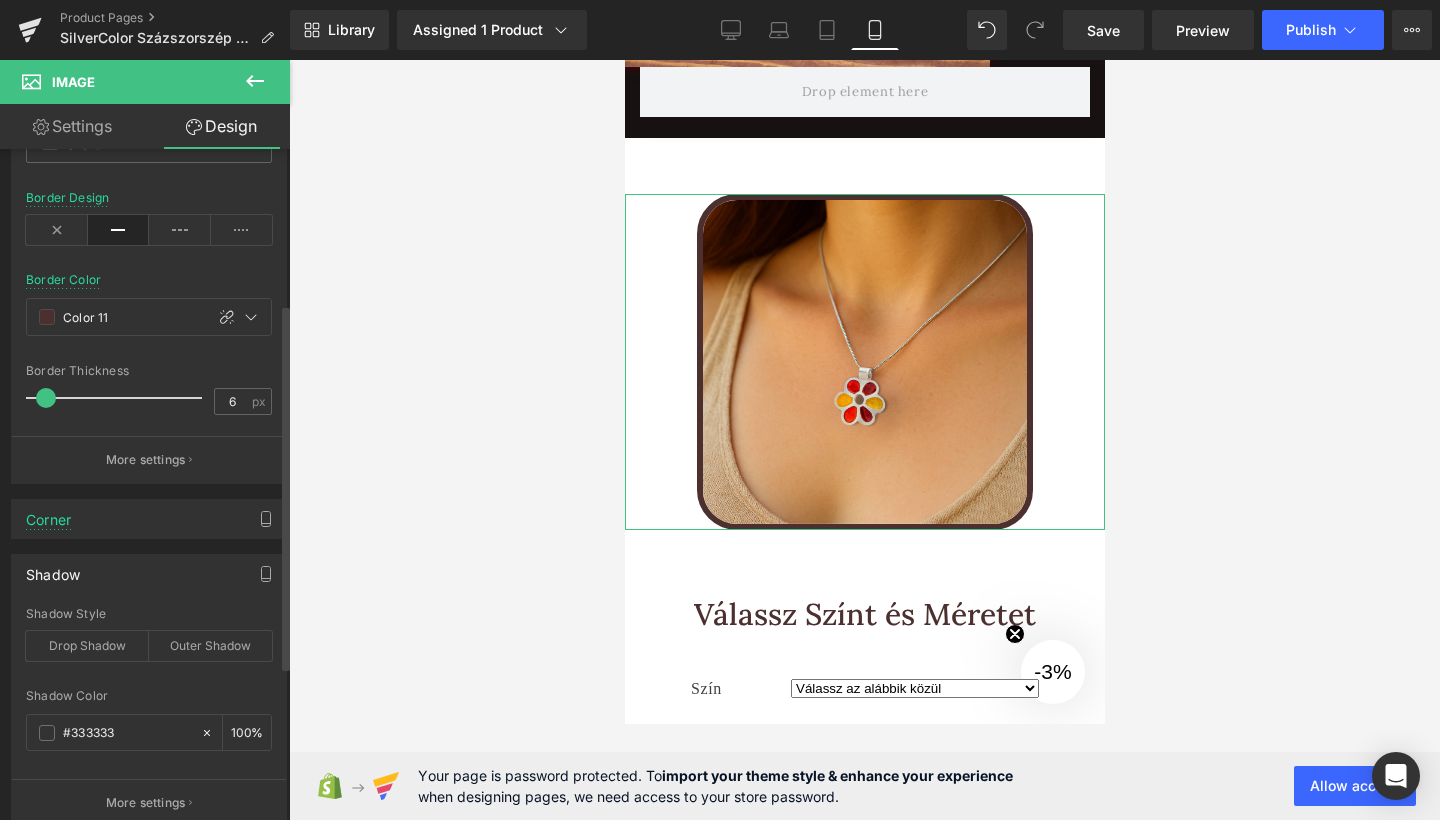 click on "Shadow Style Drop Shadow Outer Shadow" at bounding box center [149, 645] 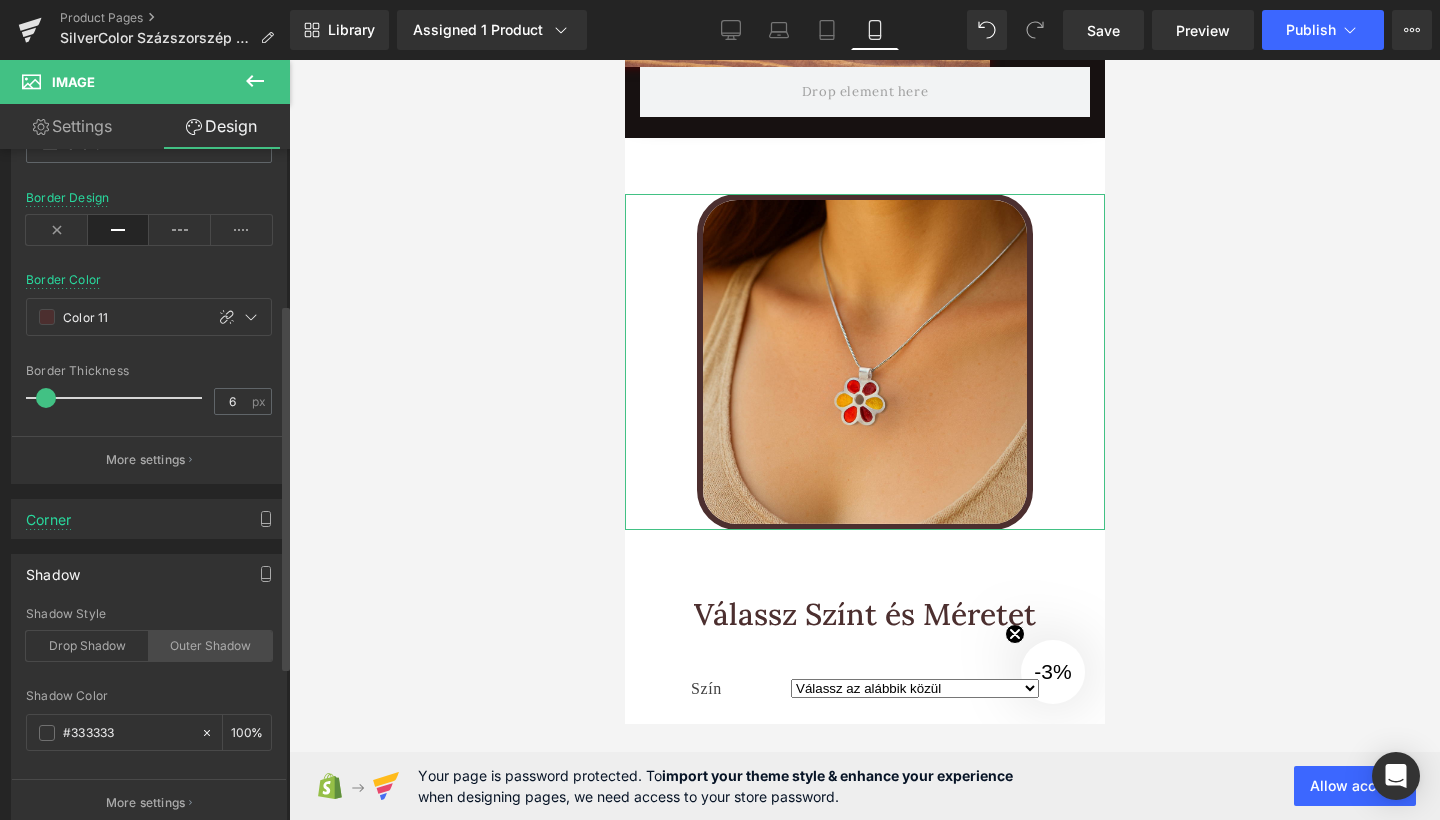 click on "Outer Shadow" at bounding box center [210, 646] 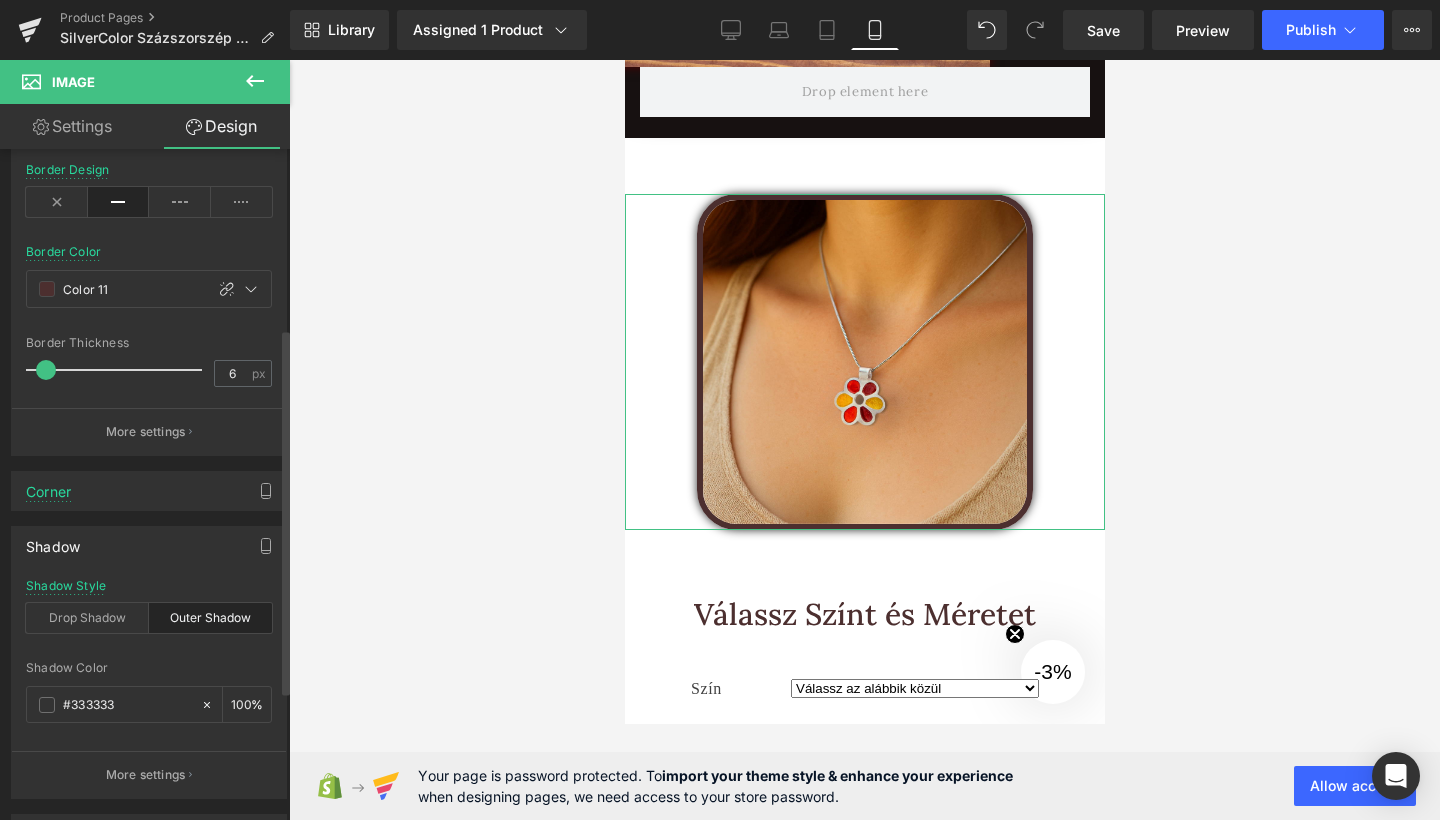 scroll, scrollTop: 361, scrollLeft: 0, axis: vertical 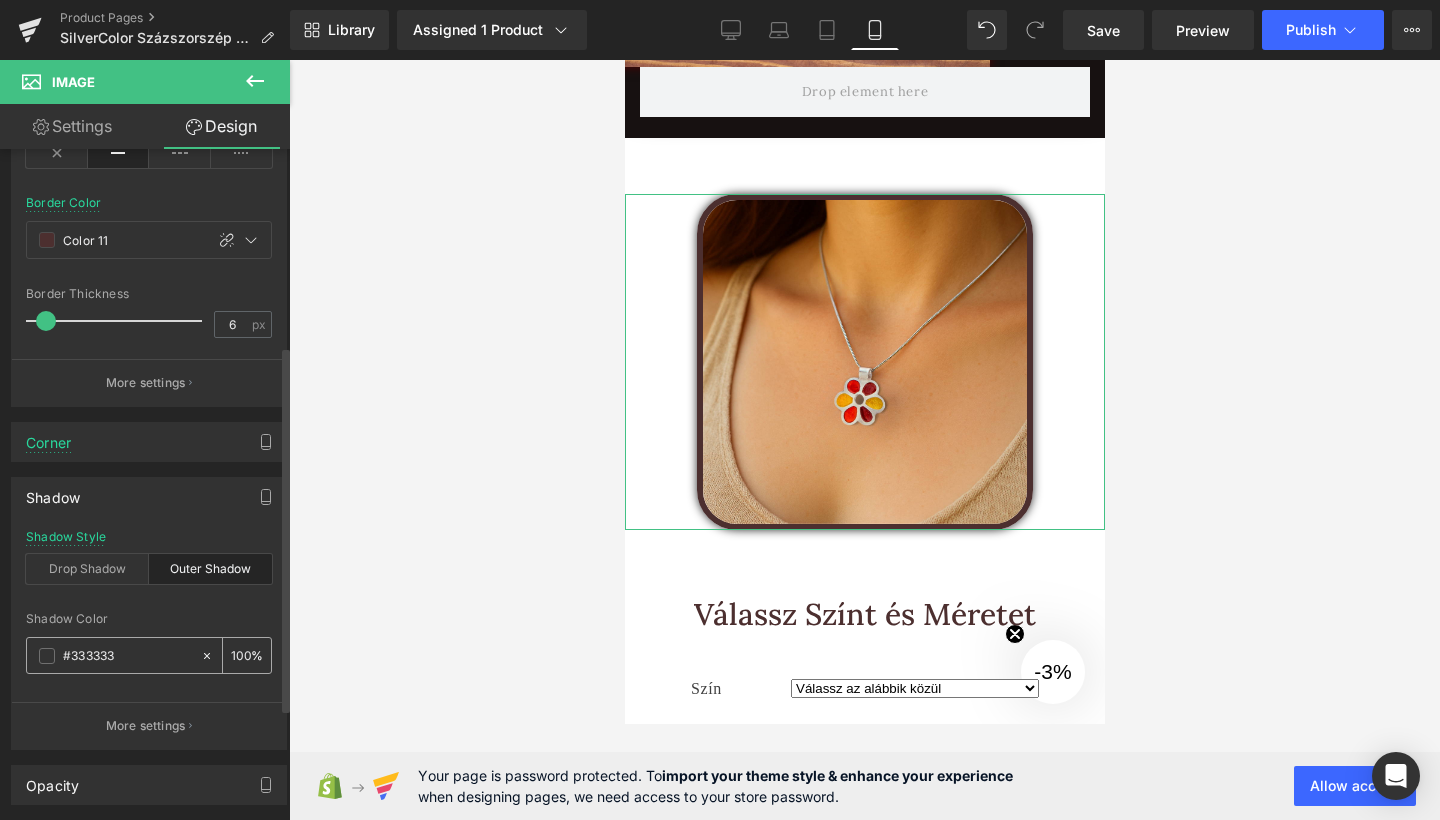 click at bounding box center [47, 656] 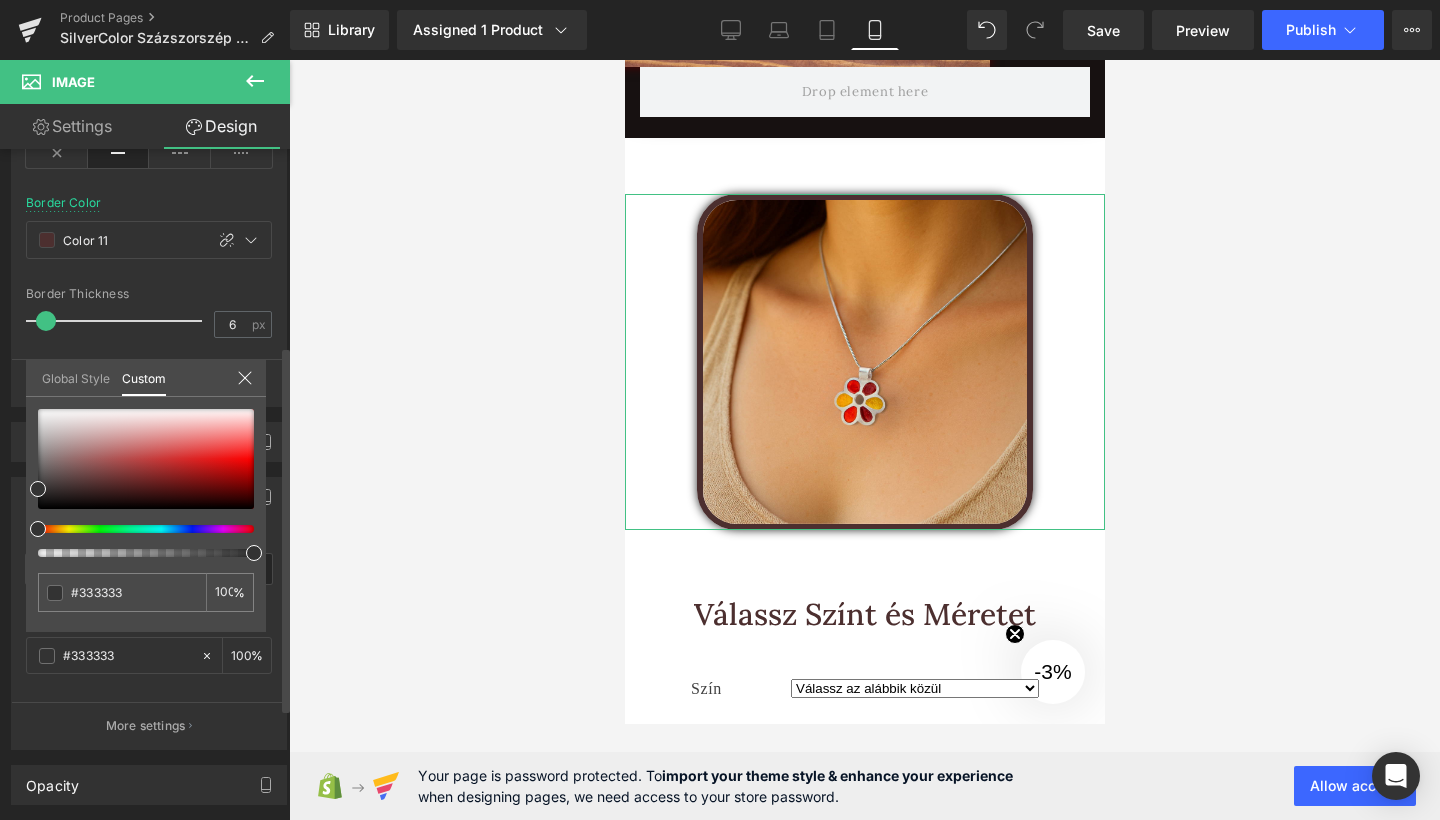 drag, startPoint x: 83, startPoint y: 376, endPoint x: 120, endPoint y: 421, distance: 58.258045 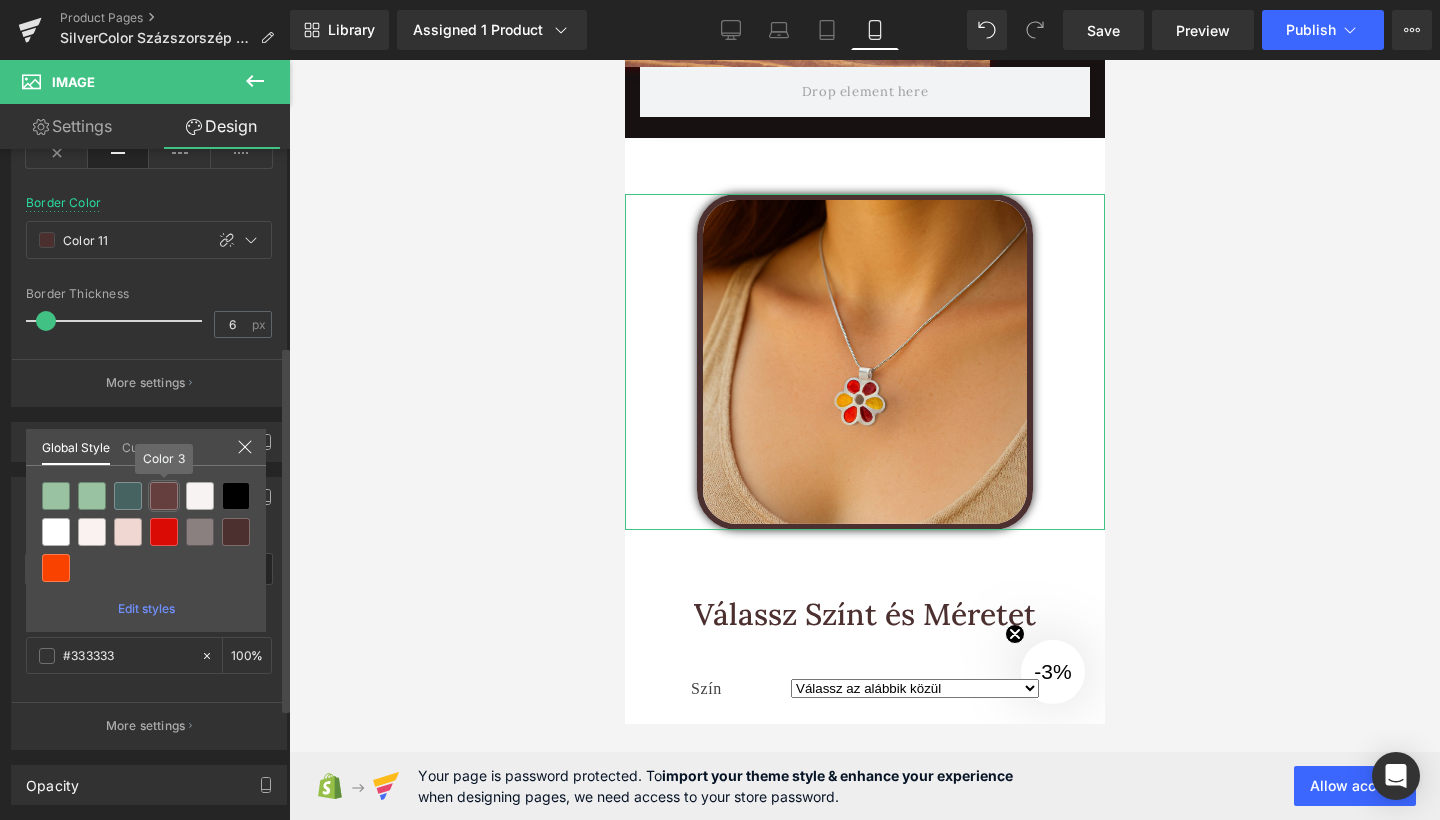 click at bounding box center (164, 496) 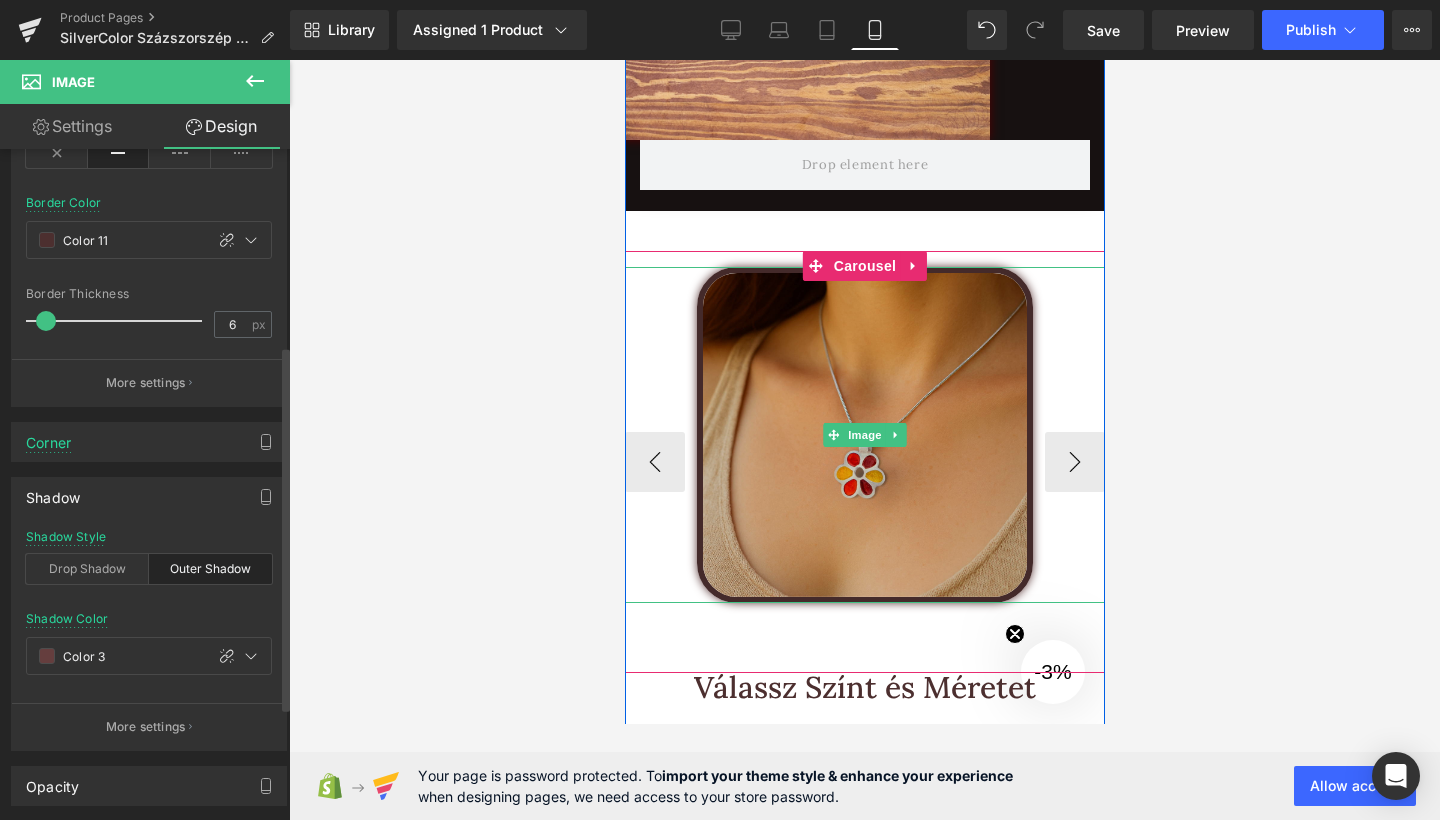 scroll, scrollTop: 3640, scrollLeft: 0, axis: vertical 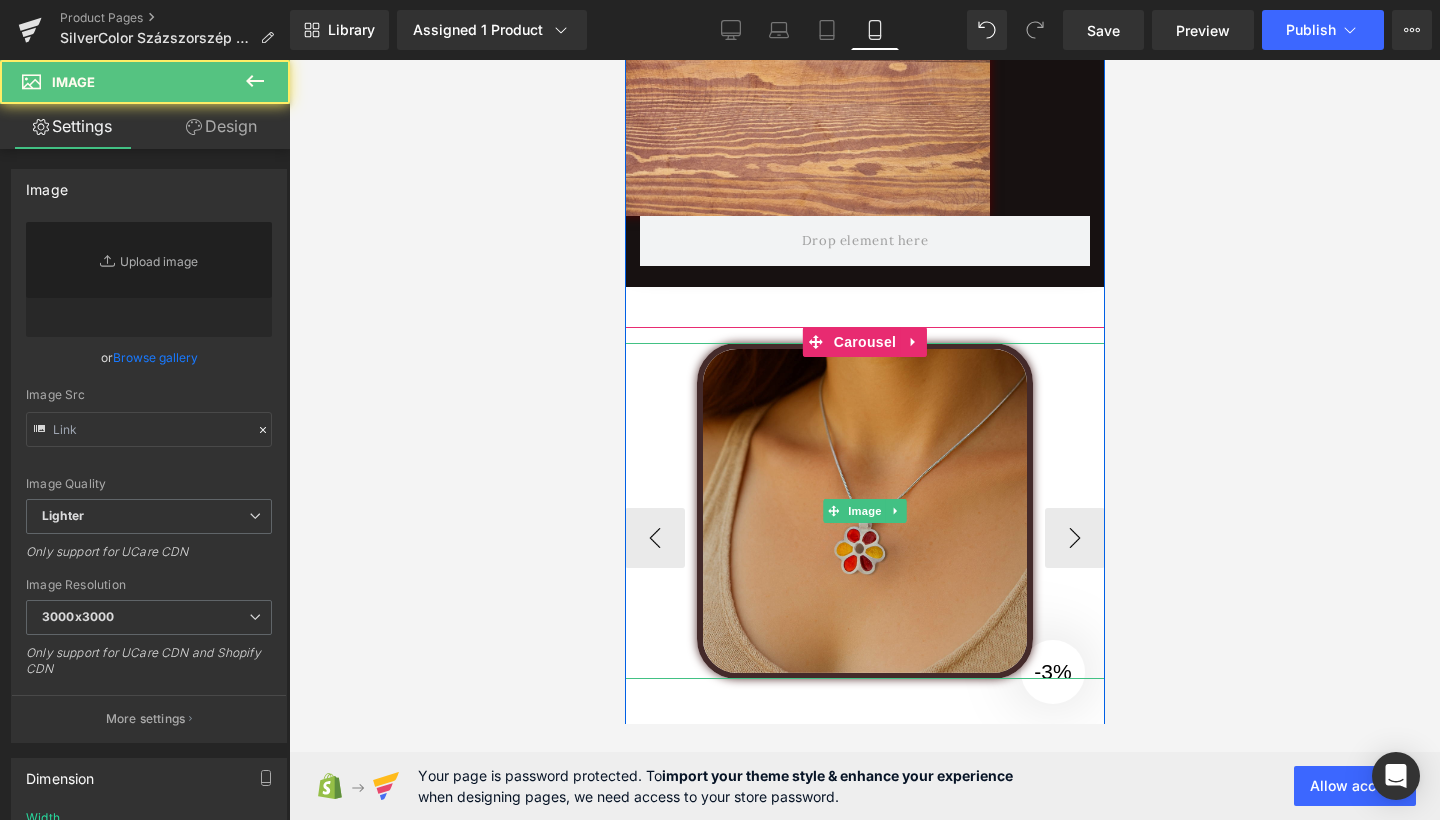 click at bounding box center (864, 511) 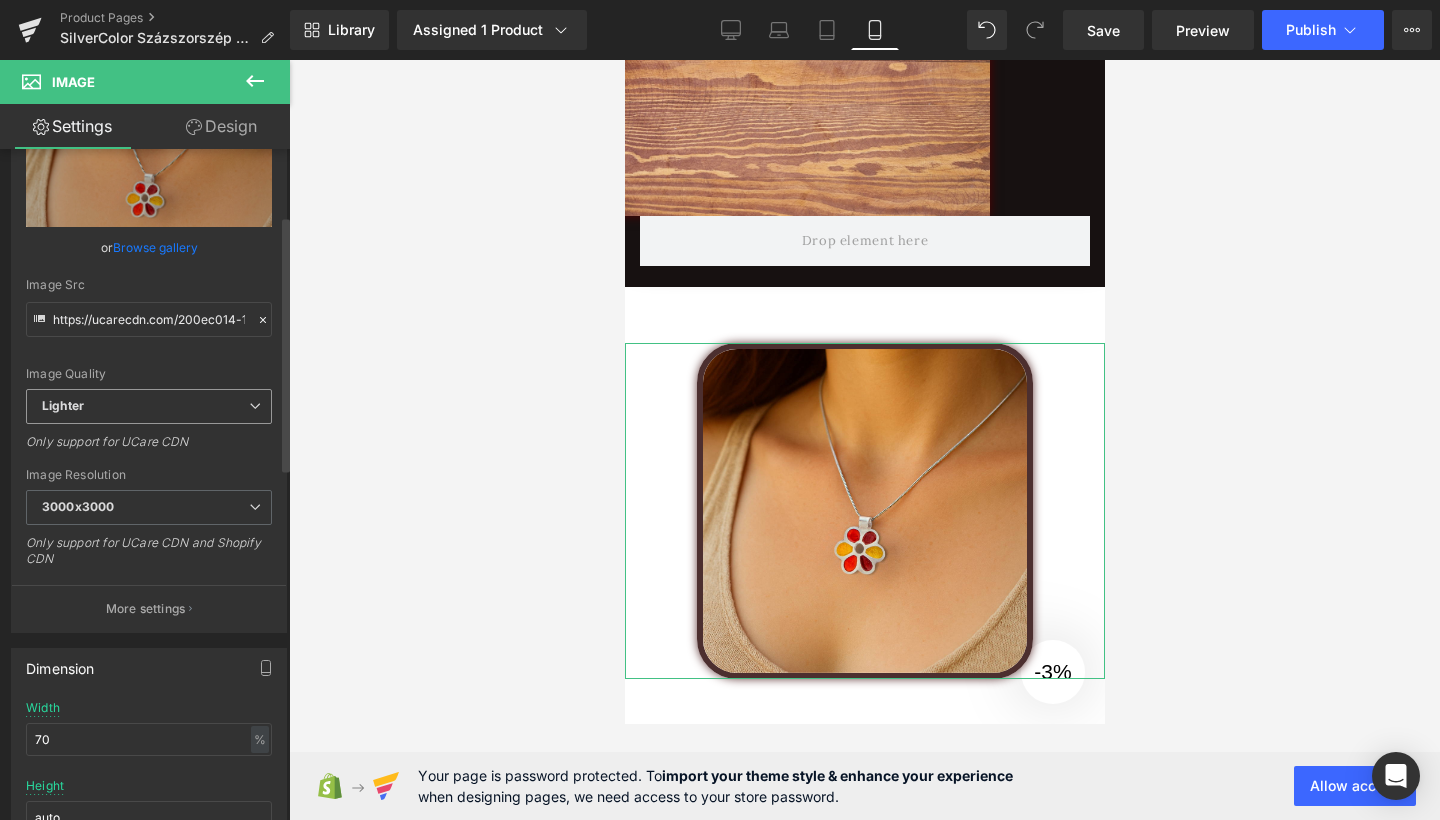 scroll, scrollTop: 194, scrollLeft: 0, axis: vertical 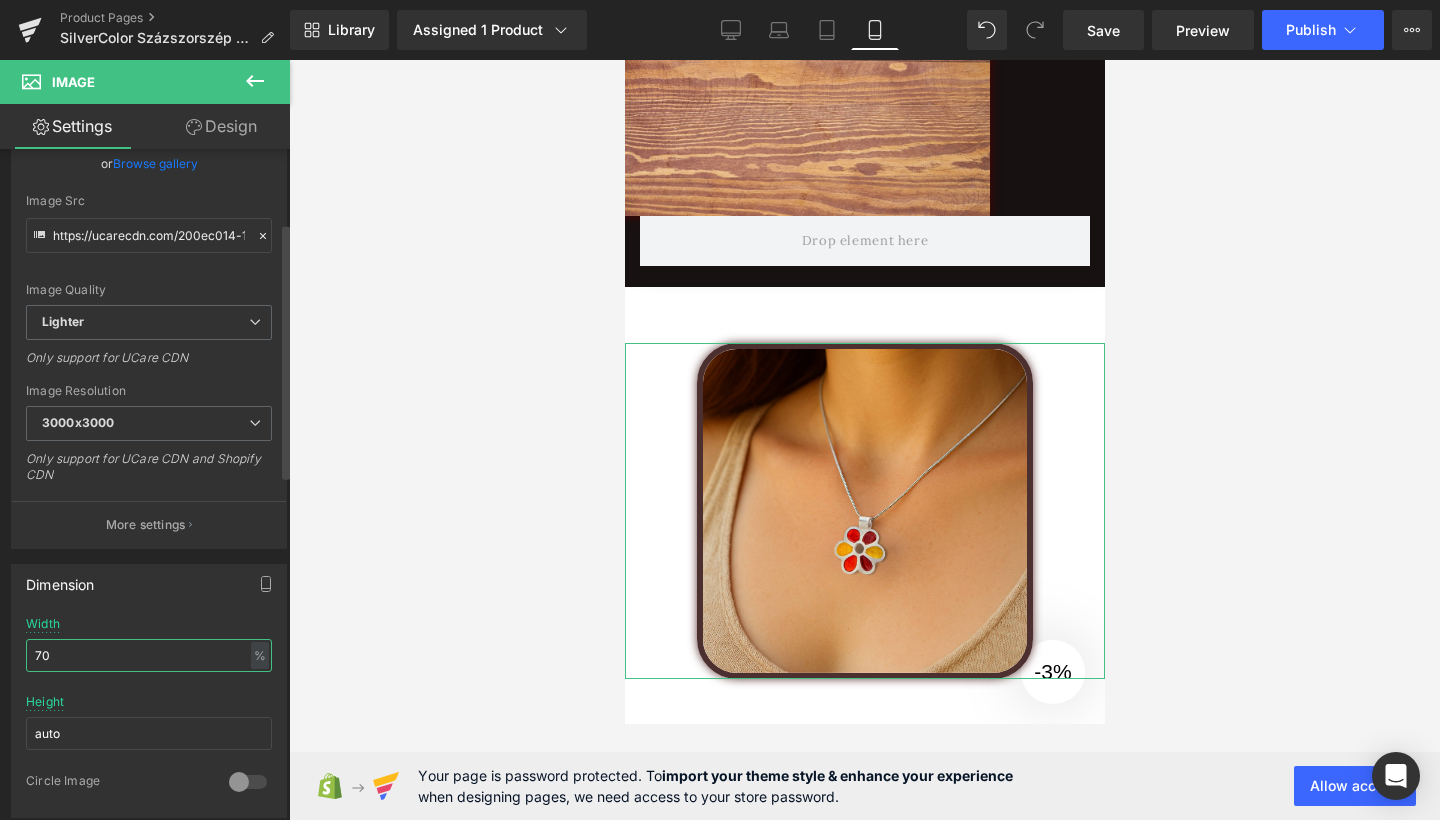 click on "70" at bounding box center [149, 655] 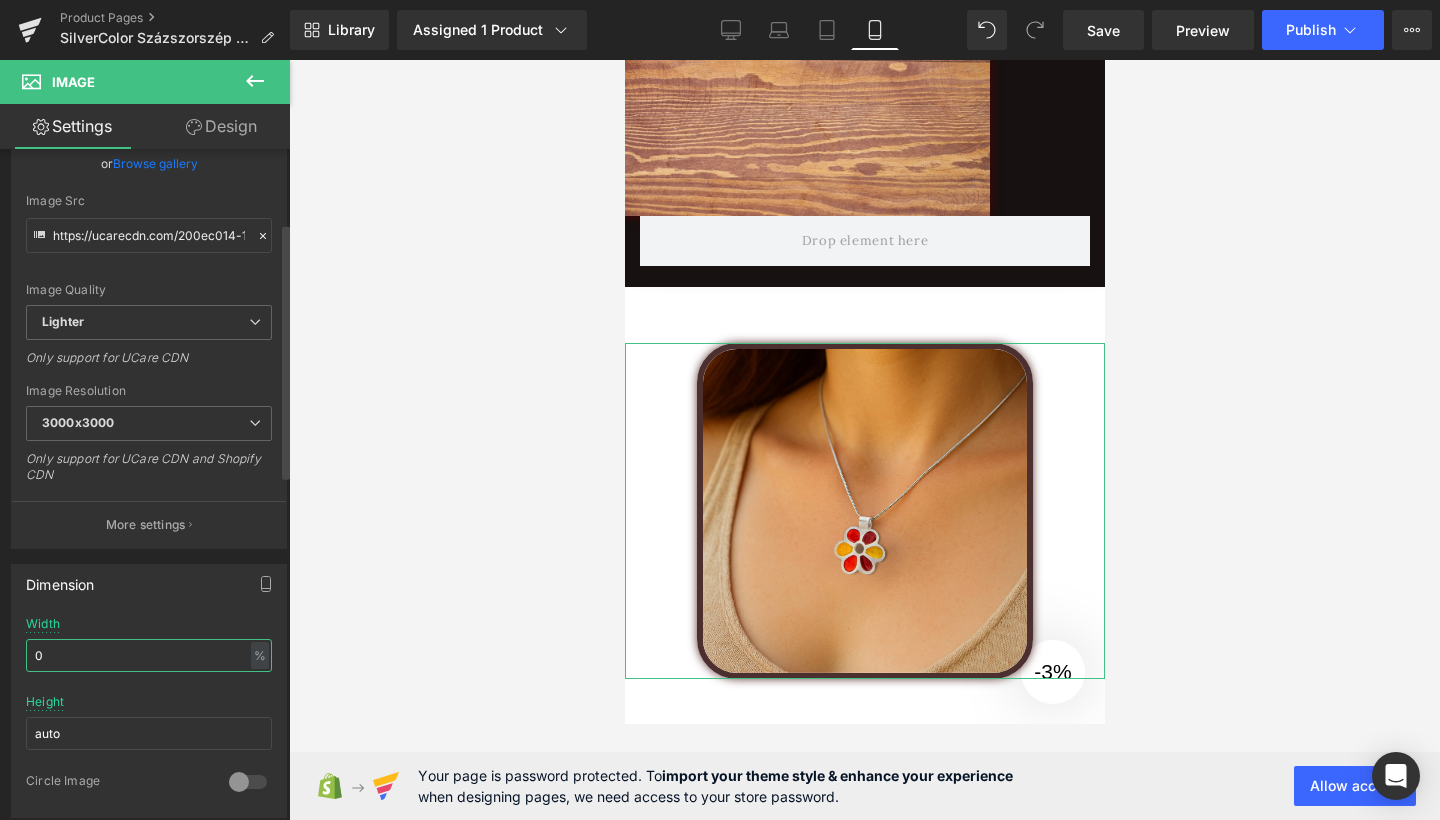 type on "80" 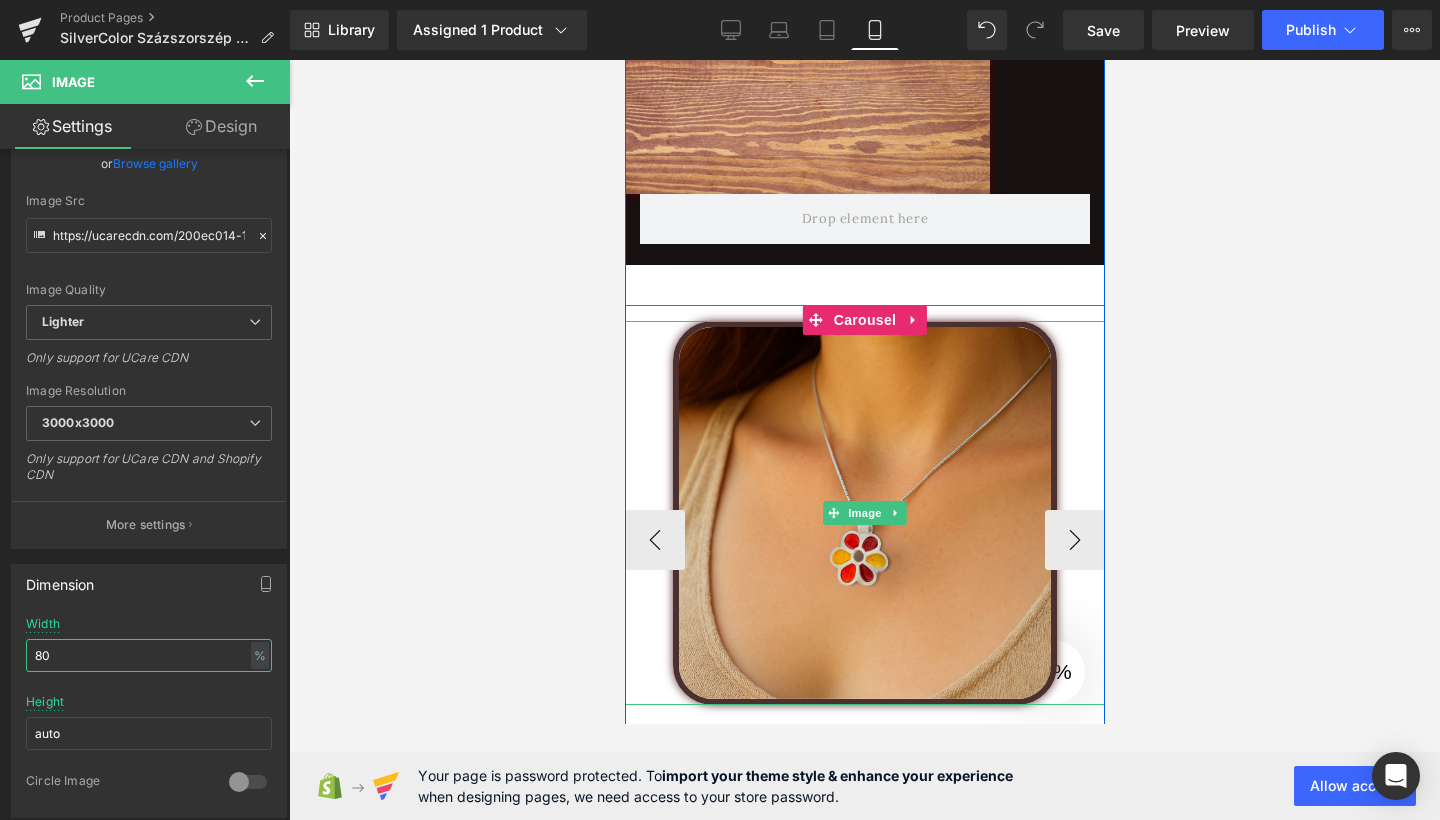 scroll, scrollTop: 3670, scrollLeft: 0, axis: vertical 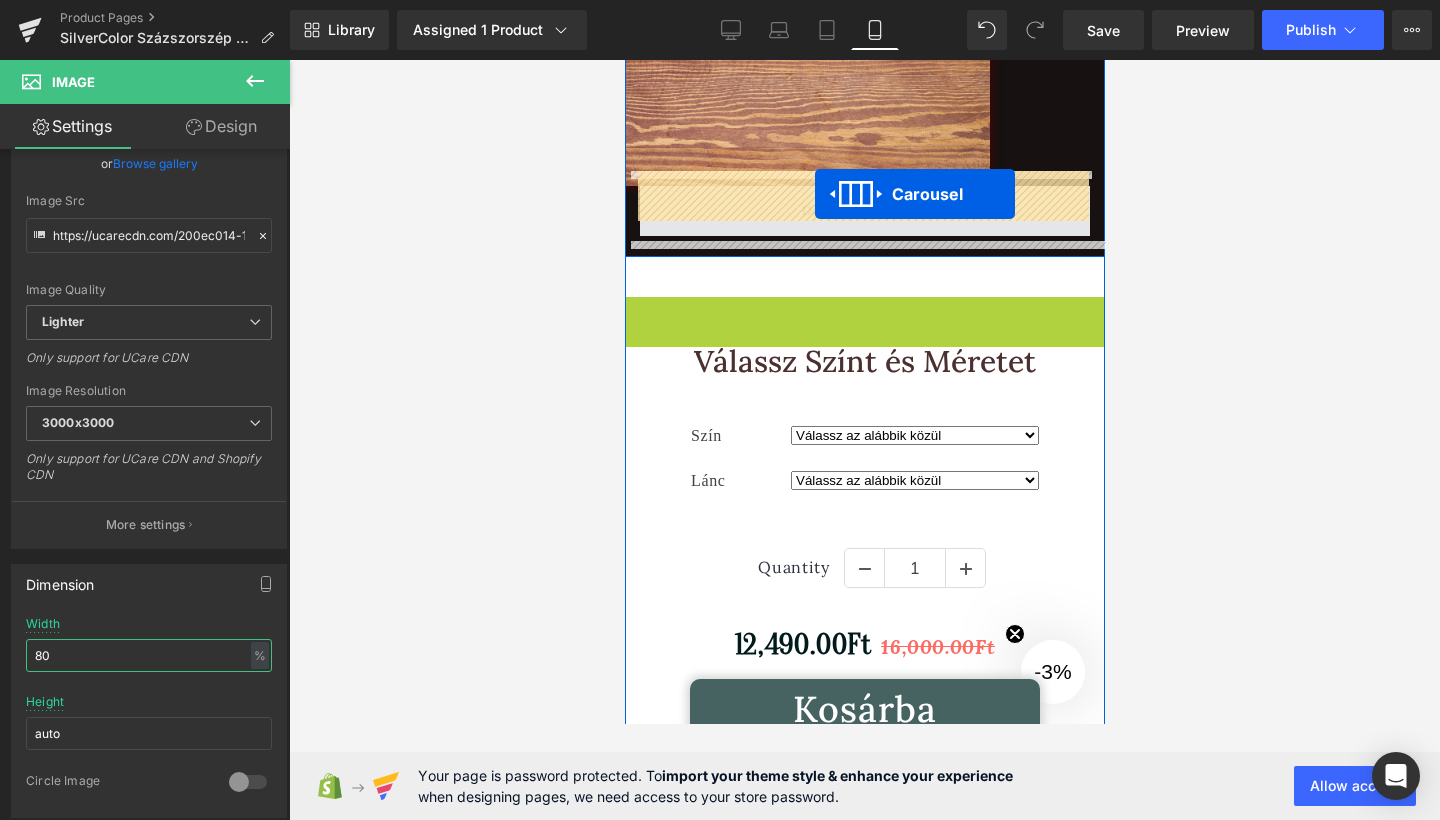 drag, startPoint x: 813, startPoint y: 290, endPoint x: 810, endPoint y: 191, distance: 99.04544 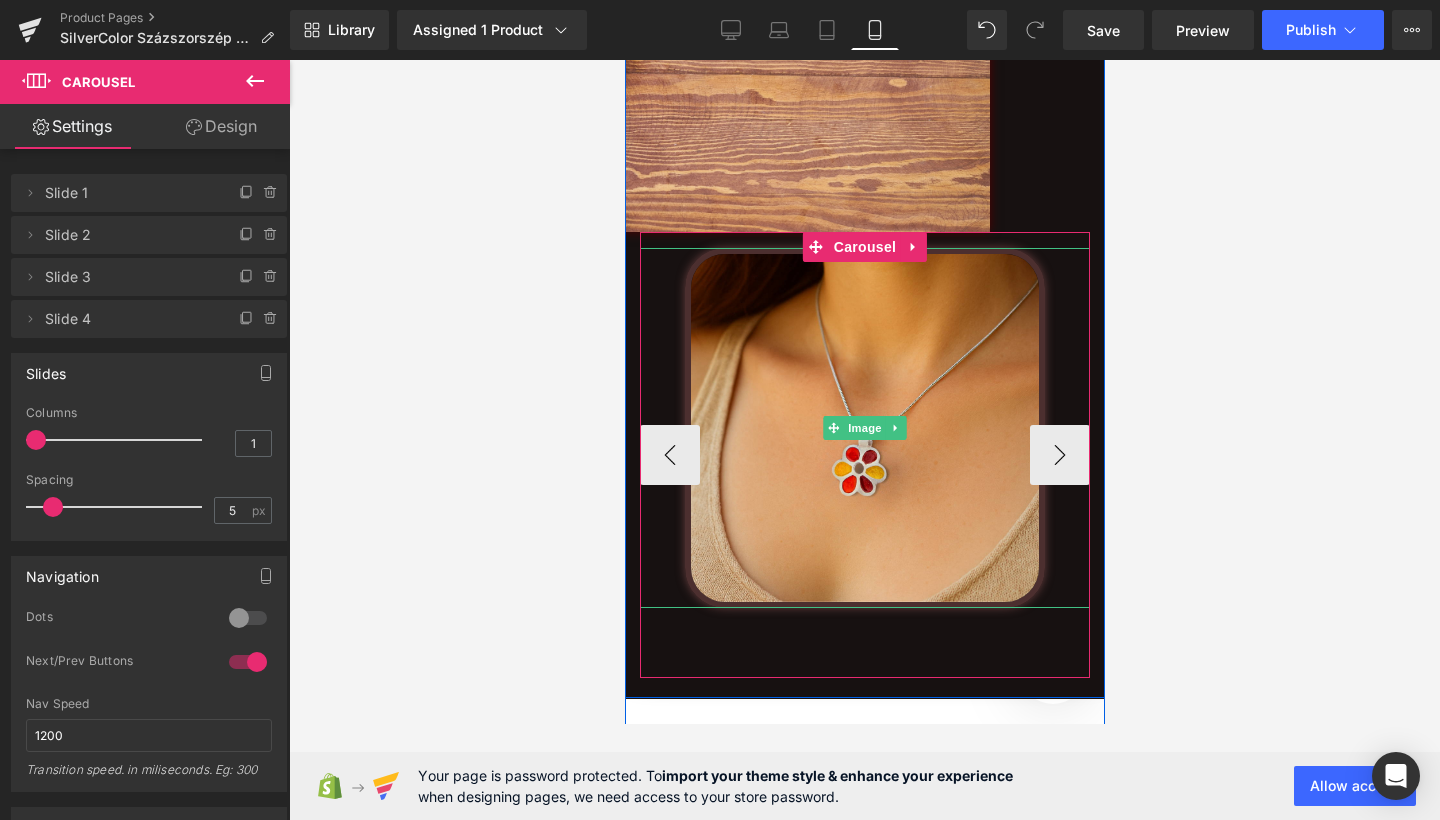 scroll, scrollTop: 3618, scrollLeft: 0, axis: vertical 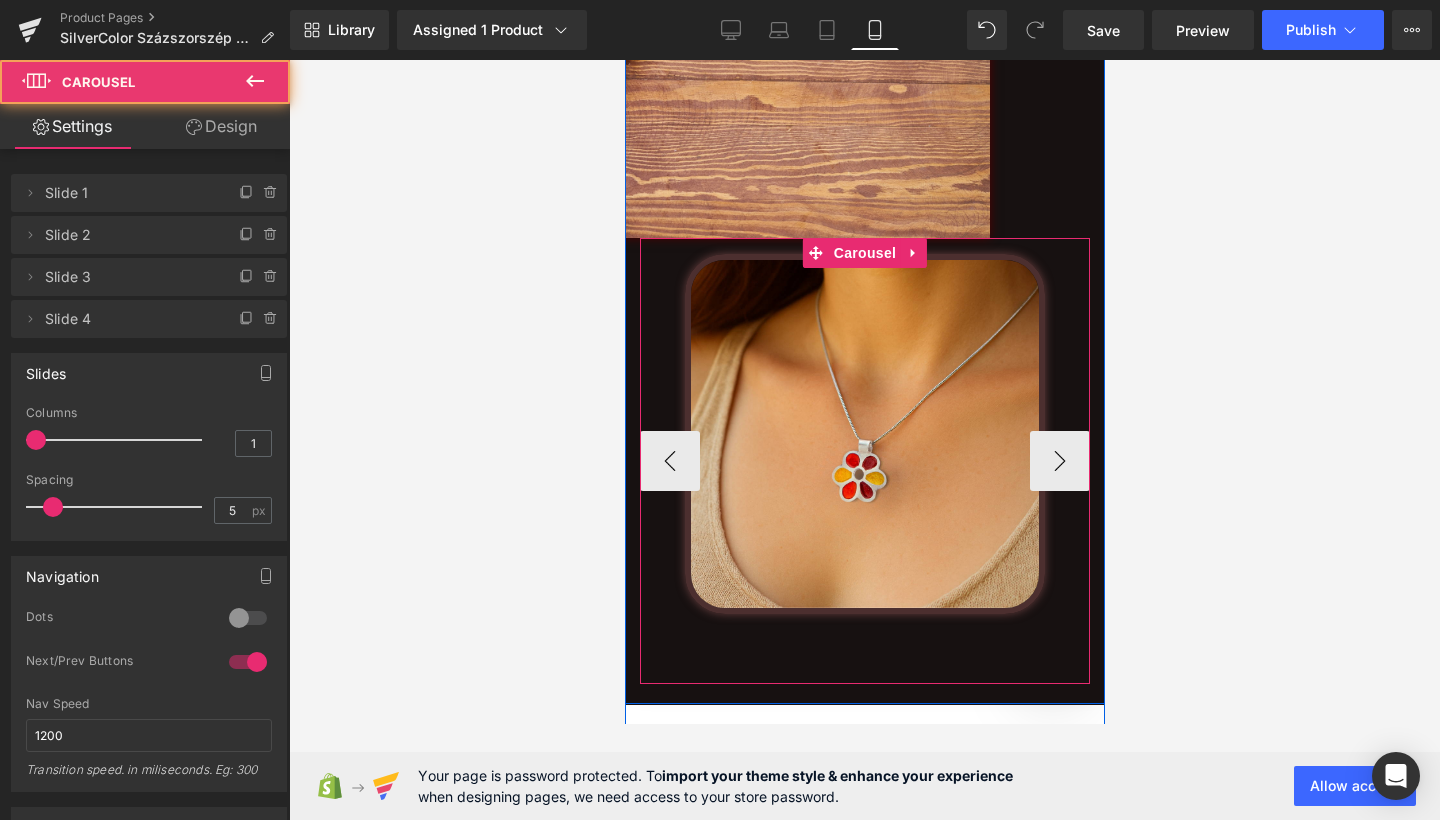click on "Image" at bounding box center (864, 461) 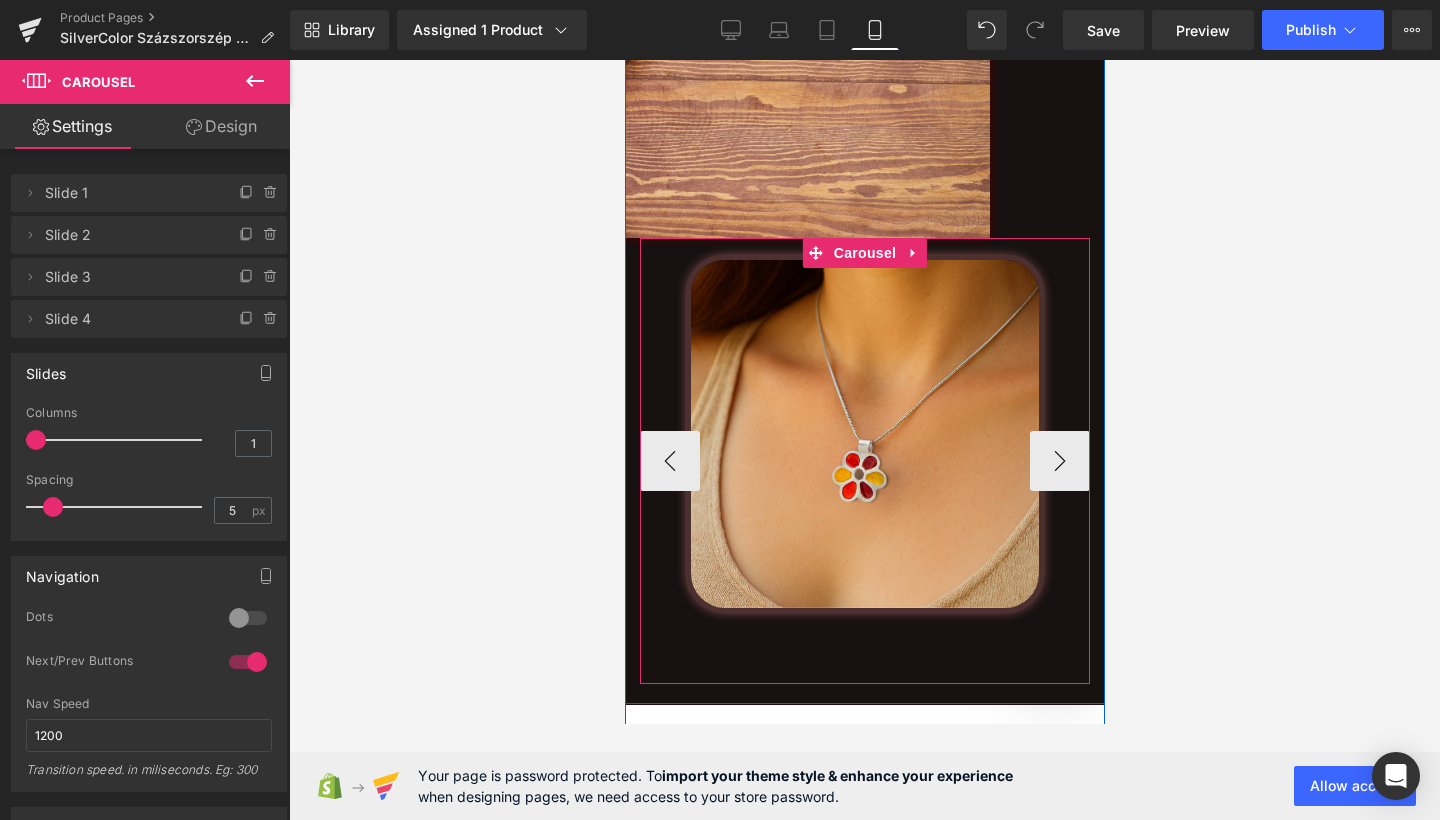 click on "Image" at bounding box center (864, 461) 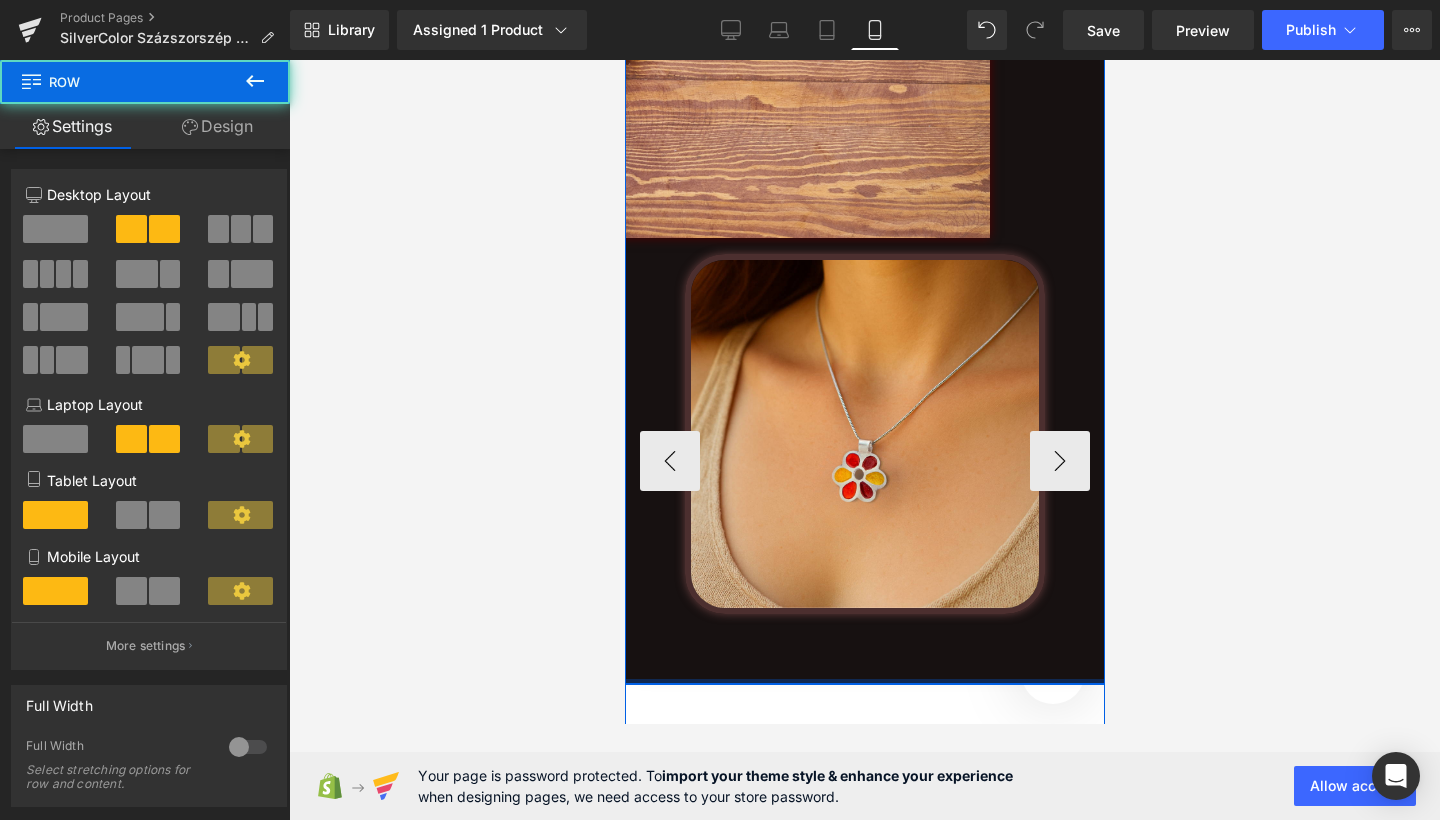 drag, startPoint x: 820, startPoint y: 675, endPoint x: 840, endPoint y: 633, distance: 46.518814 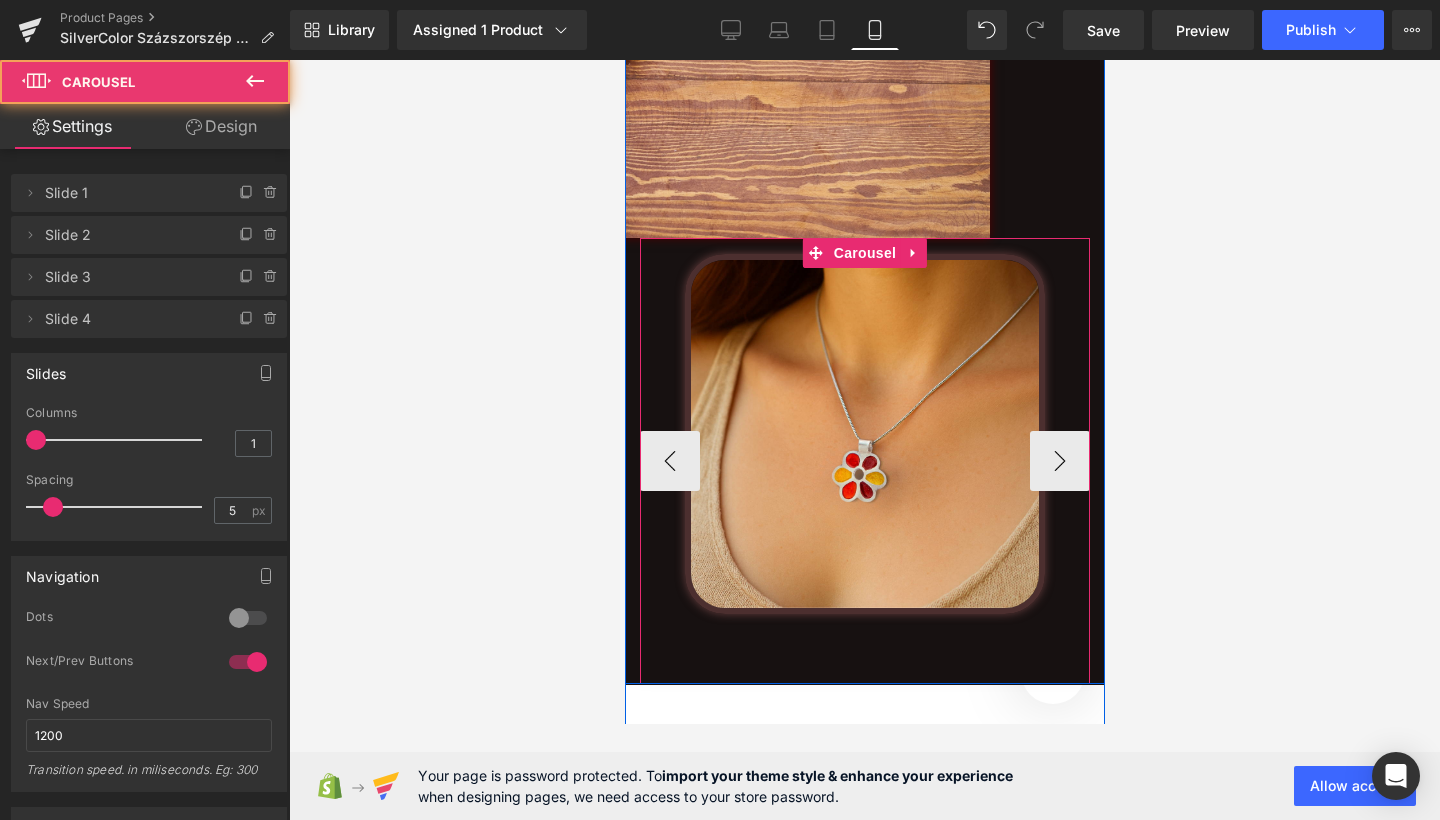 click on "Image" at bounding box center (864, 461) 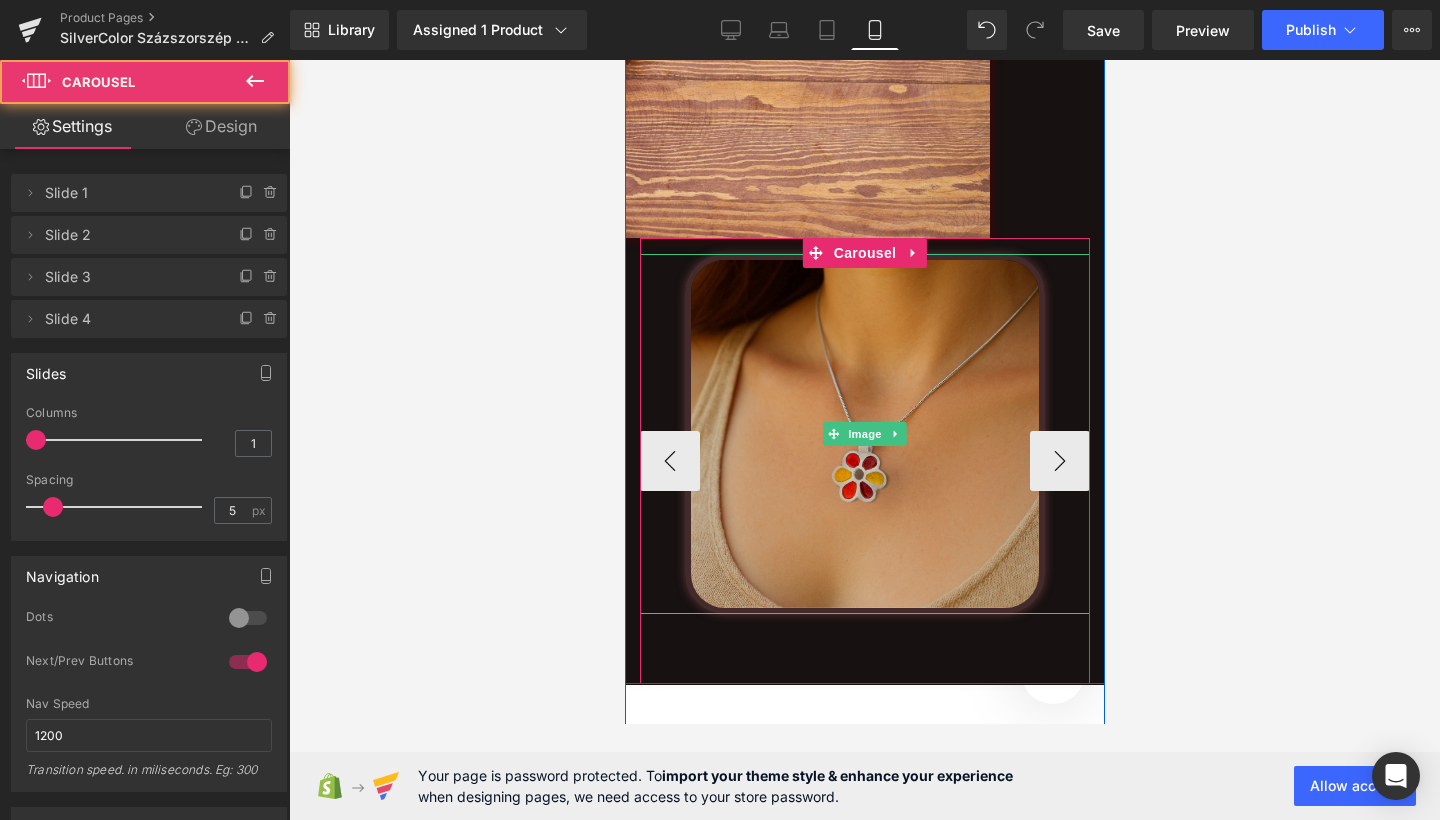 click at bounding box center (864, 434) 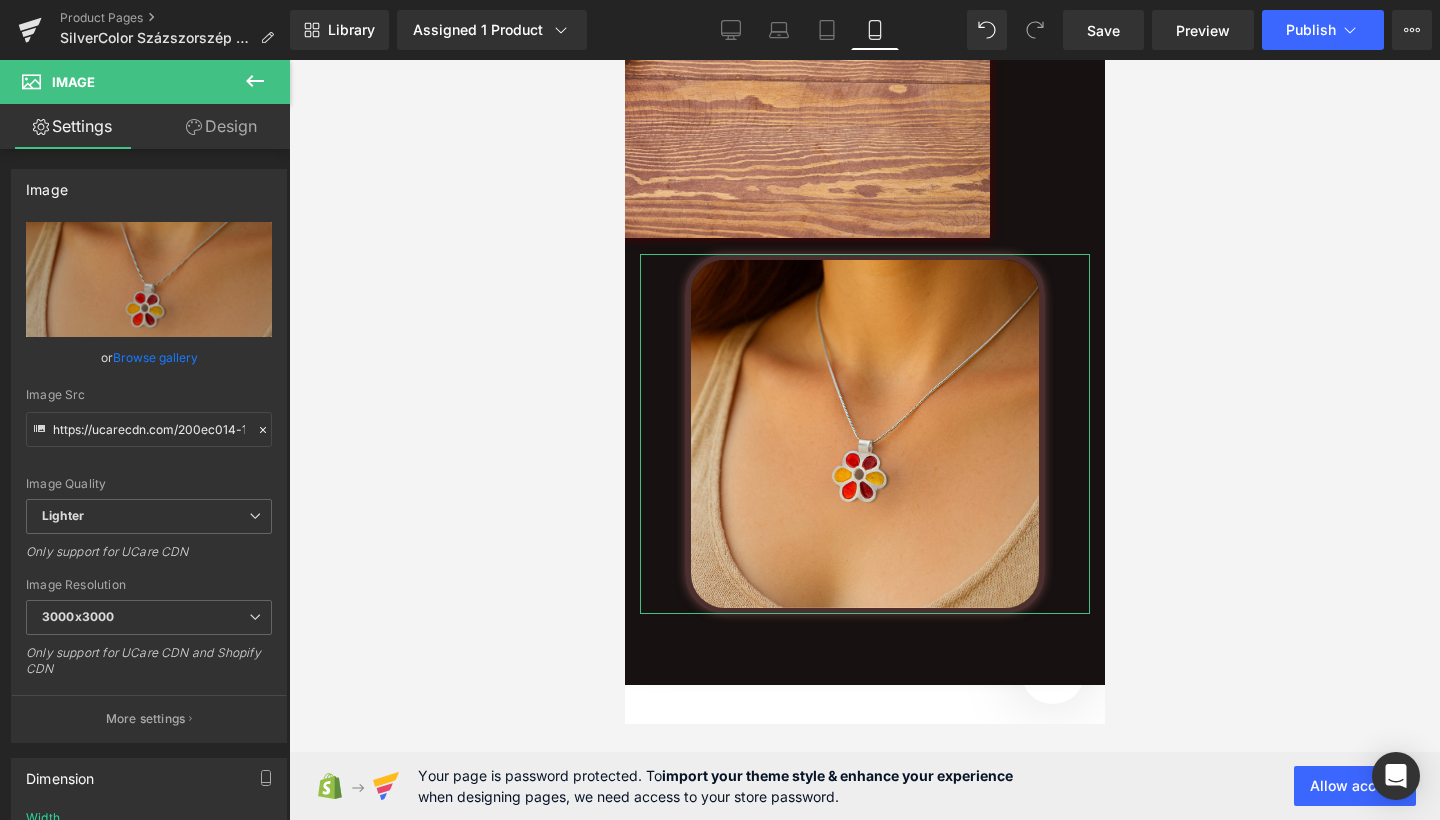 click on "Design" at bounding box center (221, 126) 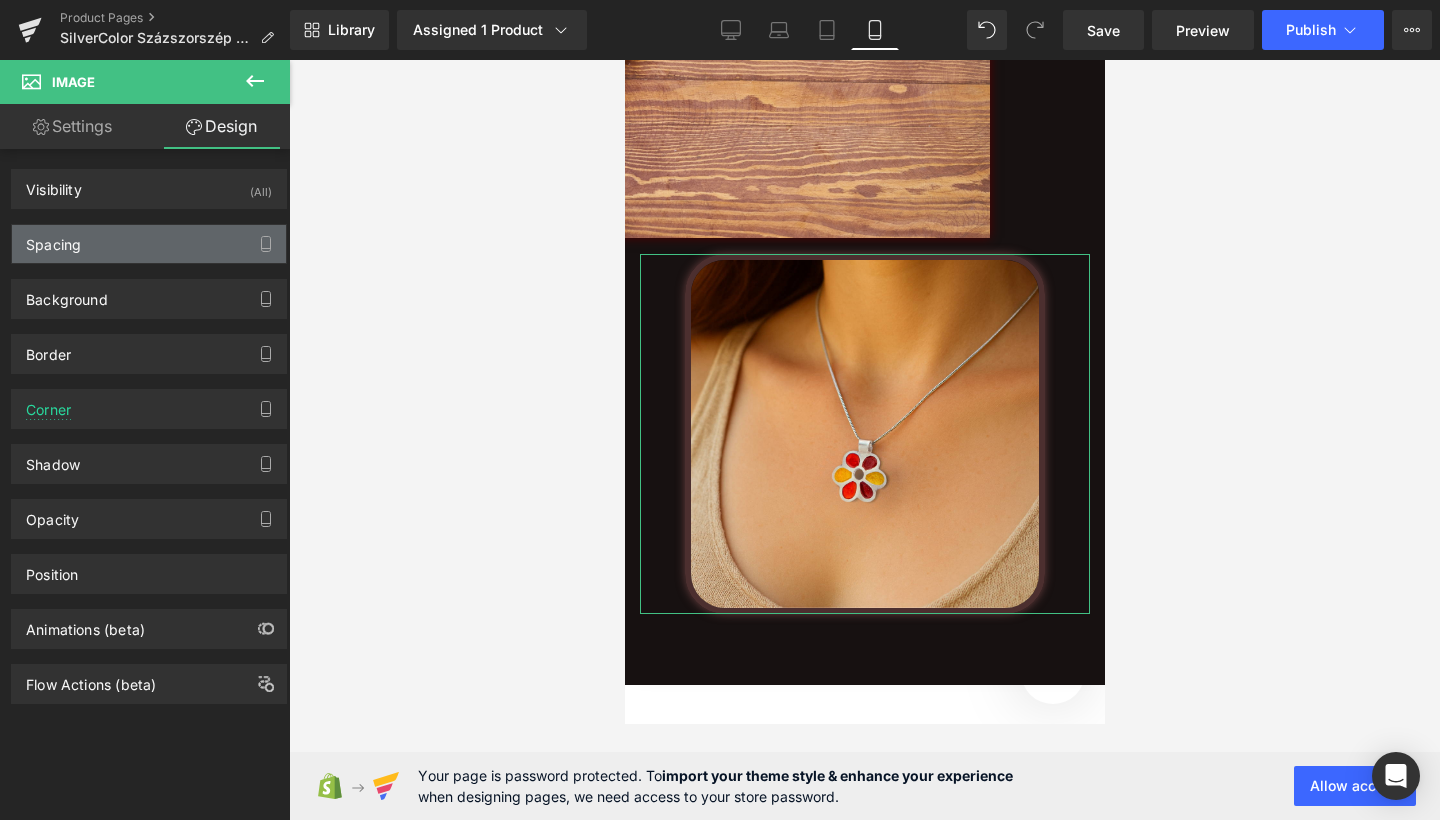 click on "Spacing" at bounding box center (53, 239) 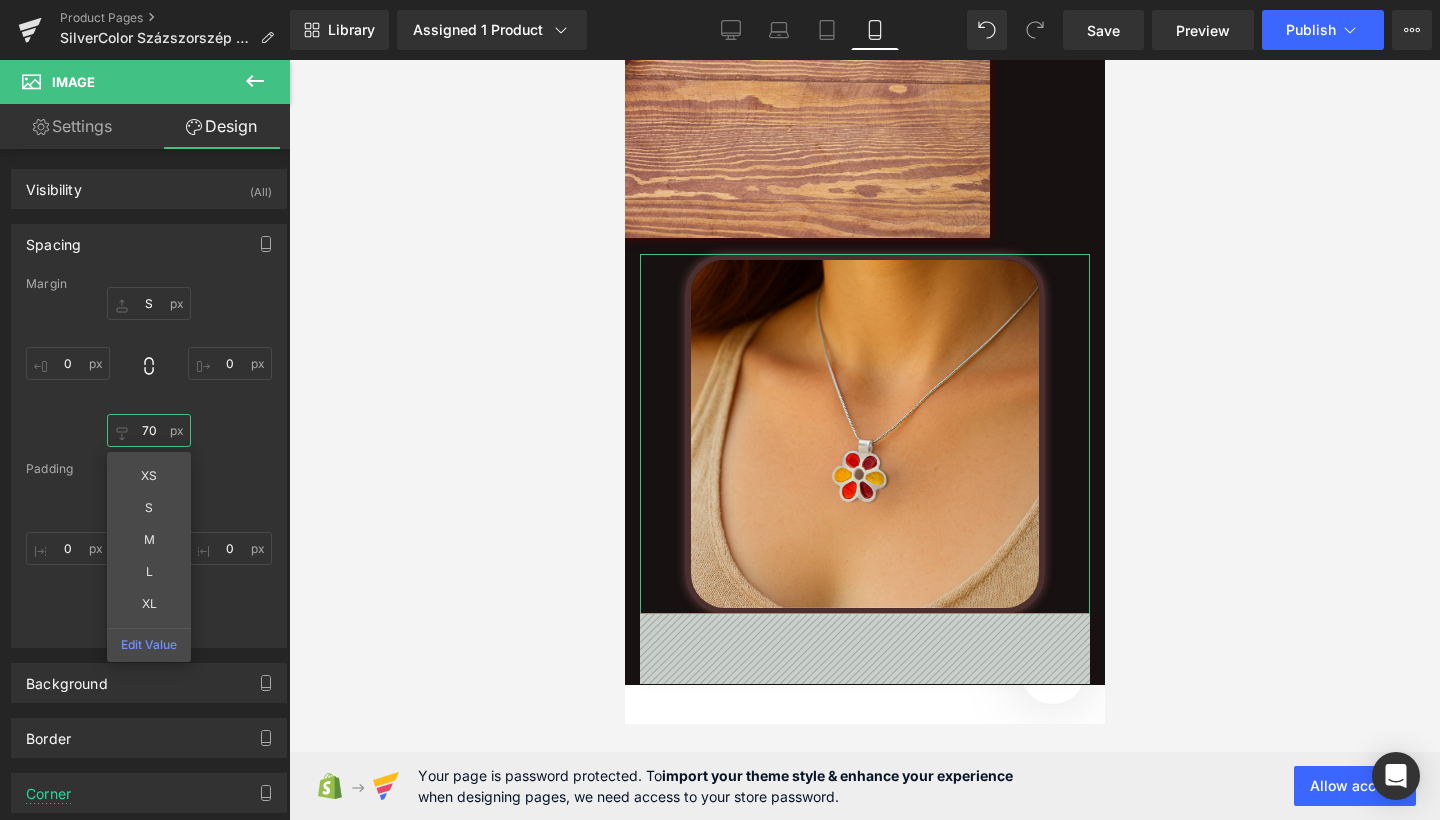 click on "70" at bounding box center (149, 430) 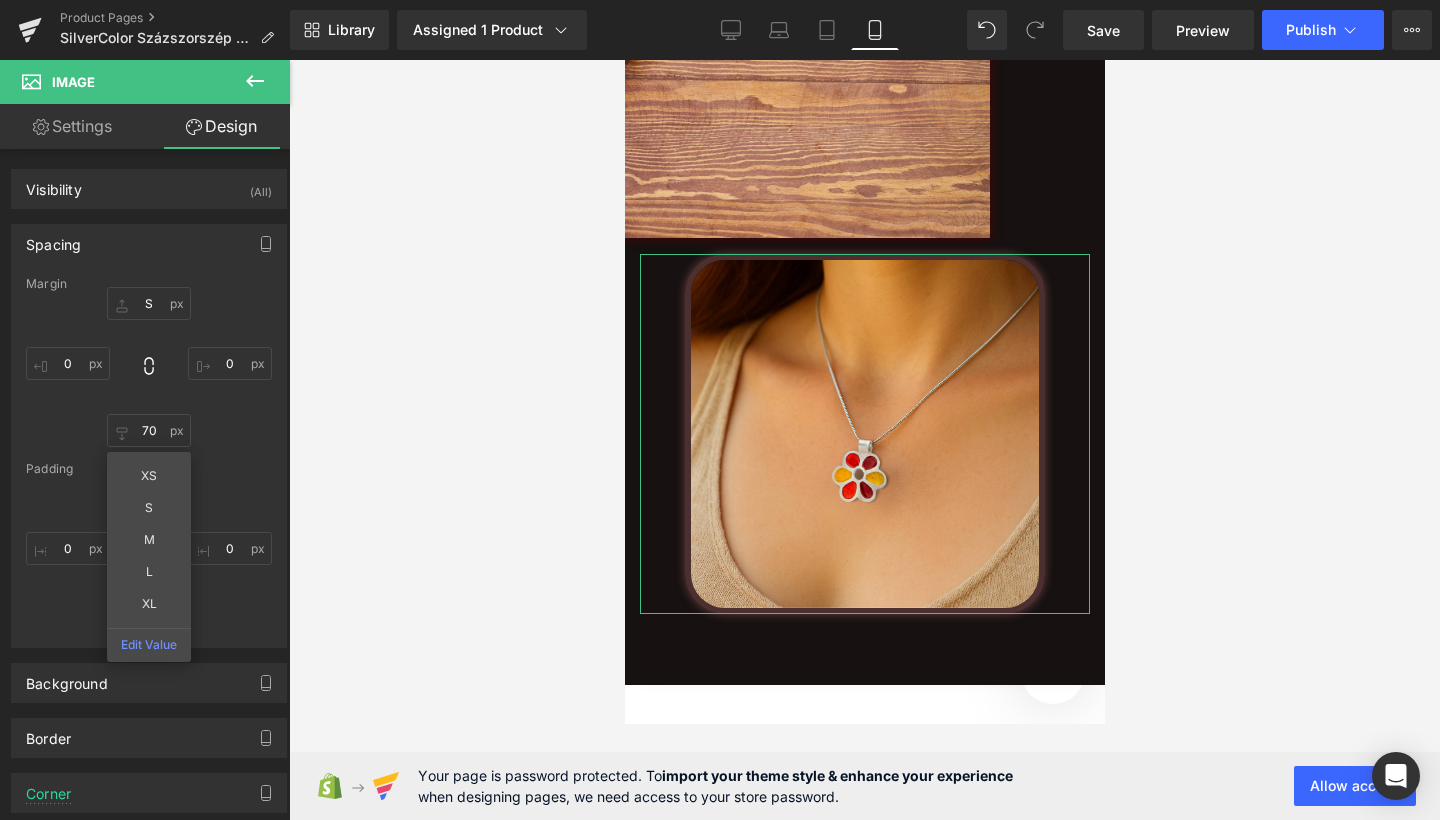 type on "S" 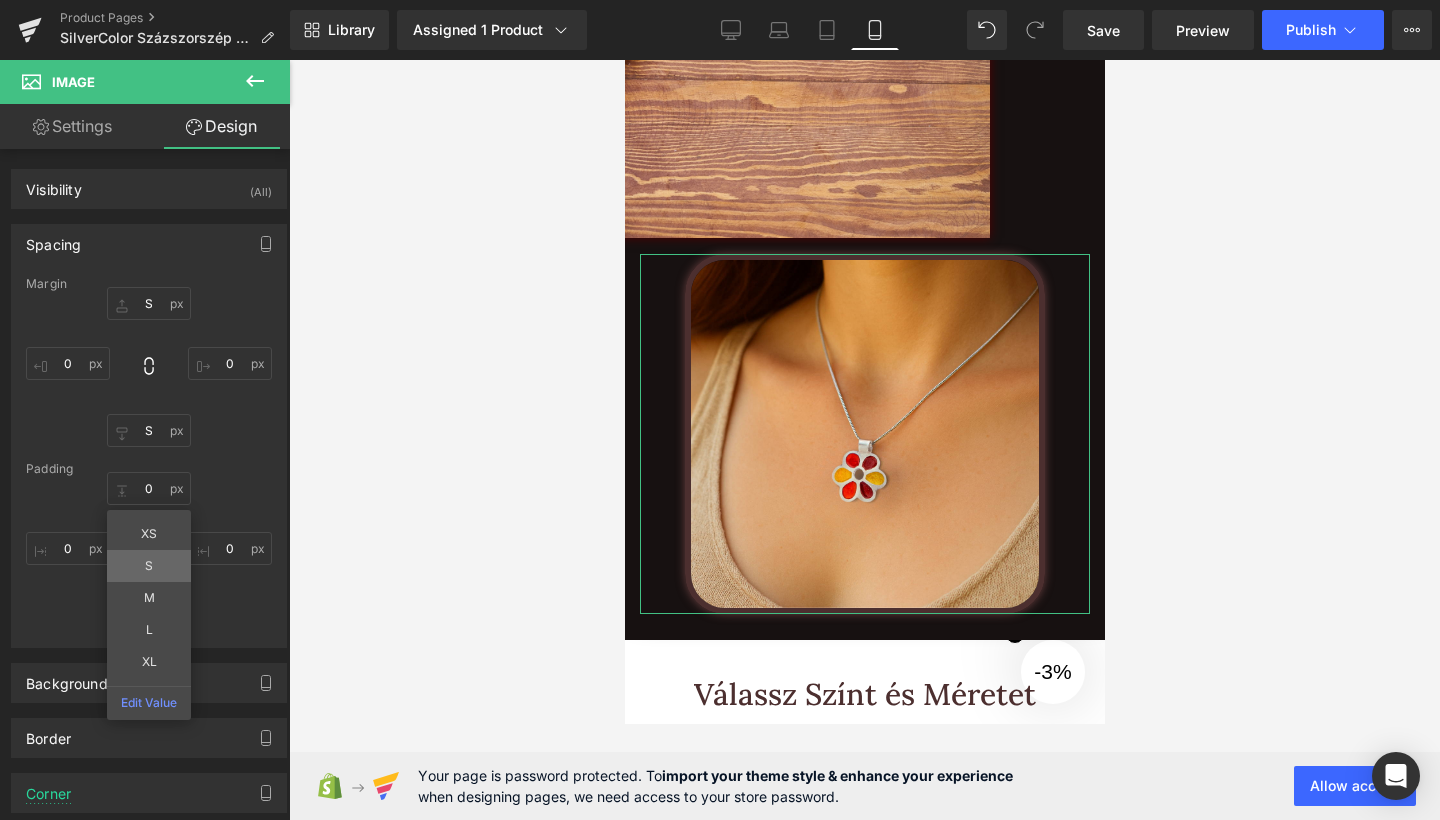 type on "S" 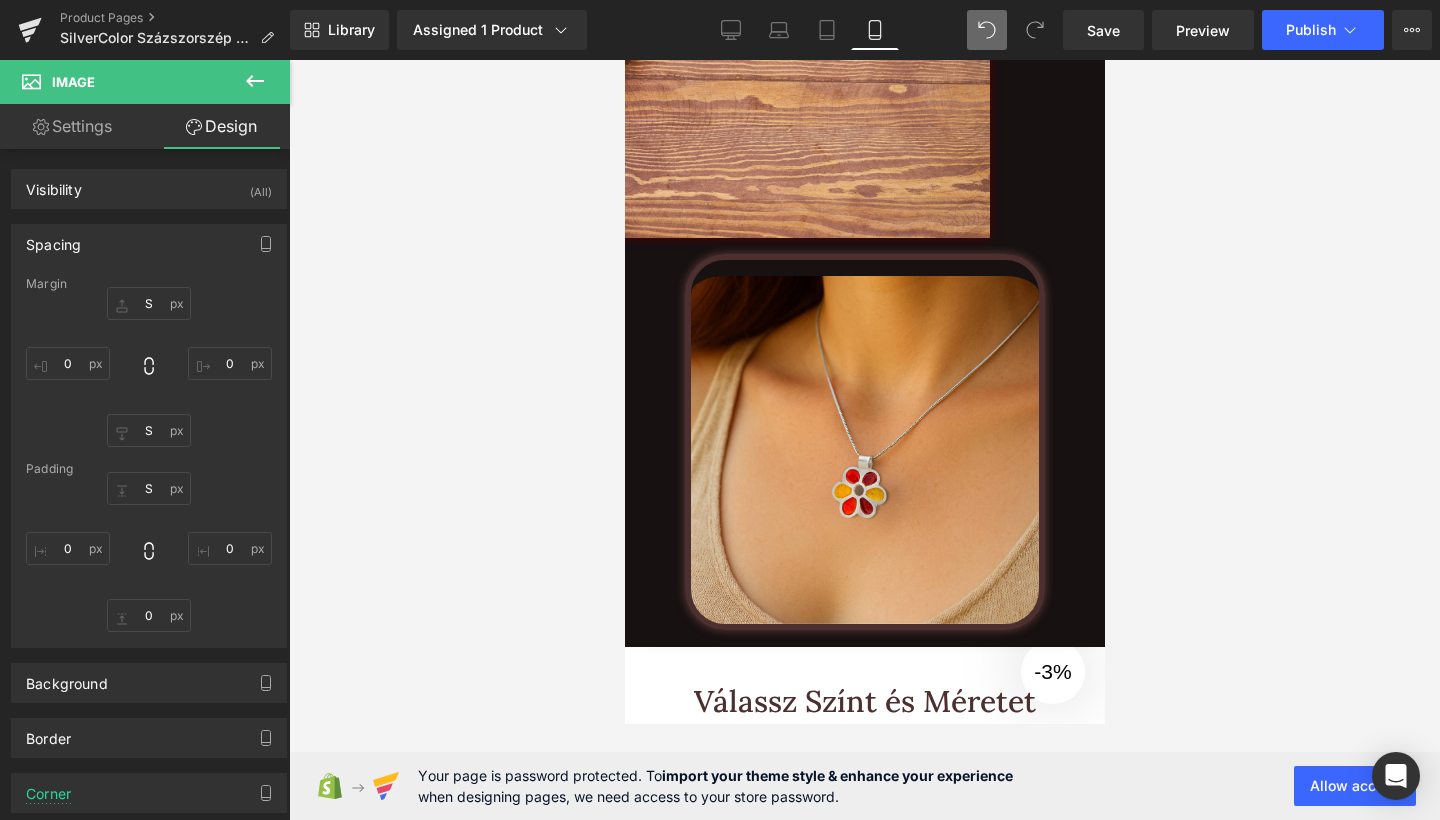 type on "S" 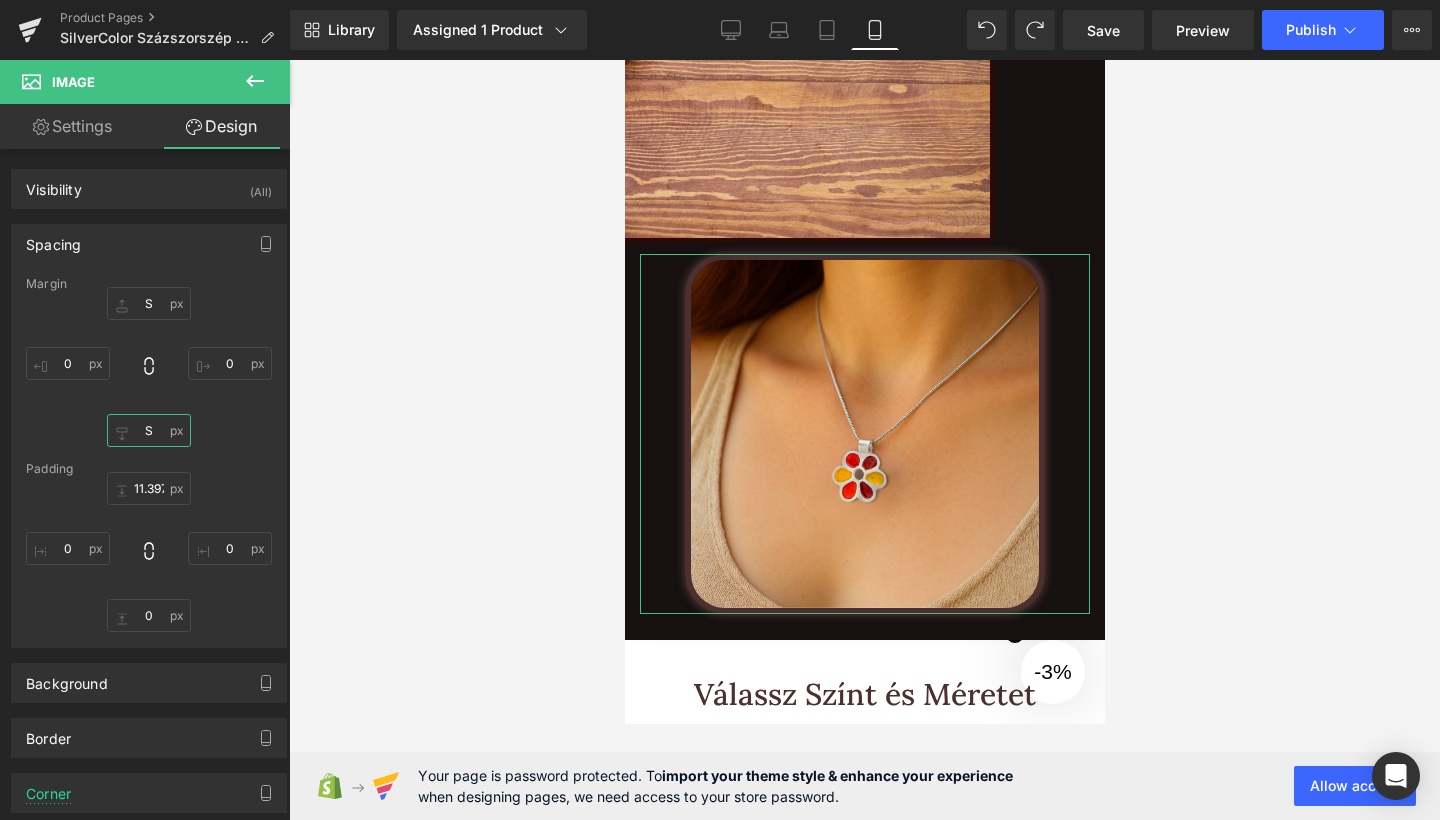 click on "S" at bounding box center [149, 430] 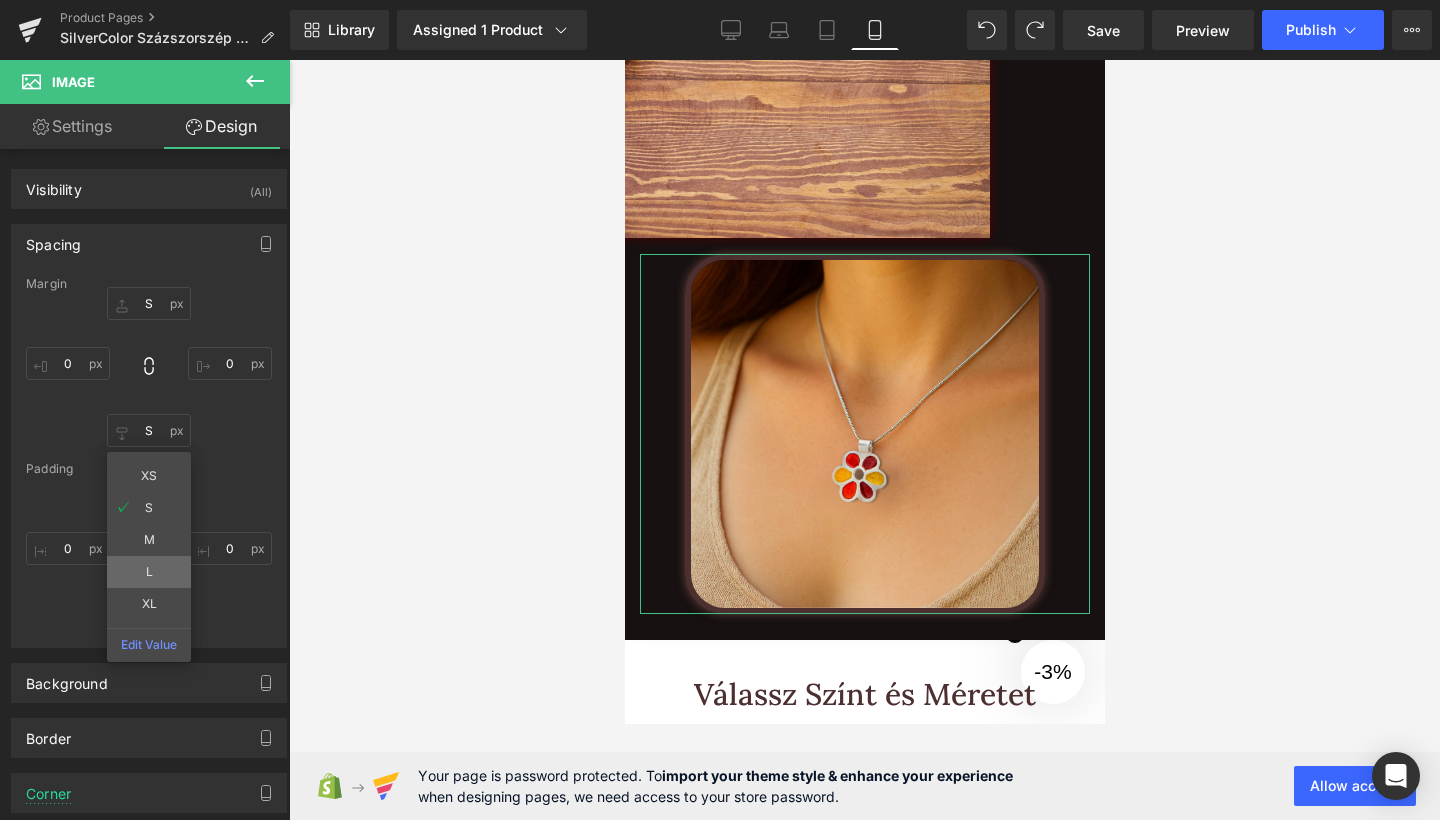 type on "L" 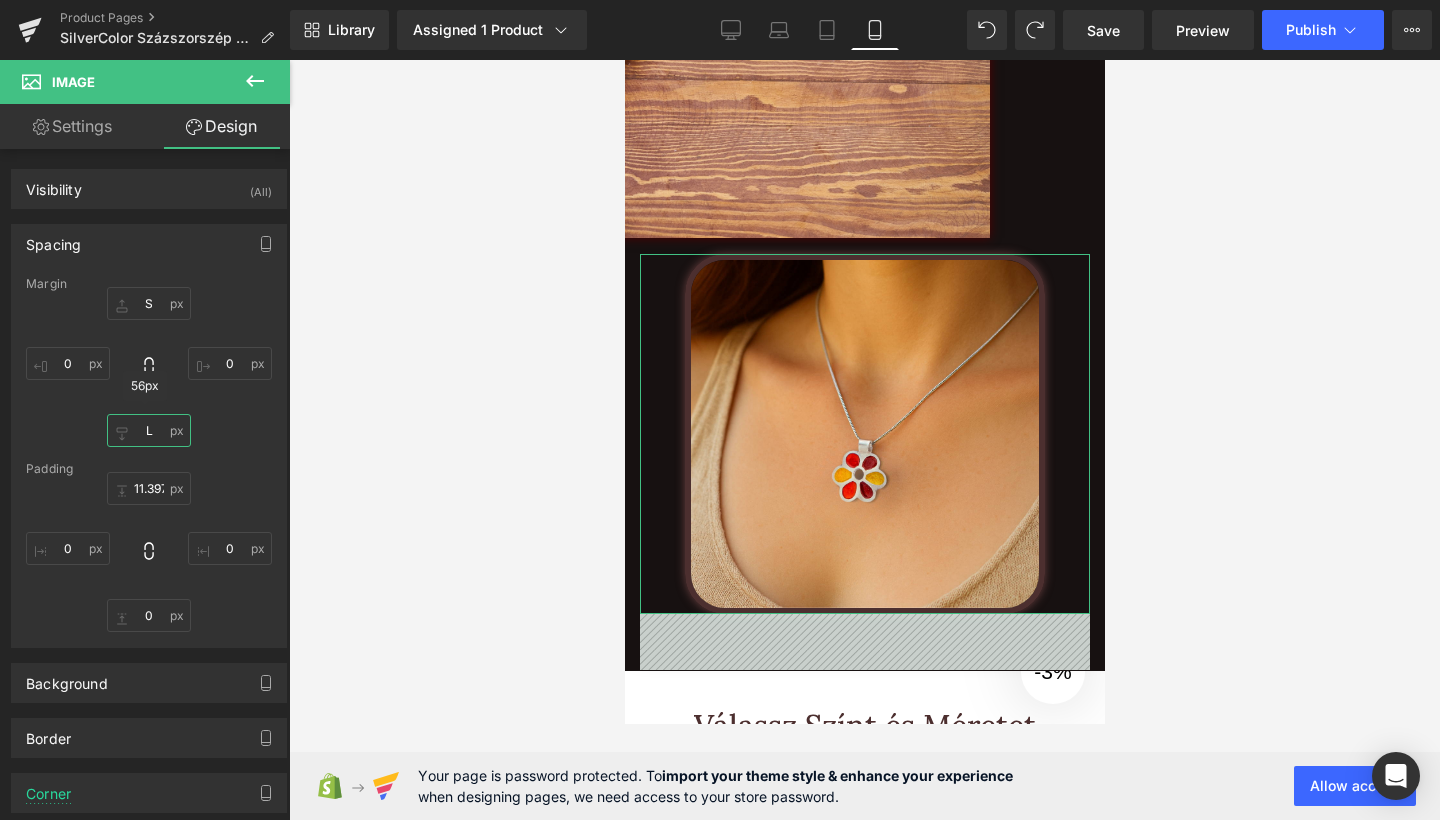 click on "L" at bounding box center (149, 430) 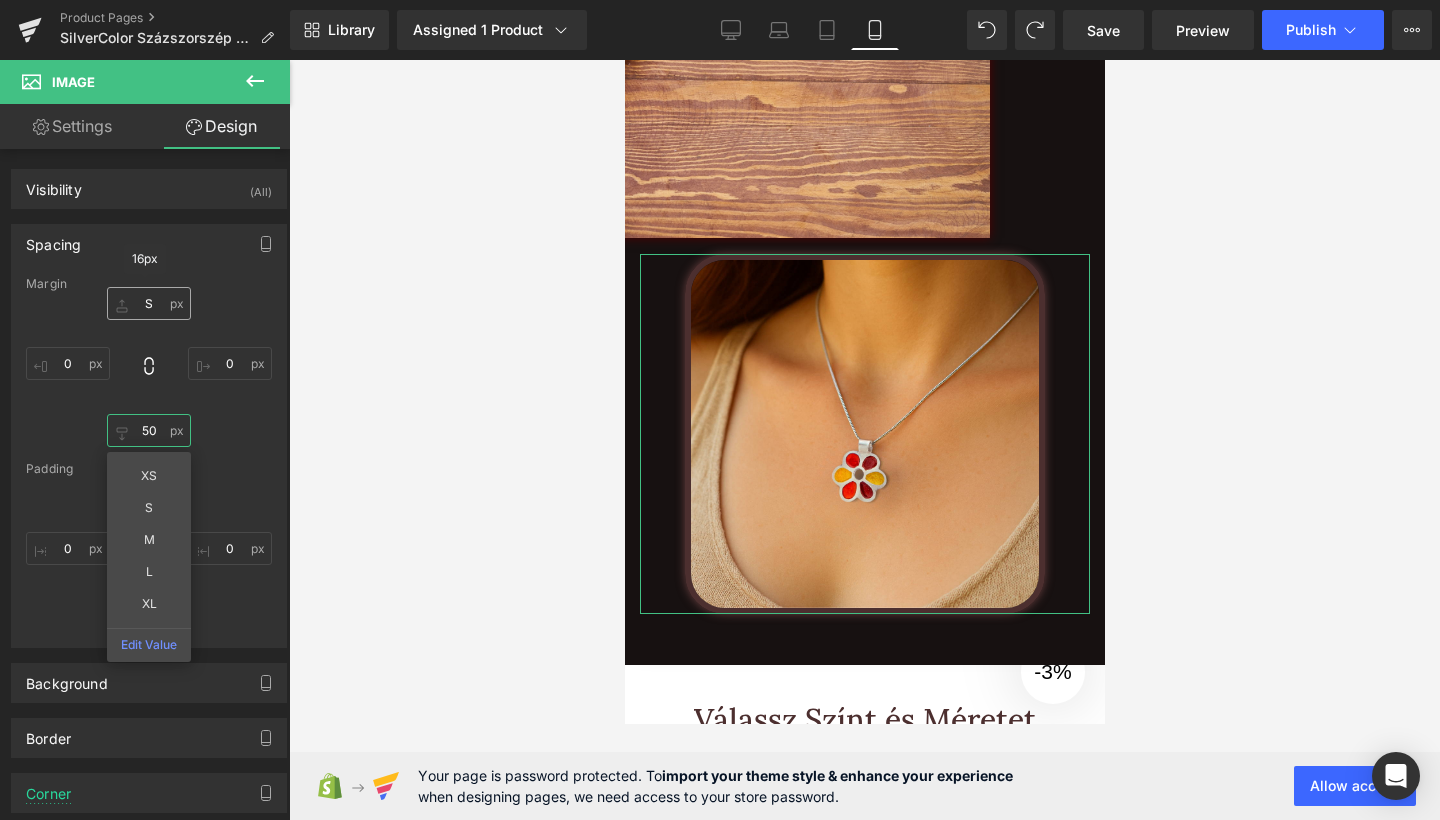 type on "50" 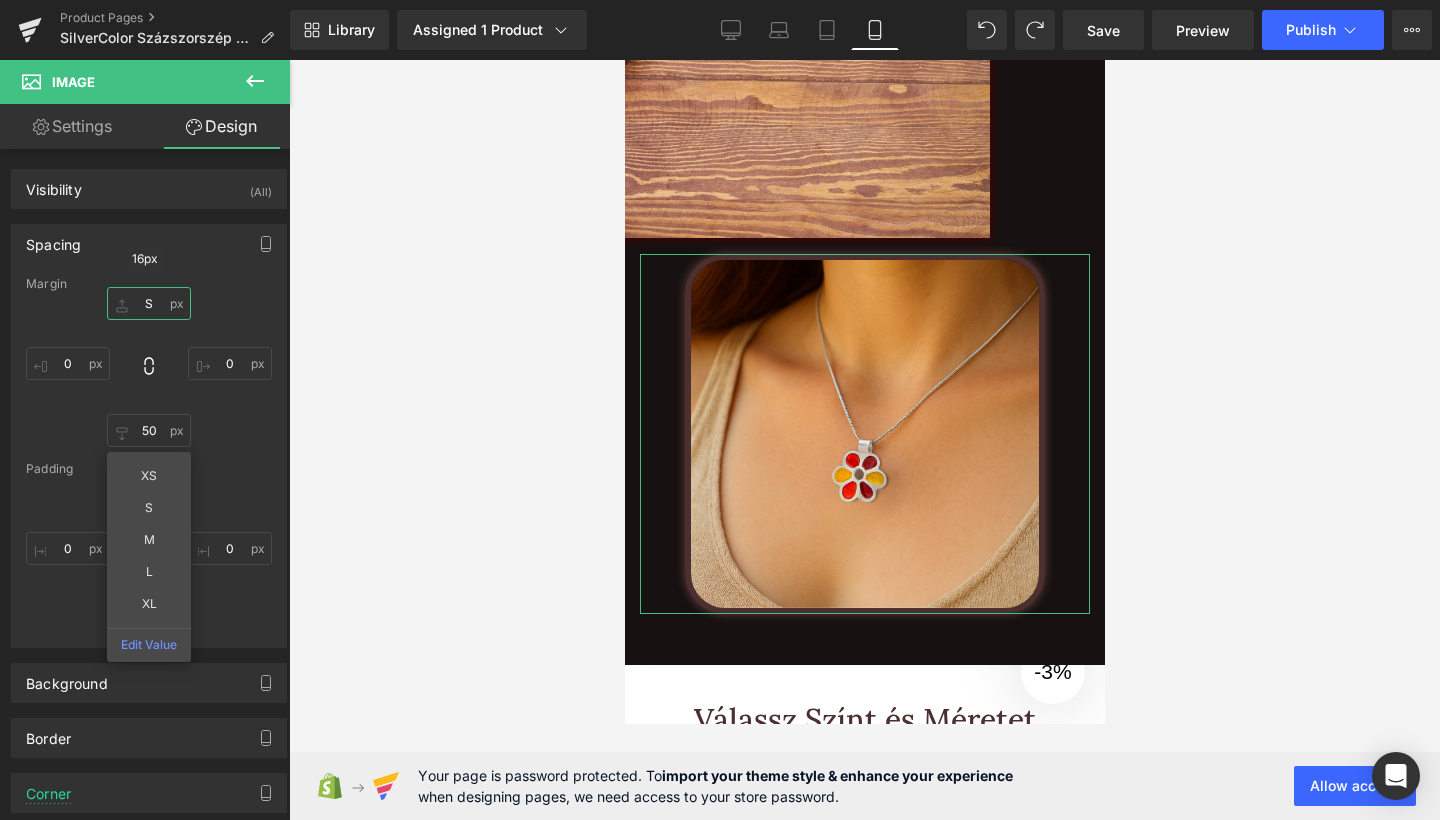 click on "S" at bounding box center (149, 303) 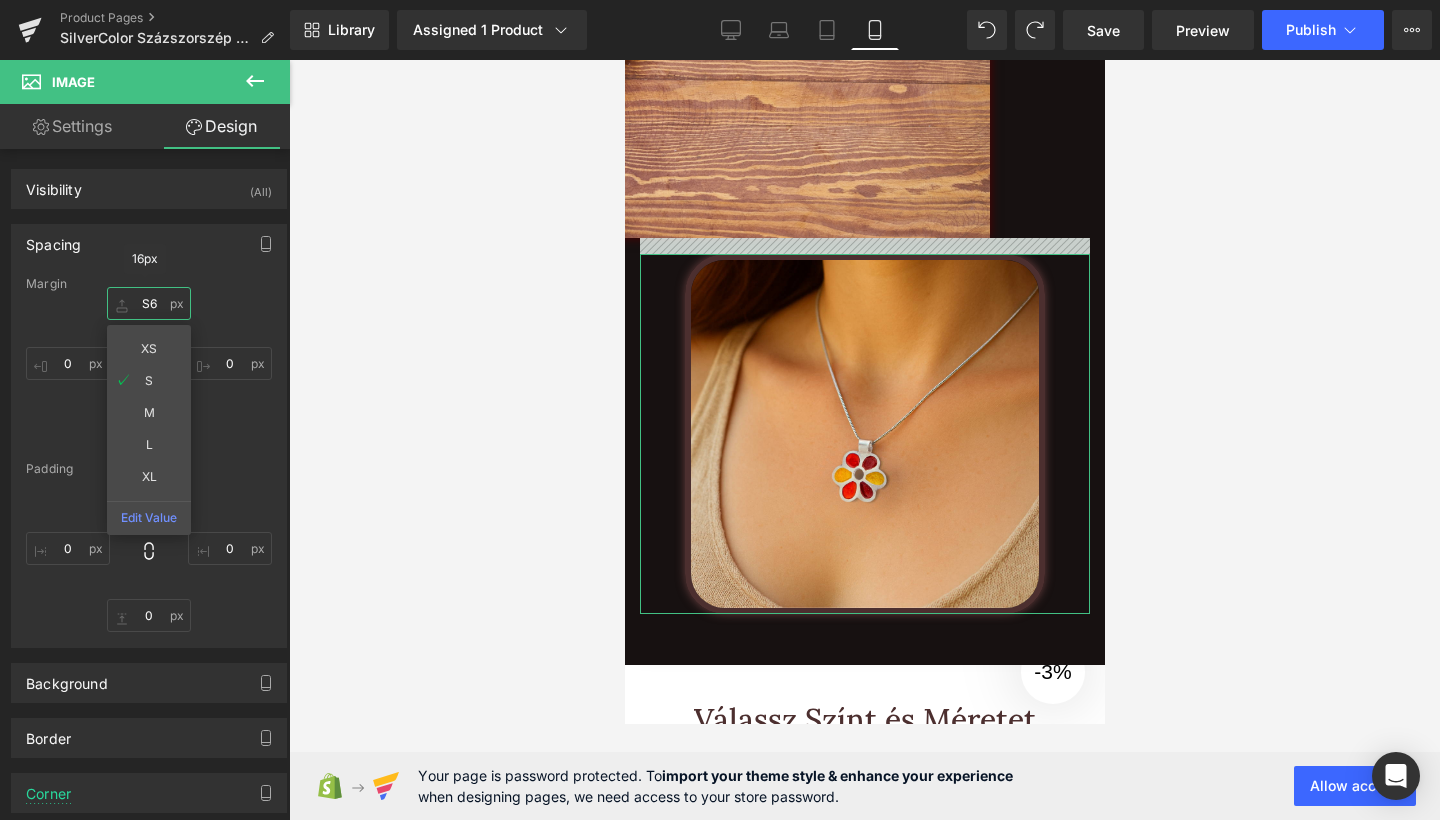 type on "S60" 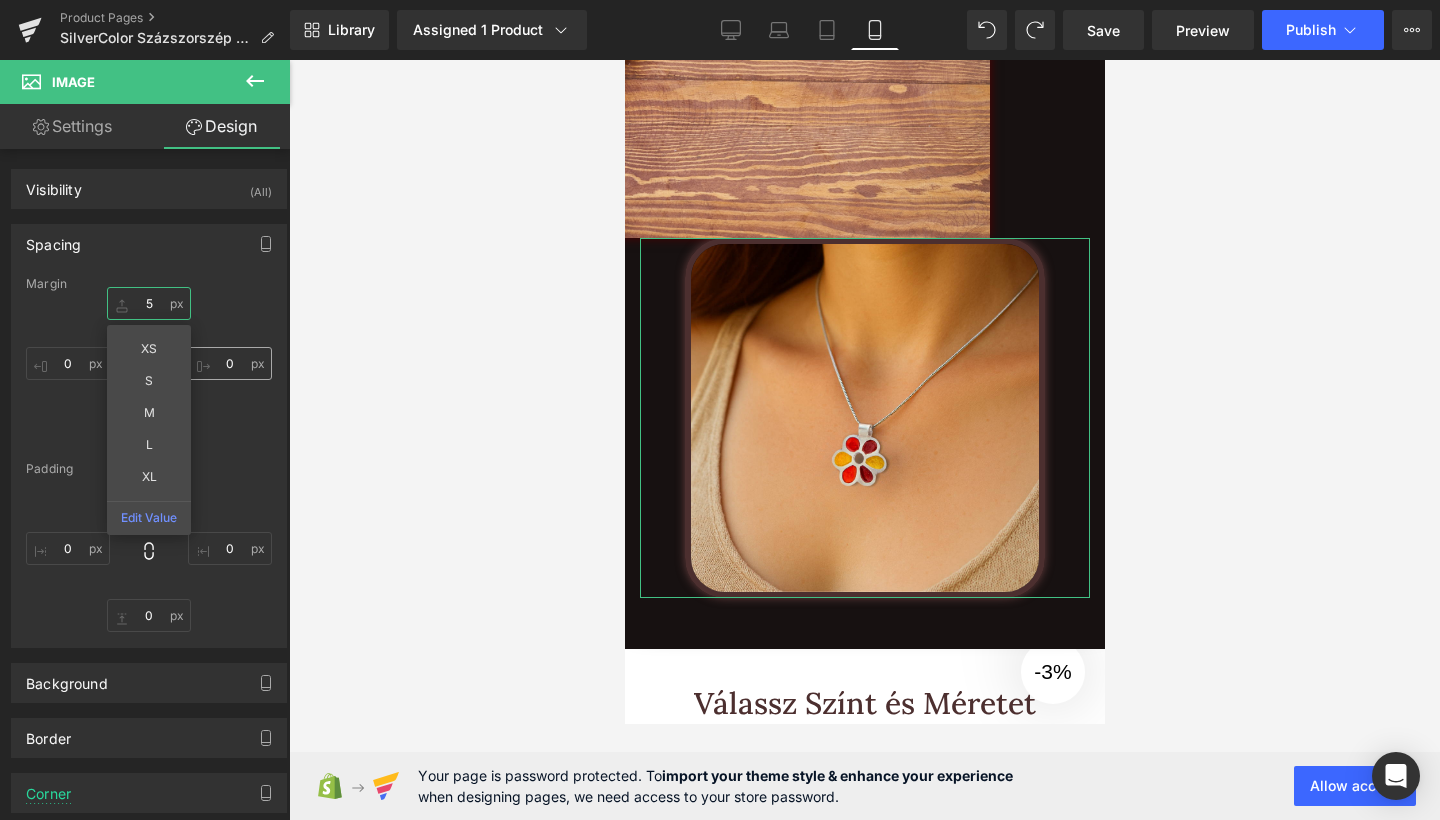 type on "50" 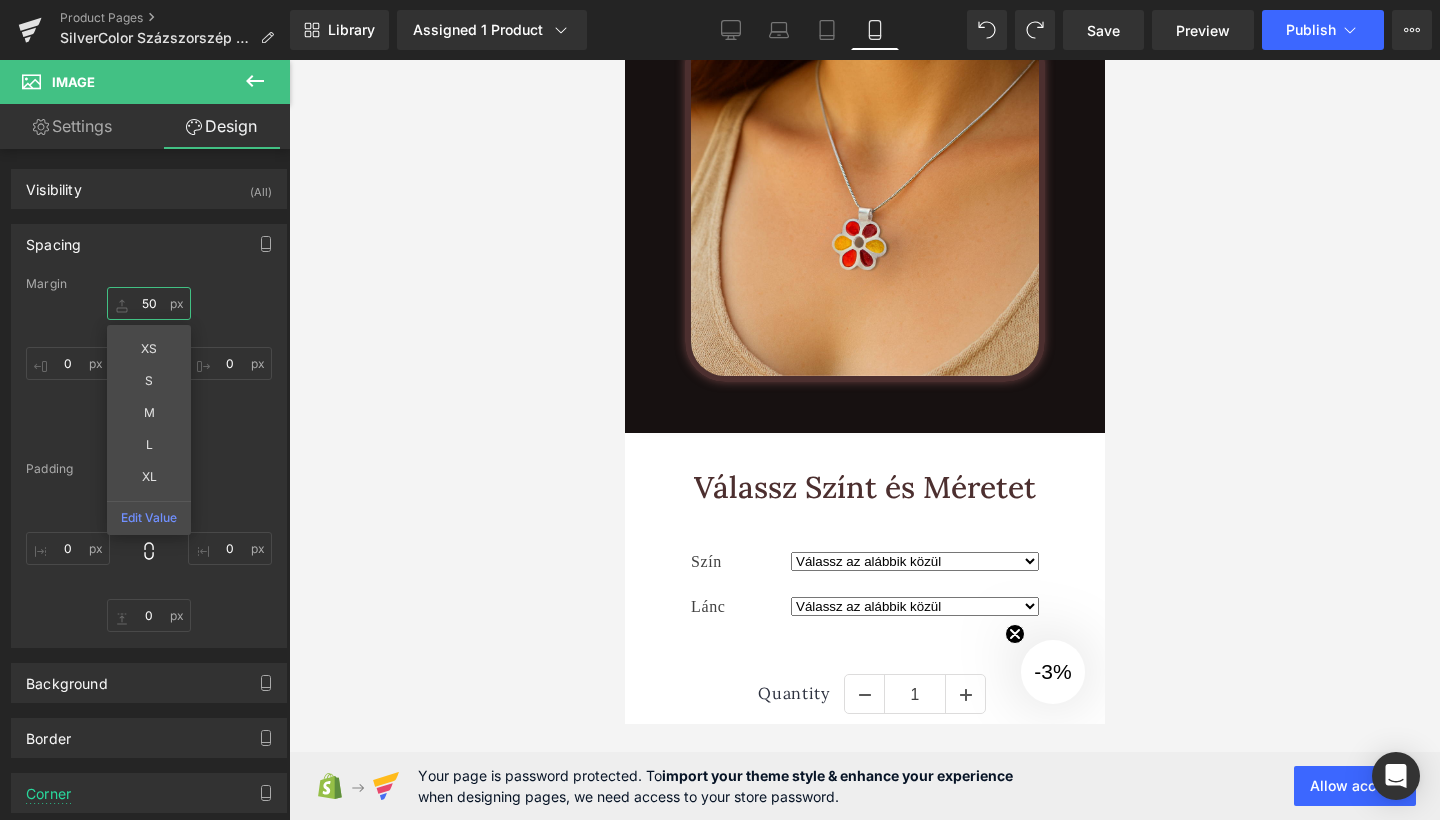 scroll, scrollTop: 3887, scrollLeft: 0, axis: vertical 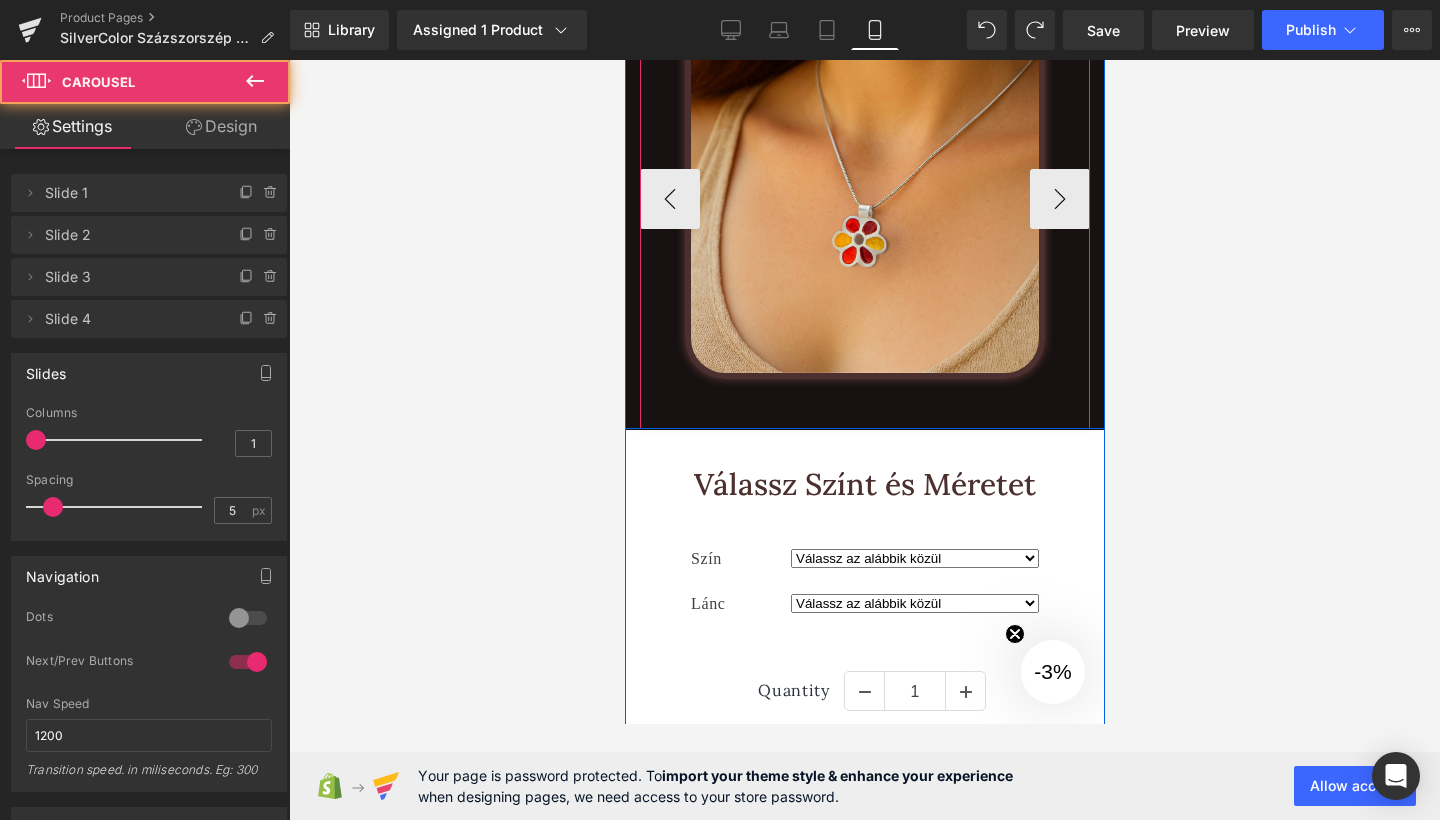 click on "Image" at bounding box center [864, 199] 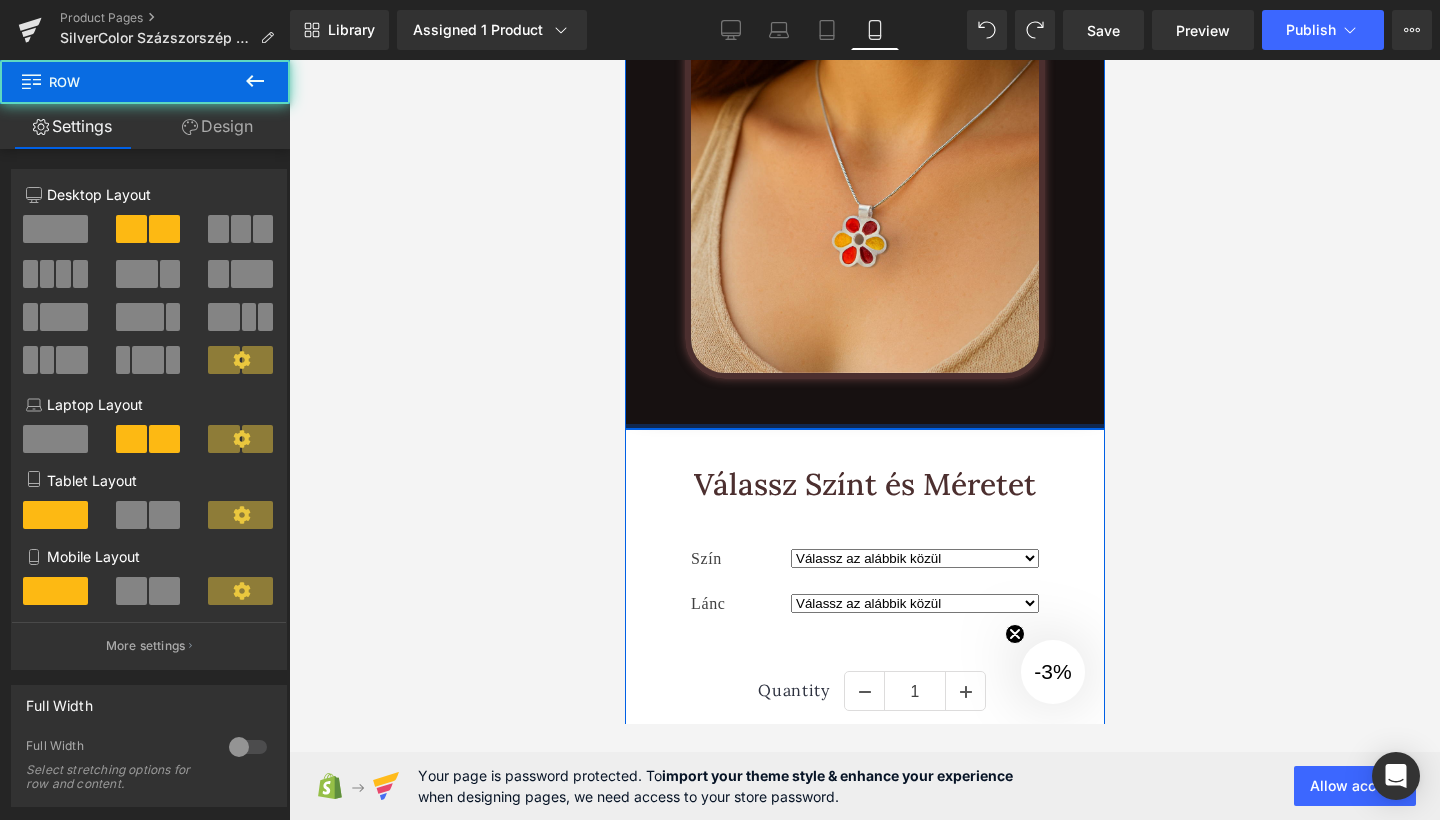 click at bounding box center (864, 426) 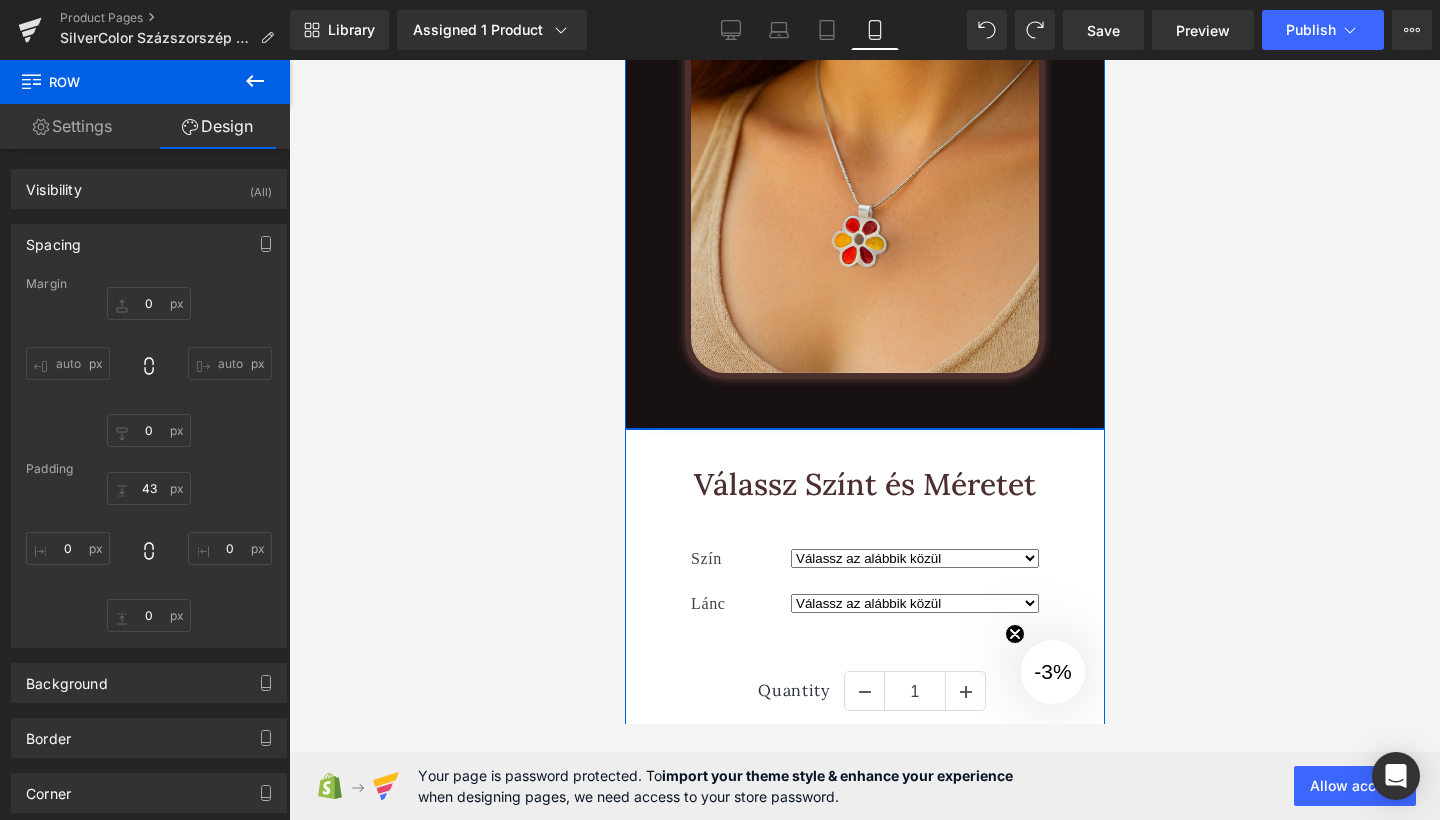 click on "Image
Image
Image
Image
‹ ›
Carousel" at bounding box center (864, 199) 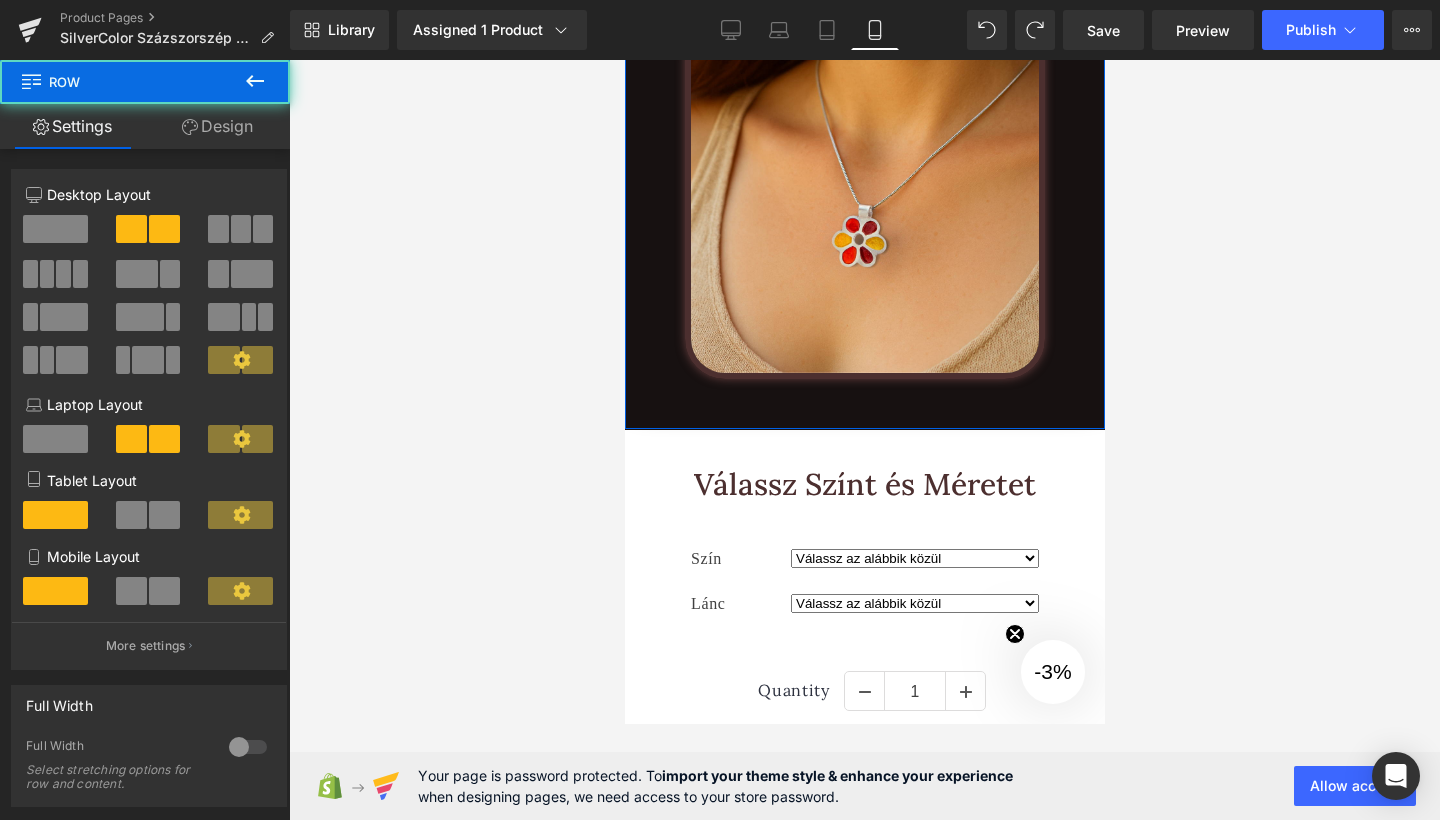 click on "Design" at bounding box center (217, 126) 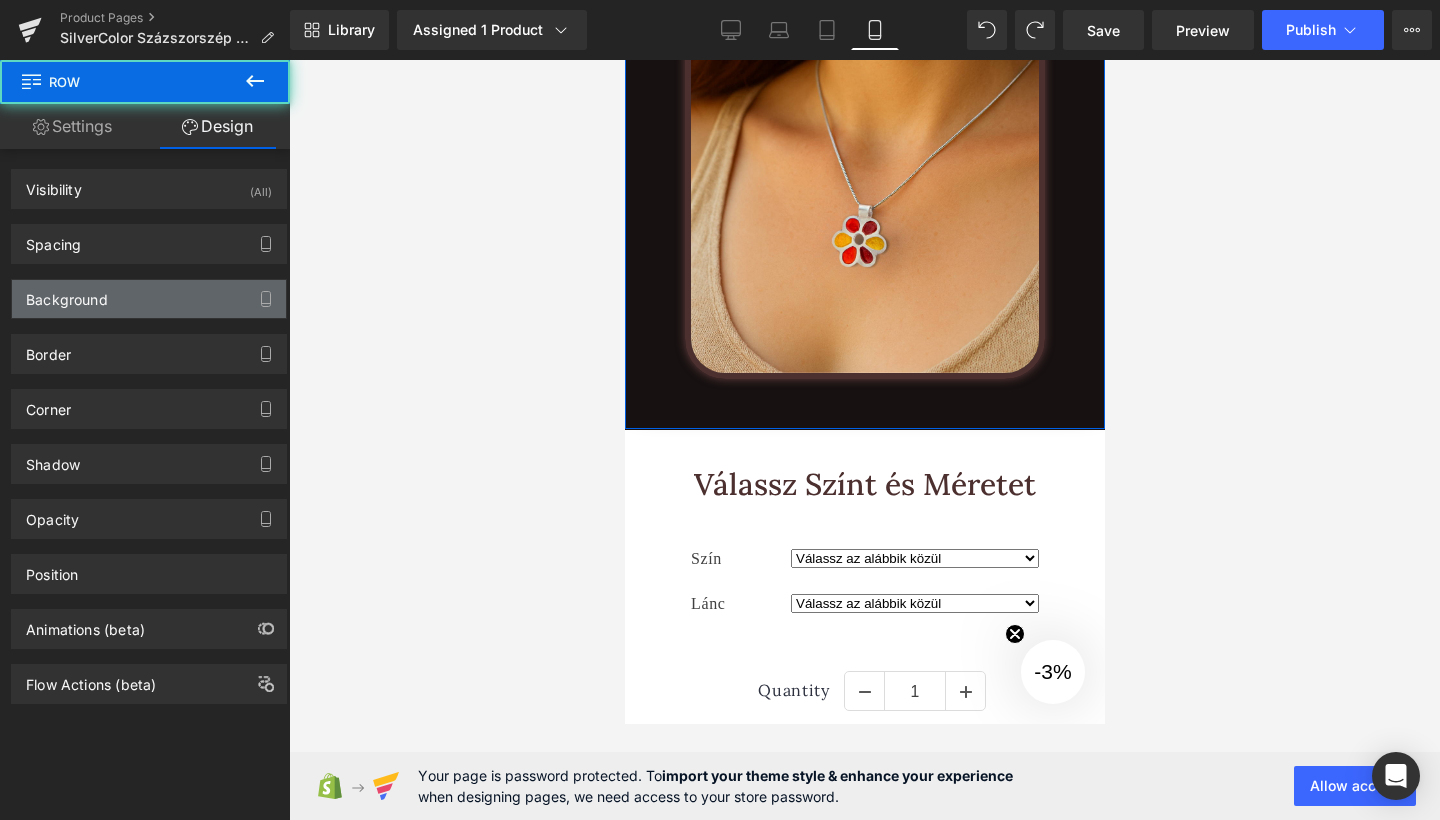 click on "Background" at bounding box center [149, 299] 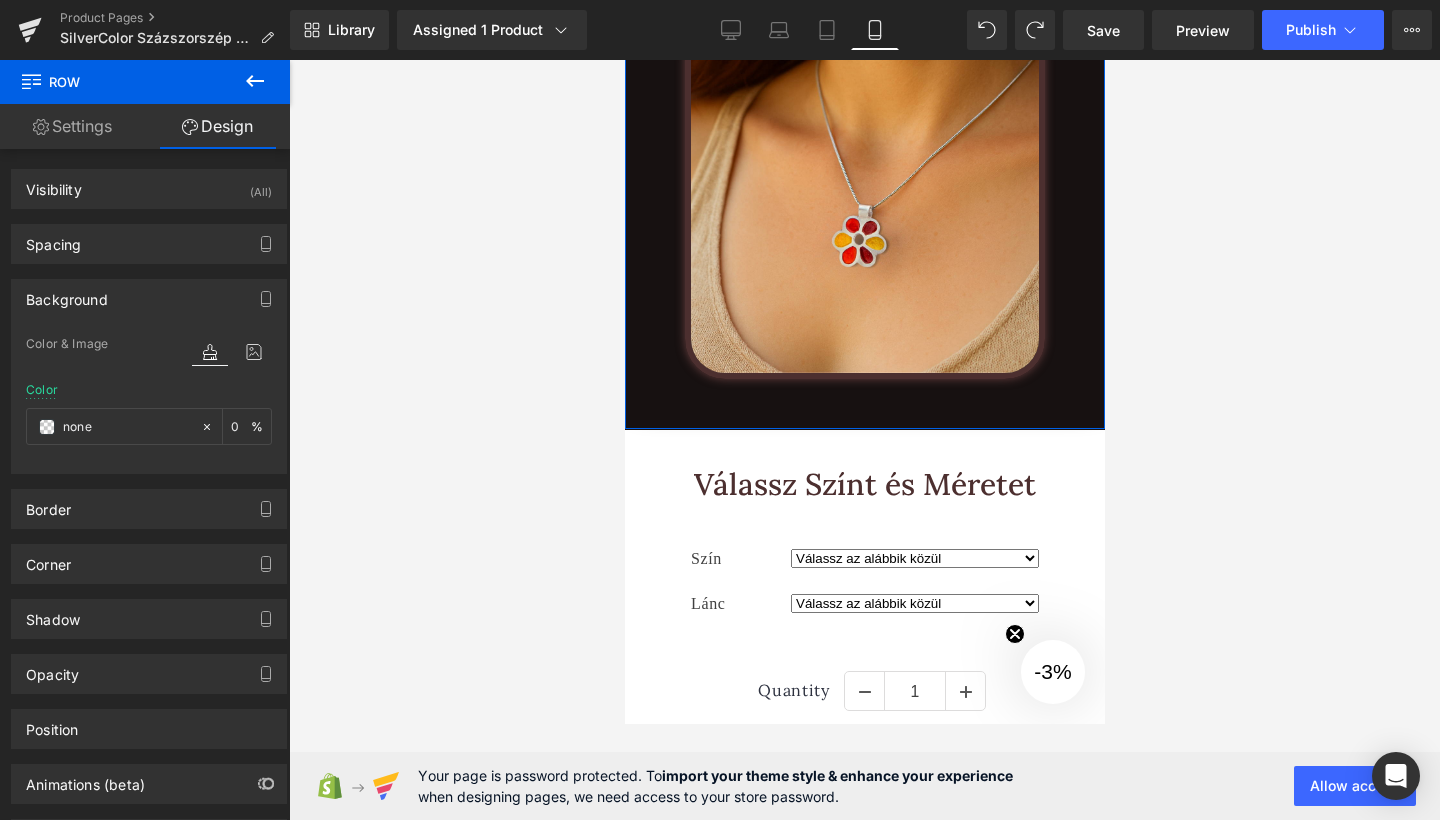 drag, startPoint x: 130, startPoint y: 294, endPoint x: 141, endPoint y: 295, distance: 11.045361 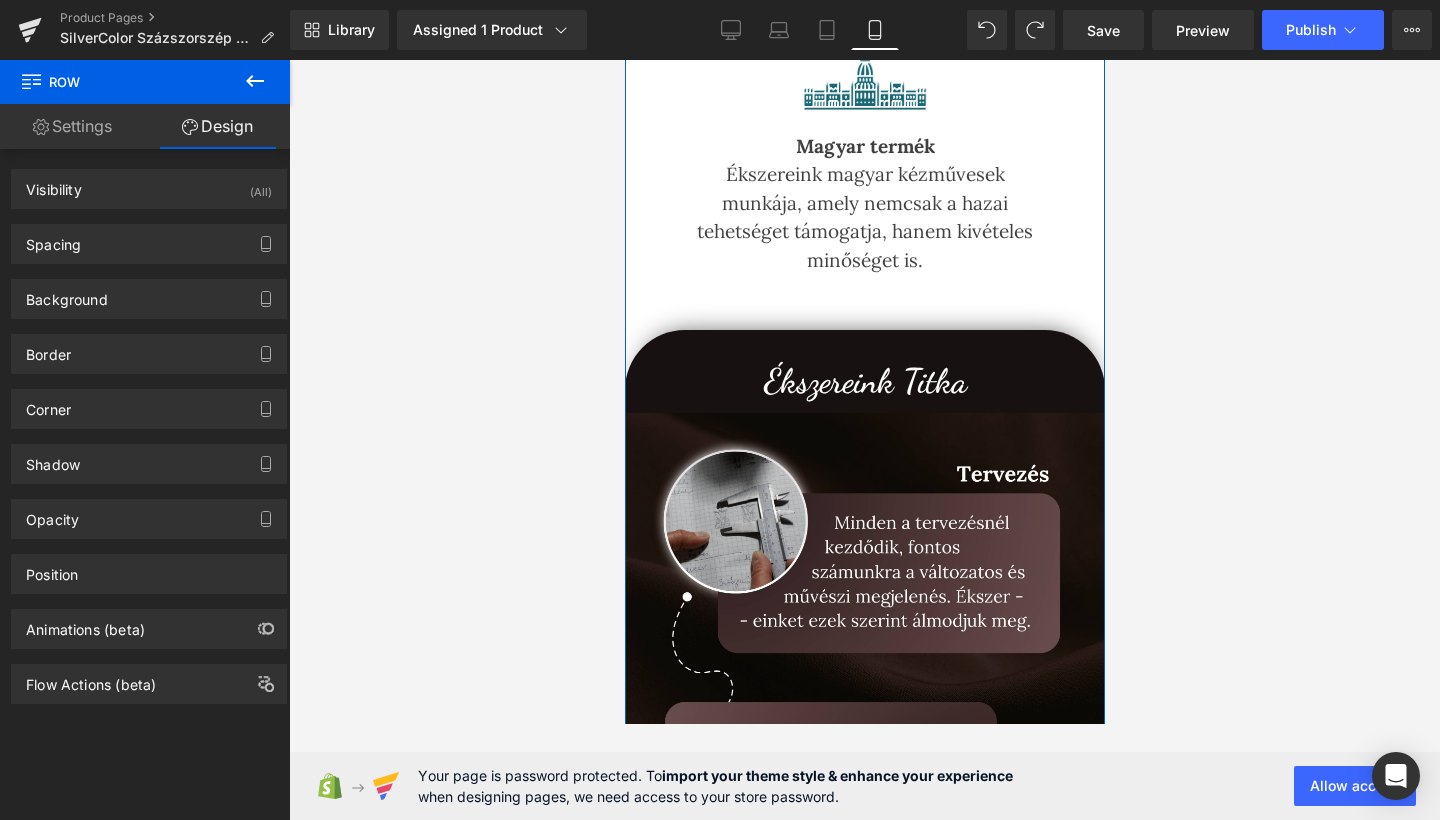 scroll, scrollTop: 1794, scrollLeft: 0, axis: vertical 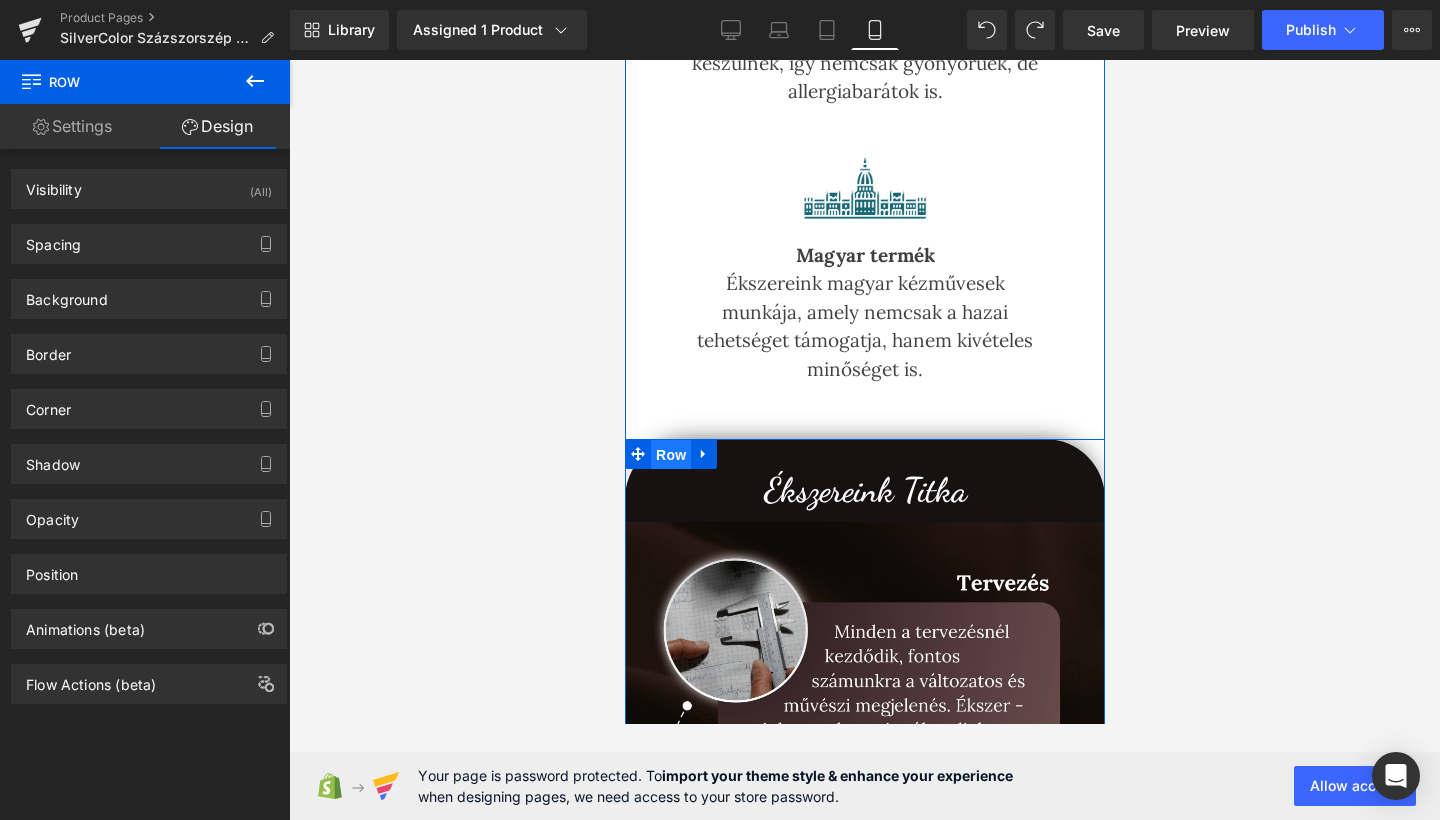 click on "Row" at bounding box center [670, 455] 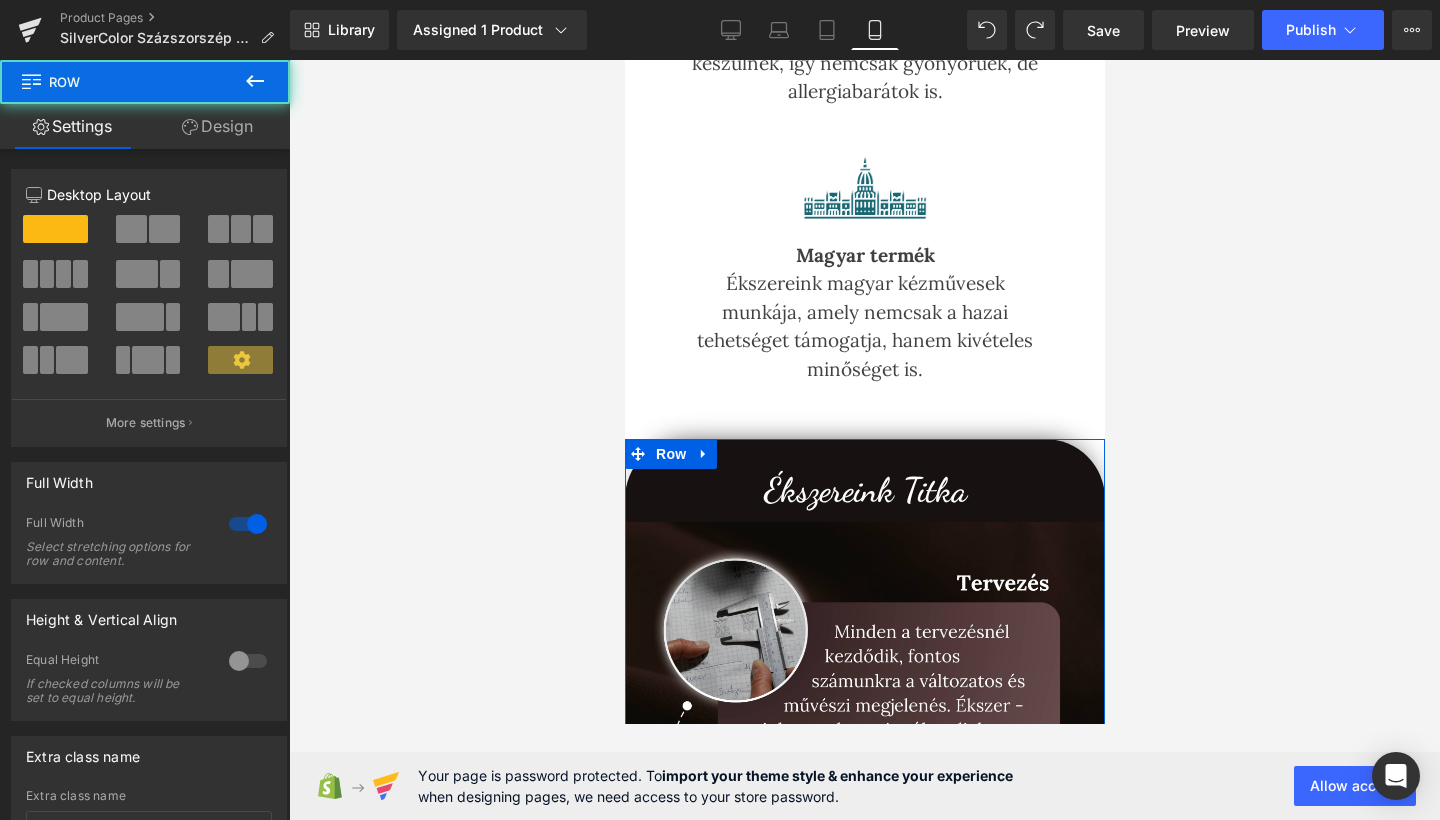 click on "Design" at bounding box center [217, 126] 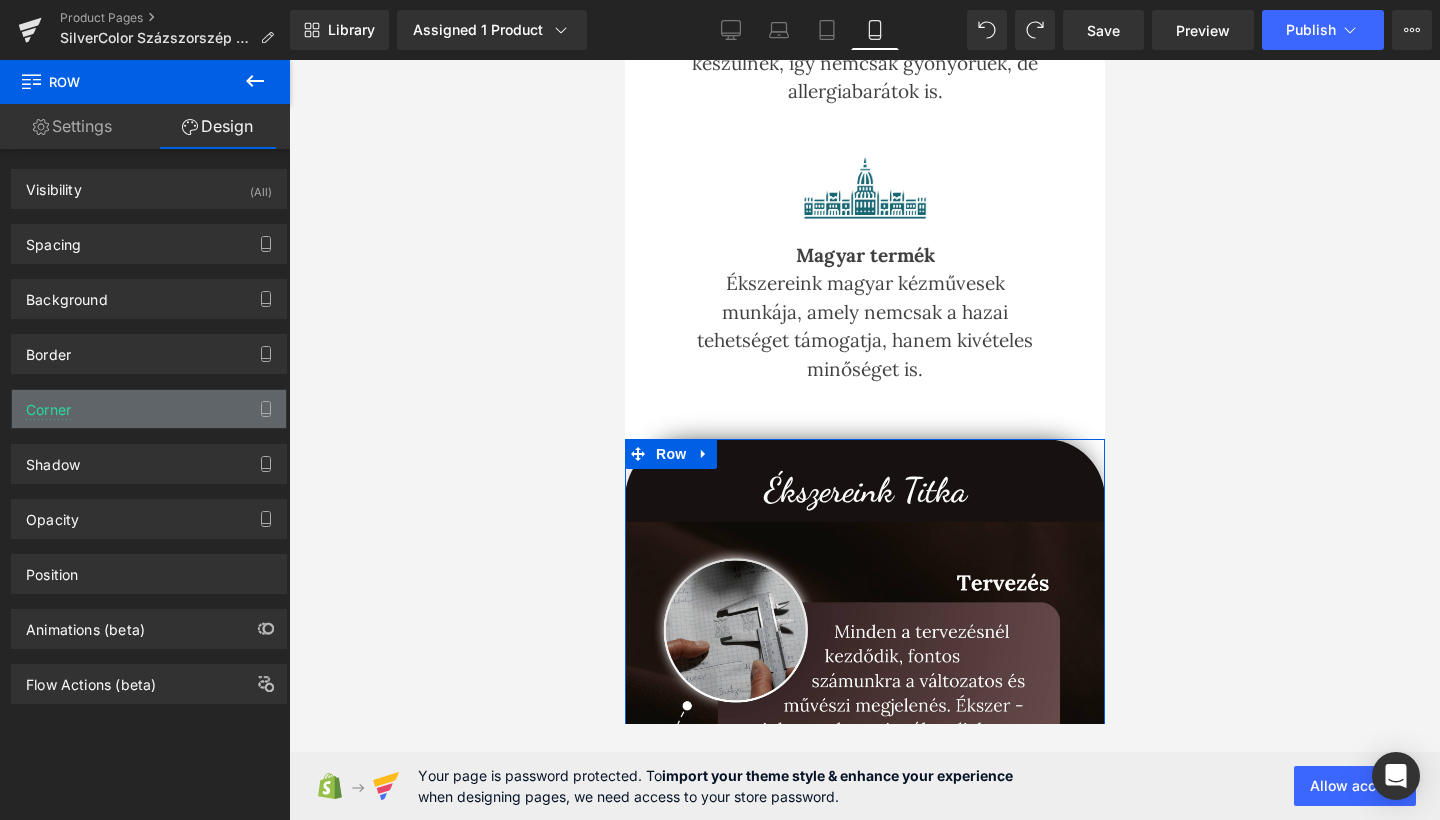 click on "Corner" at bounding box center (149, 409) 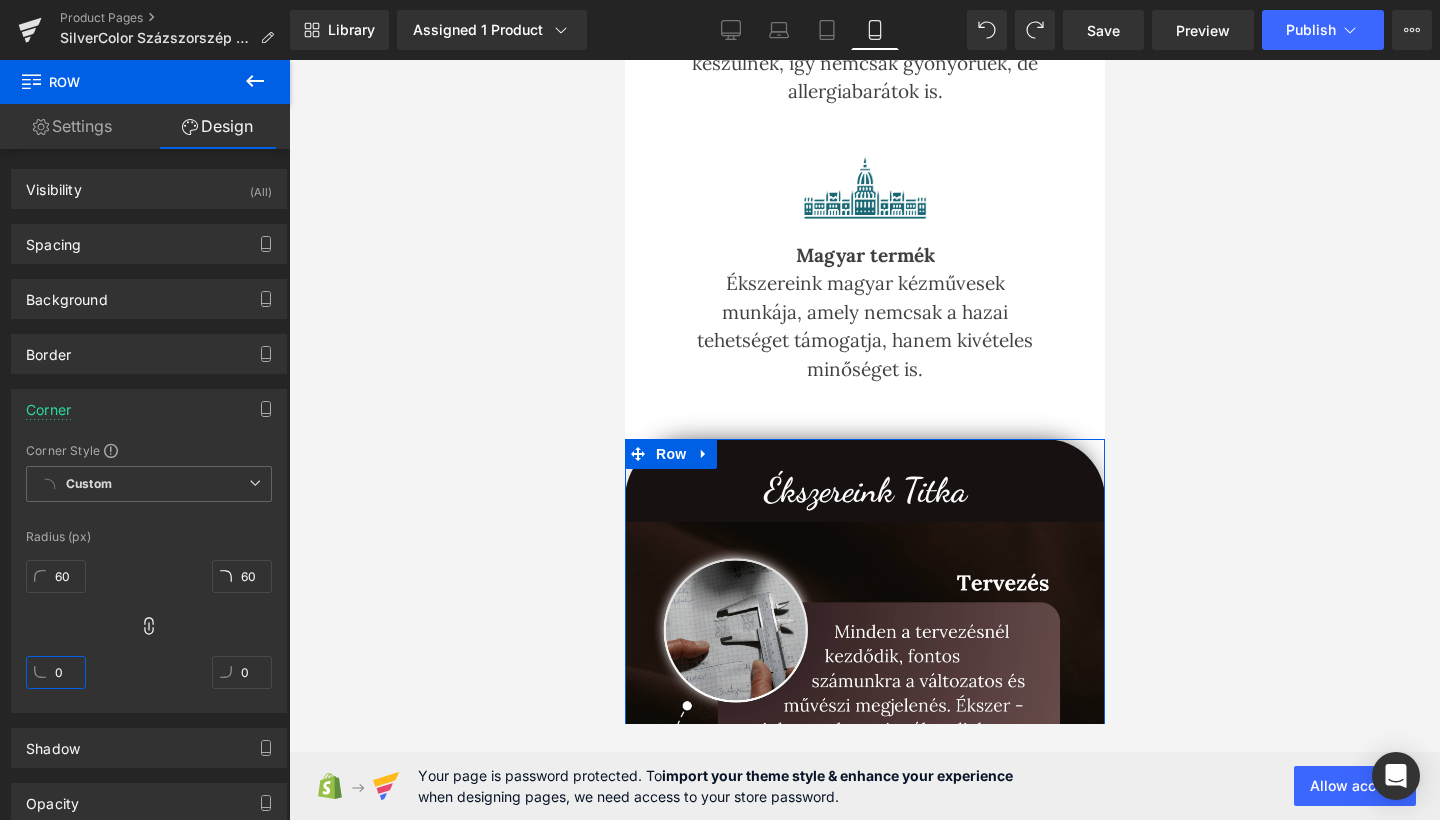click on "0" at bounding box center [56, 672] 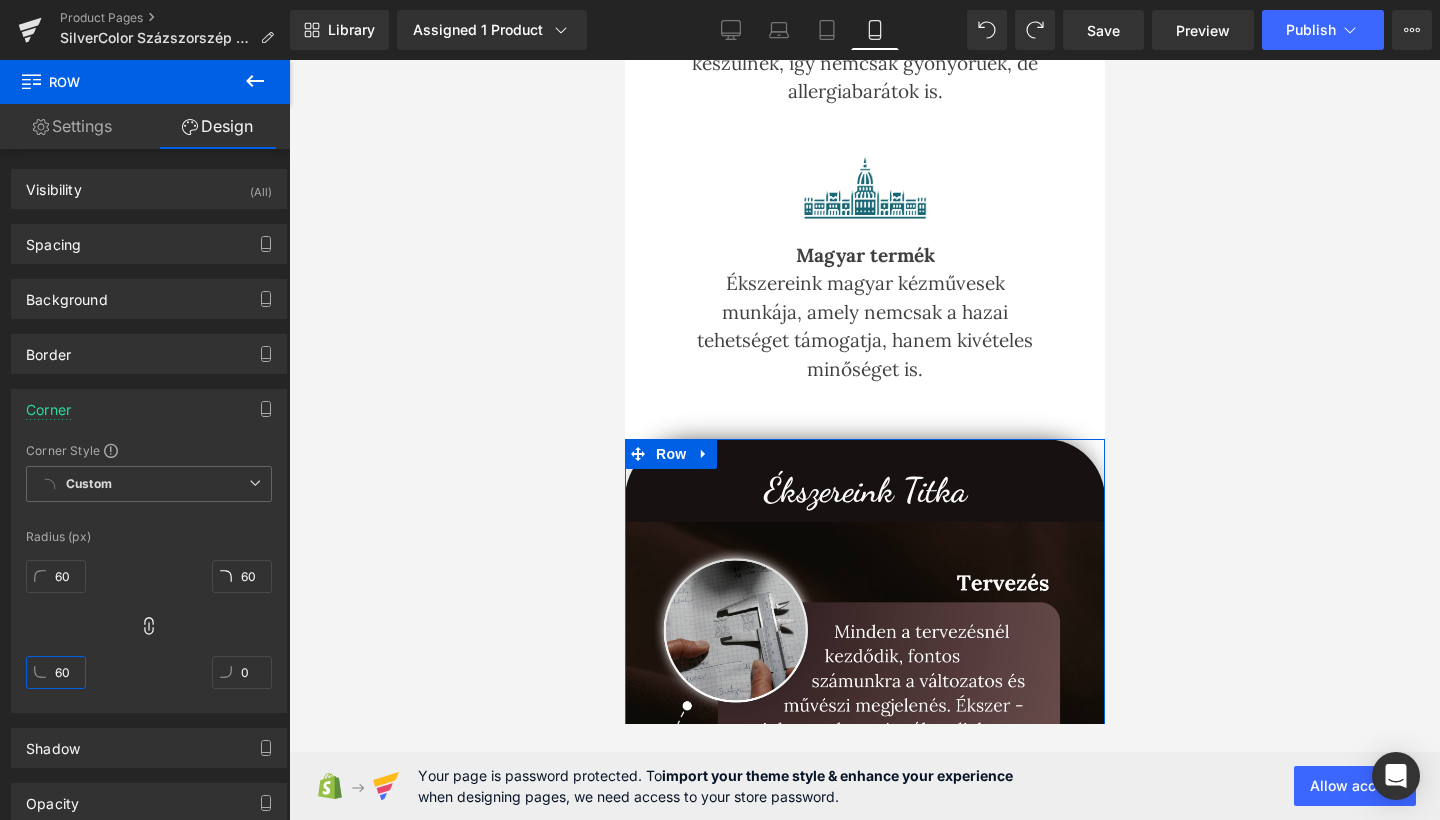 type on "60" 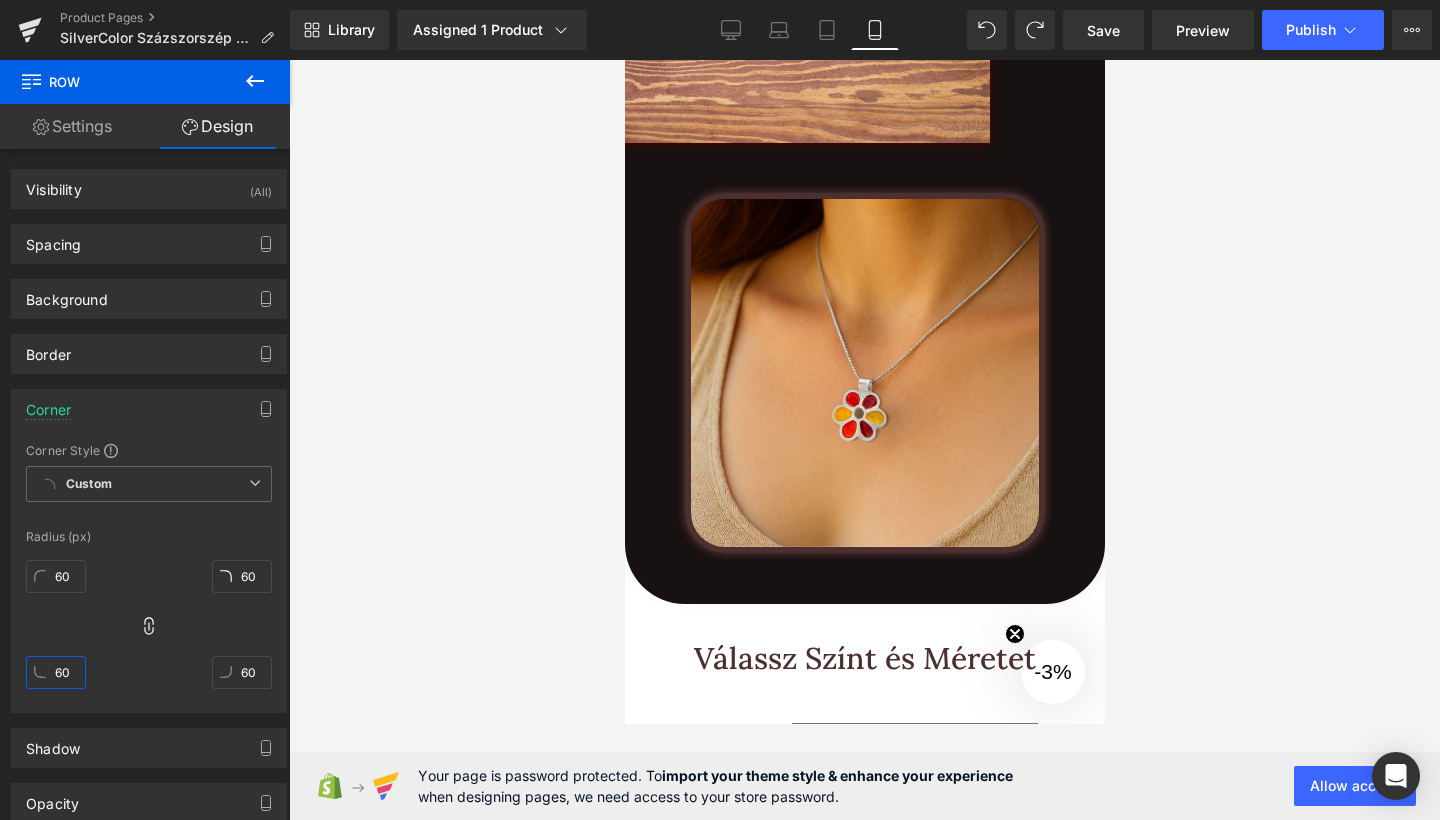 scroll, scrollTop: 3711, scrollLeft: 0, axis: vertical 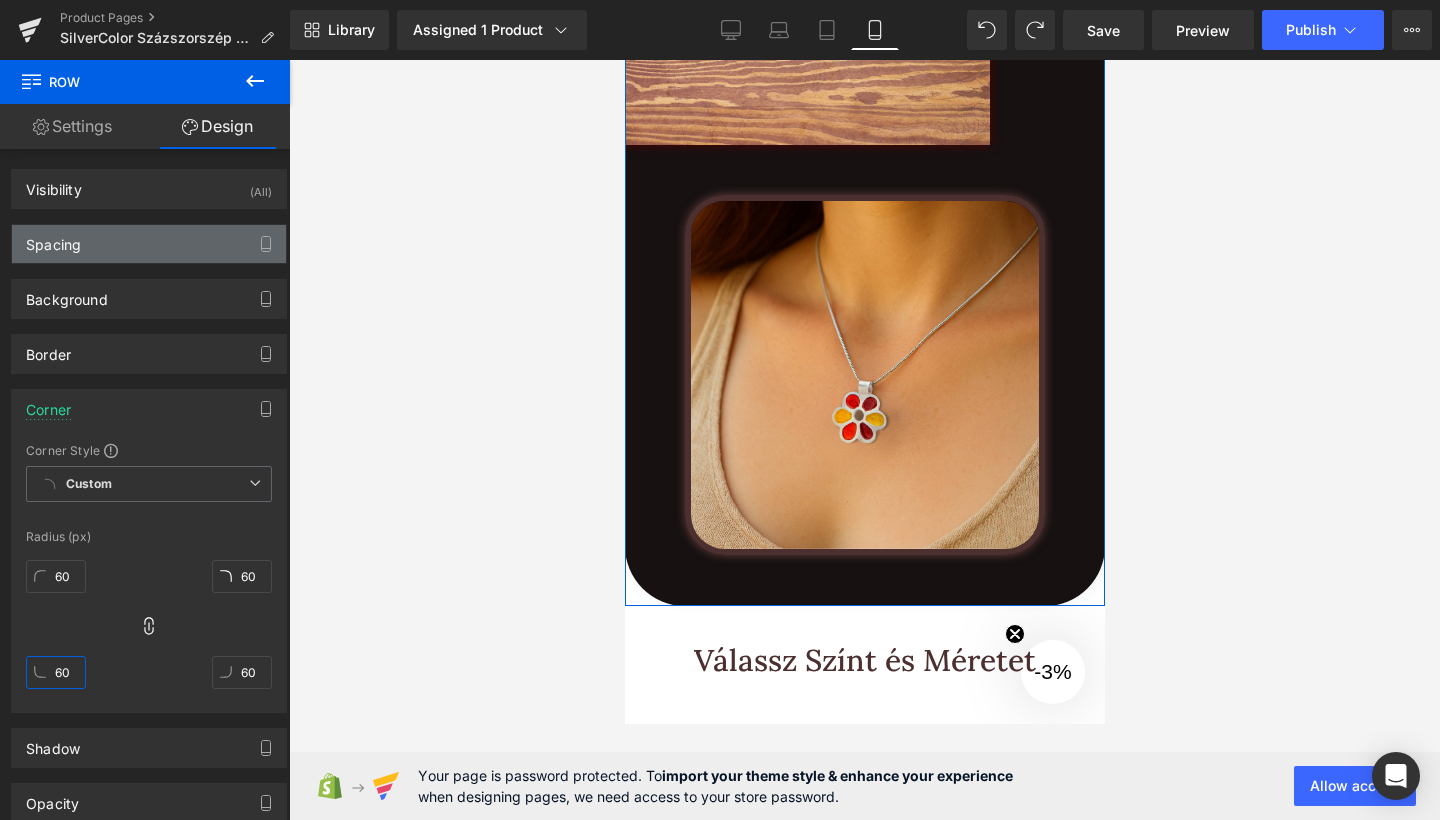 type on "60" 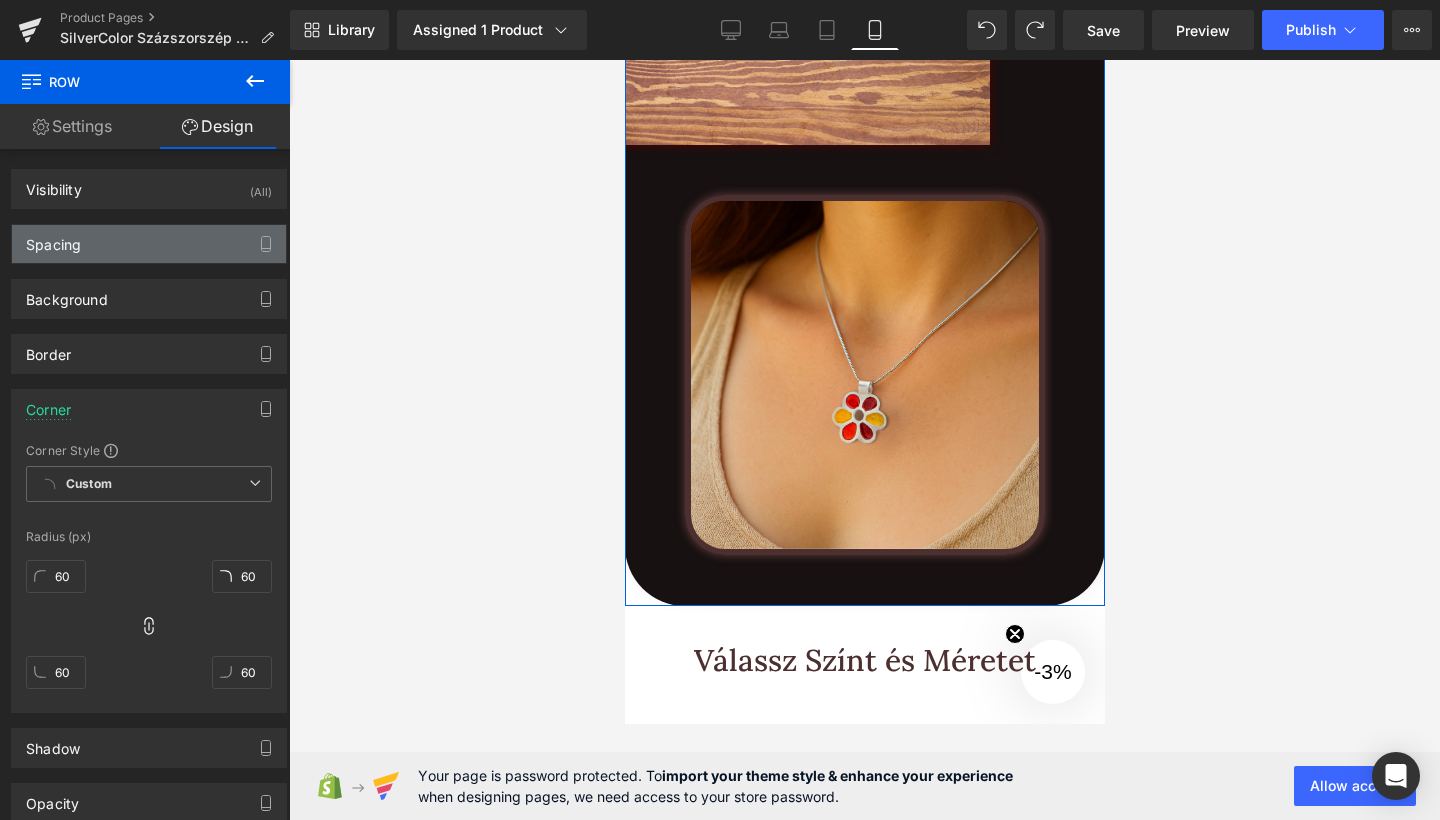click on "Spacing" at bounding box center [149, 244] 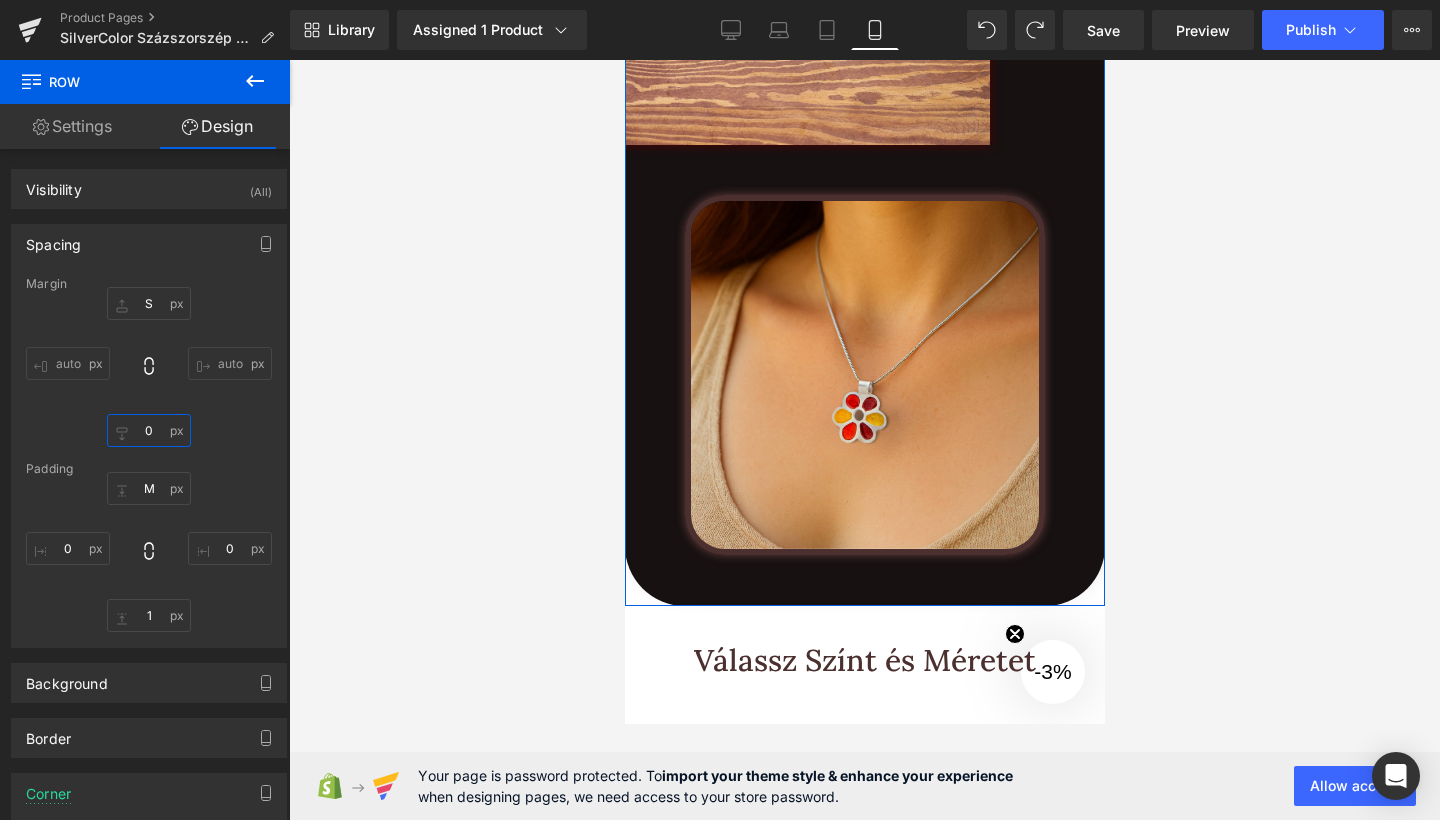 click on "0" at bounding box center (149, 430) 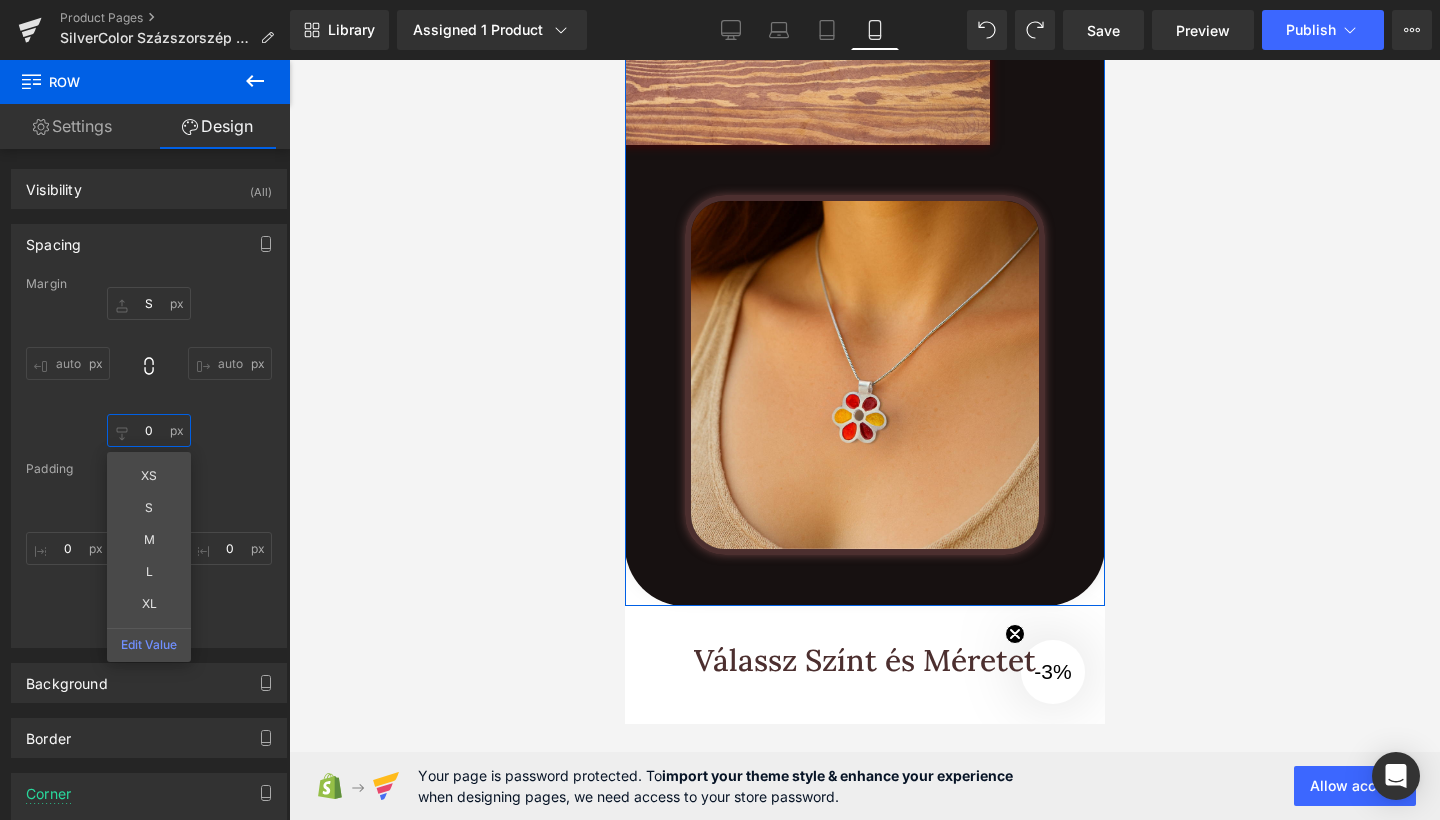 click on "0" at bounding box center (149, 430) 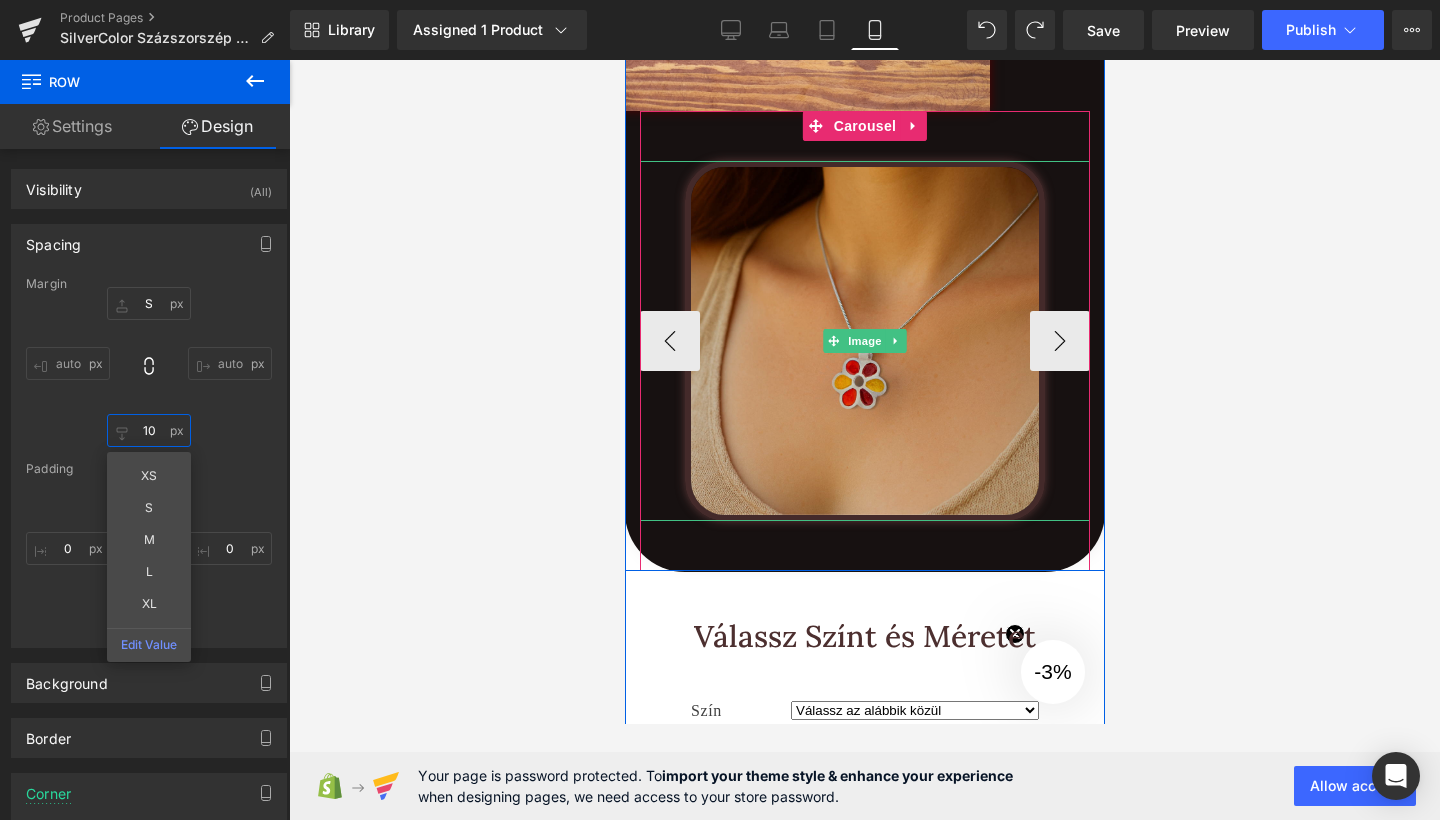 scroll, scrollTop: 3748, scrollLeft: 0, axis: vertical 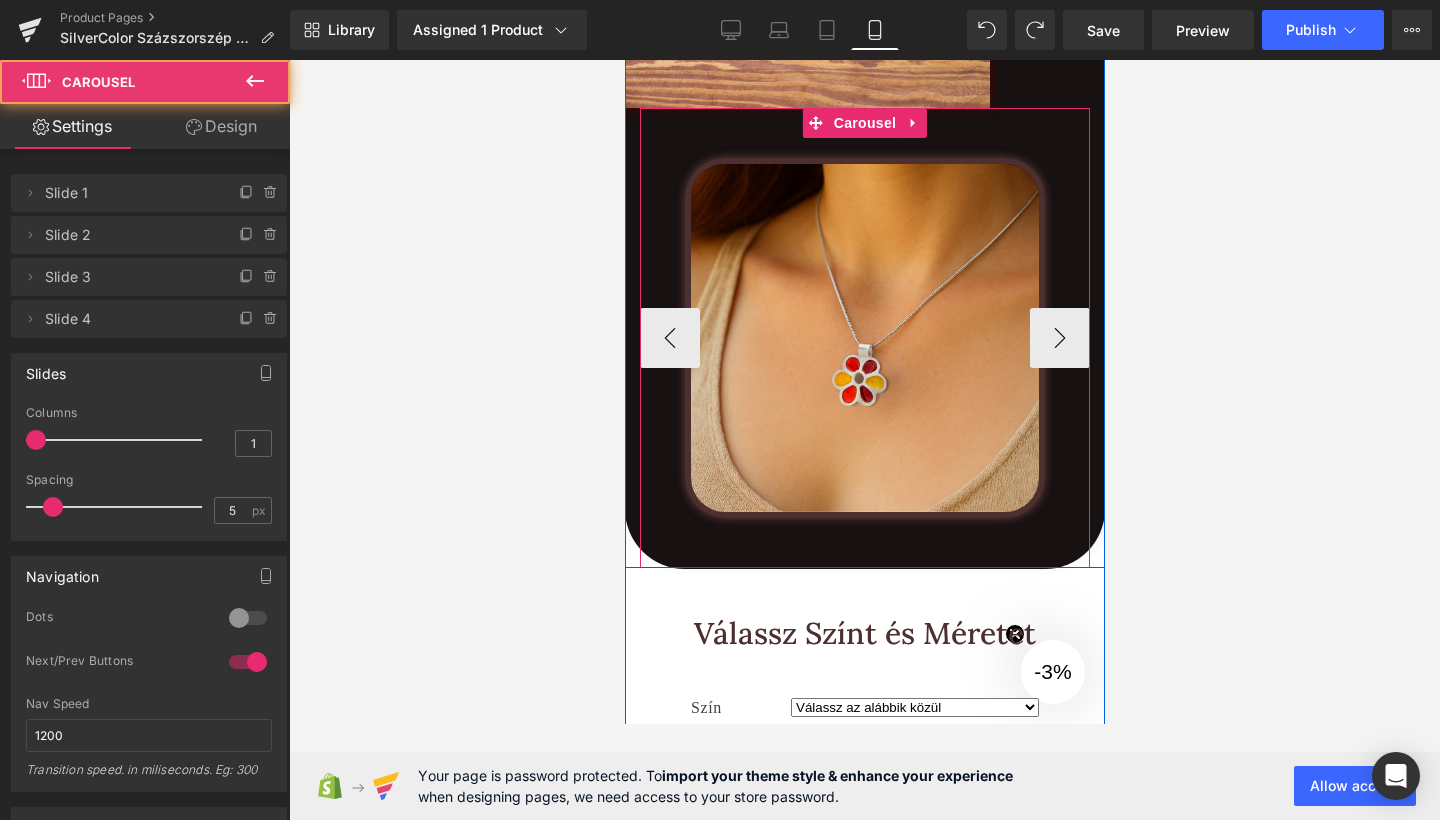 click on "Image" at bounding box center [864, 338] 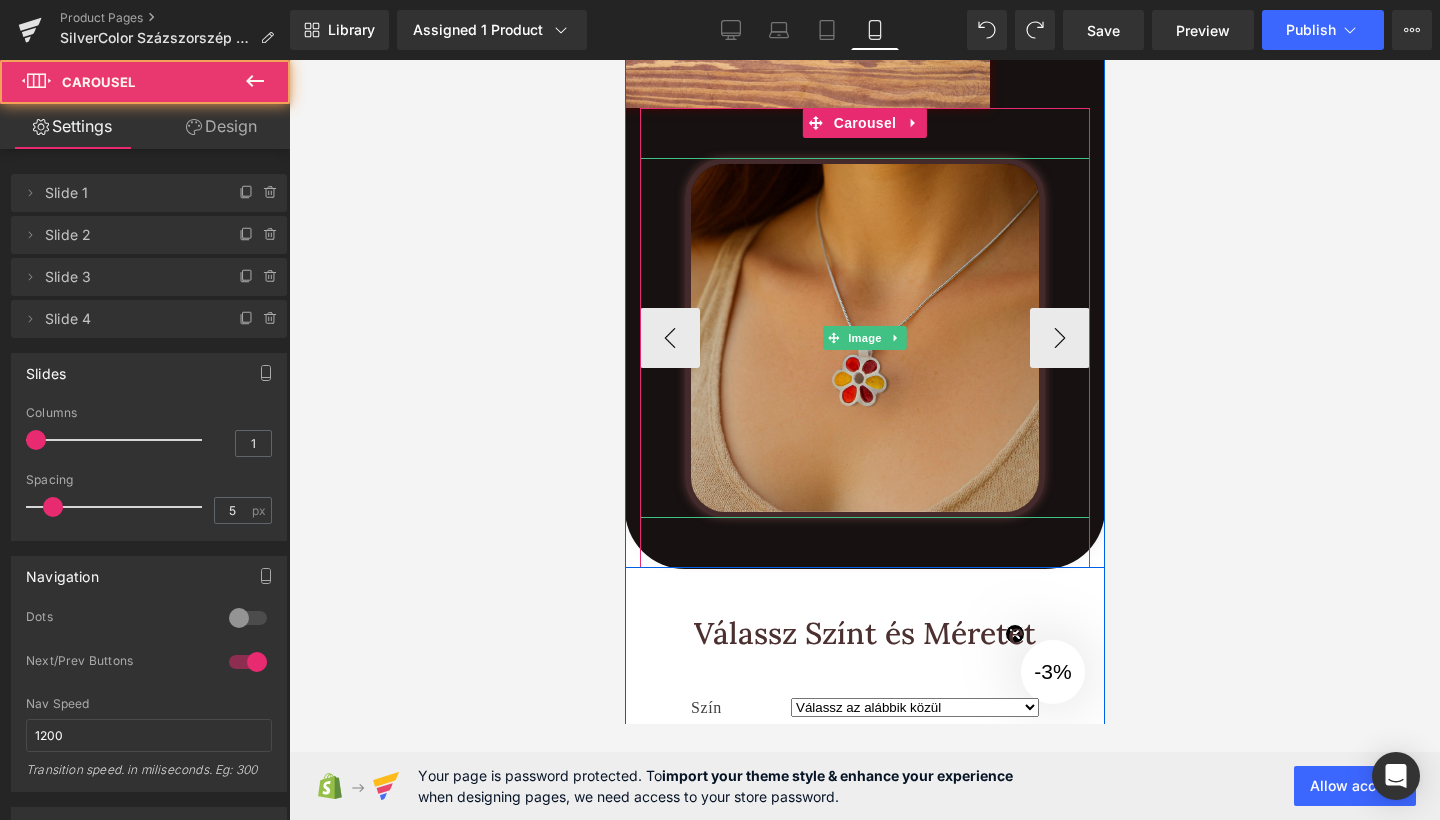 click at bounding box center [864, 338] 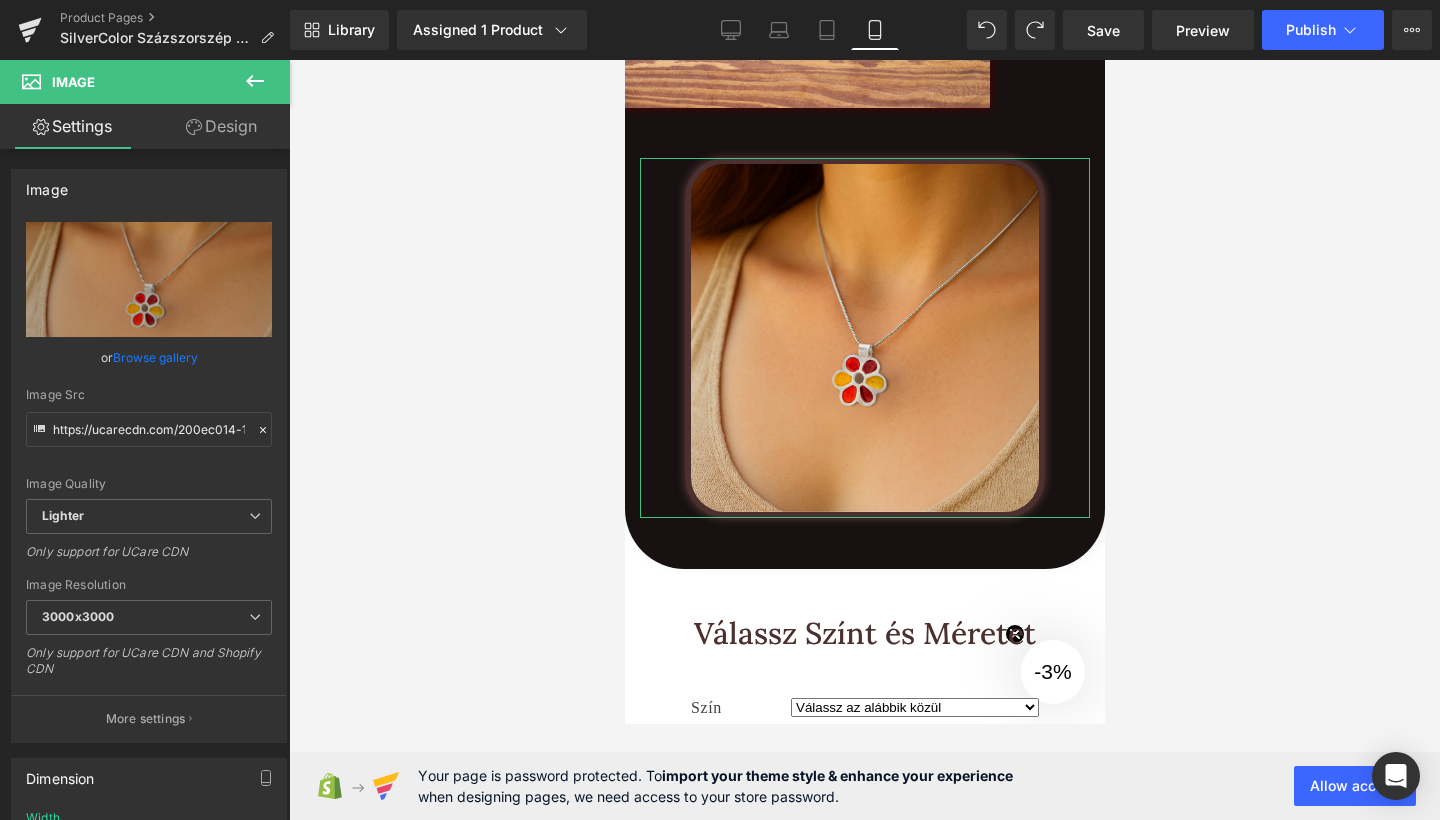 click on "Design" at bounding box center [221, 126] 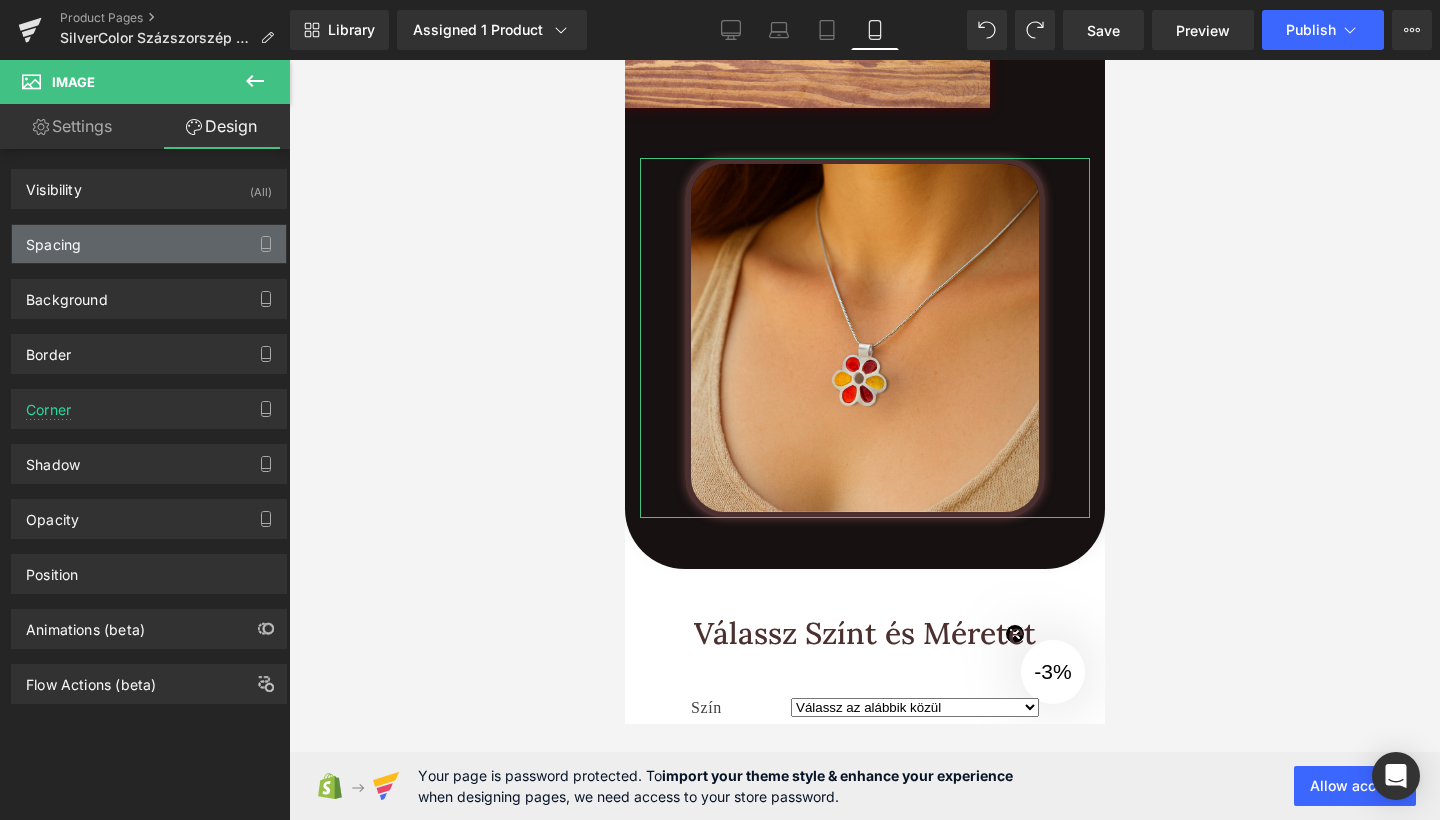 click on "Spacing" at bounding box center (149, 244) 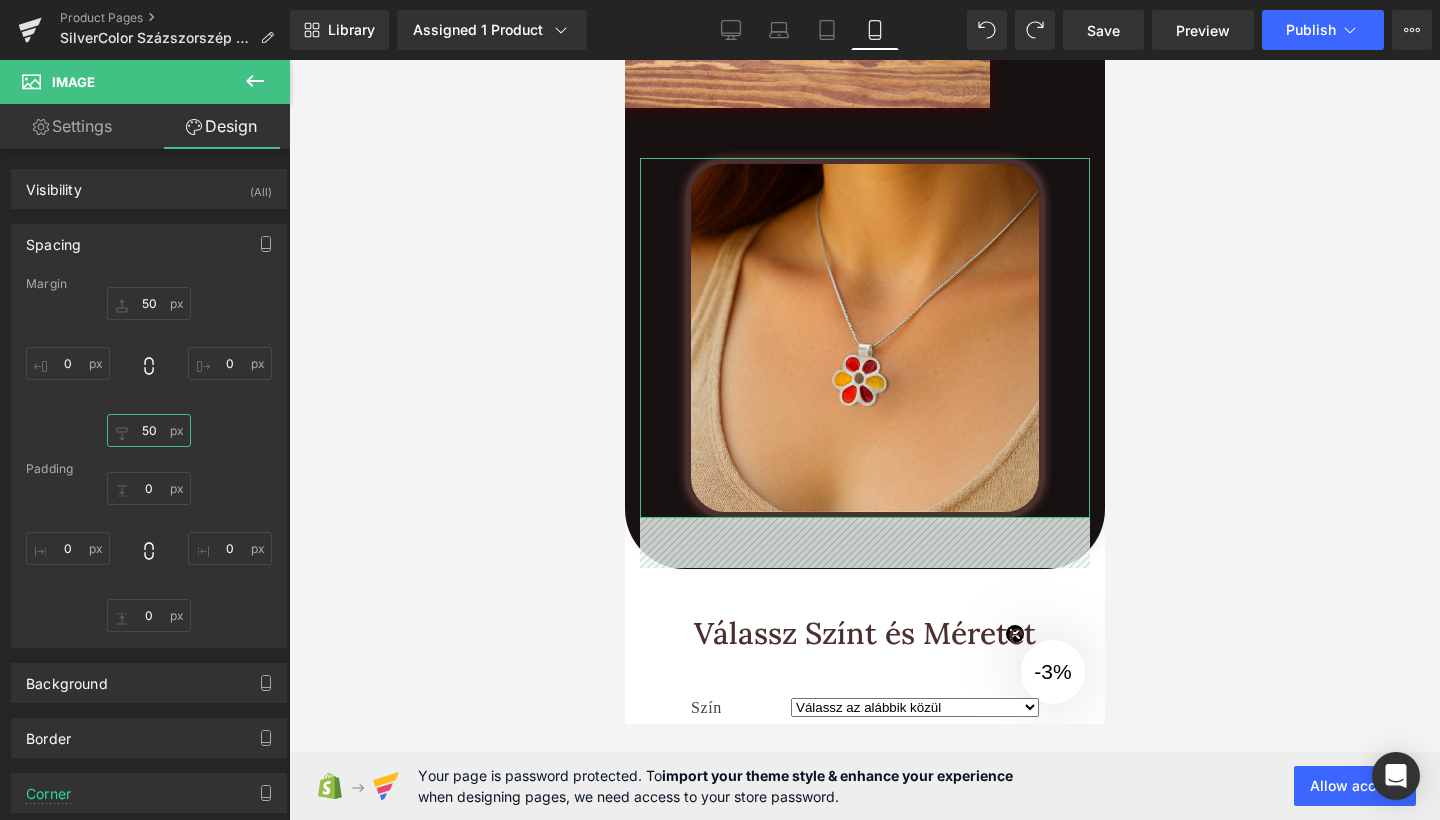 click on "50" at bounding box center [149, 430] 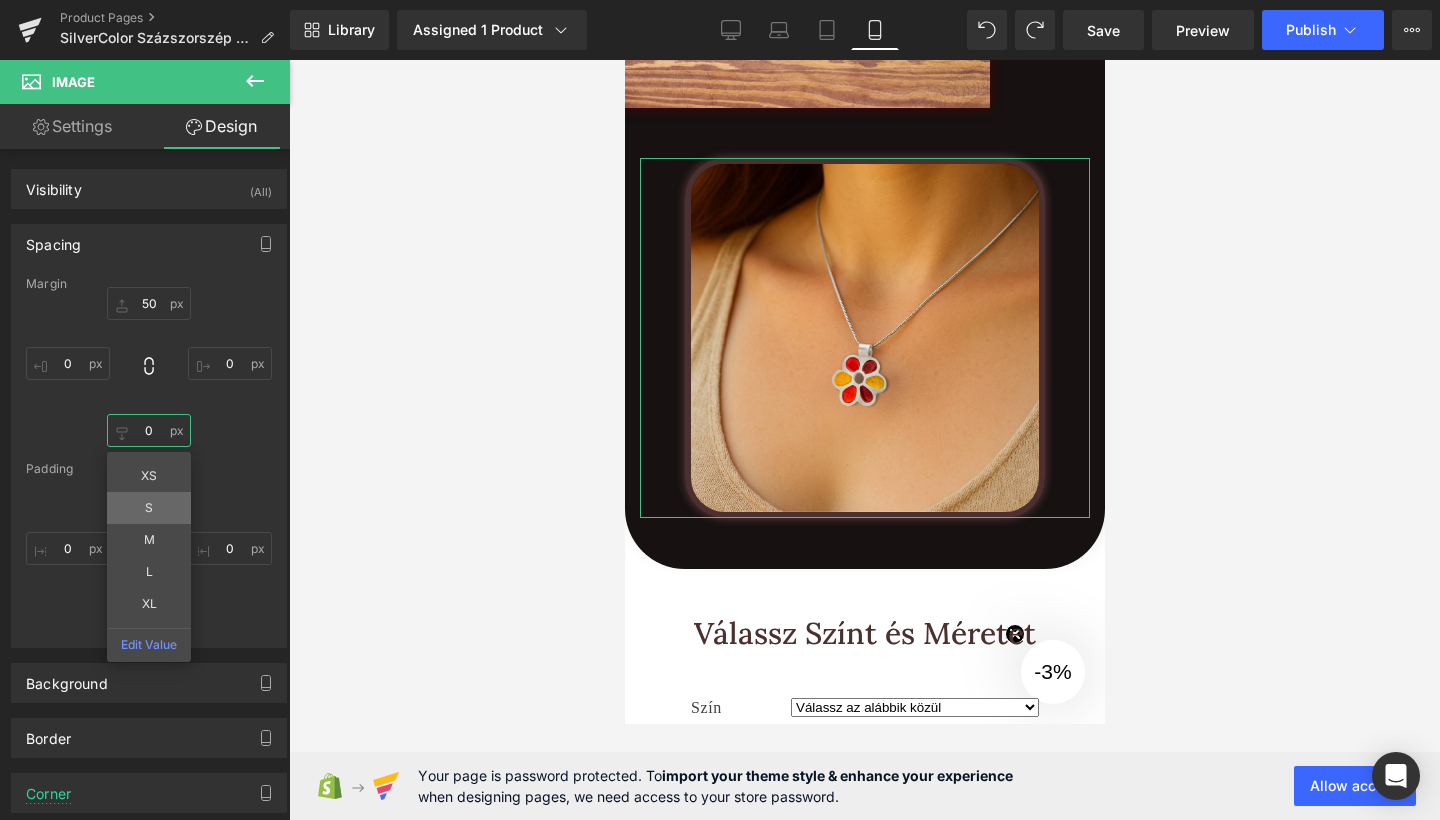 type on "60" 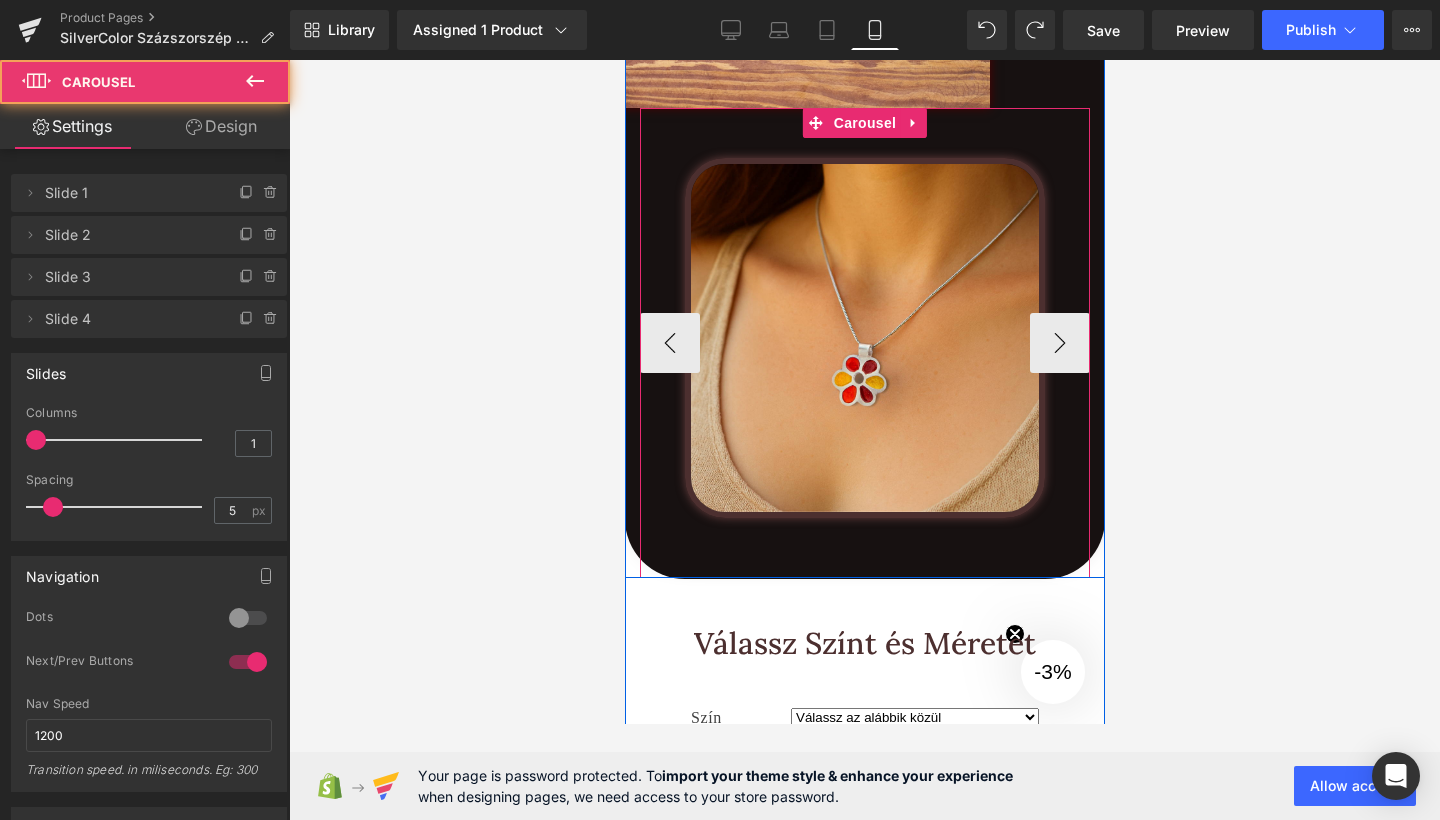 click on "Image" at bounding box center (864, 343) 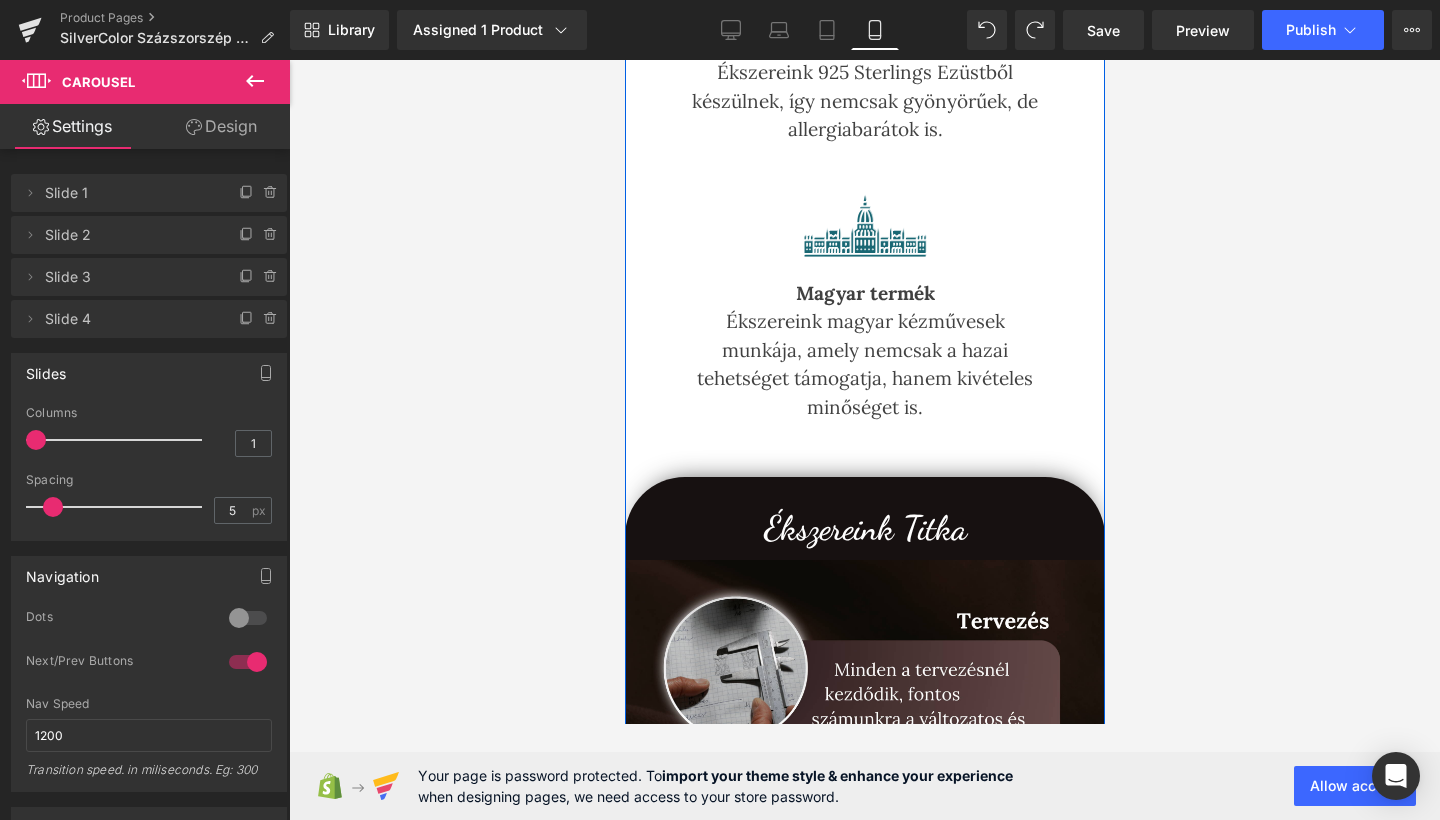 scroll, scrollTop: 1770, scrollLeft: 0, axis: vertical 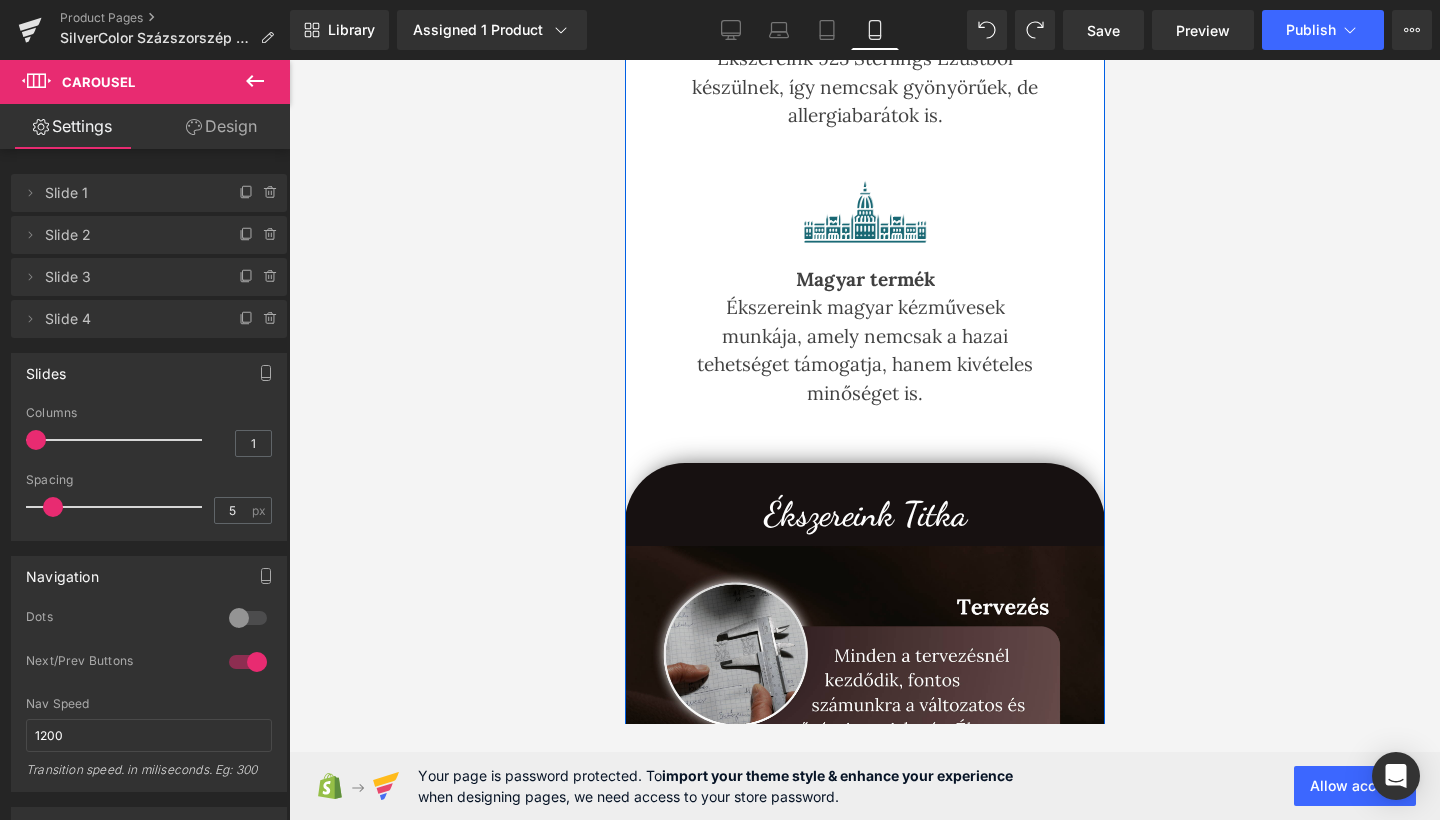 click on "32px" at bounding box center [624, 60] 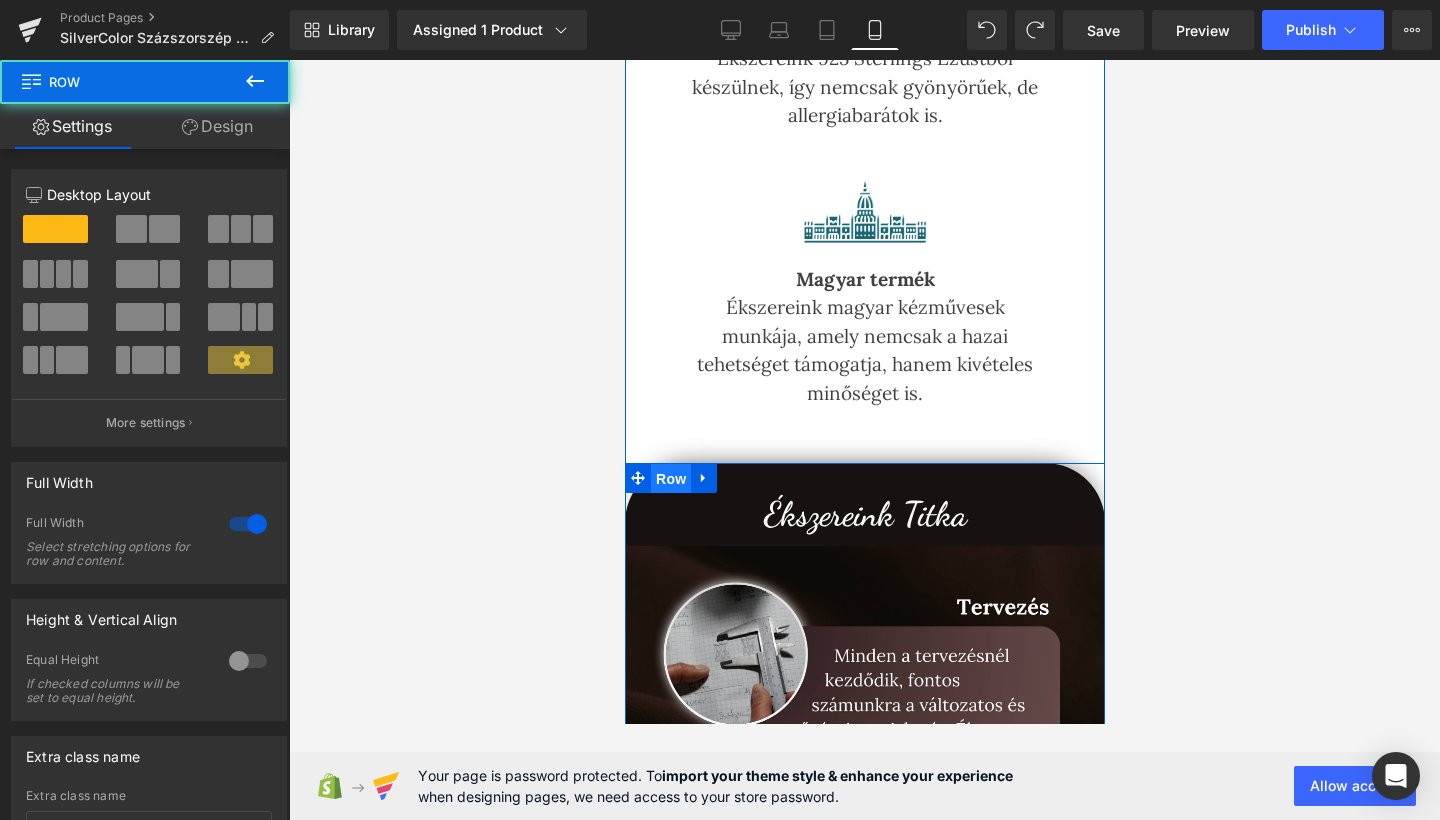 click on "Row" at bounding box center (670, 479) 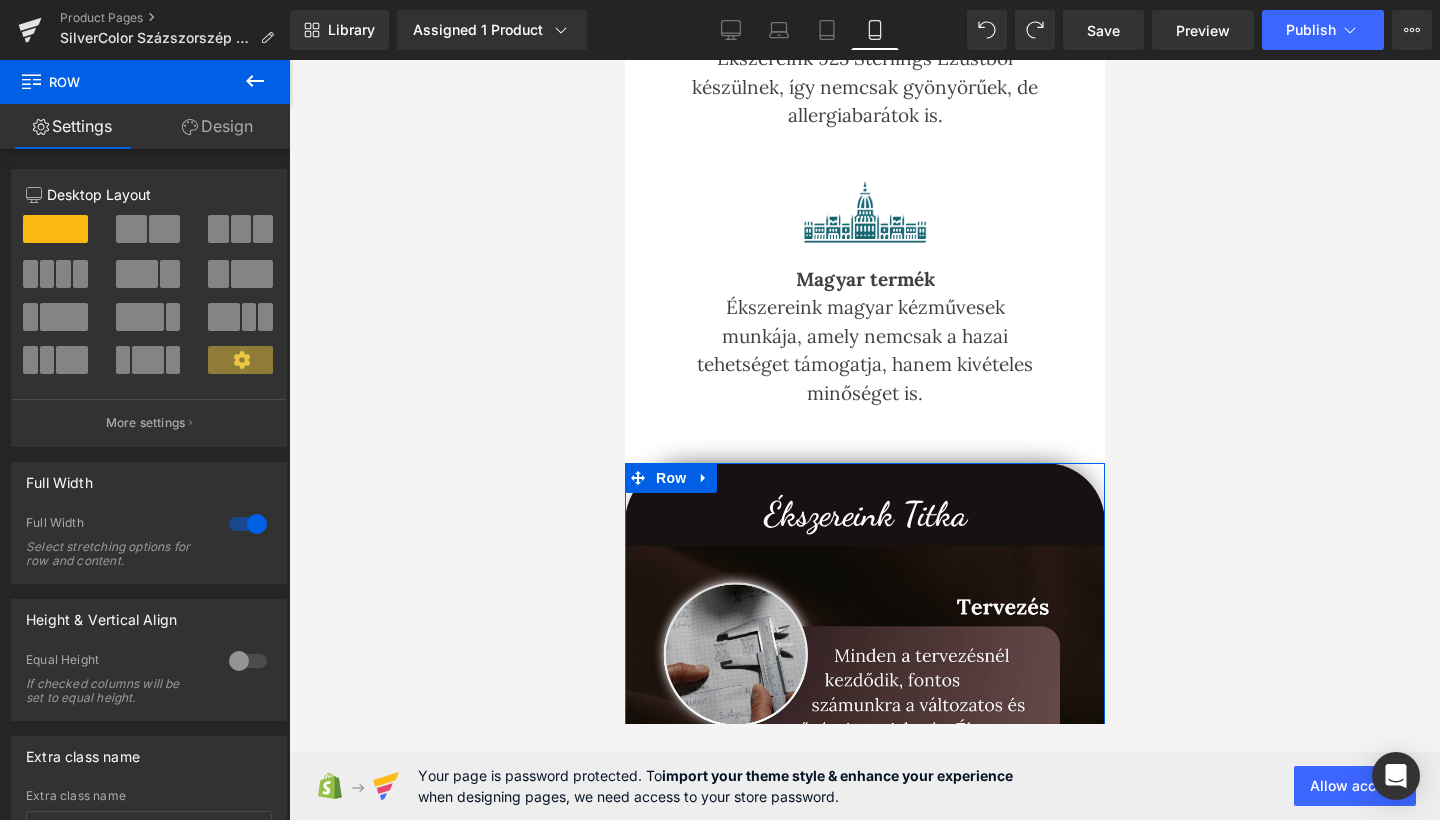 click on "Design" at bounding box center [217, 126] 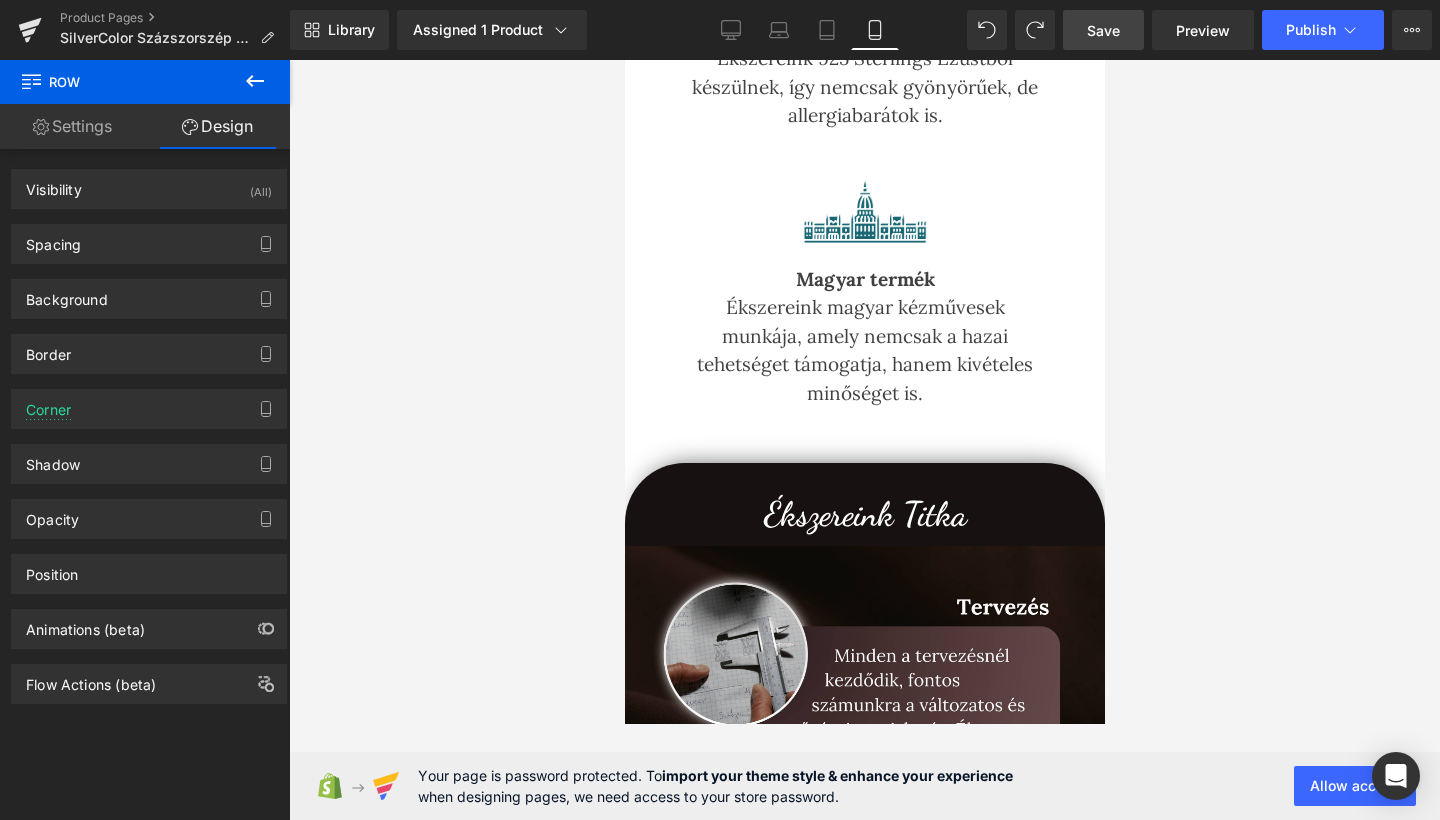 click on "Save" at bounding box center (1103, 30) 